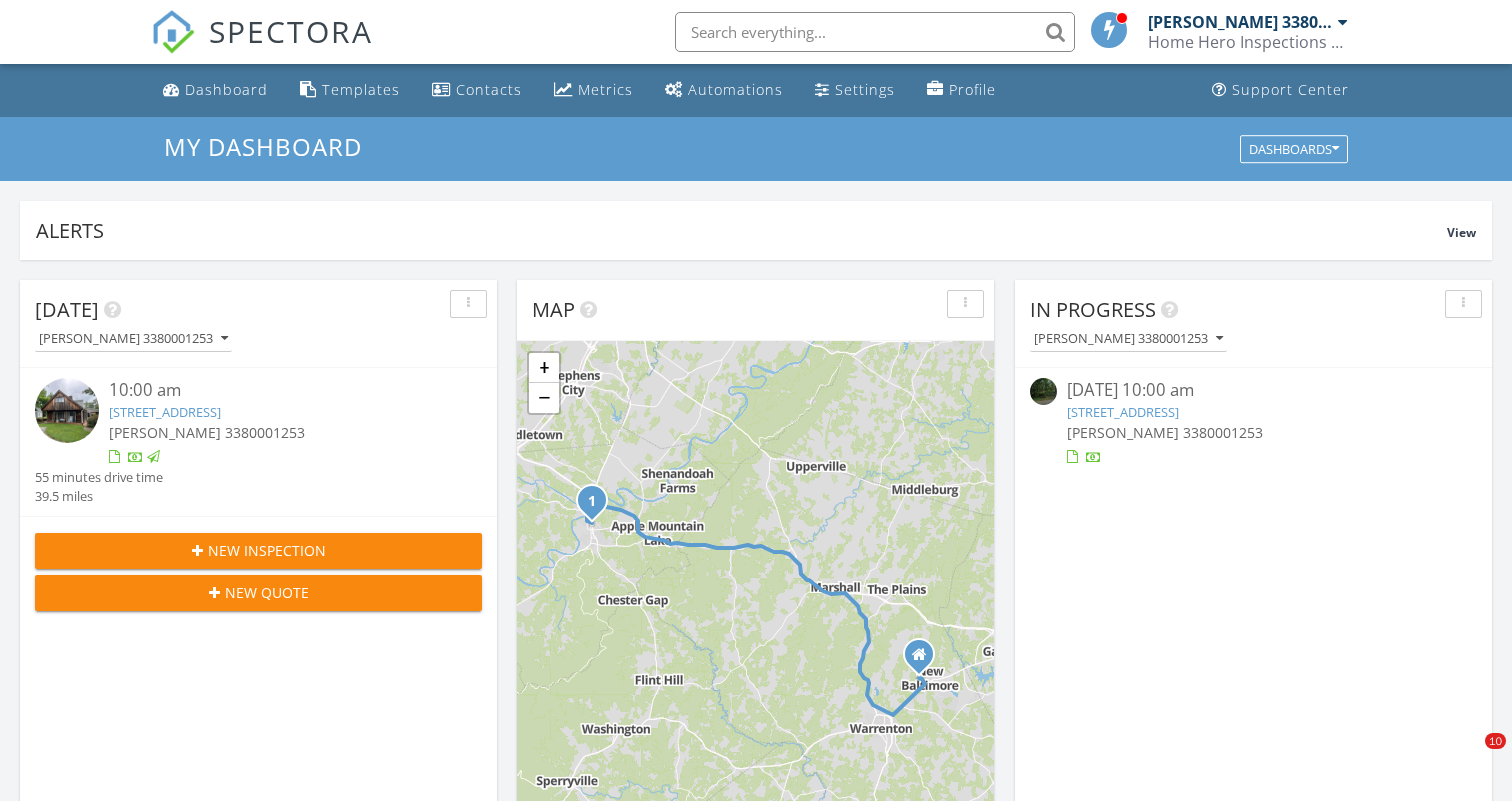 scroll, scrollTop: 1070, scrollLeft: 0, axis: vertical 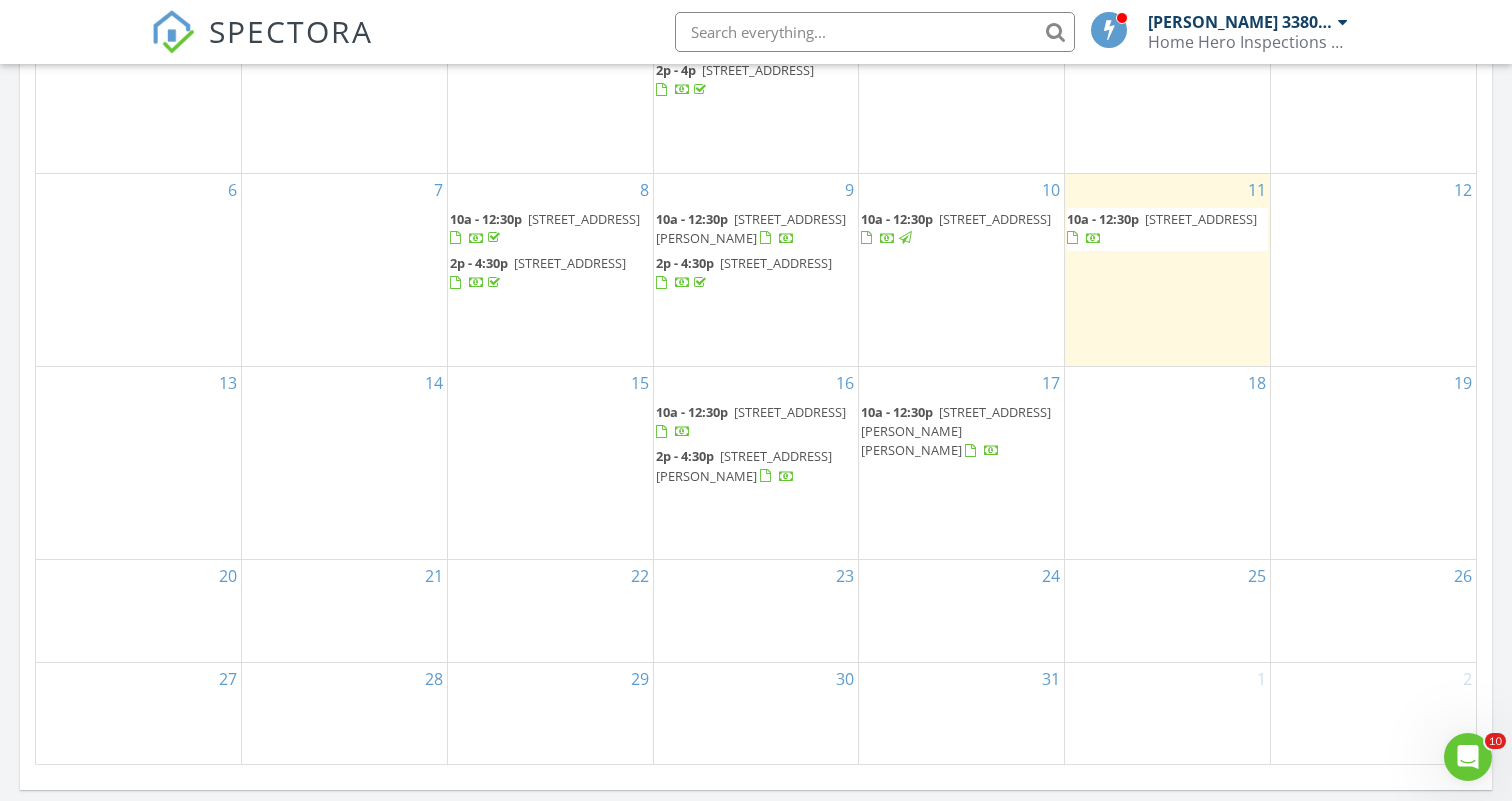 click on "[STREET_ADDRESS]" at bounding box center [1201, 219] 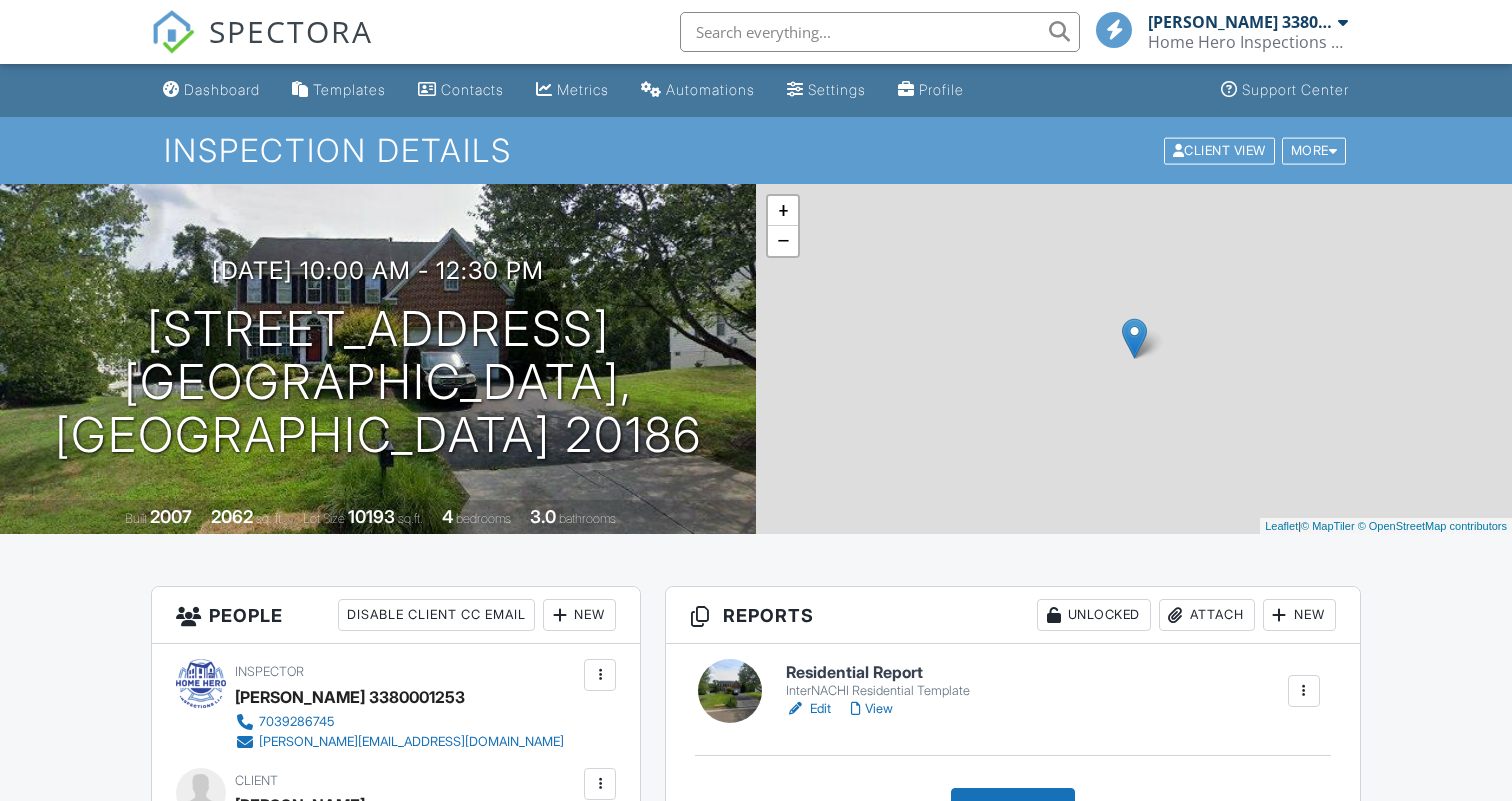scroll, scrollTop: 0, scrollLeft: 0, axis: both 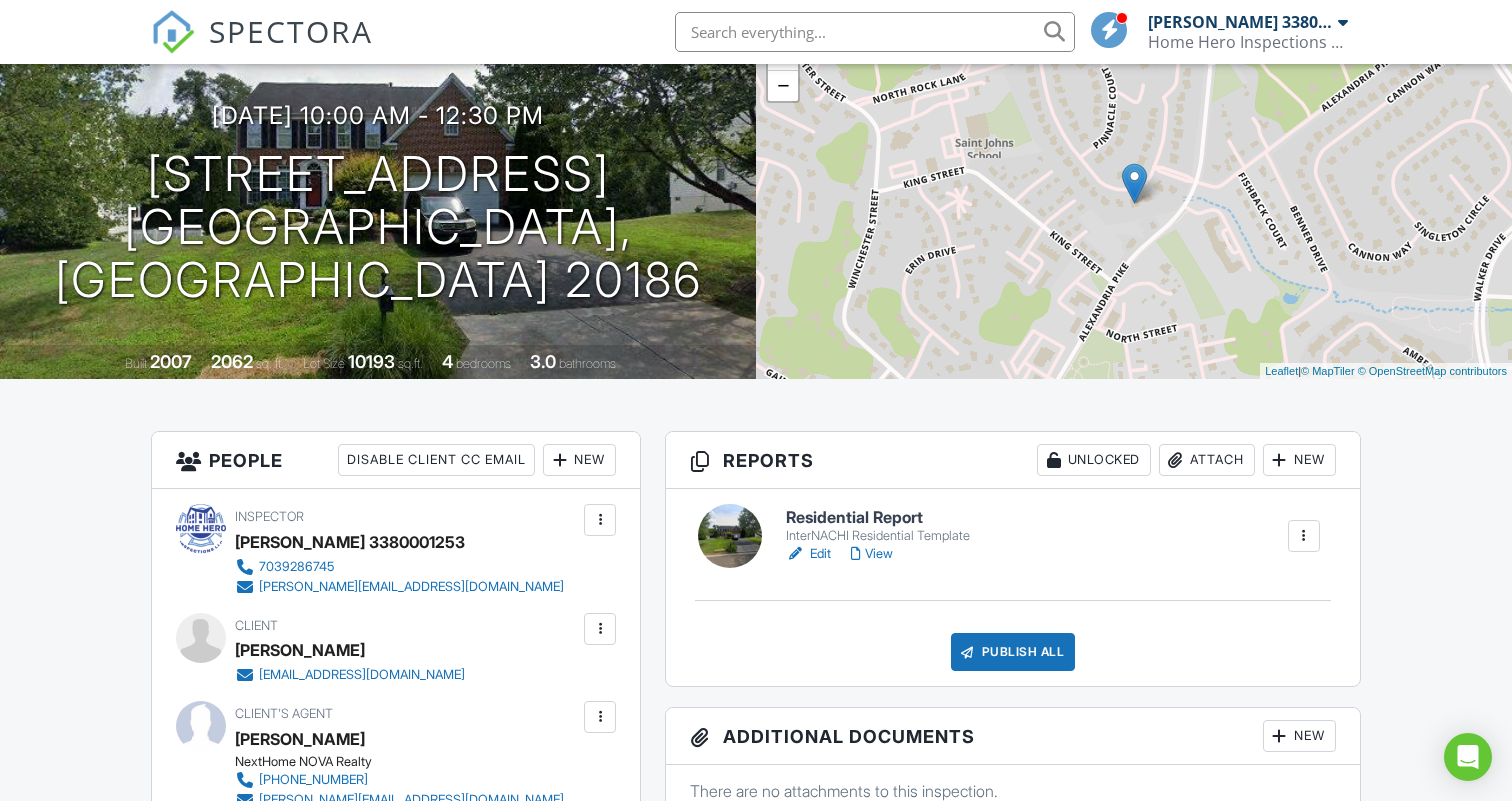 click on "View" at bounding box center [872, 554] 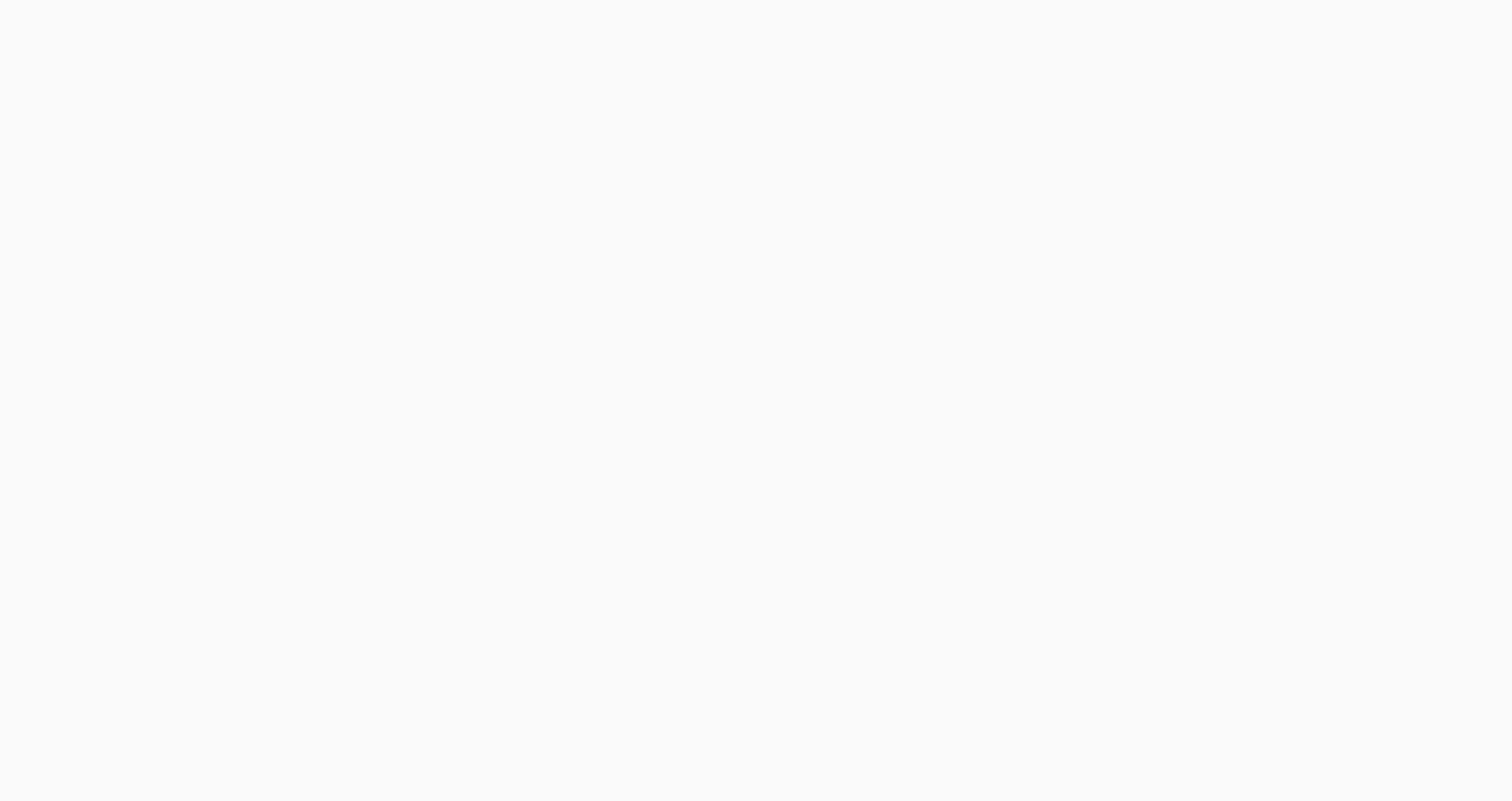 scroll, scrollTop: 0, scrollLeft: 0, axis: both 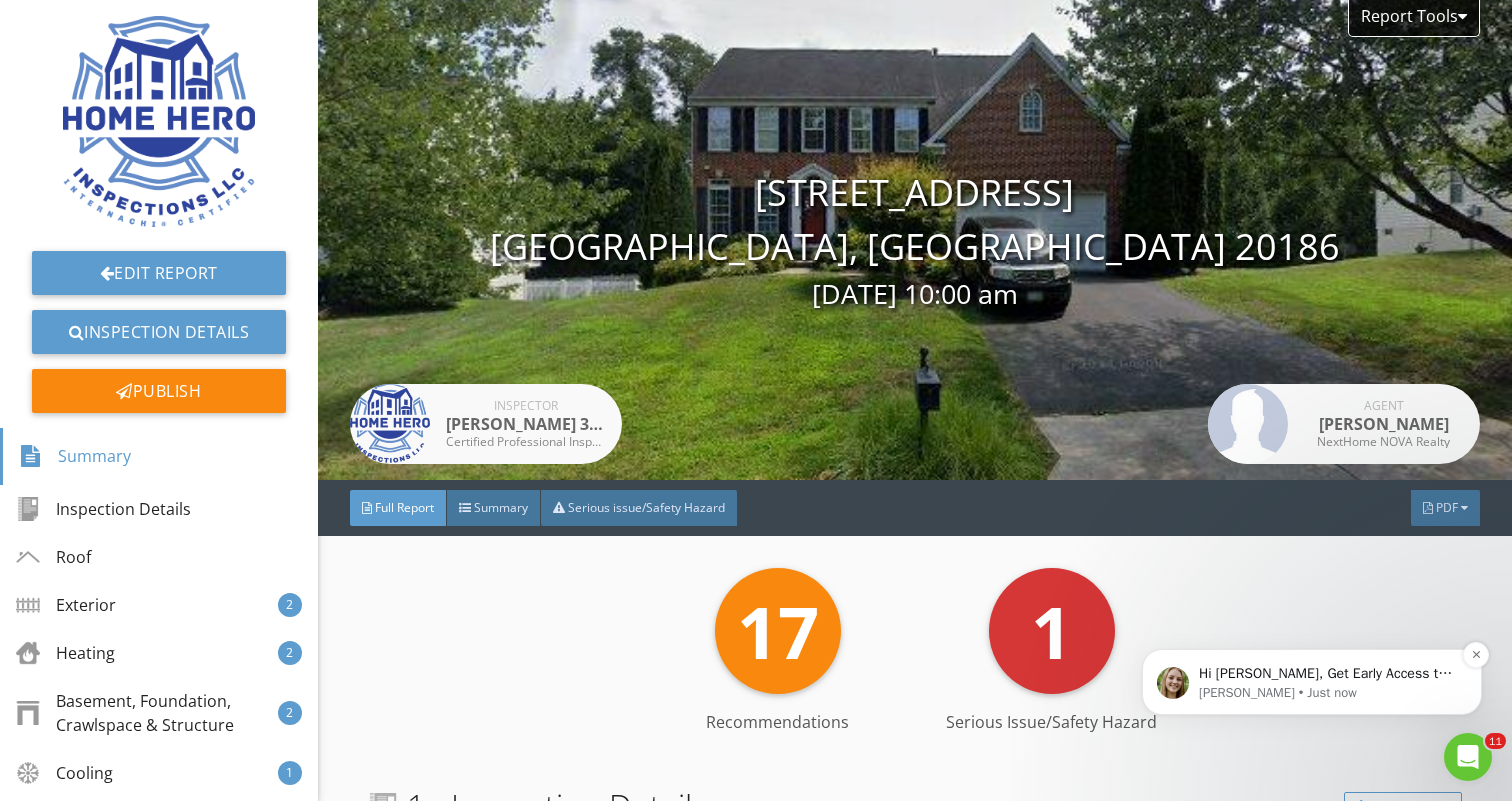 click on "Hi Adam, Get Early Access to New Report Writing Features &amp; Updates Want to be the first to try Spectora’s latest updates? Join our early access group and be the first to use new features before they’re released. Features and updates coming soon that you will get early access to include: Update: The upgraded Rapid Fire Camera, New: Photo preview before adding images to a report, New: The .5 camera lens" at bounding box center (1328, 674) 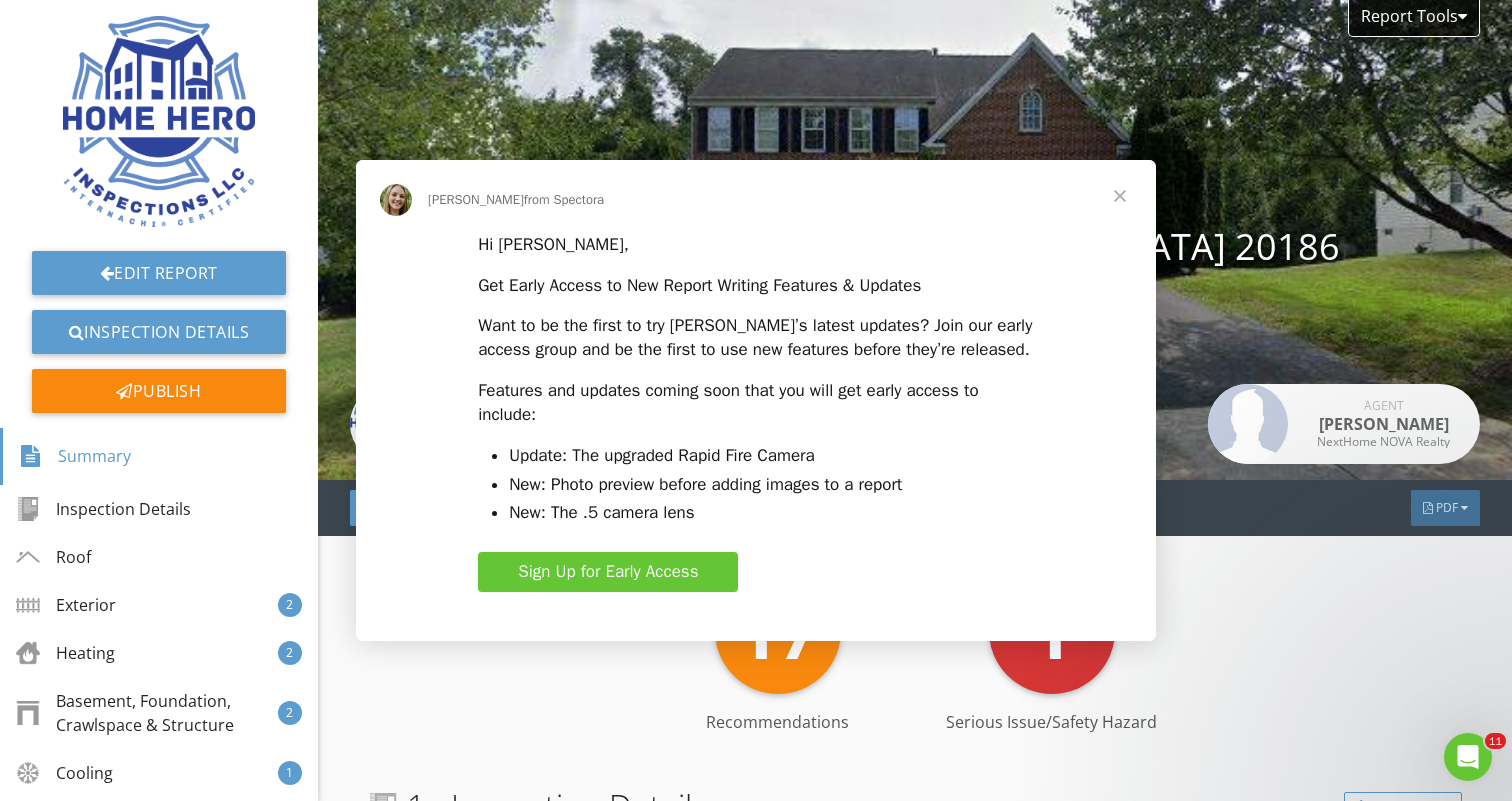 scroll, scrollTop: 0, scrollLeft: 0, axis: both 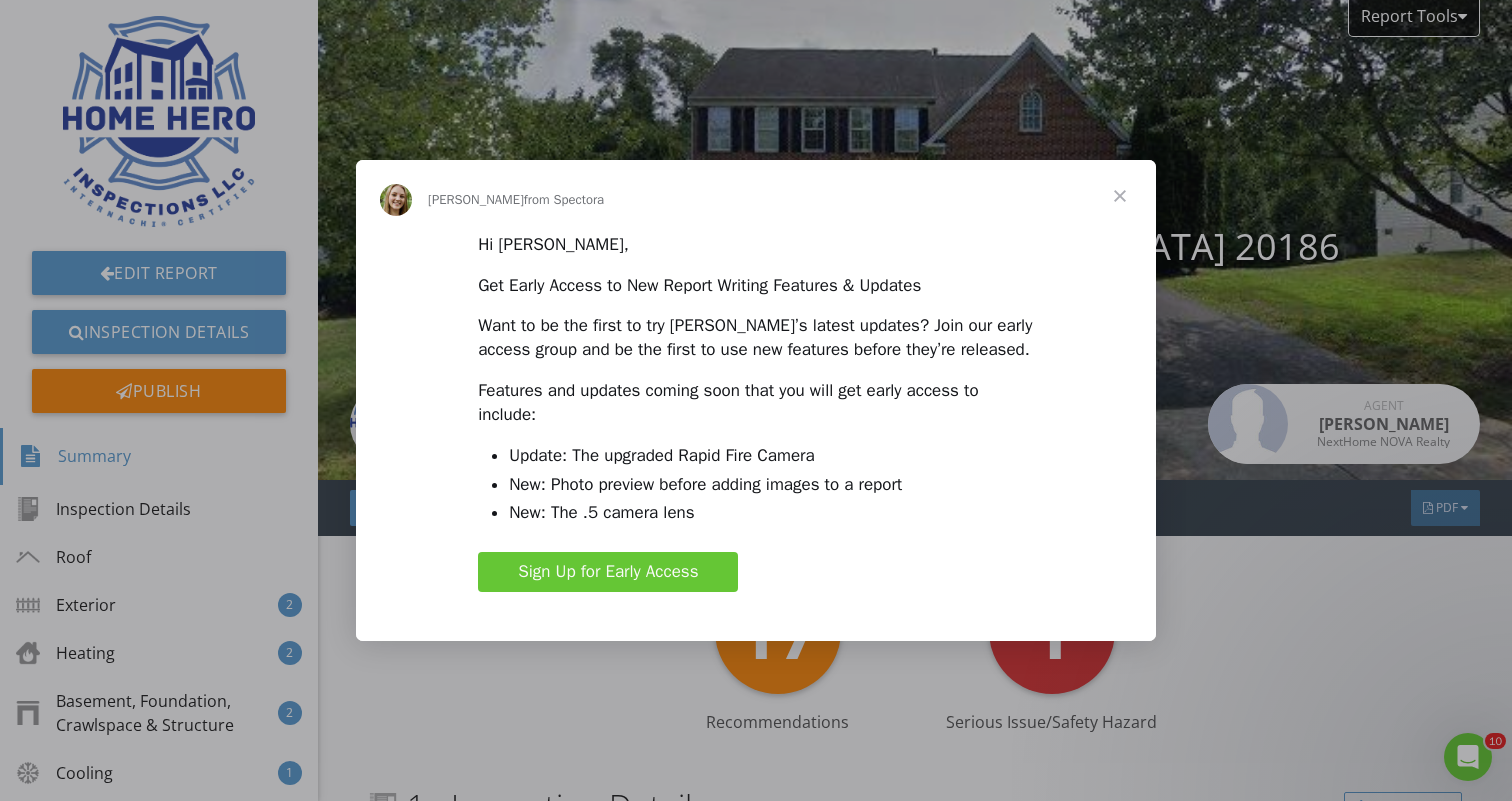 click at bounding box center (1120, 196) 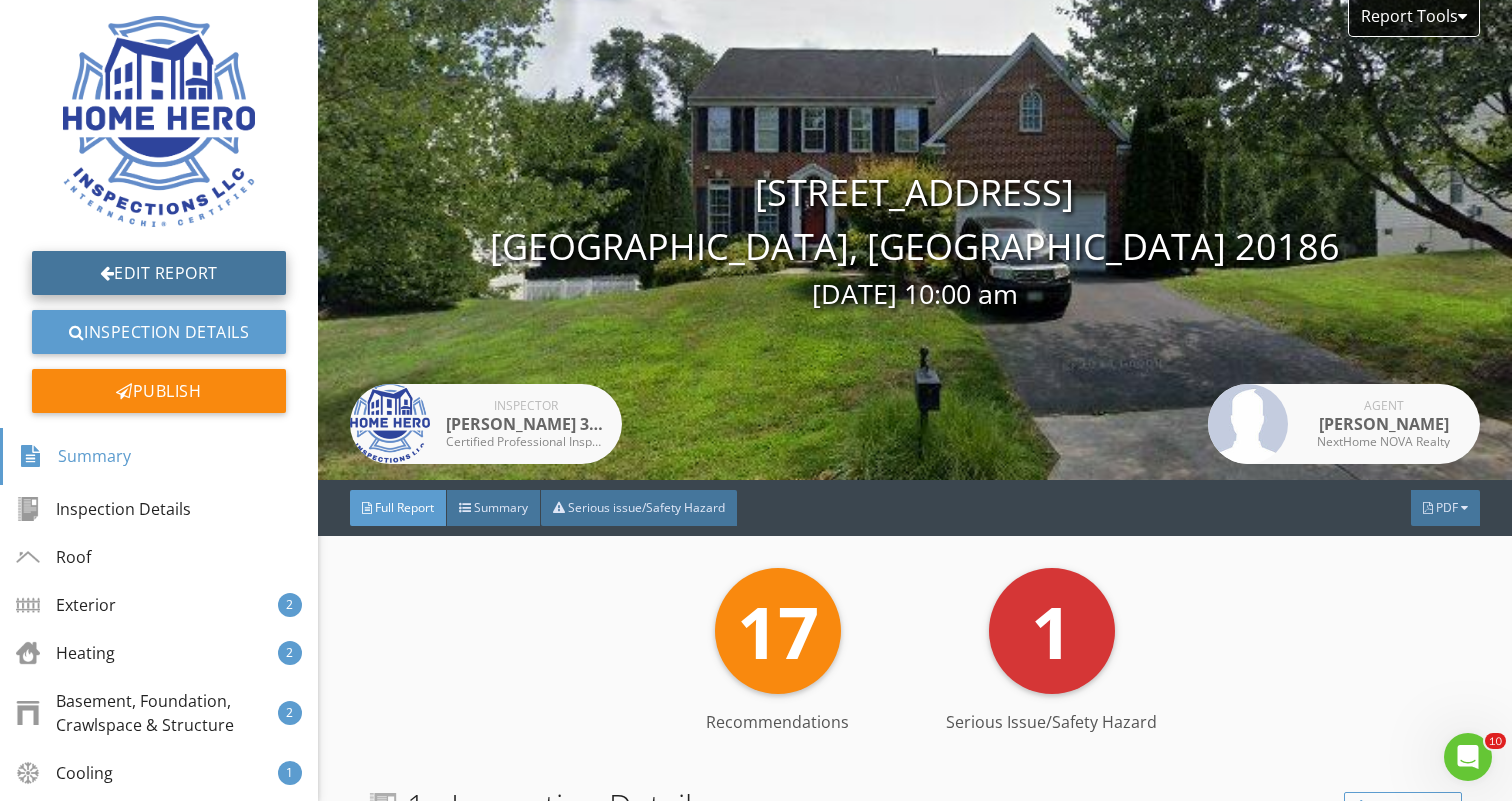 click on "Edit Report" at bounding box center (159, 273) 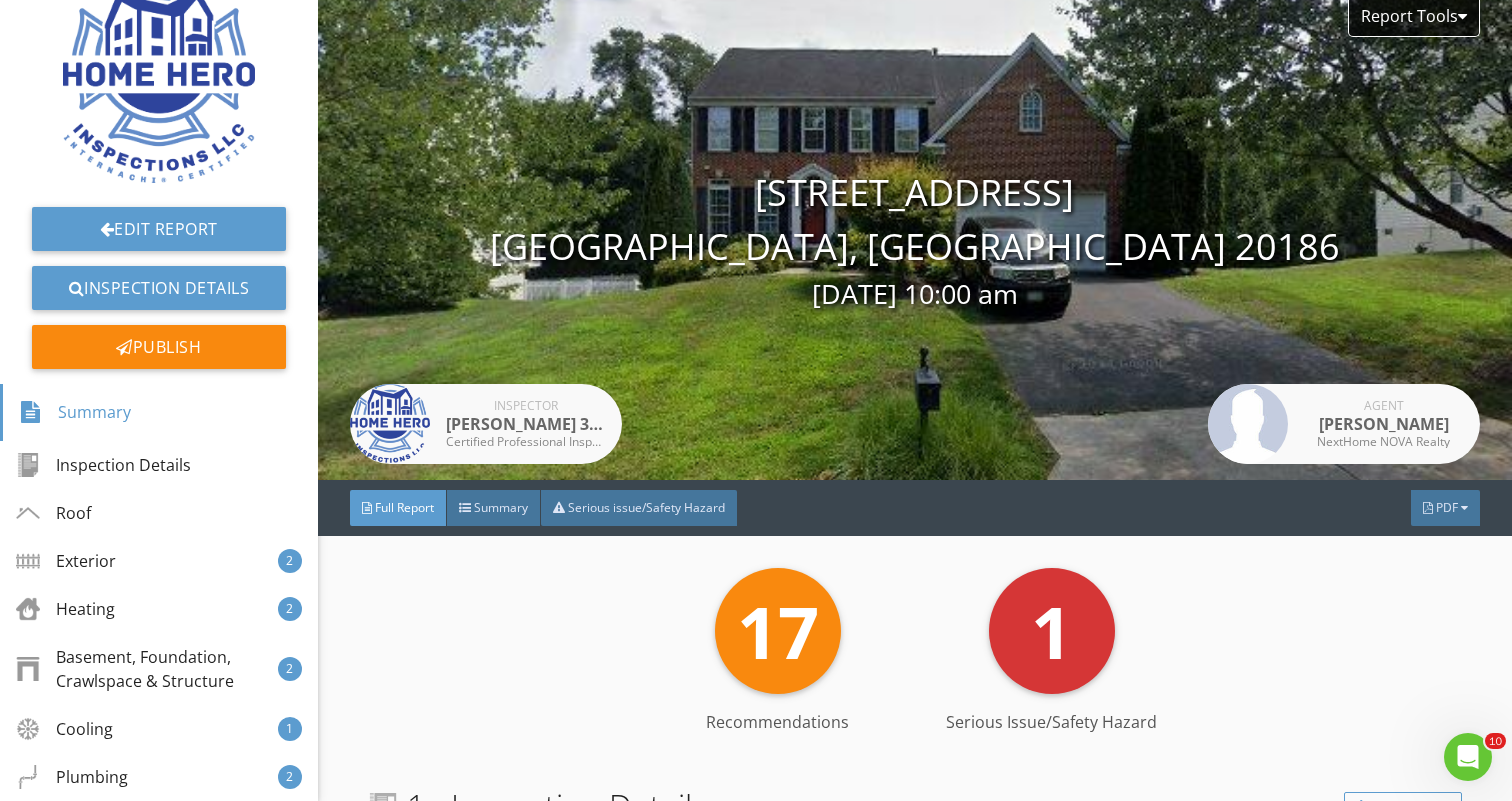 scroll, scrollTop: 155, scrollLeft: 0, axis: vertical 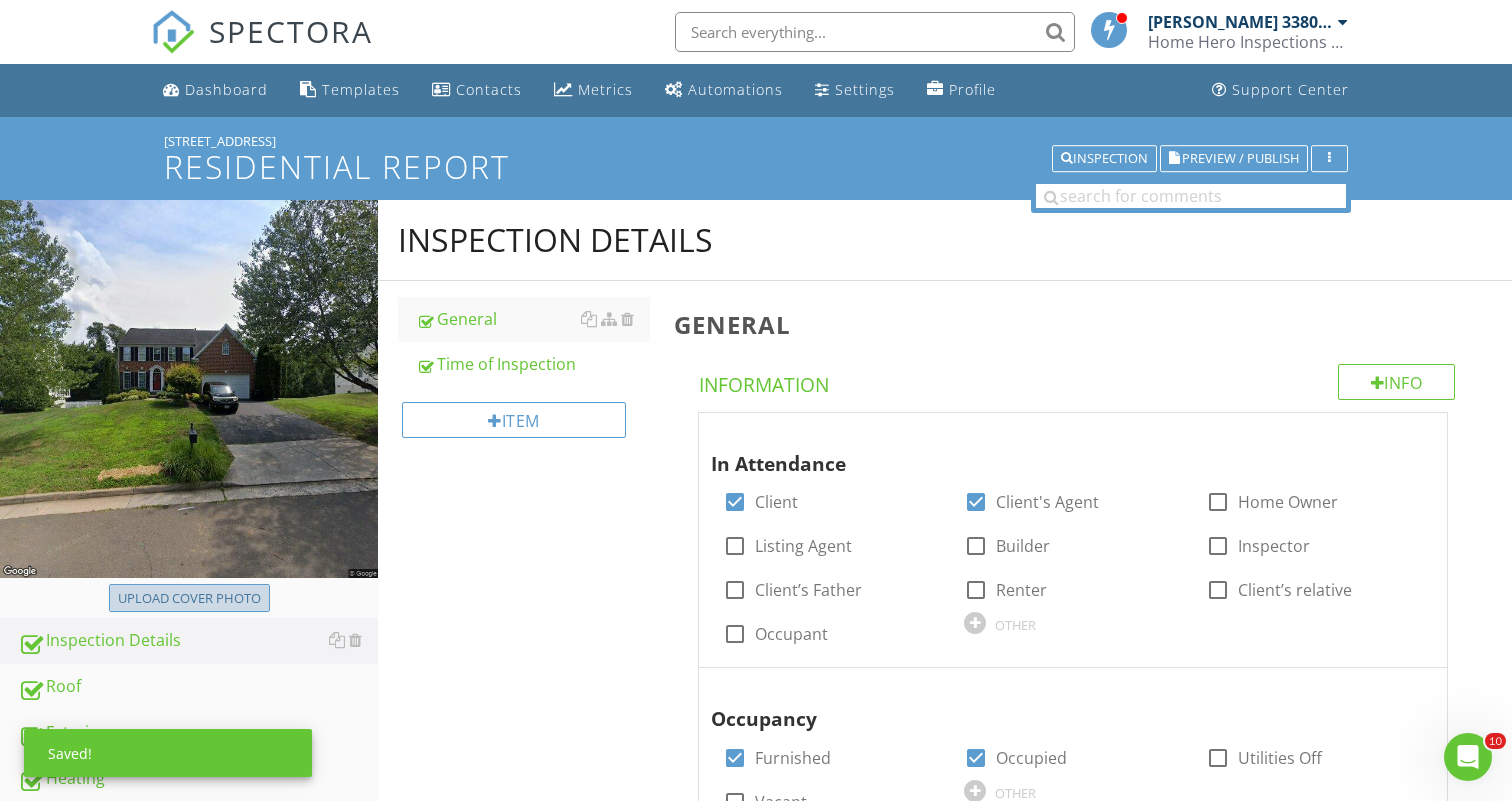 click on "Upload cover photo" at bounding box center (189, 599) 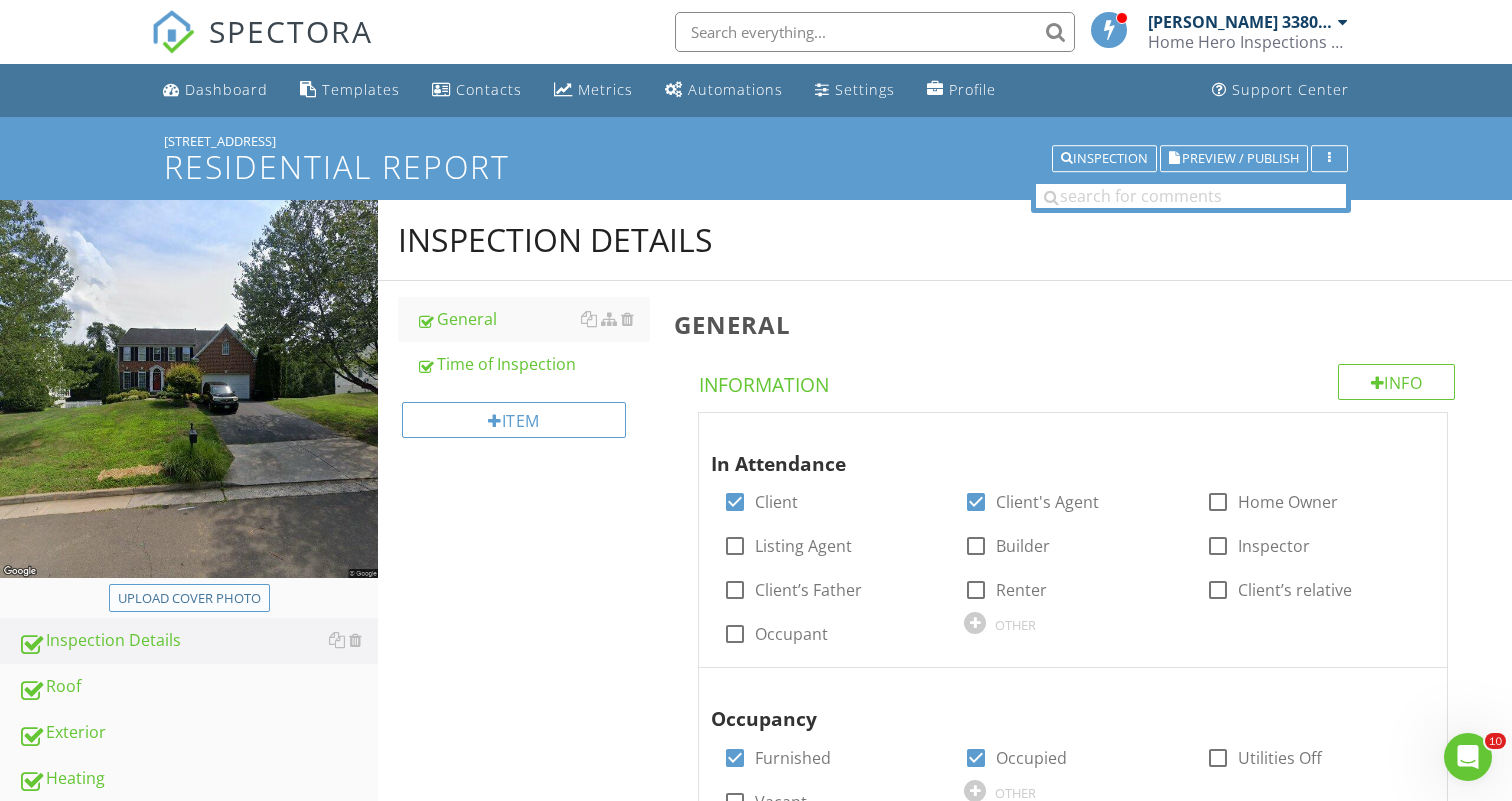 type on "C:\fakepath\IMG_2735.jpeg" 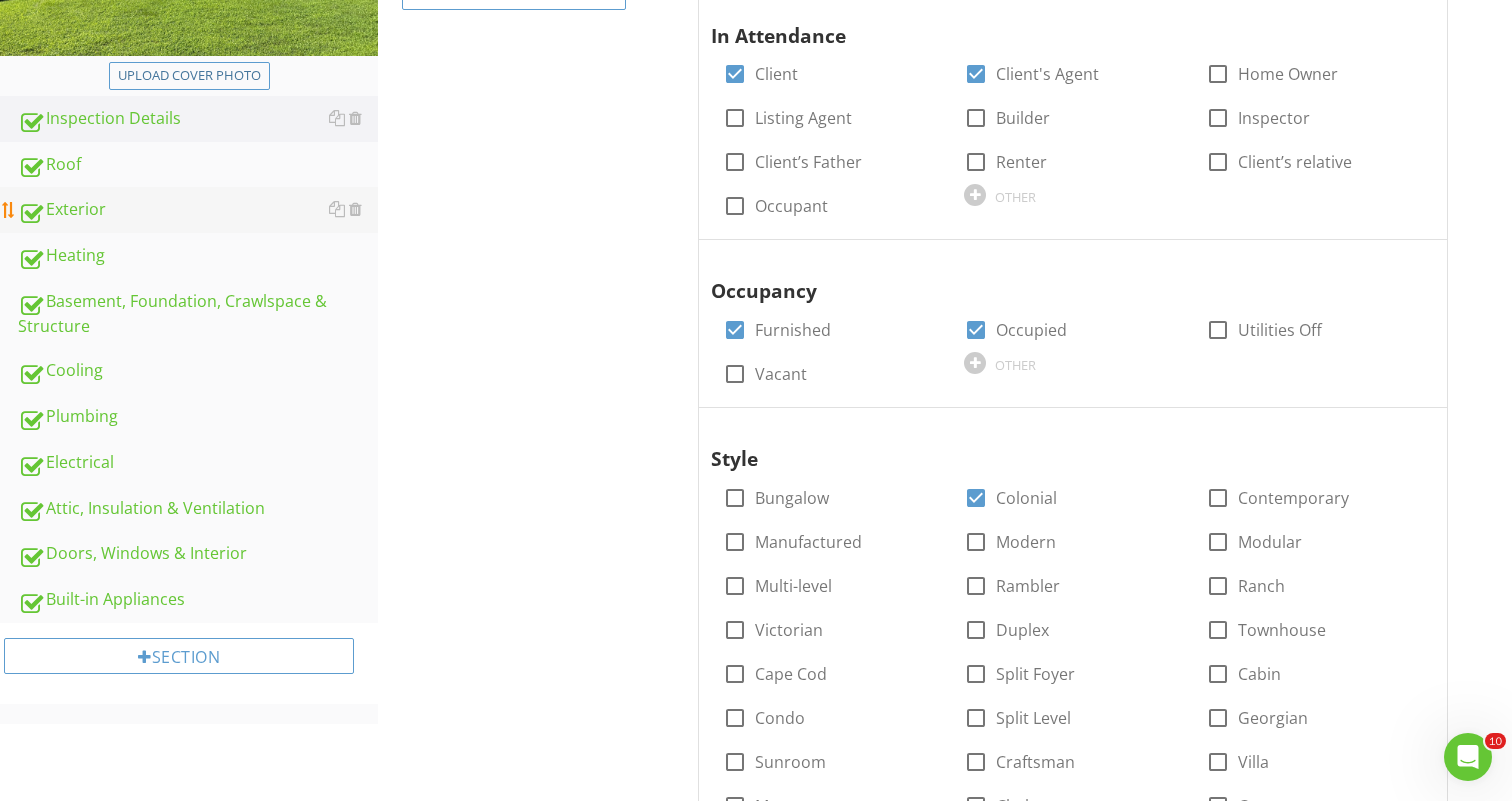 scroll, scrollTop: 443, scrollLeft: 0, axis: vertical 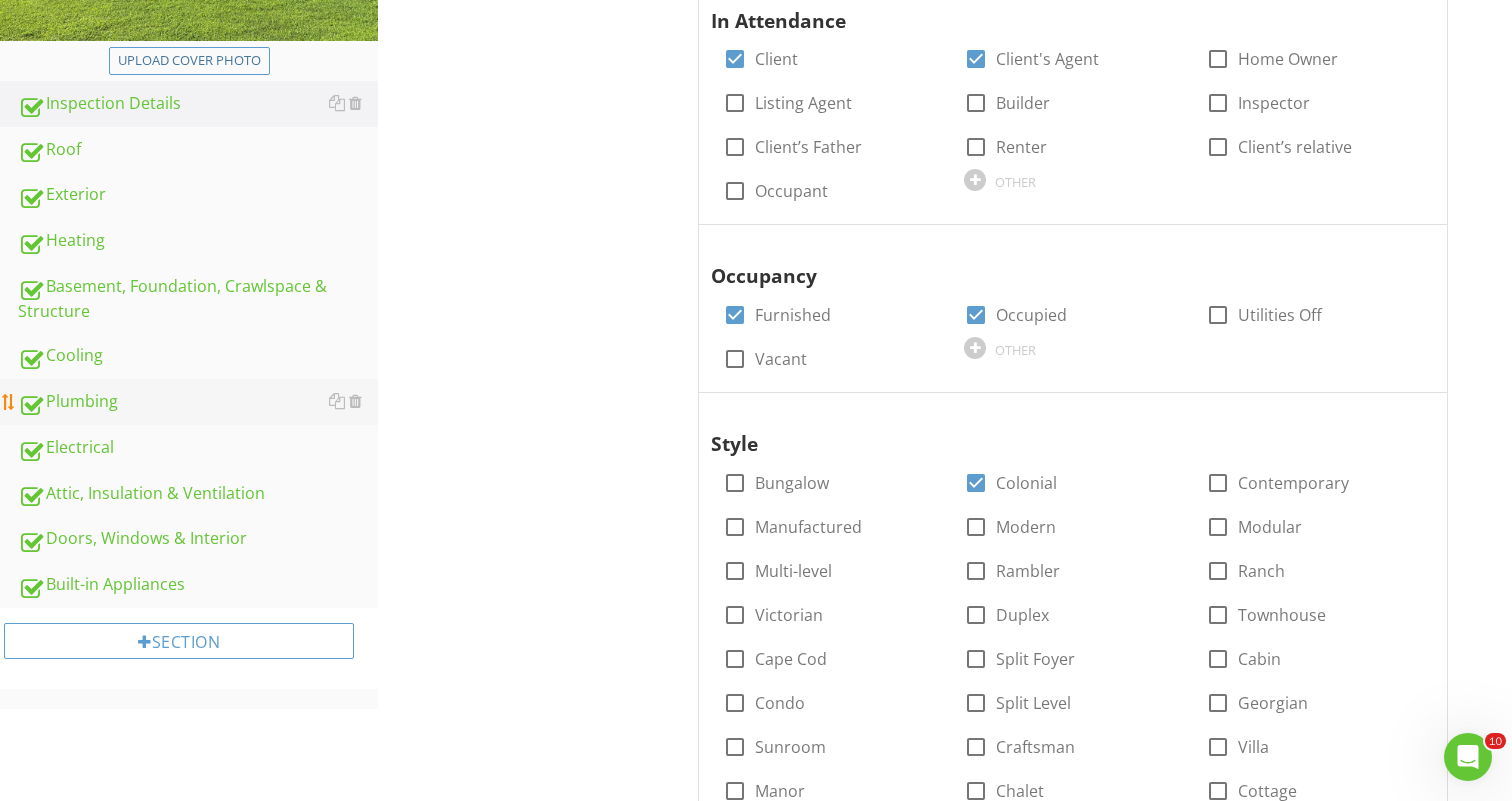click on "Plumbing" at bounding box center (198, 402) 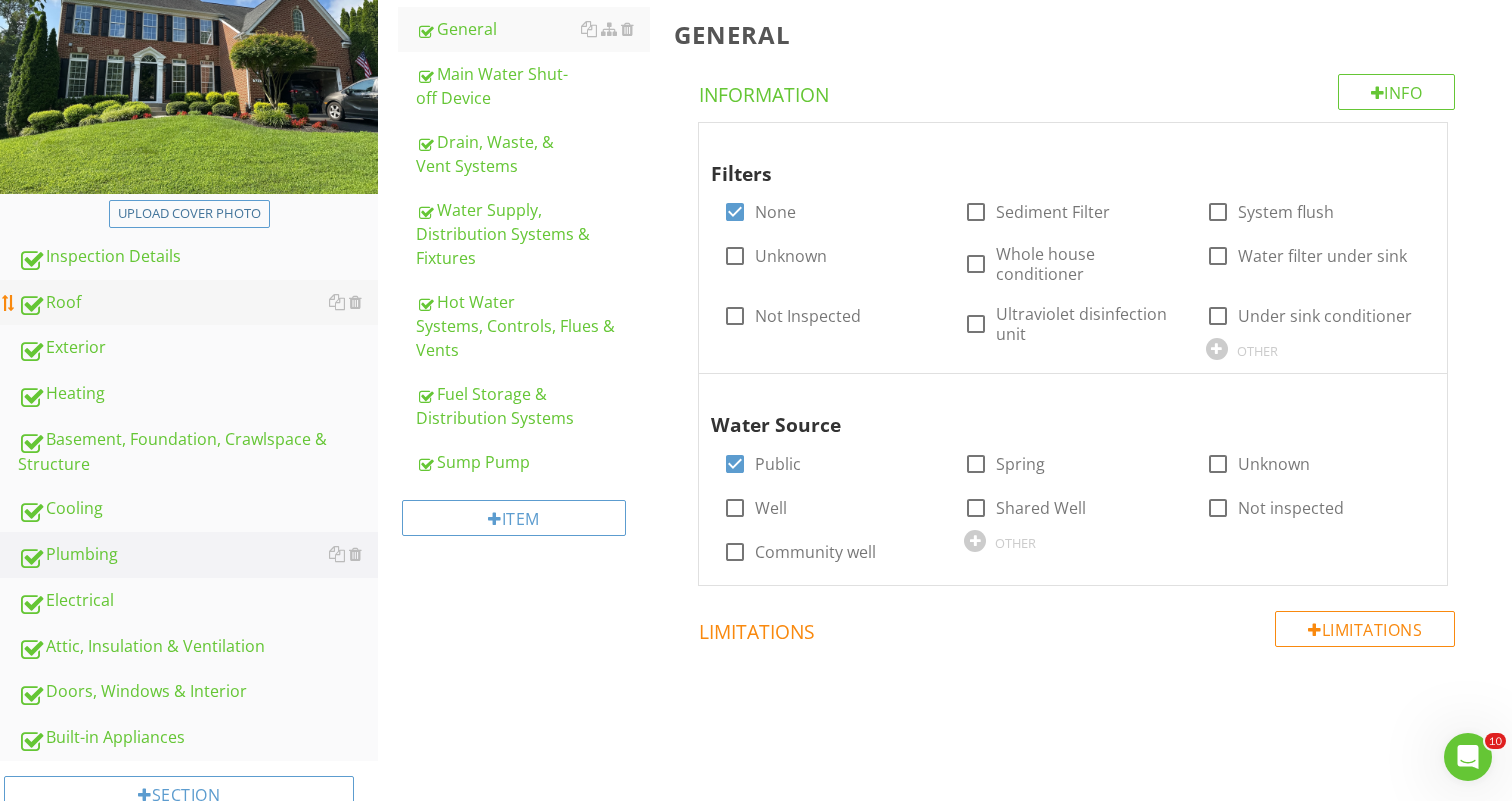 scroll, scrollTop: 286, scrollLeft: 0, axis: vertical 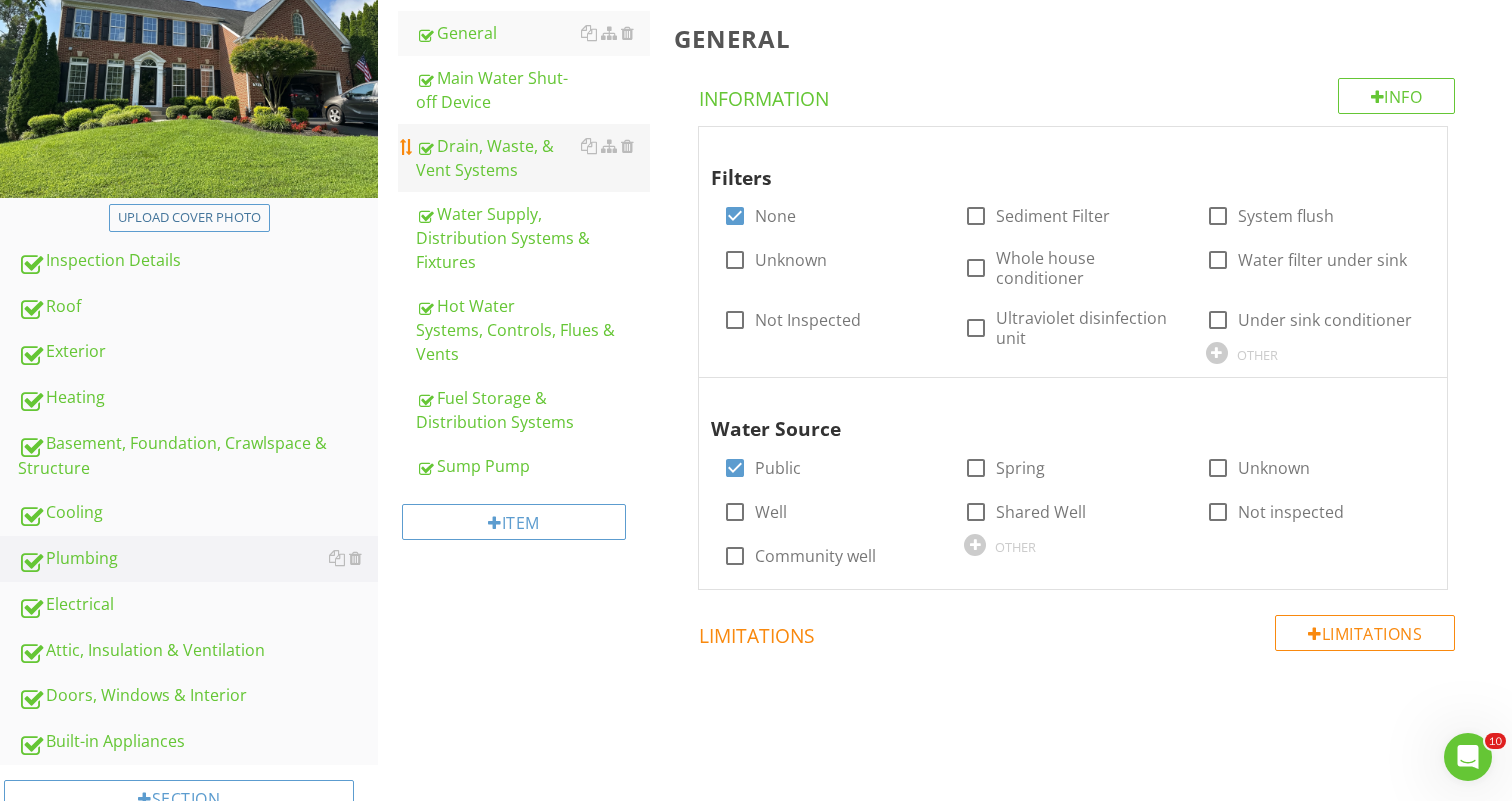 click on "Drain, Waste, & Vent Systems" at bounding box center [533, 158] 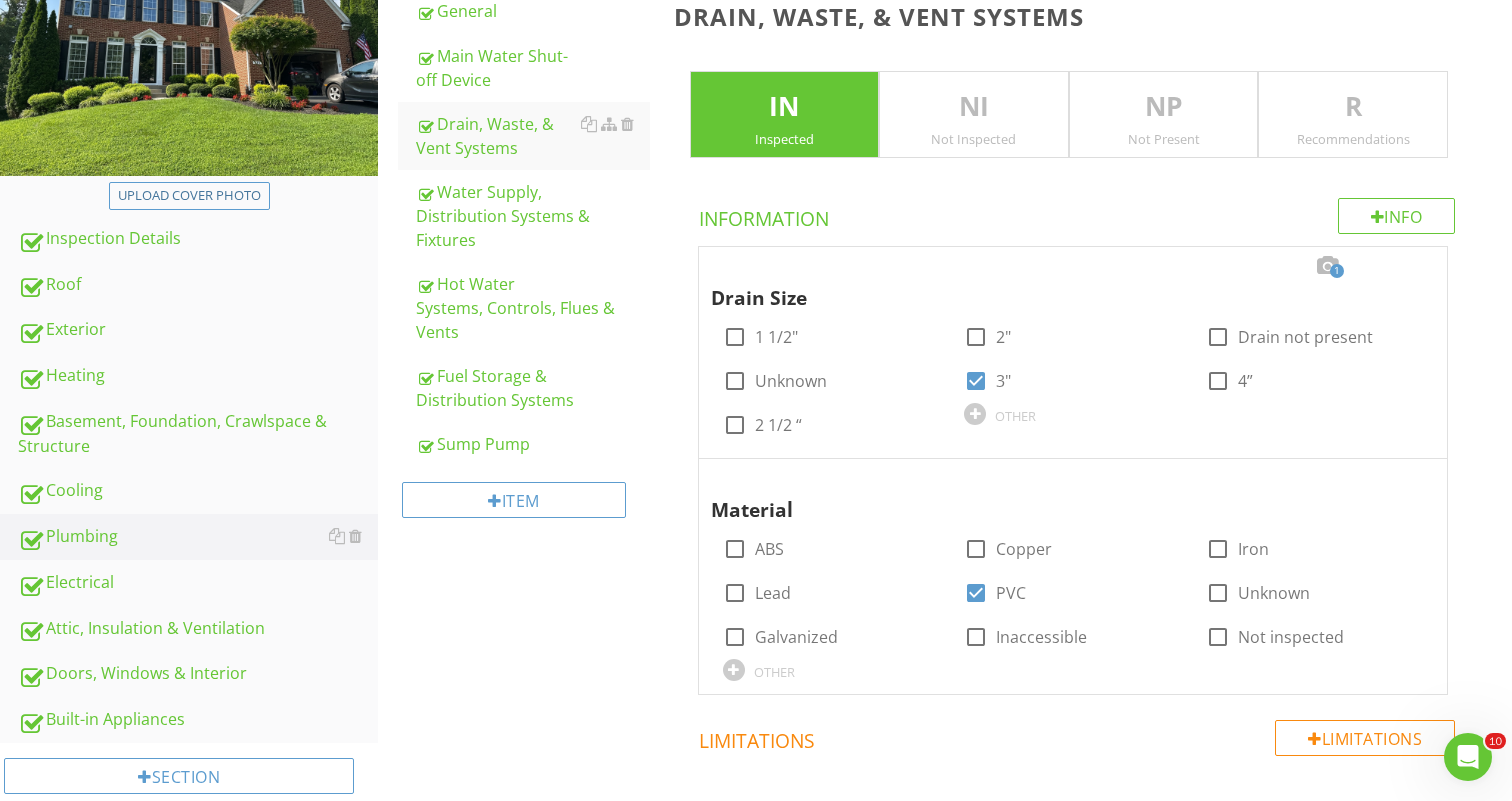scroll, scrollTop: 243, scrollLeft: 0, axis: vertical 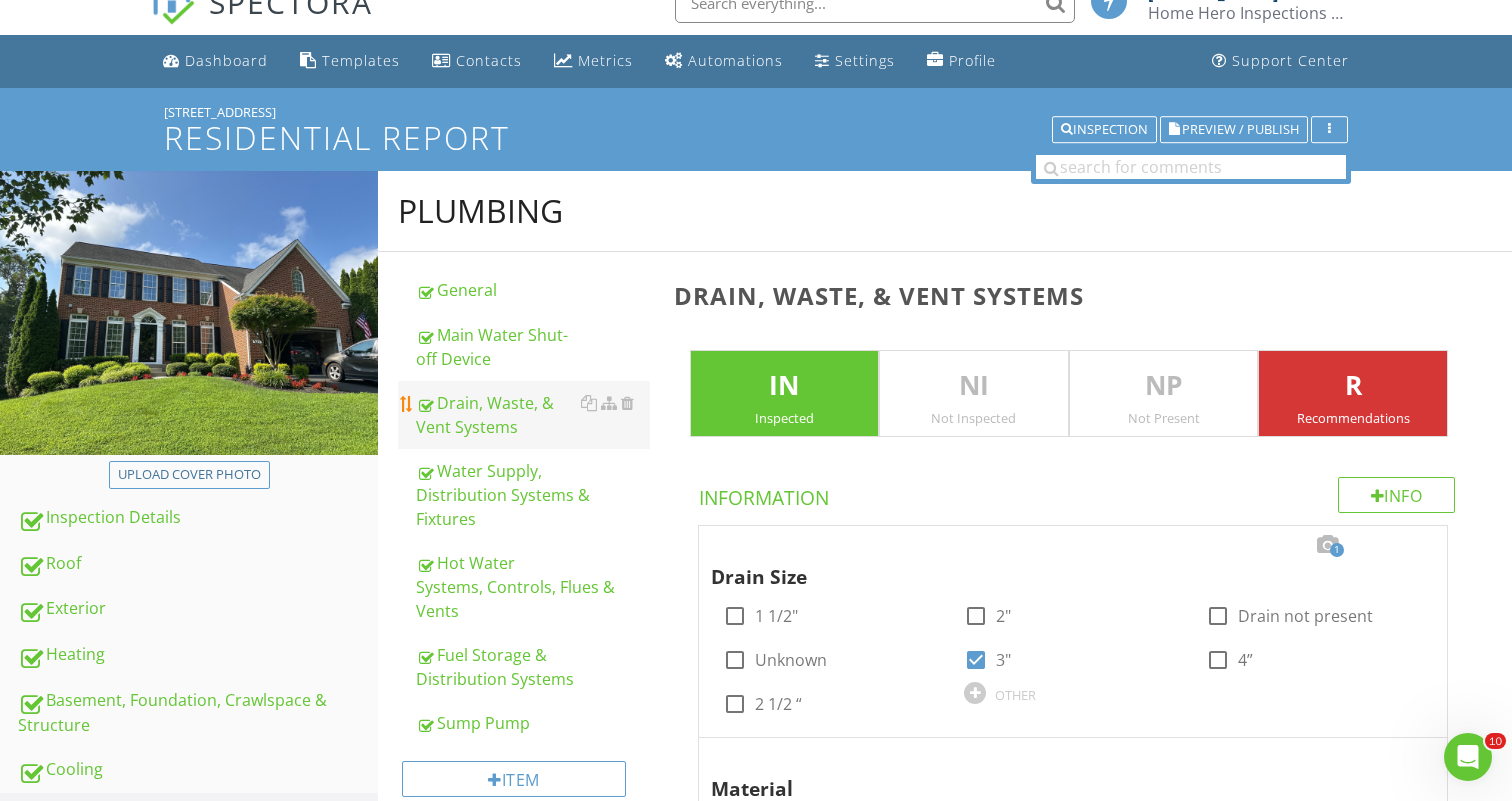 click on "Drain, Waste, & Vent Systems" at bounding box center [533, 415] 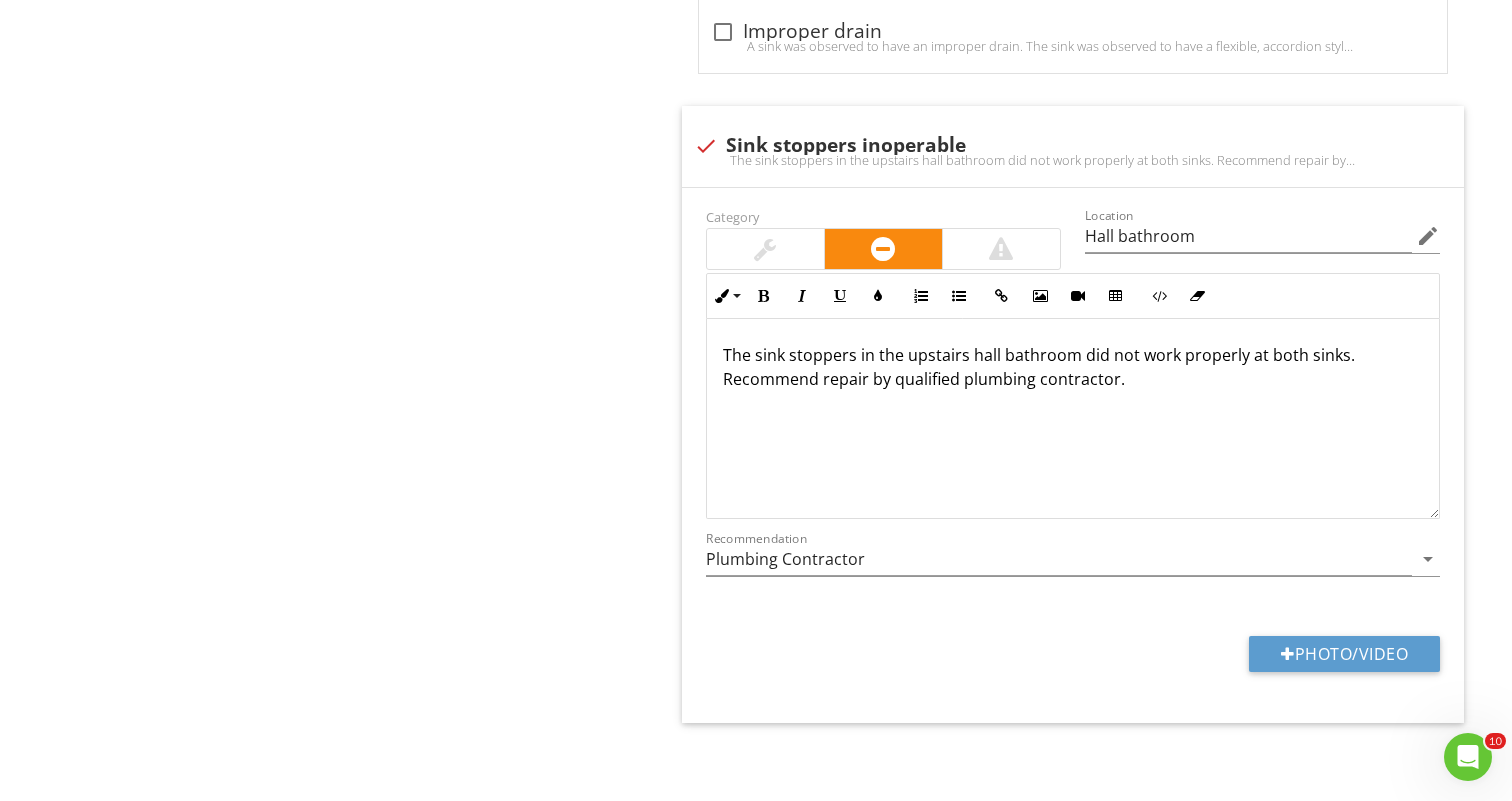 scroll, scrollTop: 2568, scrollLeft: 0, axis: vertical 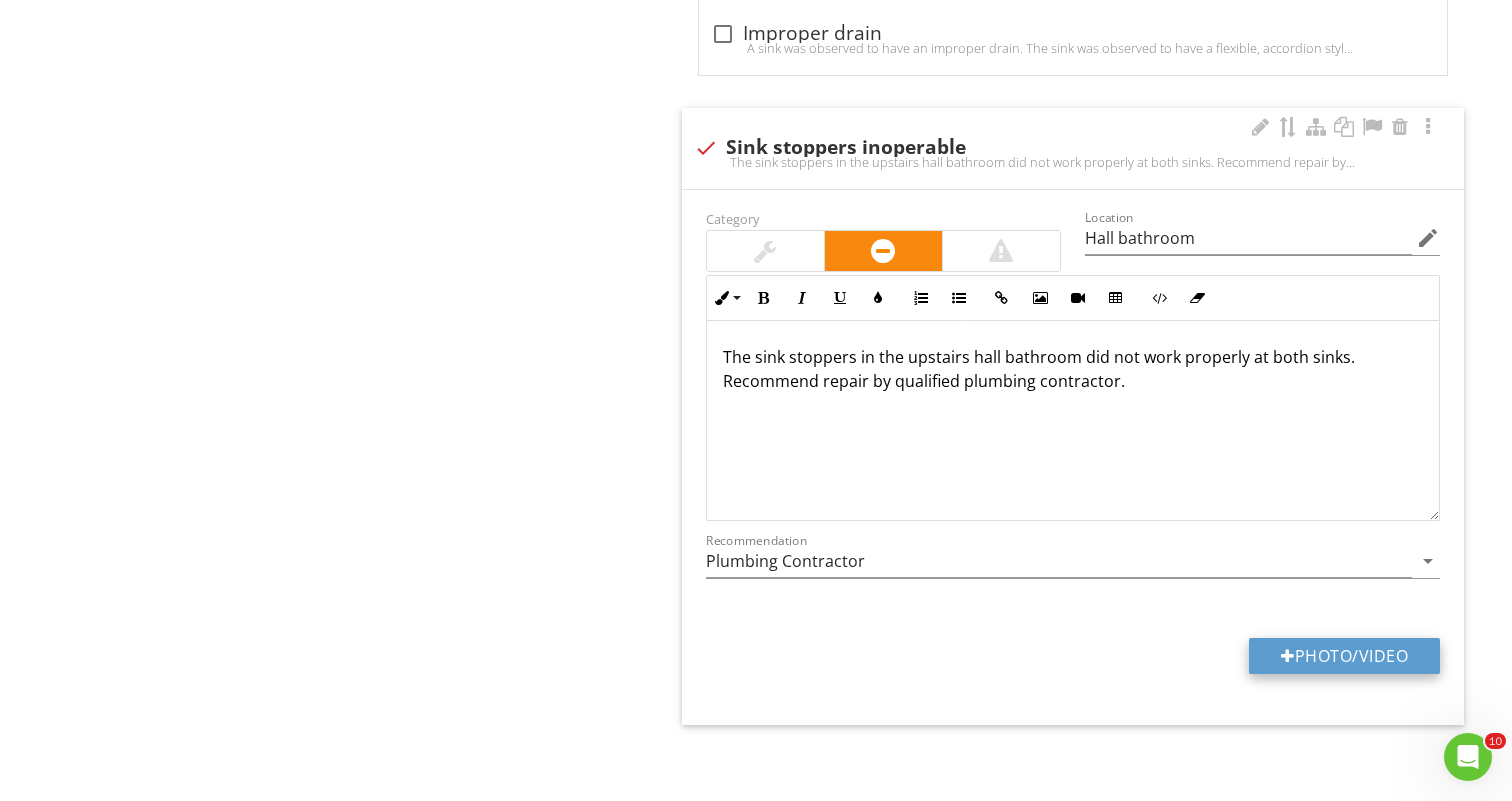 click at bounding box center [1288, 656] 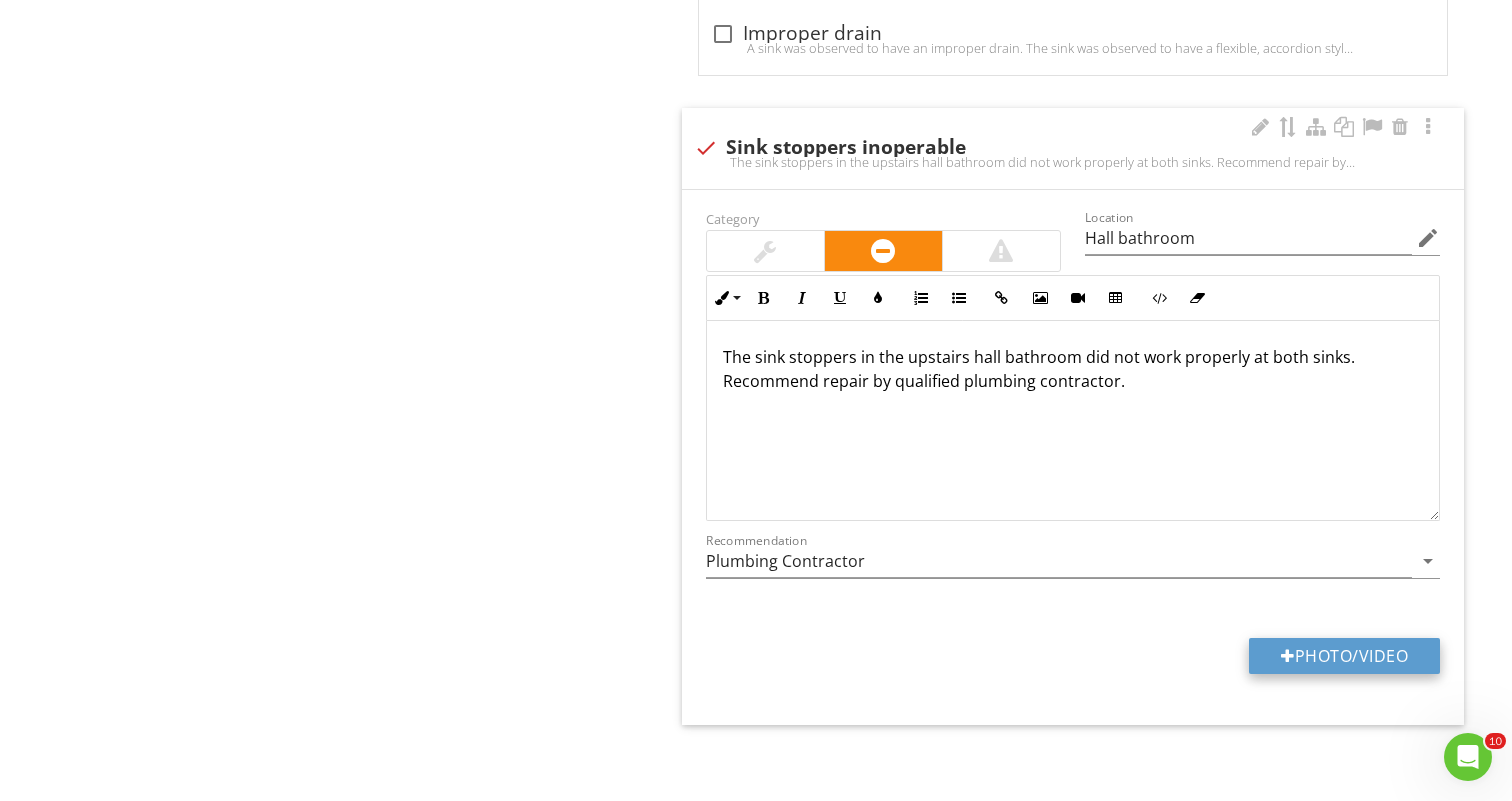 type on "C:\fakepath\IMG_2837.jpeg" 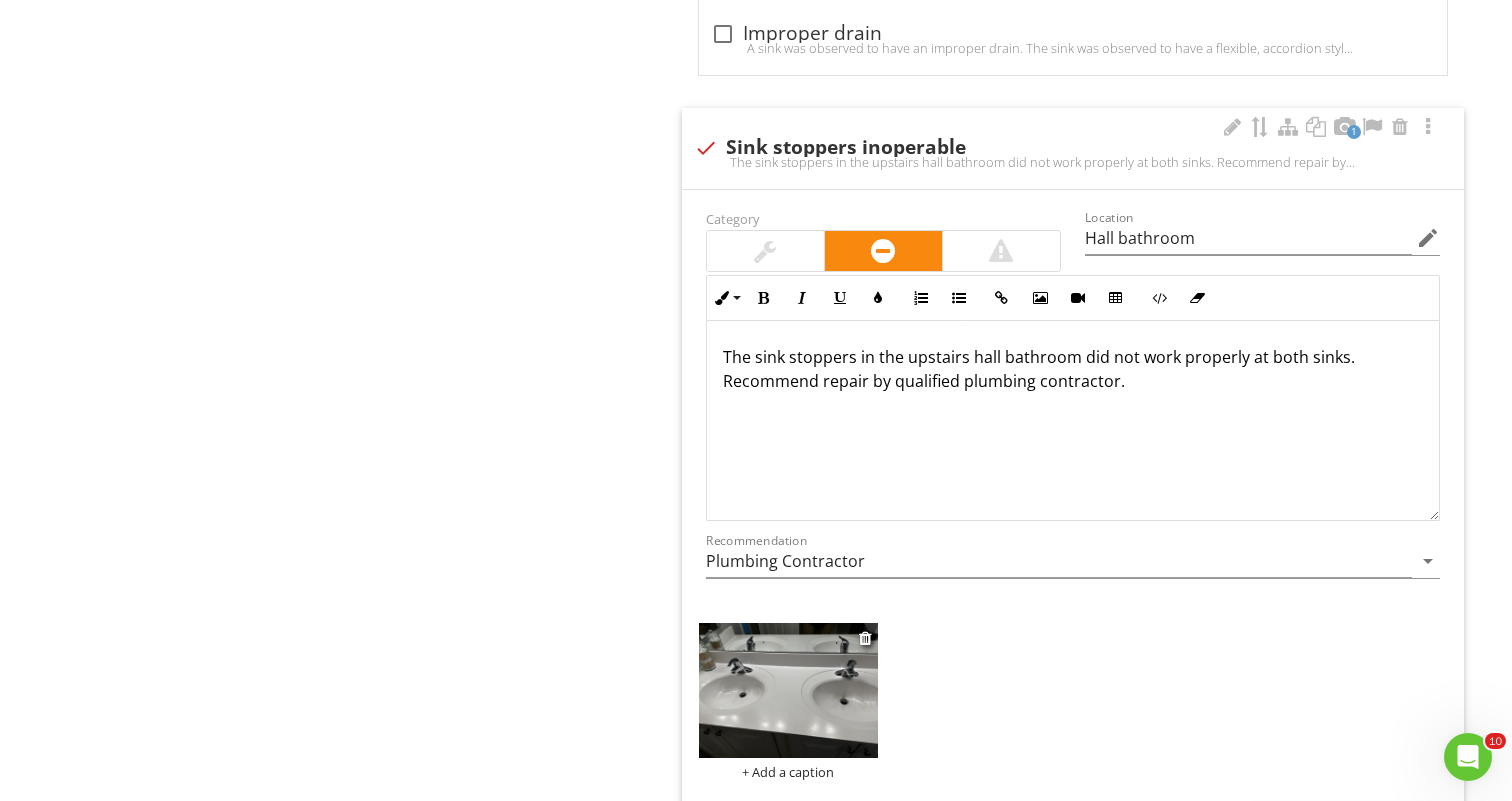 click at bounding box center [789, 690] 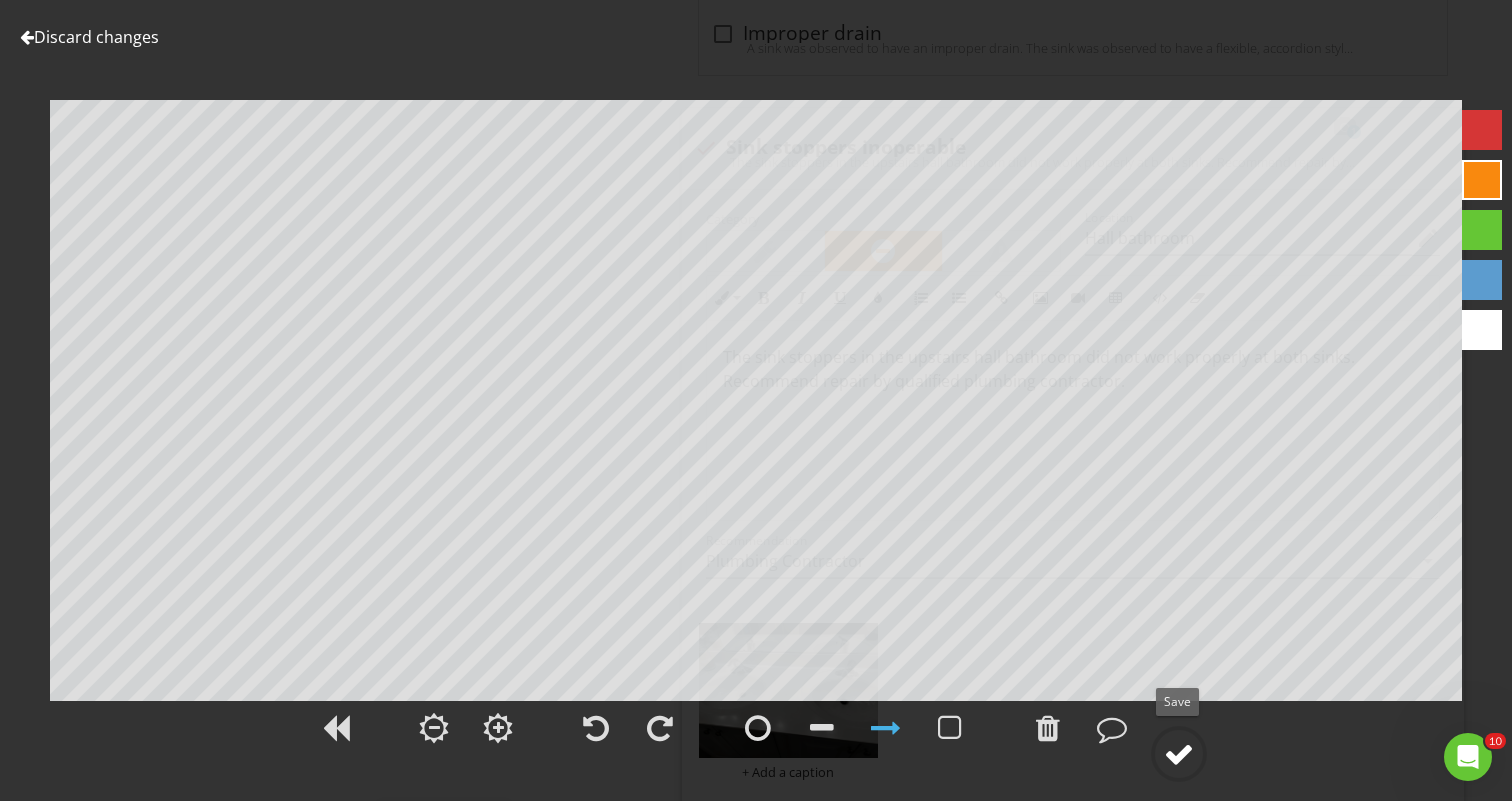 click at bounding box center (1179, 754) 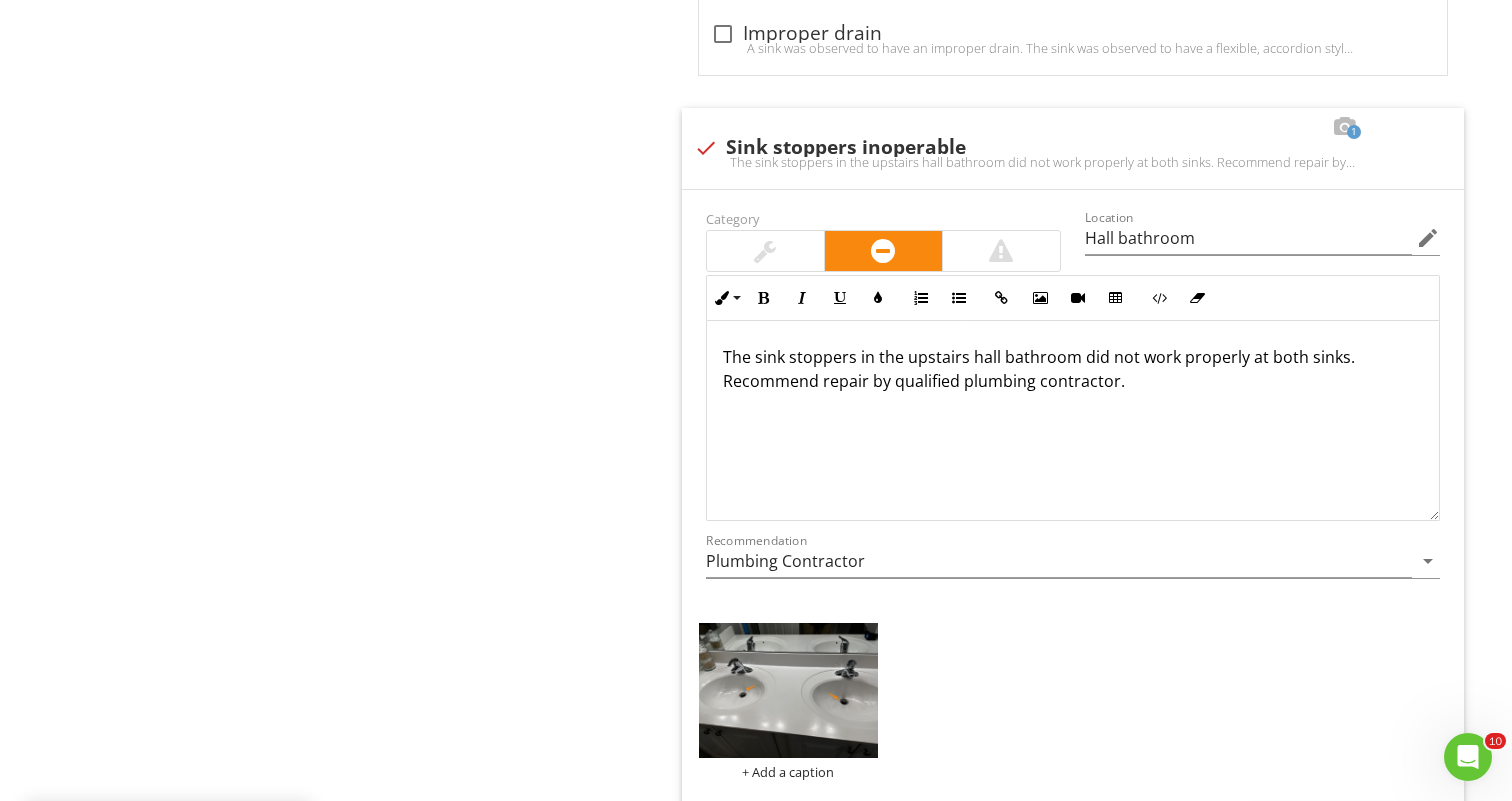 scroll, scrollTop: 286, scrollLeft: 0, axis: vertical 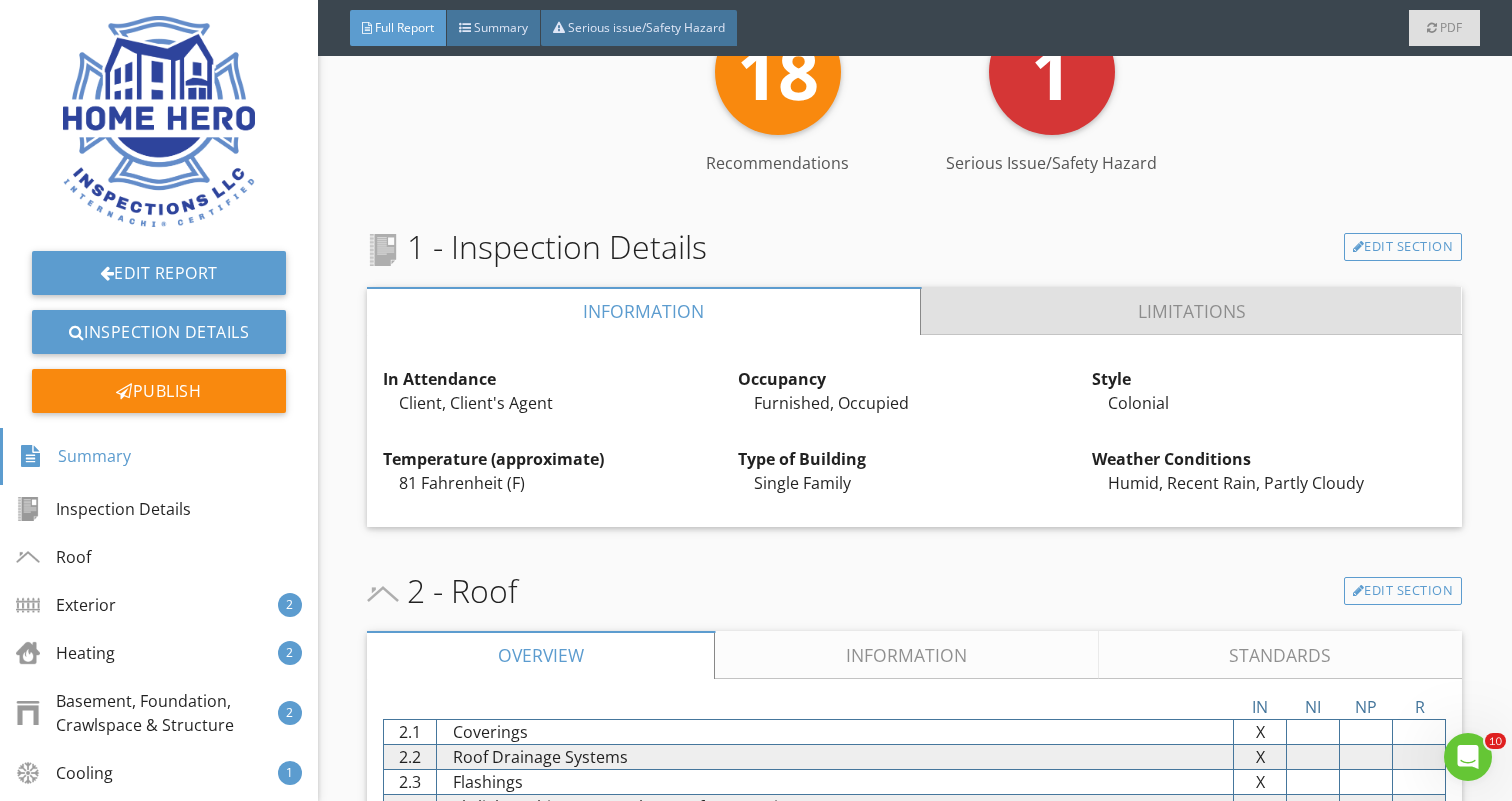 click on "Limitations" at bounding box center [1192, 311] 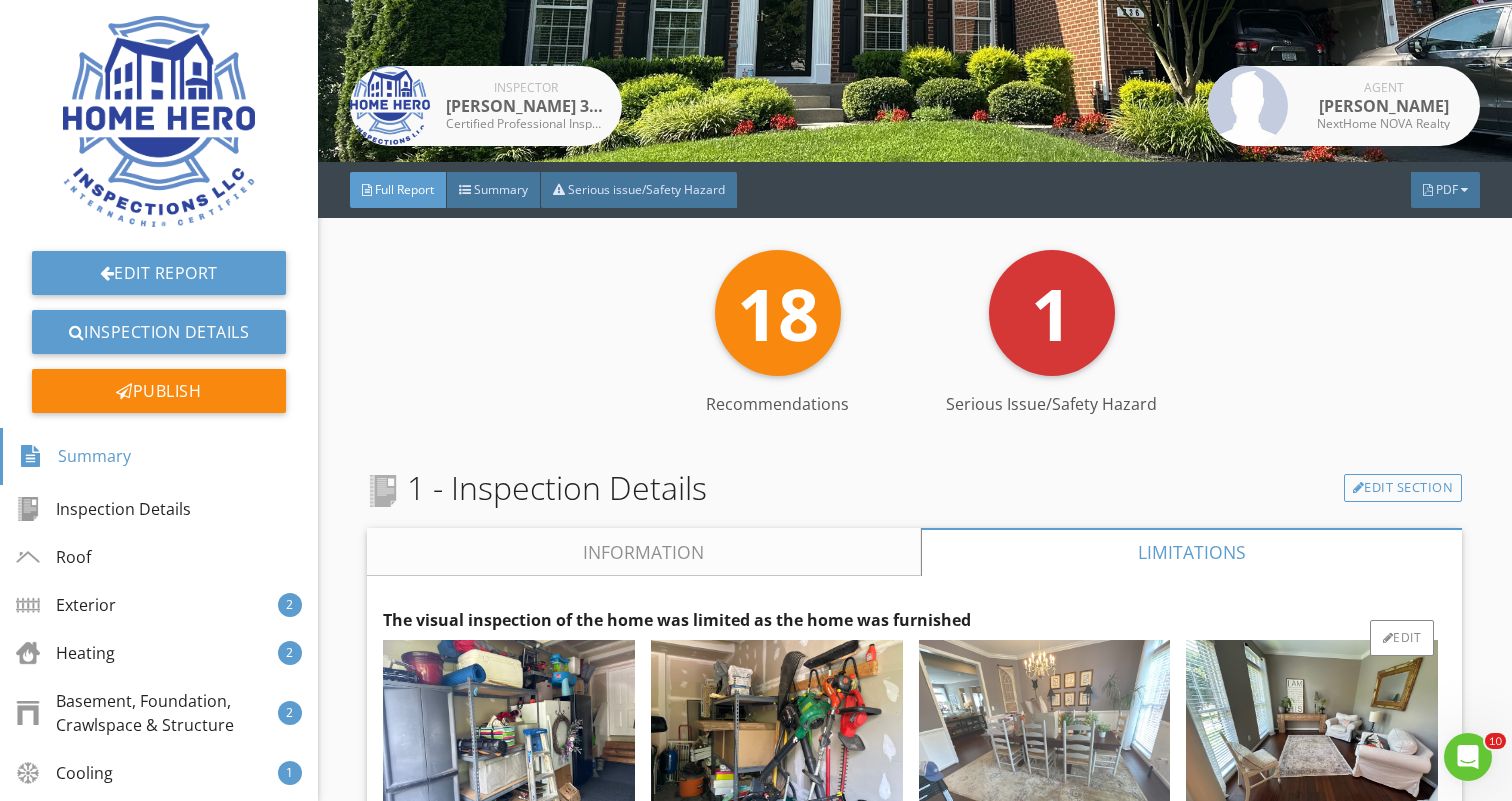 scroll, scrollTop: 346, scrollLeft: 0, axis: vertical 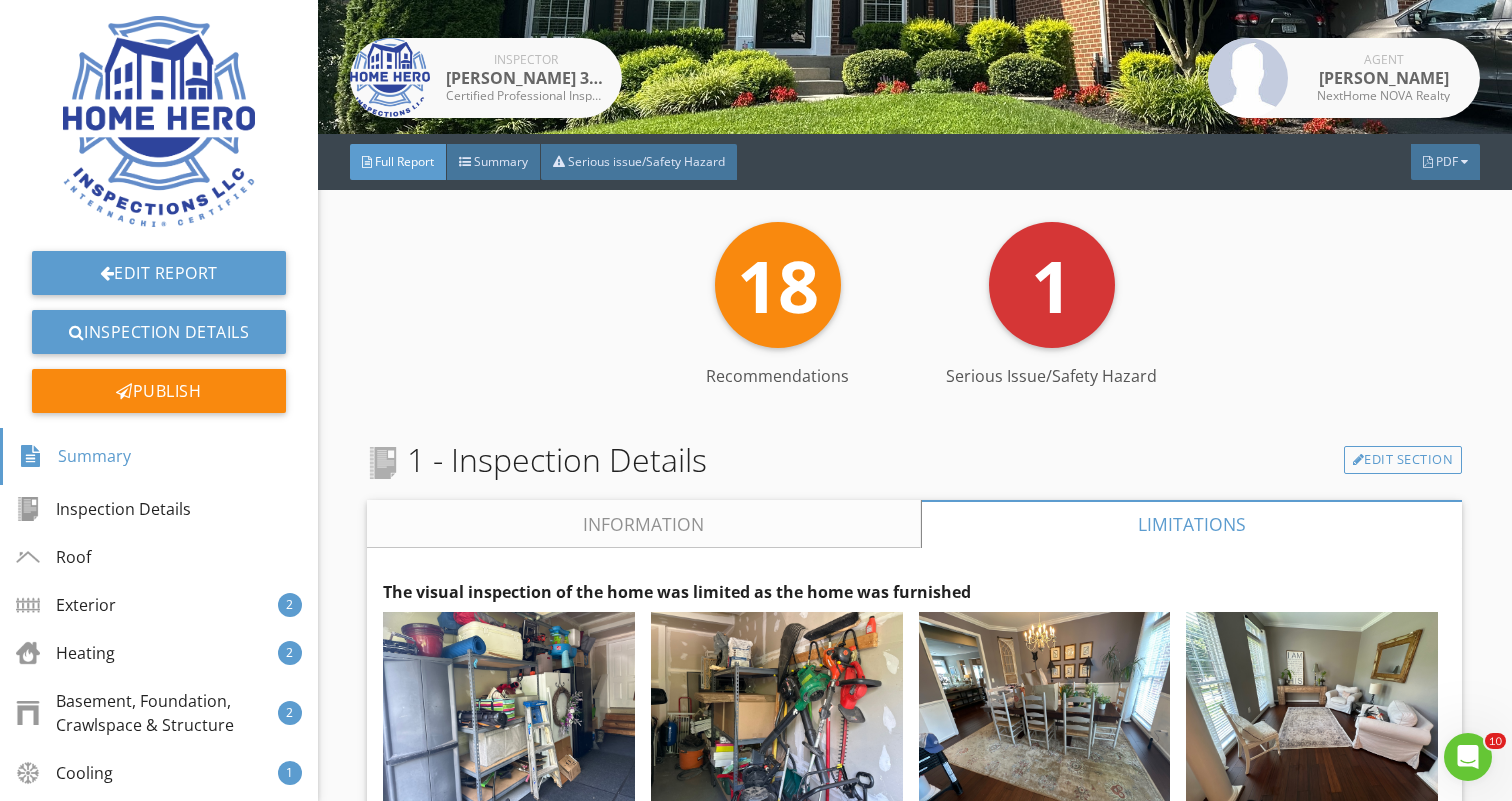 click on "Information" at bounding box center (644, 524) 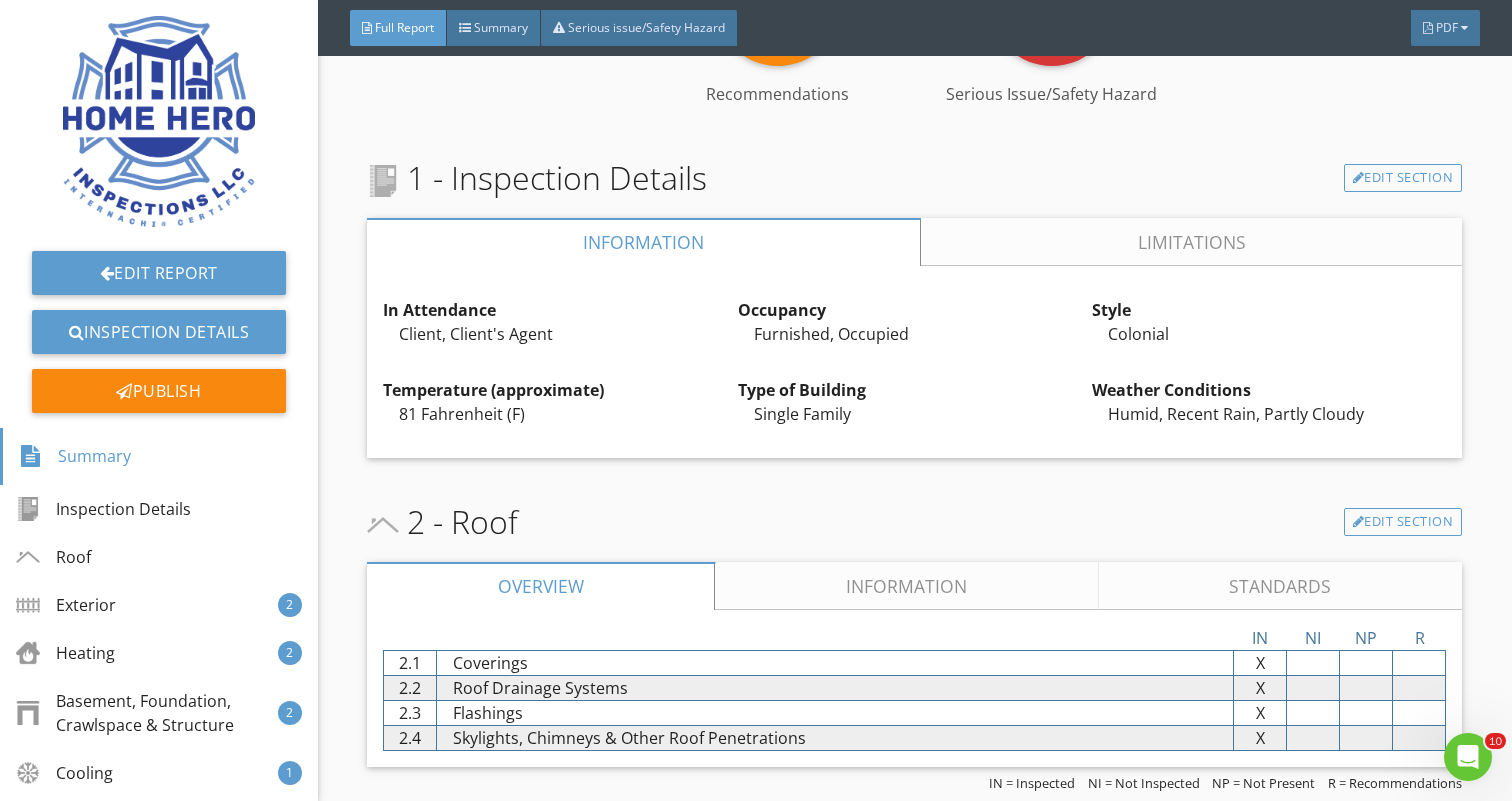 scroll, scrollTop: 593, scrollLeft: 0, axis: vertical 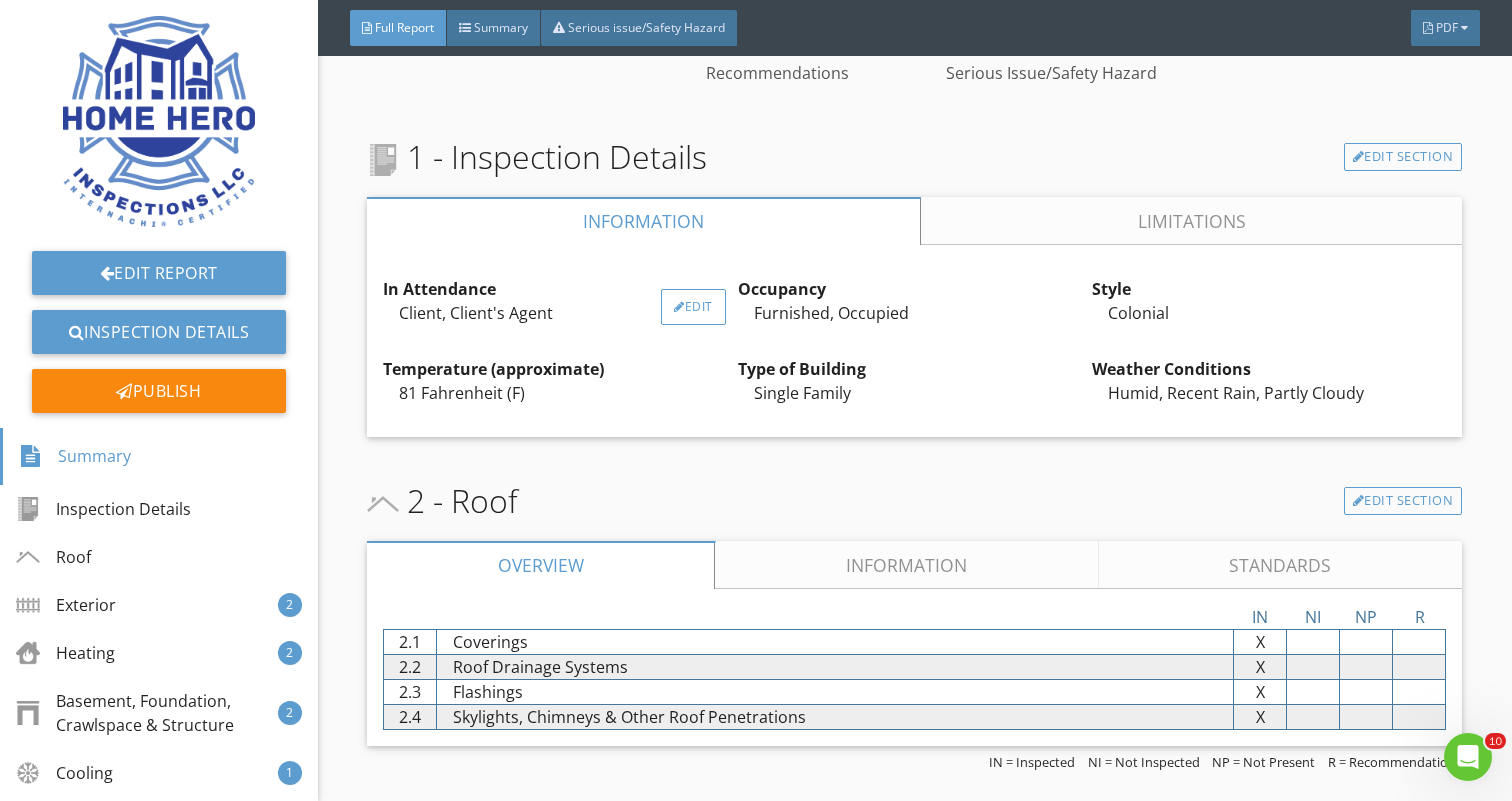 click at bounding box center (679, 307) 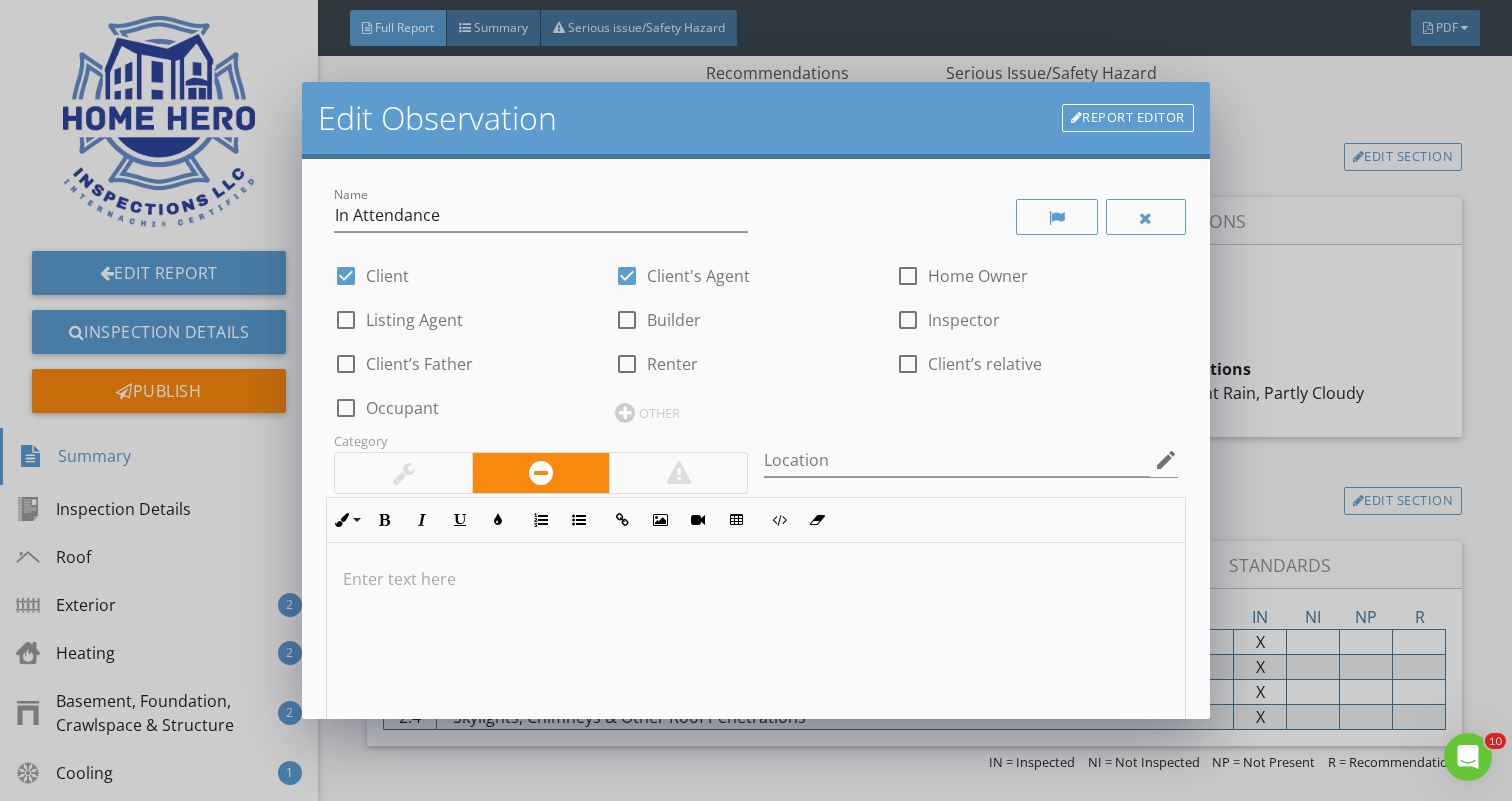 click at bounding box center (908, 364) 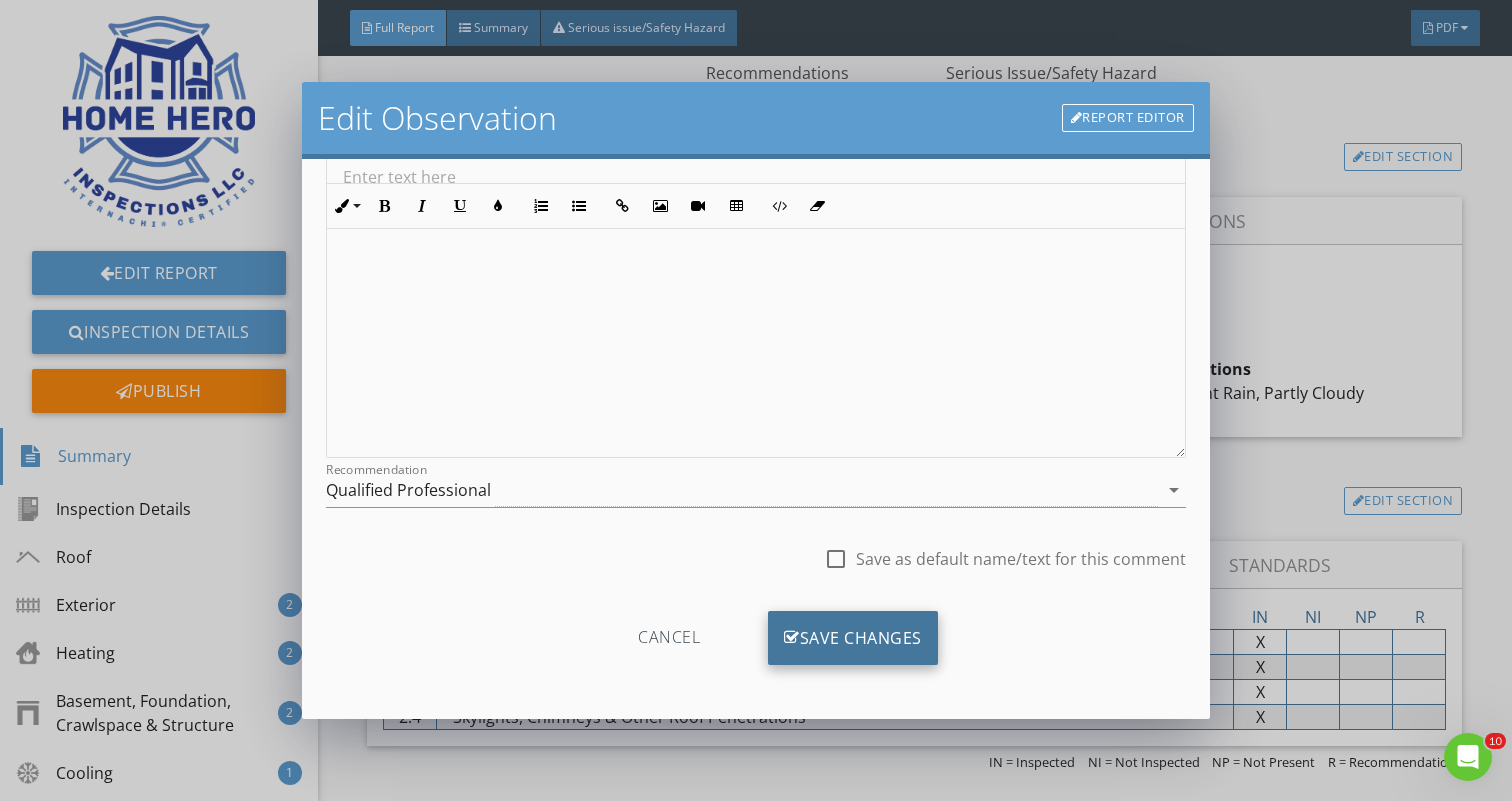 click on "Save Changes" at bounding box center [853, 638] 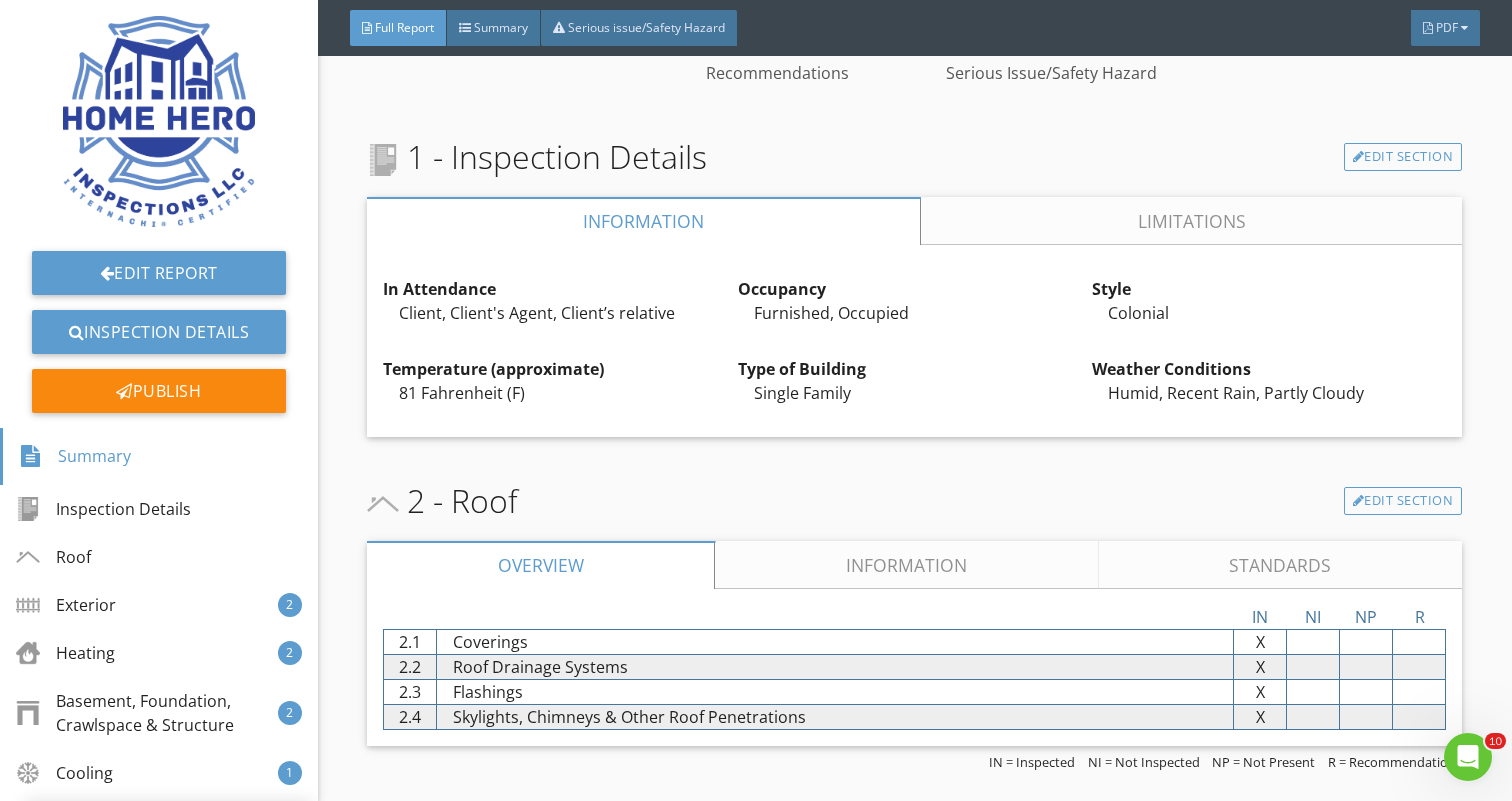 scroll, scrollTop: 165, scrollLeft: 0, axis: vertical 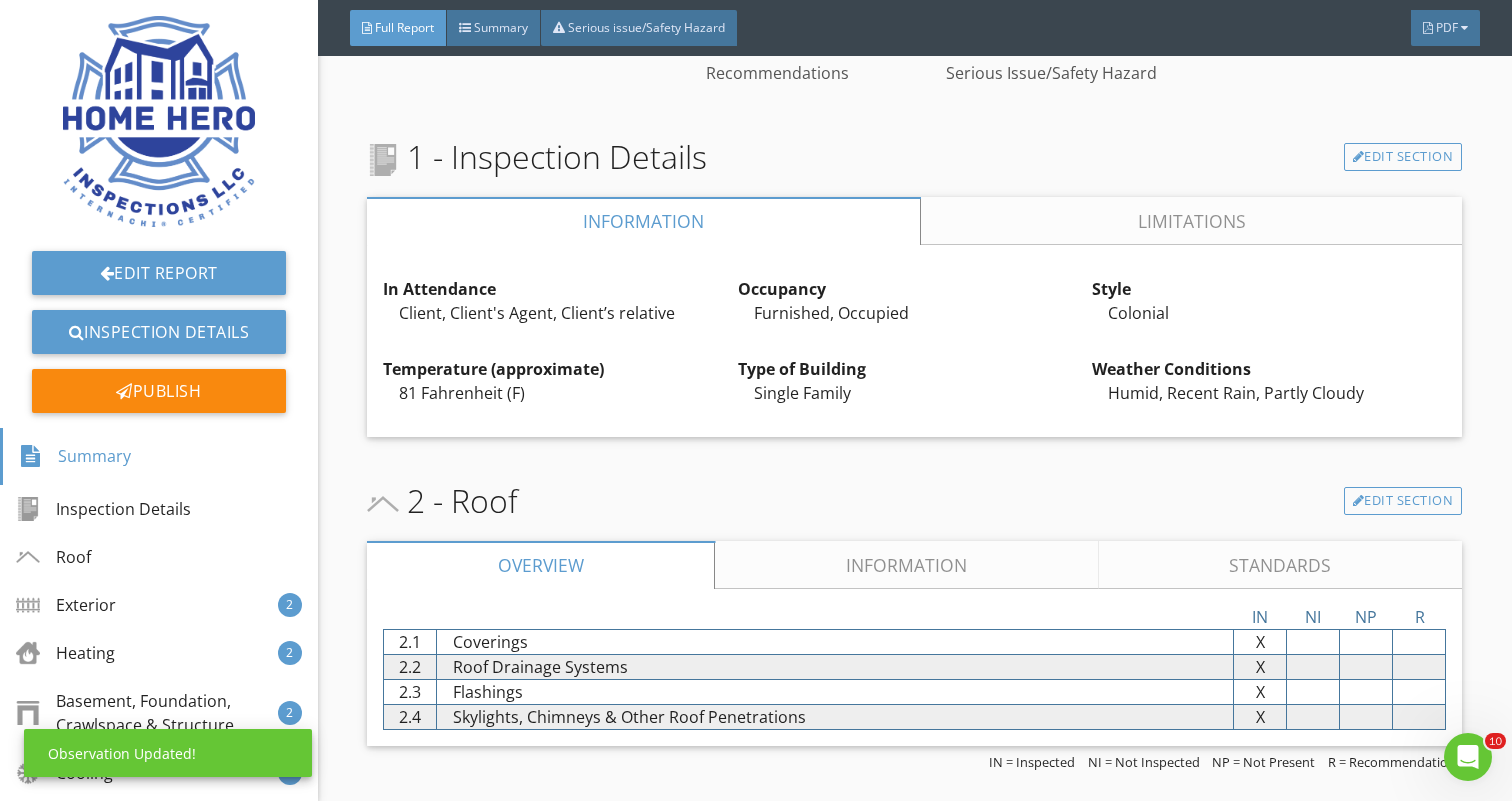 click on "Information" at bounding box center (907, 565) 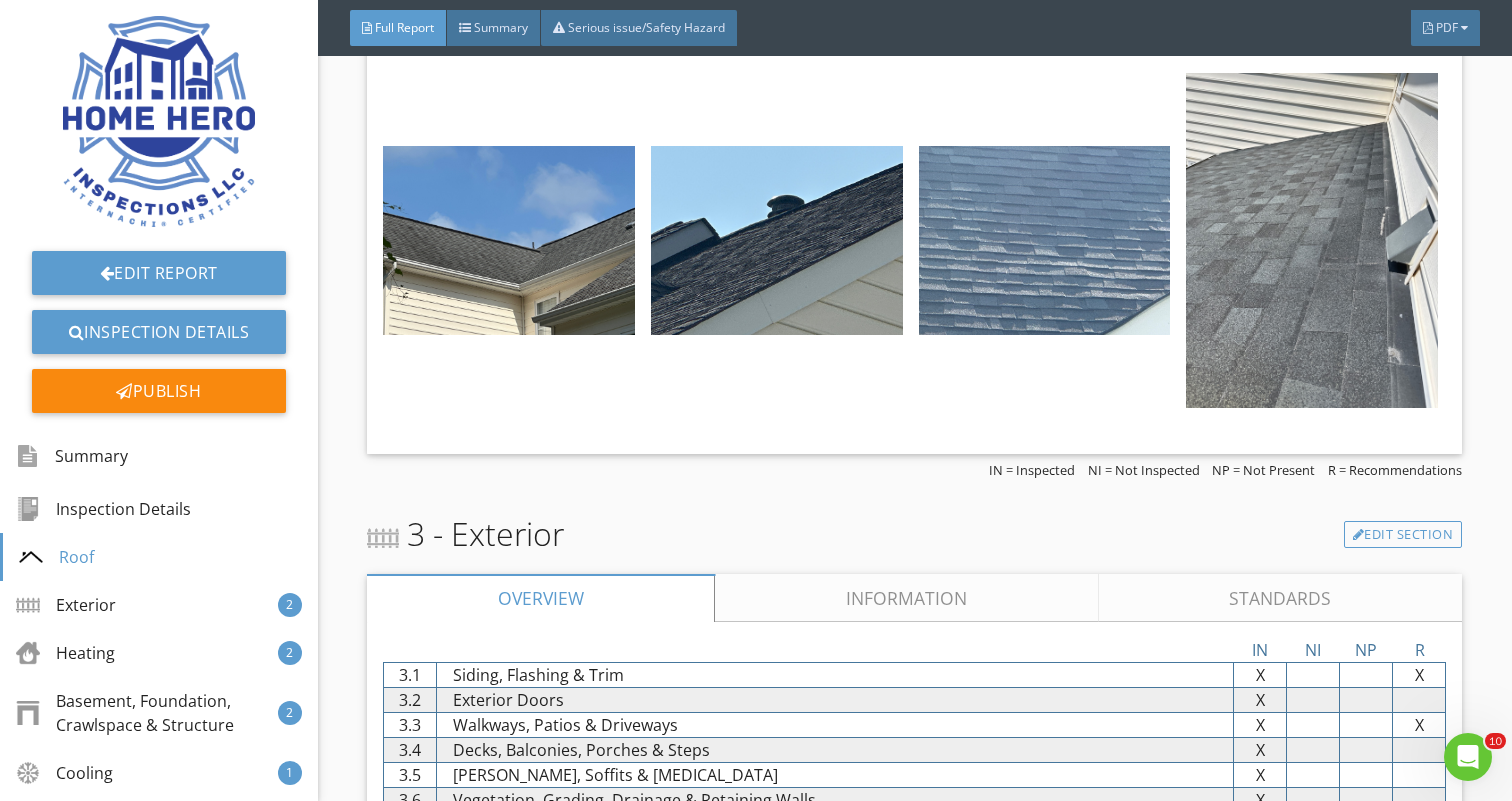 scroll, scrollTop: 1574, scrollLeft: 0, axis: vertical 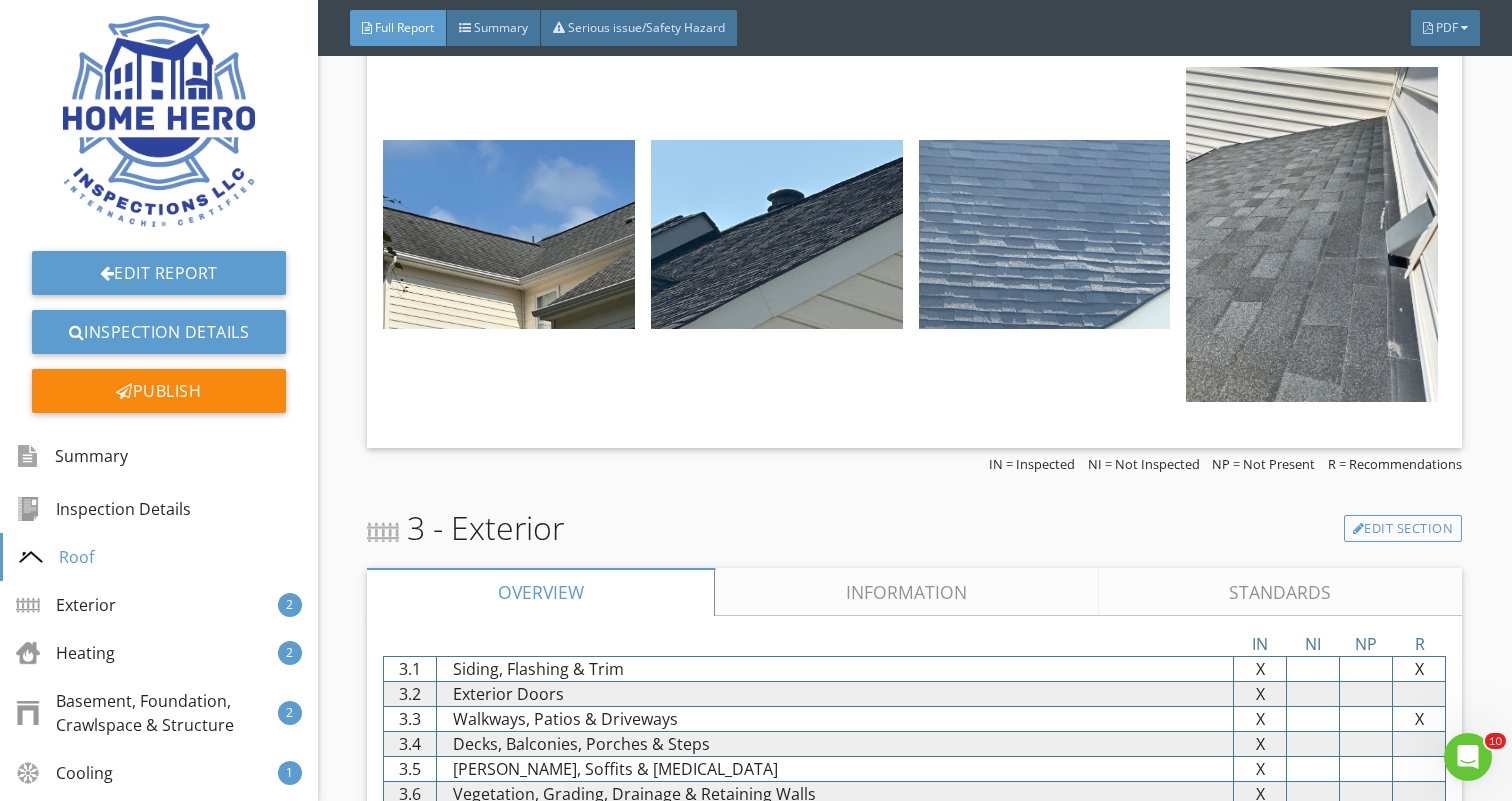 click on "Information" at bounding box center [907, 592] 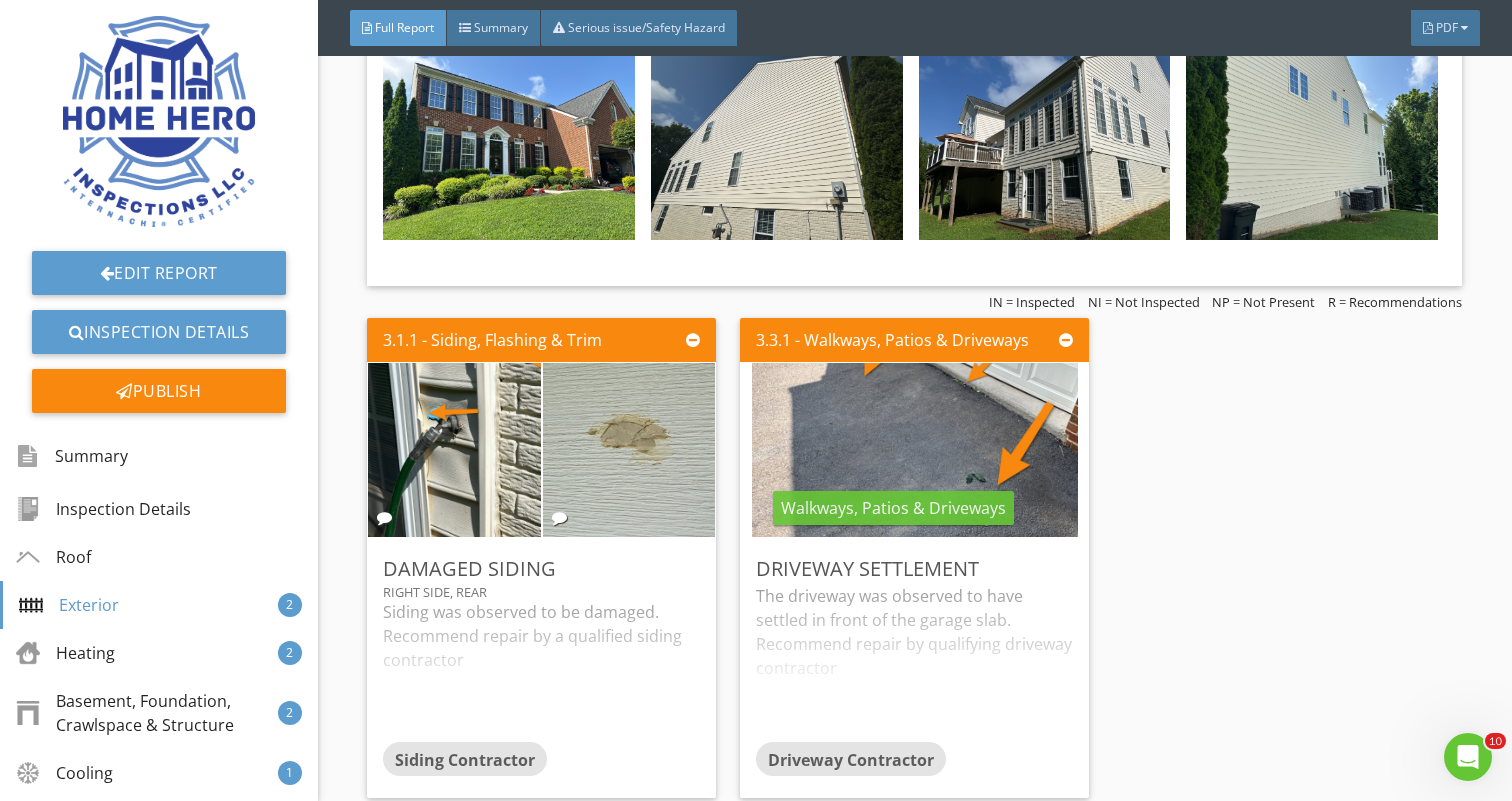 scroll, scrollTop: 3003, scrollLeft: 0, axis: vertical 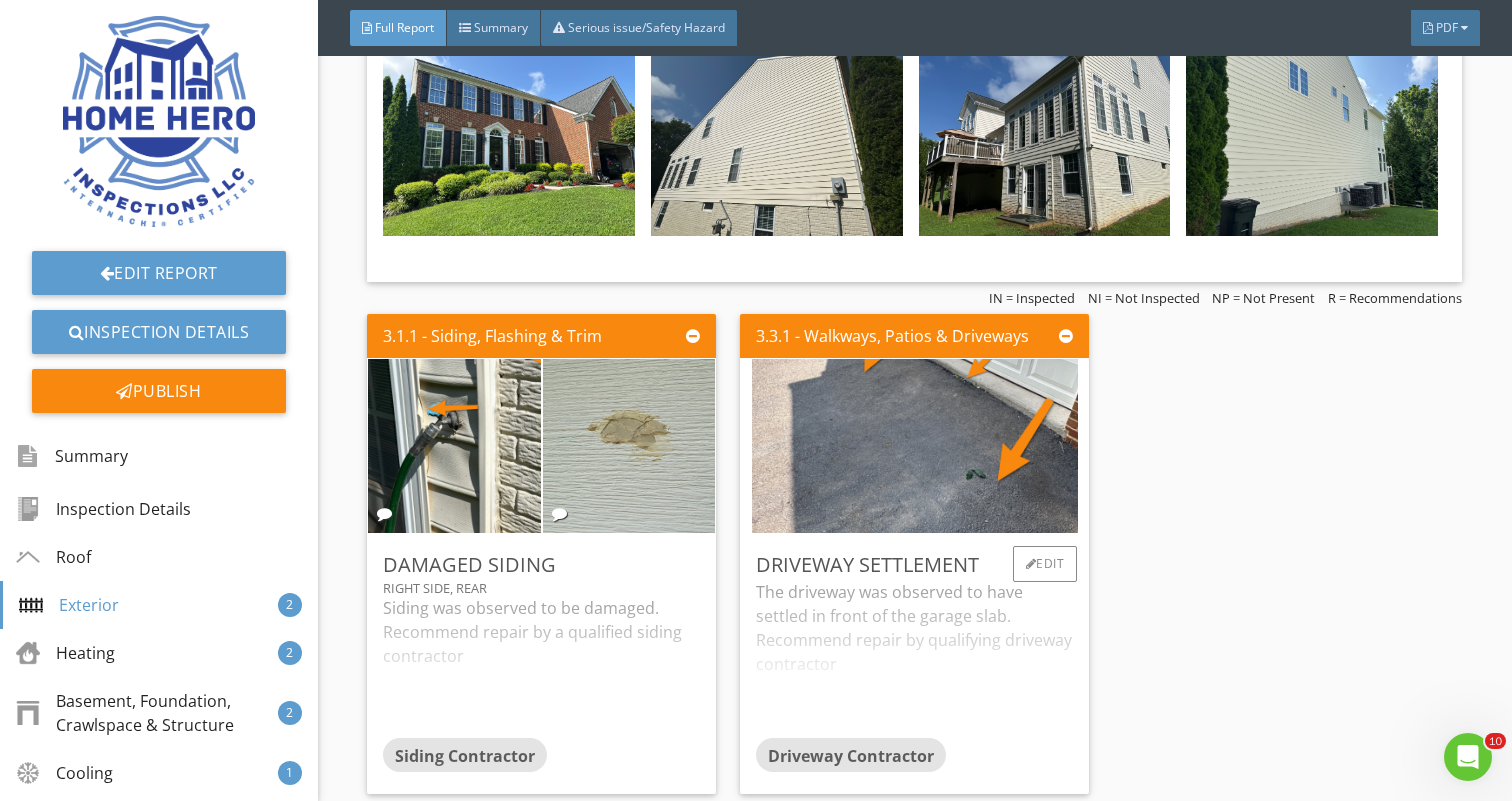 click on "The driveway was observed to have settled in front of the garage slab. Recommend repair by qualifying driveway contractor" at bounding box center (914, 659) 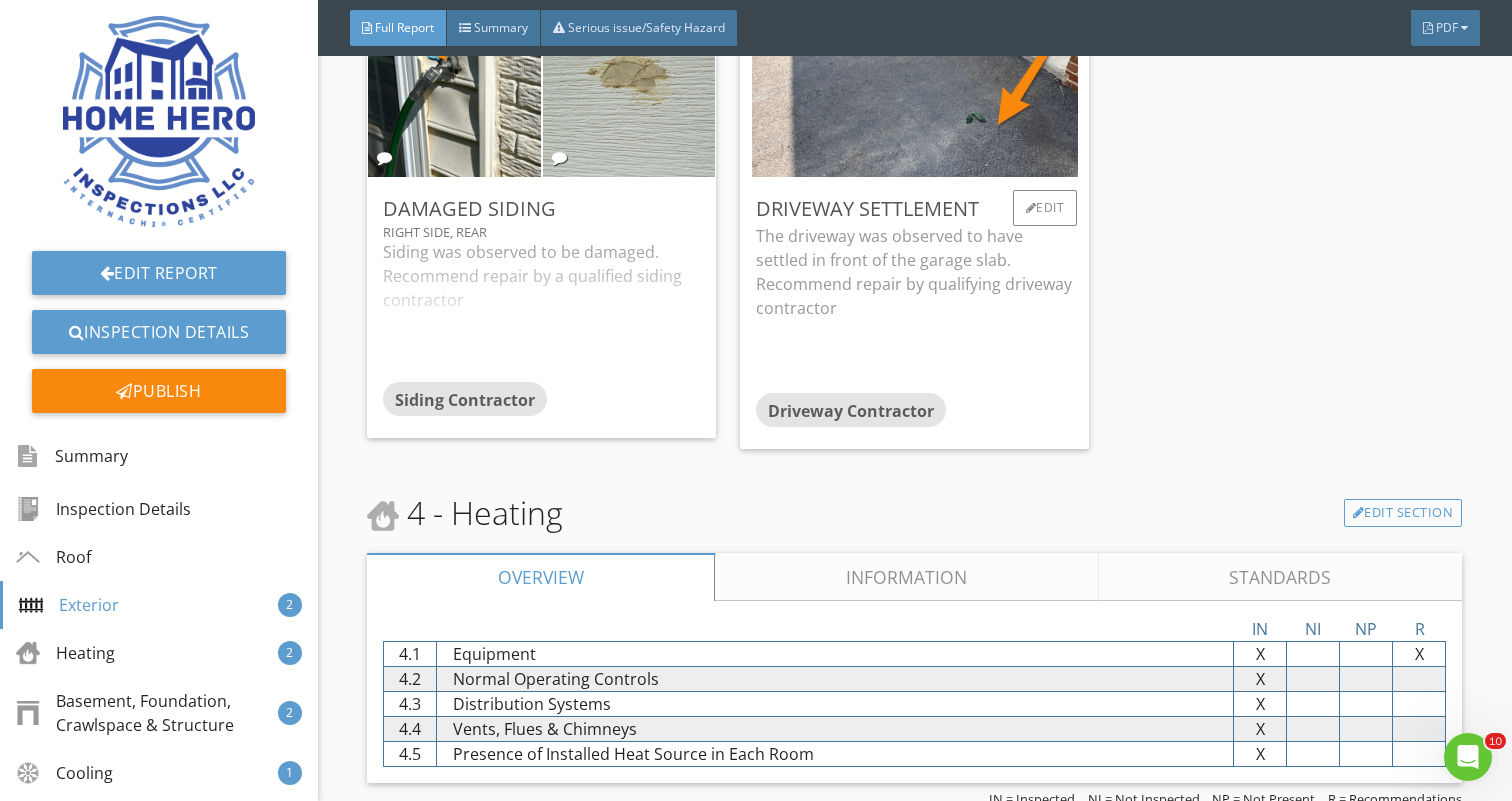 scroll, scrollTop: 3402, scrollLeft: 0, axis: vertical 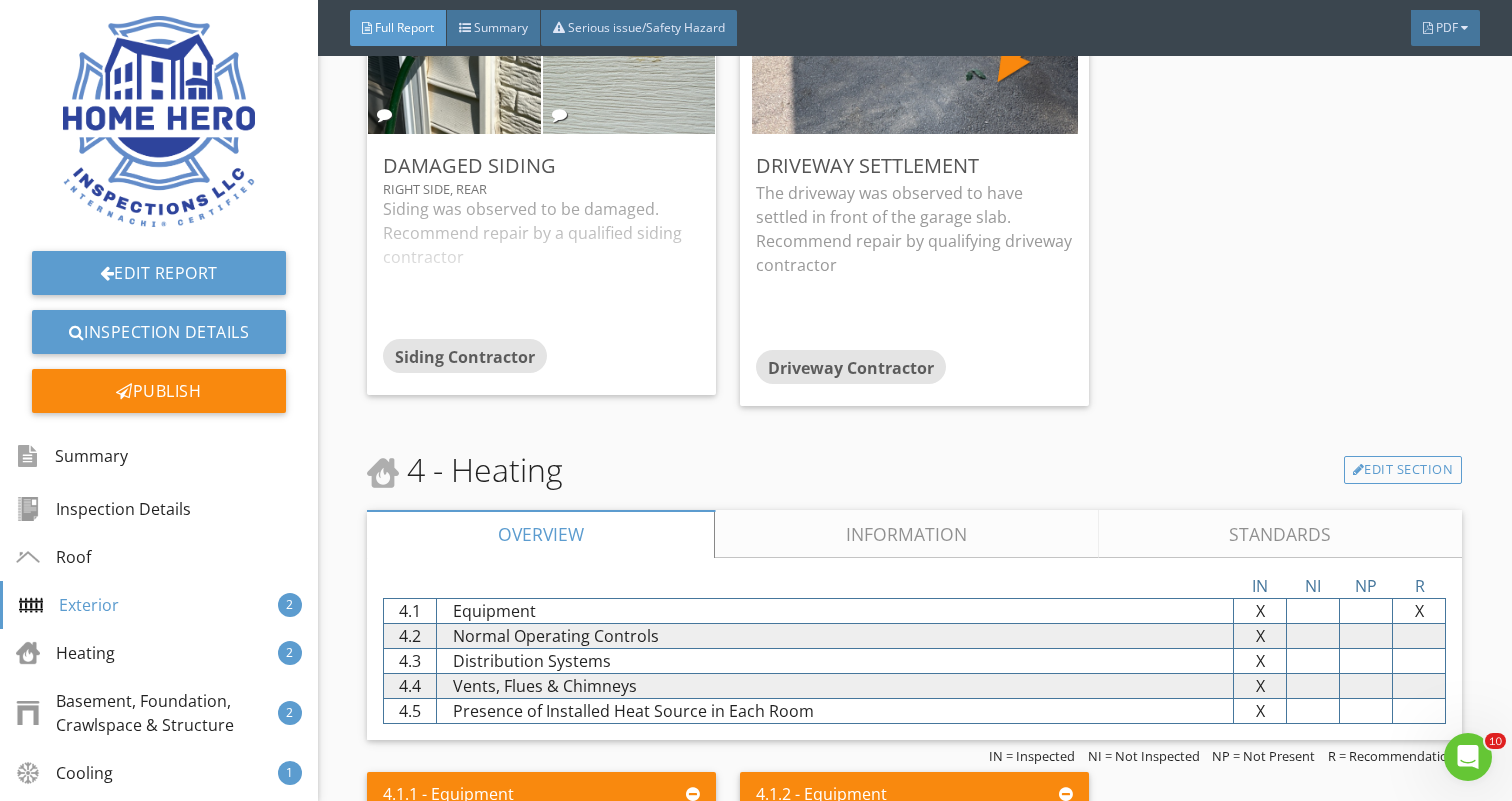 click on "Information" at bounding box center (907, 534) 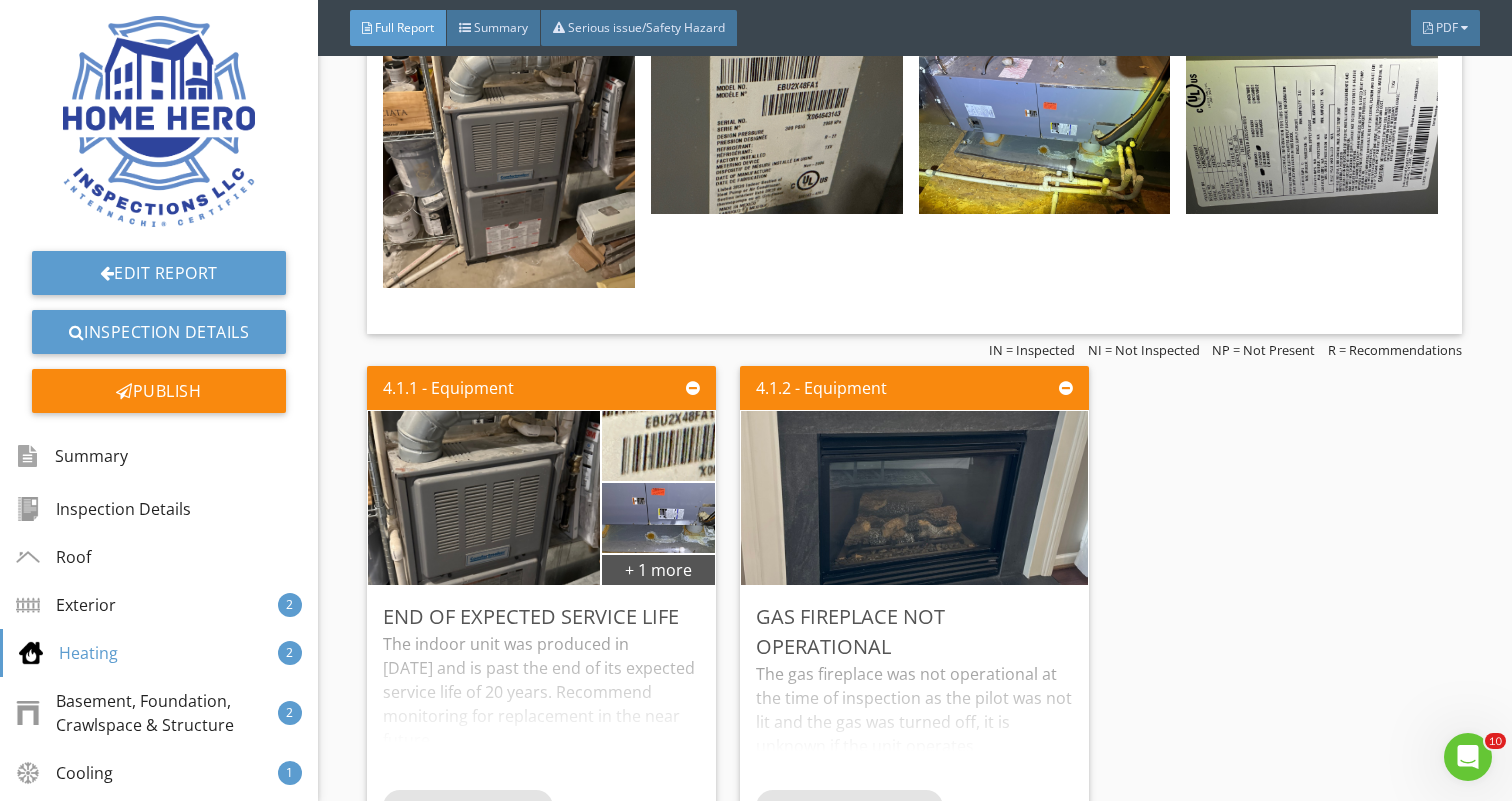 scroll, scrollTop: 4852, scrollLeft: 0, axis: vertical 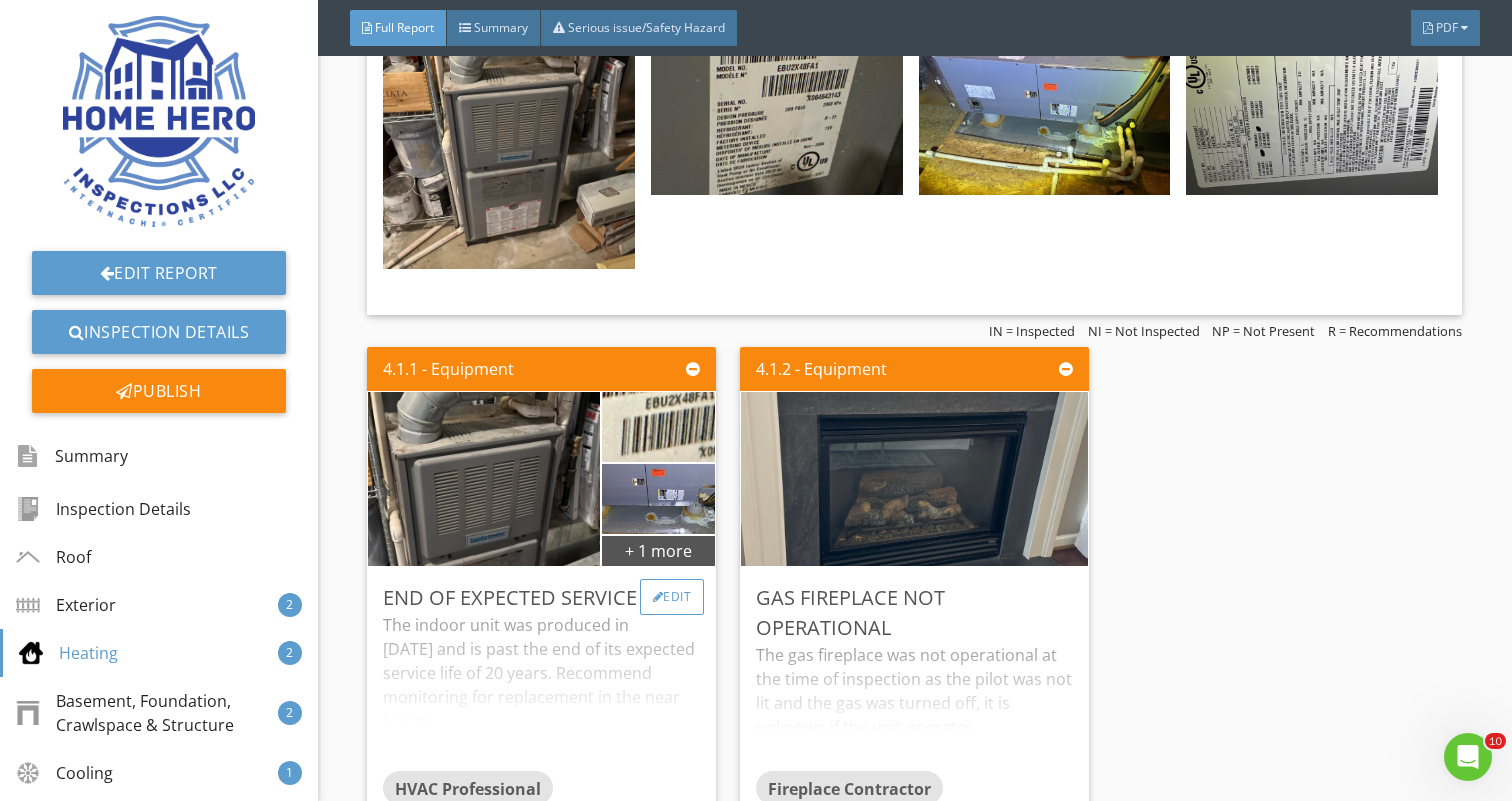 click on "Edit" at bounding box center (672, 597) 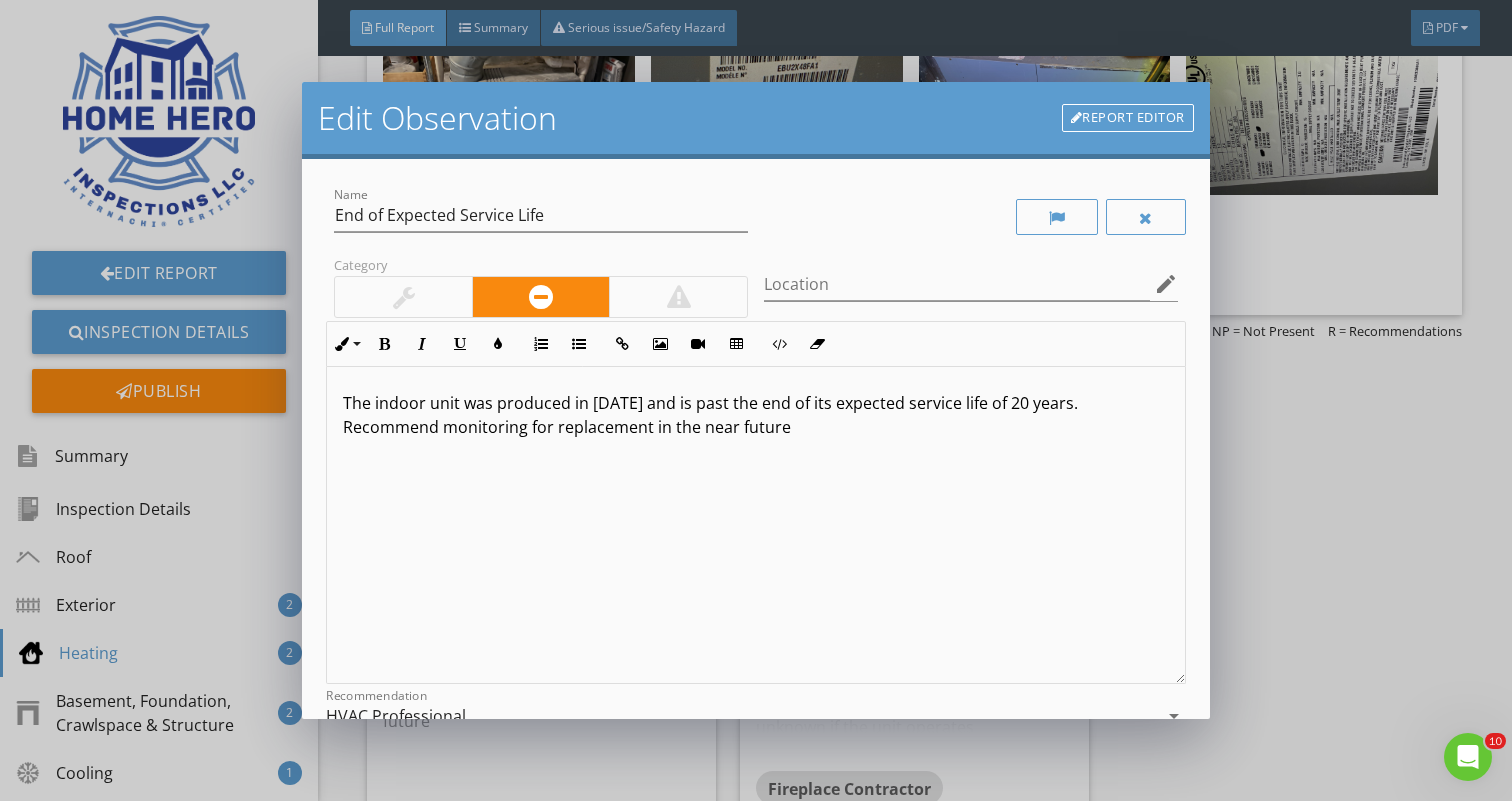 click on "The indoor unit was produced in 2006 and is past the end of its expected service life of 20 years. Recommend monitoring for replacement in the near future" at bounding box center [755, 415] 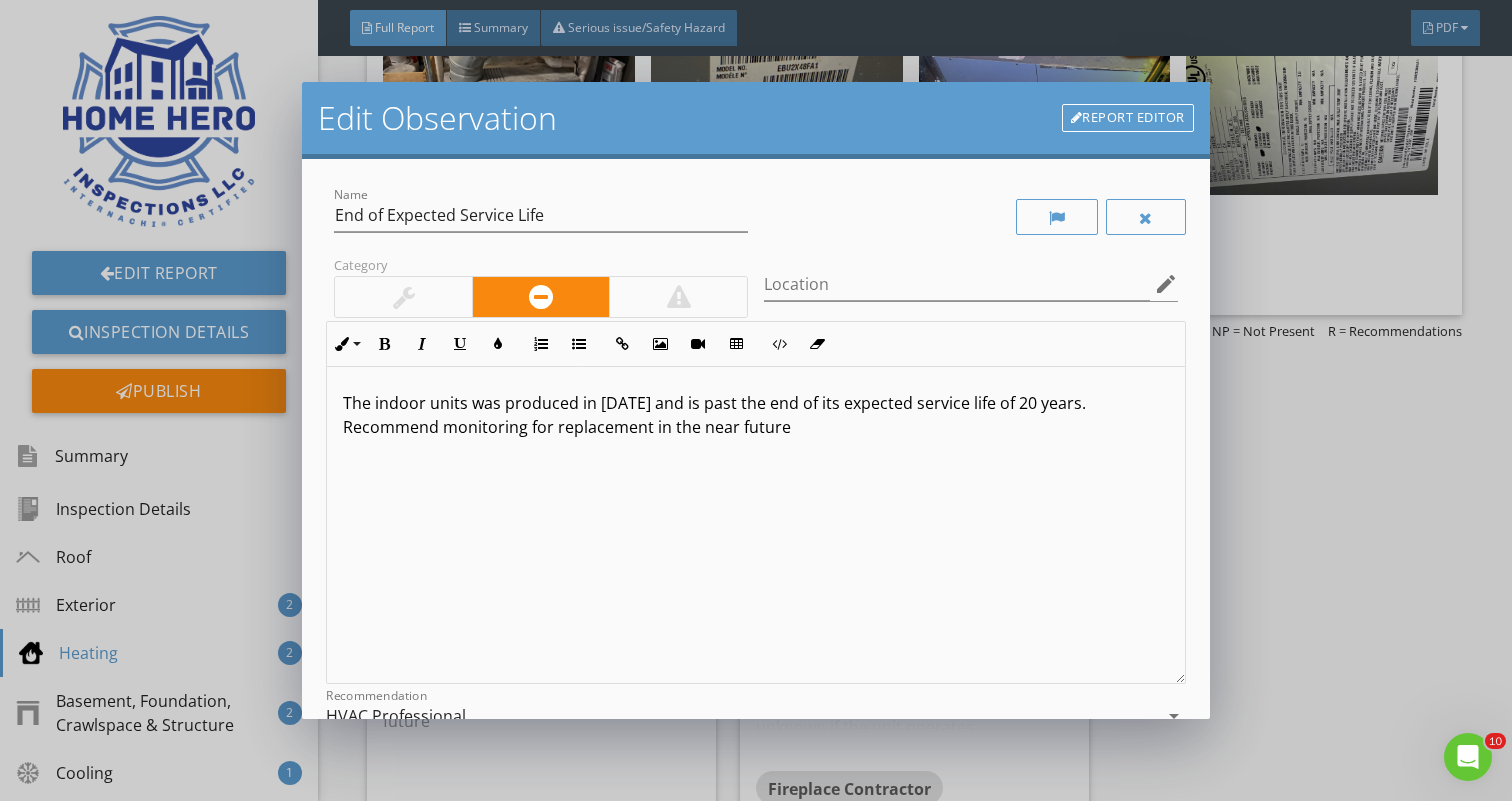 click on "The indoor units was produced in 2006 and is past the end of its expected service life of 20 years. Recommend monitoring for replacement in the near future" at bounding box center (755, 415) 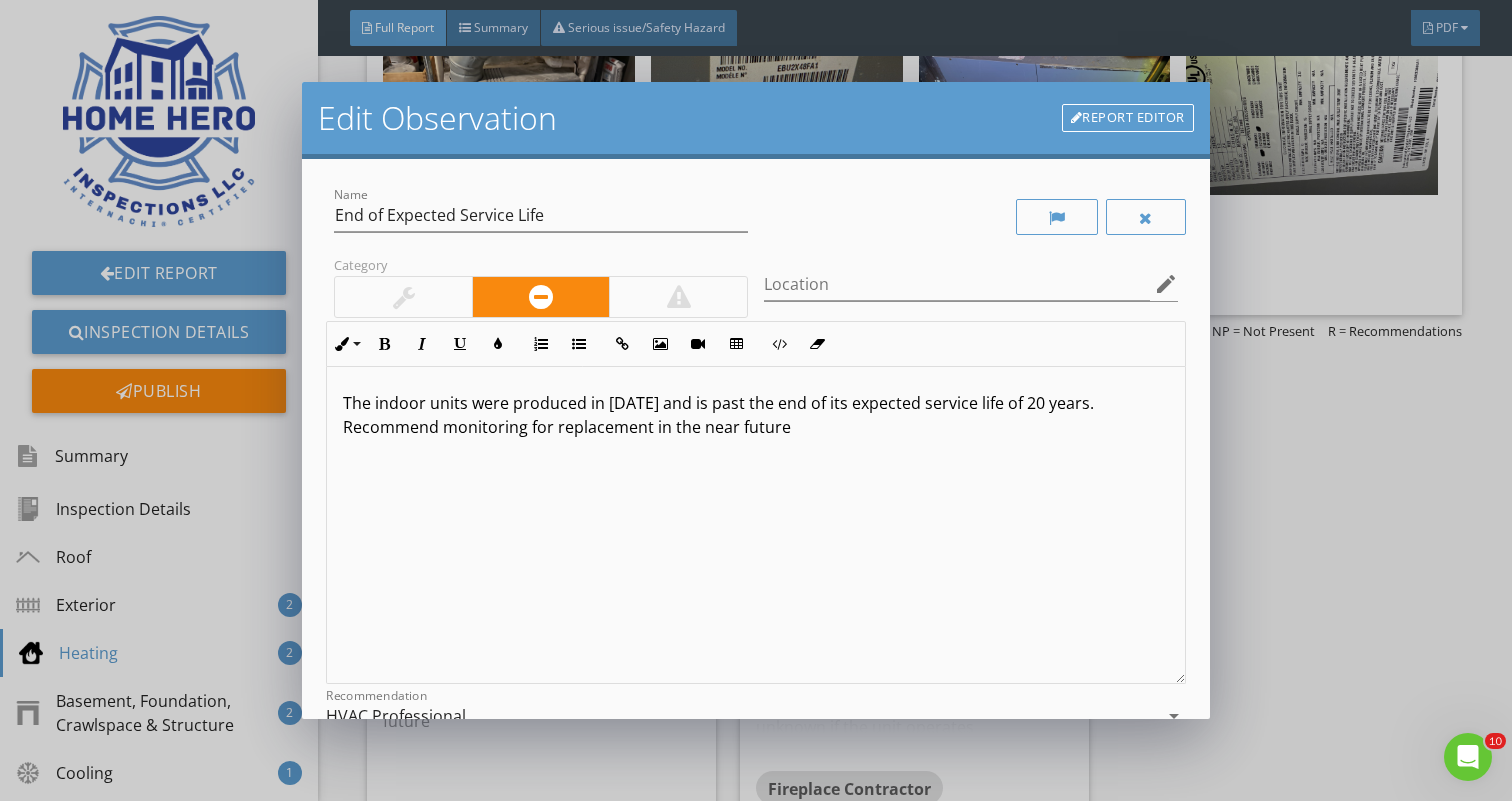 click on "The indoor units were produced in 2006 and is past the end of its expected service life of 20 years. Recommend monitoring for replacement in the near future" at bounding box center [755, 415] 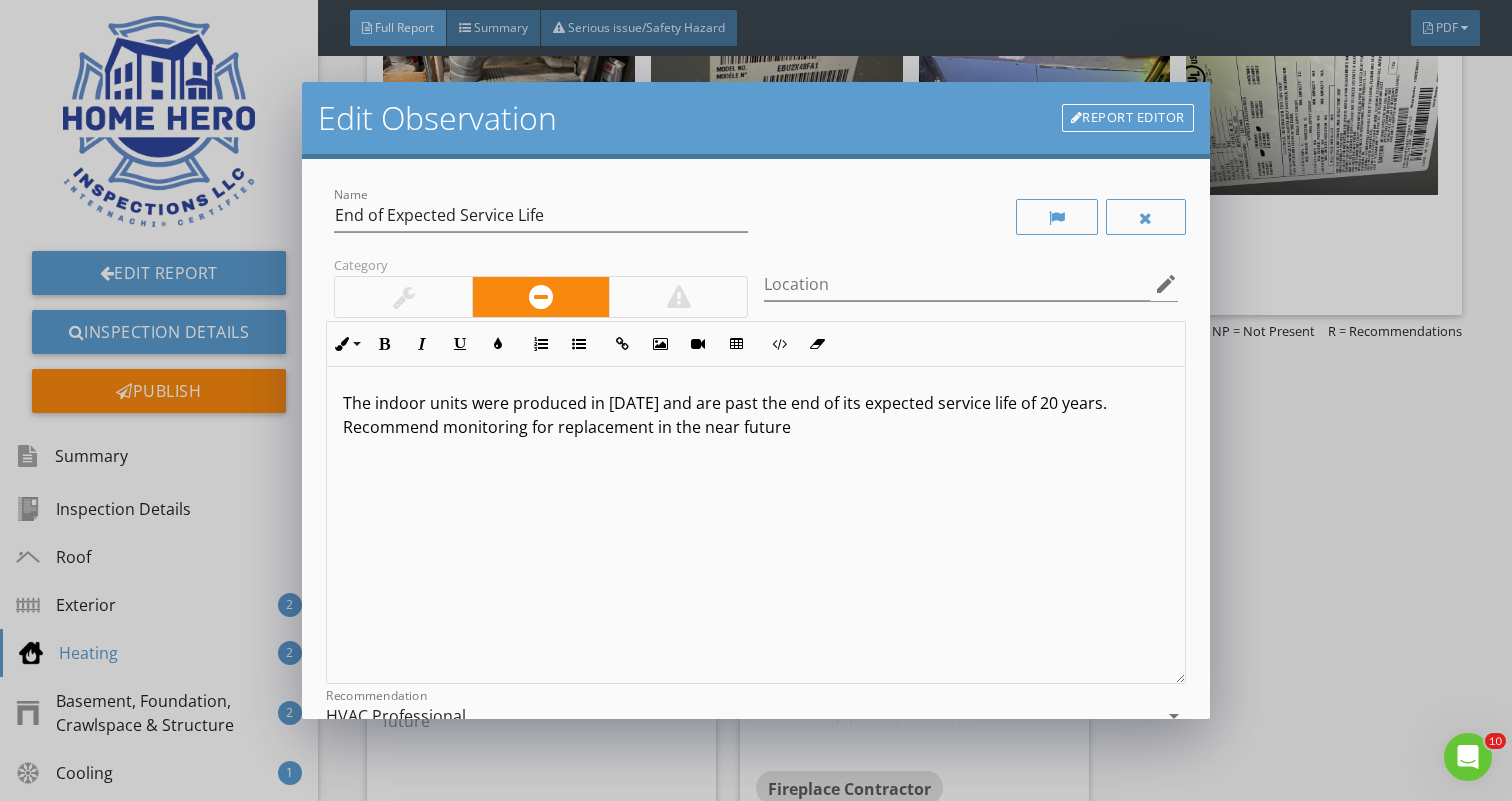 click on "The indoor units were produced in 2006 and are past the end of its expected service life of 20 years. Recommend monitoring for replacement in the near future" at bounding box center (755, 415) 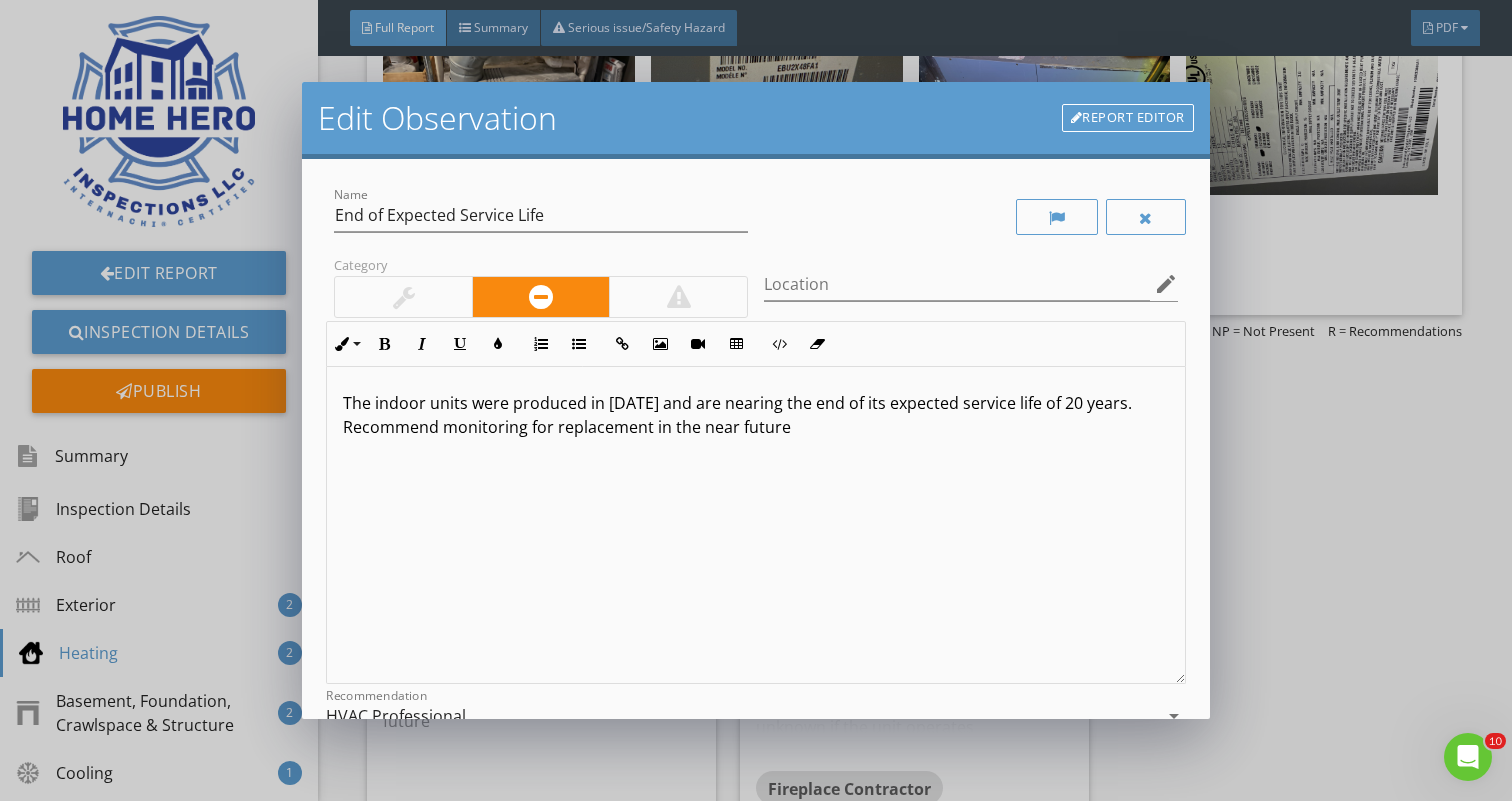 click on "The indoor units were produced in 2006 and are nearing the end of its expected service life of 20 years. Recommend monitoring for replacement in the near future" at bounding box center (755, 415) 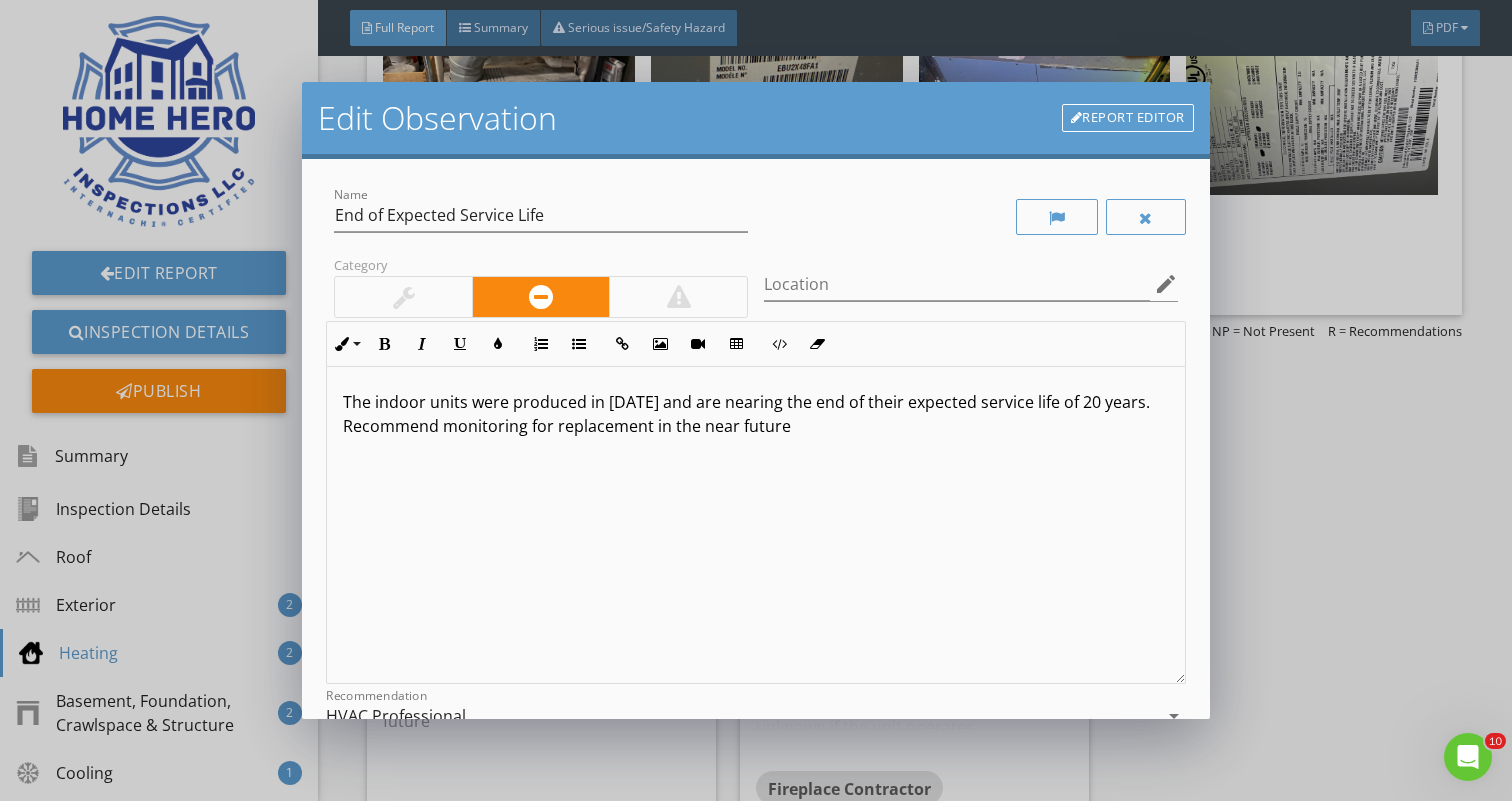 scroll, scrollTop: 1, scrollLeft: 0, axis: vertical 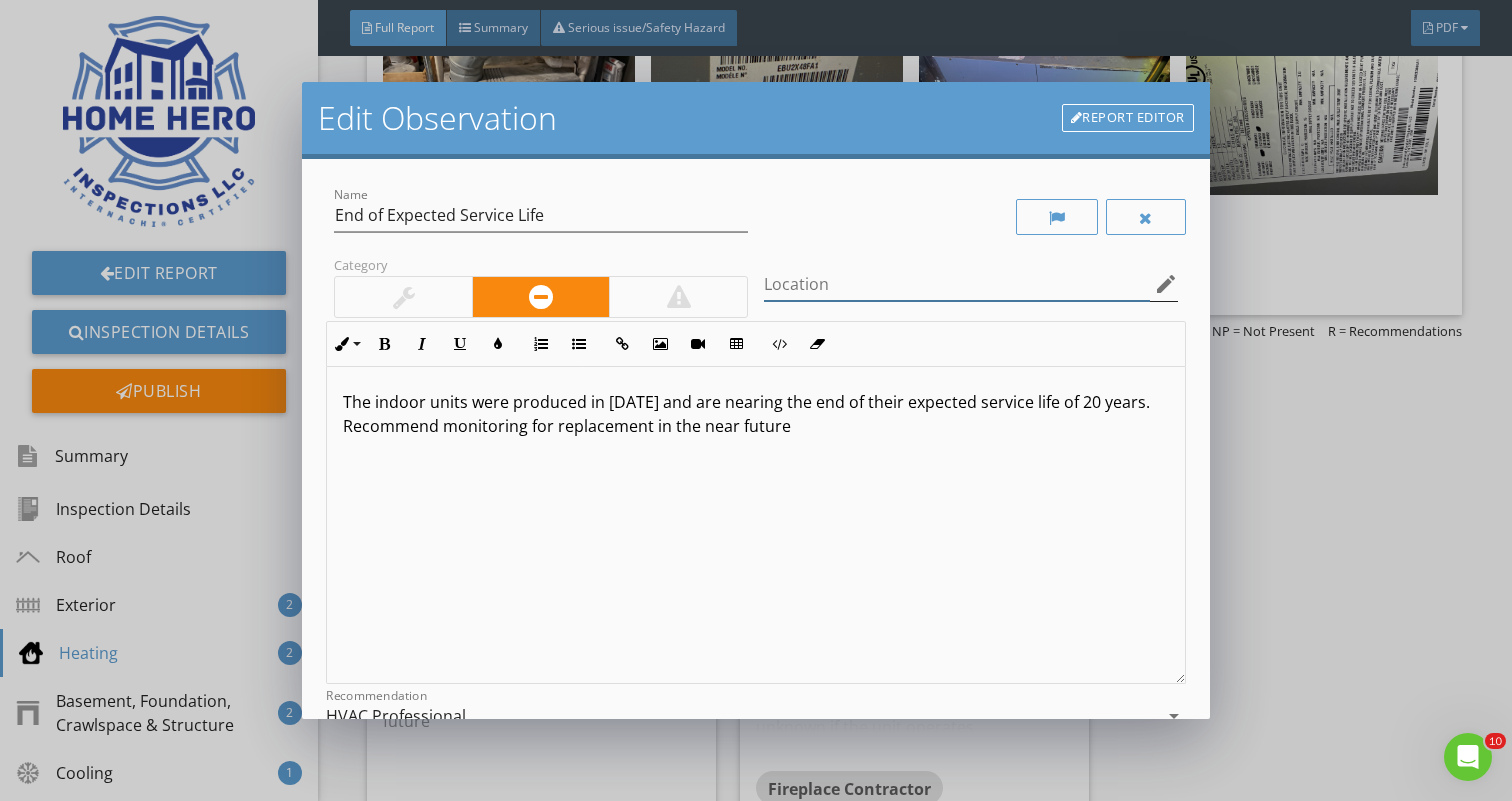 click at bounding box center [957, 284] 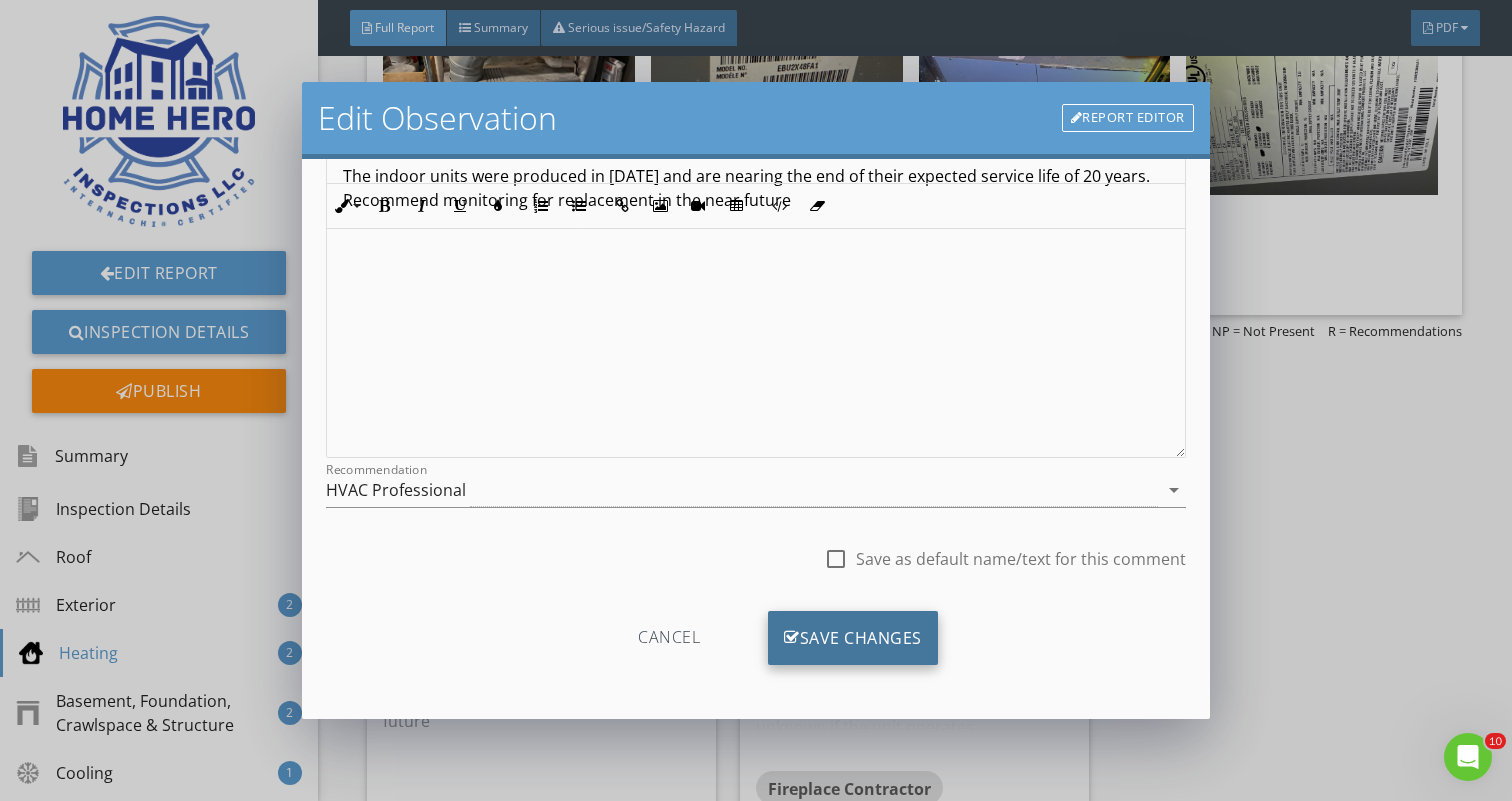scroll, scrollTop: 226, scrollLeft: 0, axis: vertical 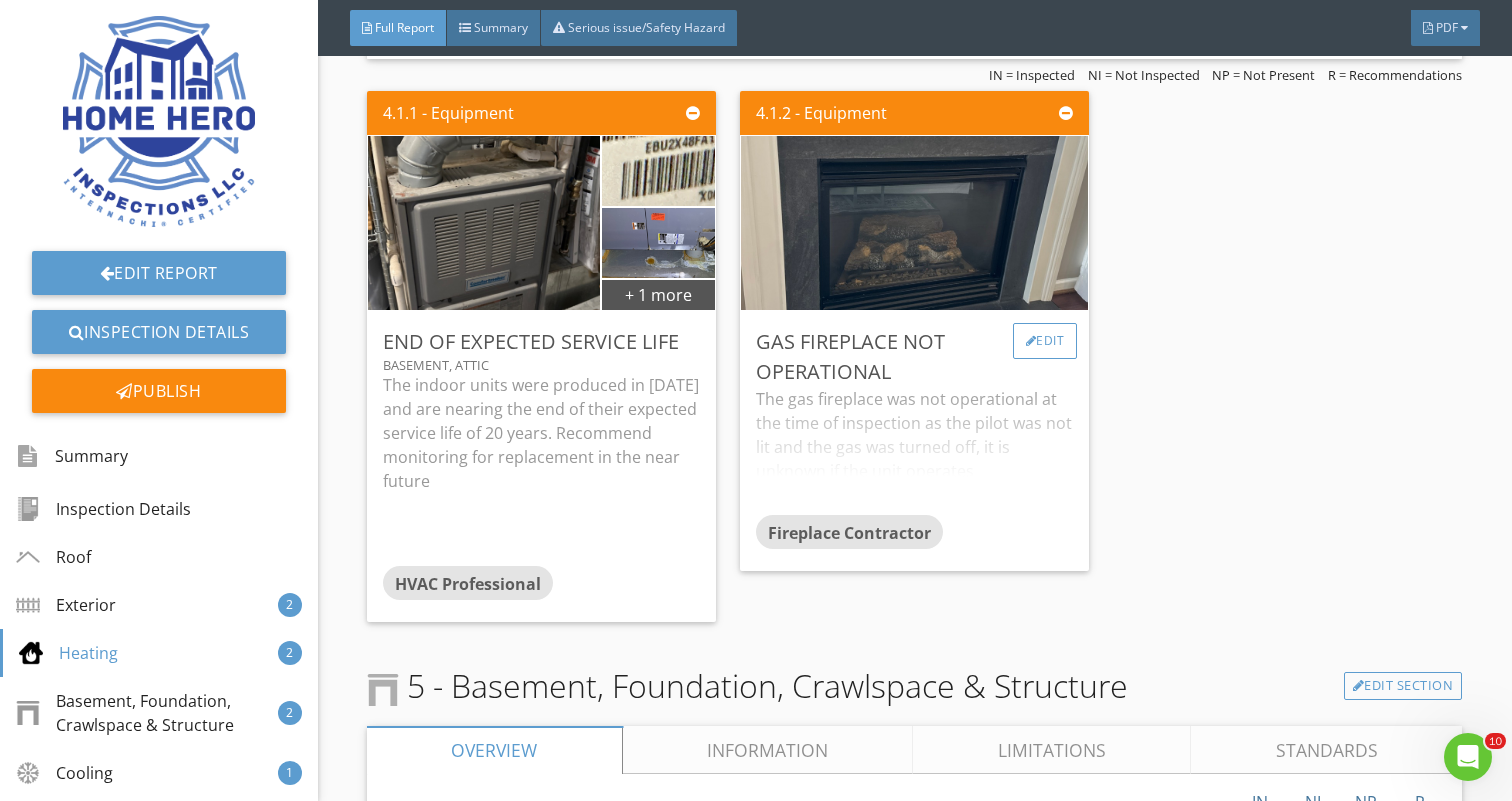 click on "Edit" at bounding box center (1045, 341) 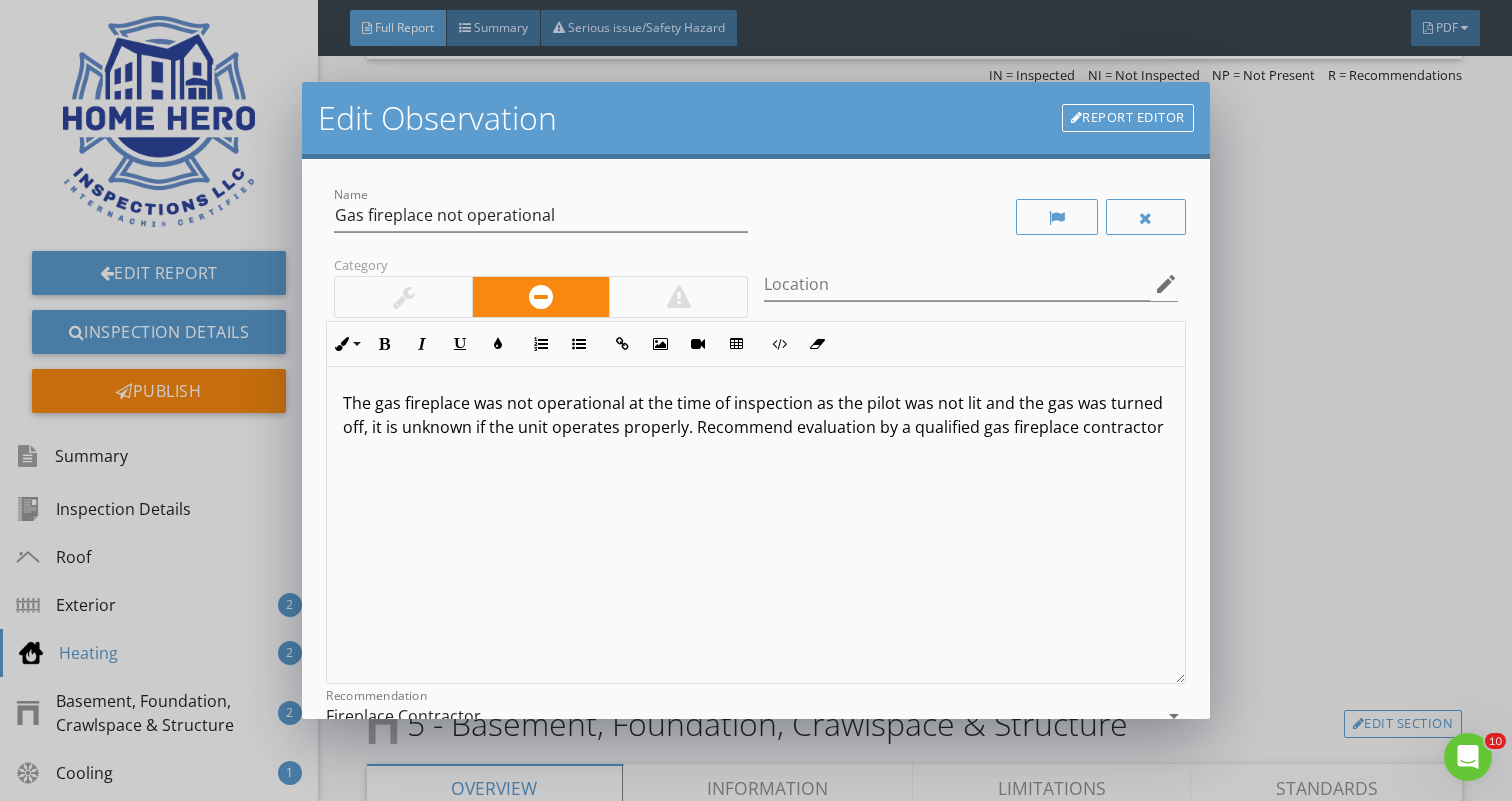 click on "The gas fireplace was not operational at the time of inspection as the pilot was not lit and the gas was turned off, it is unknown if the unit operates properly. Recommend evaluation by a qualified gas fireplace contractor" at bounding box center [755, 415] 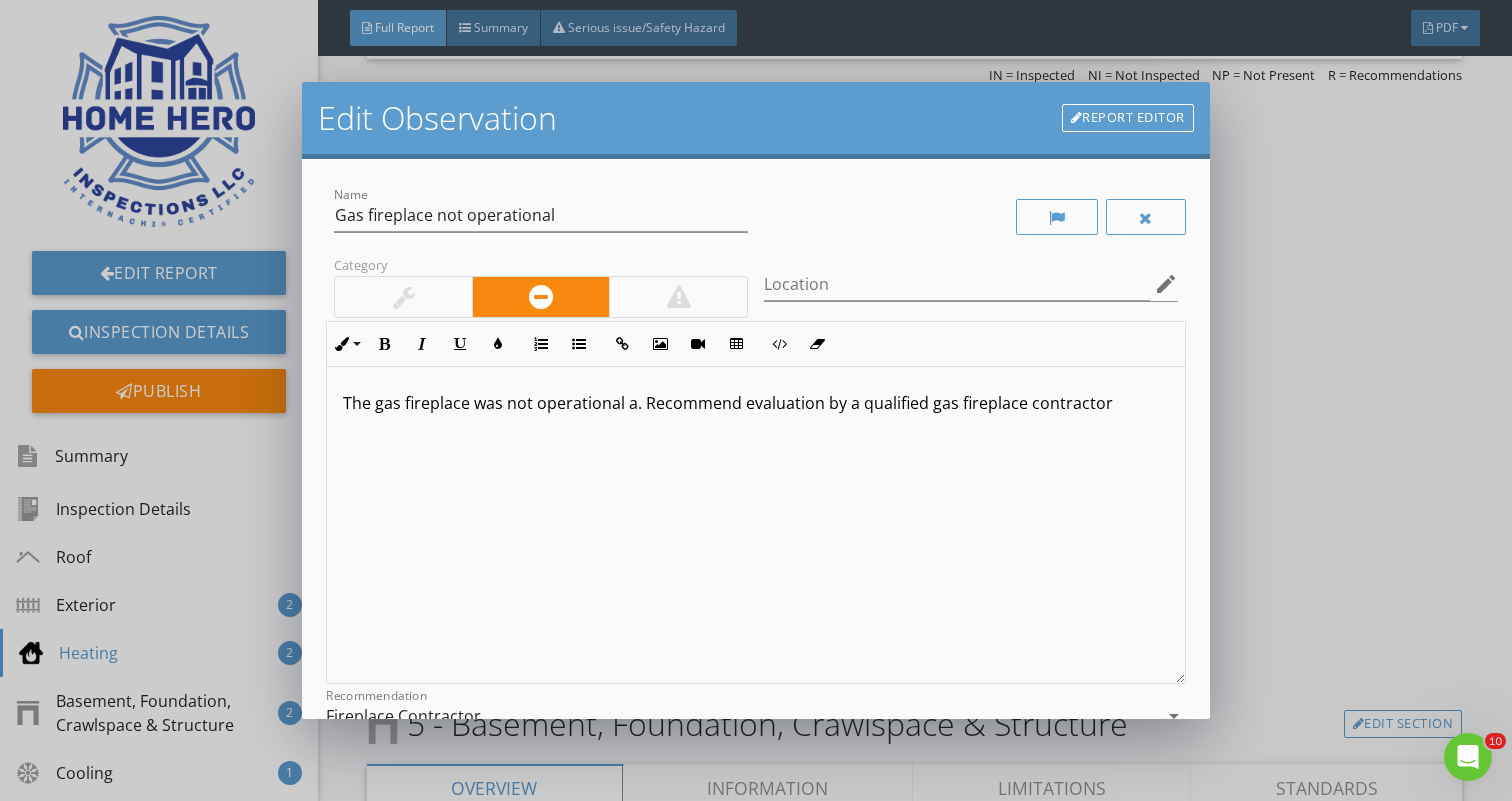 type 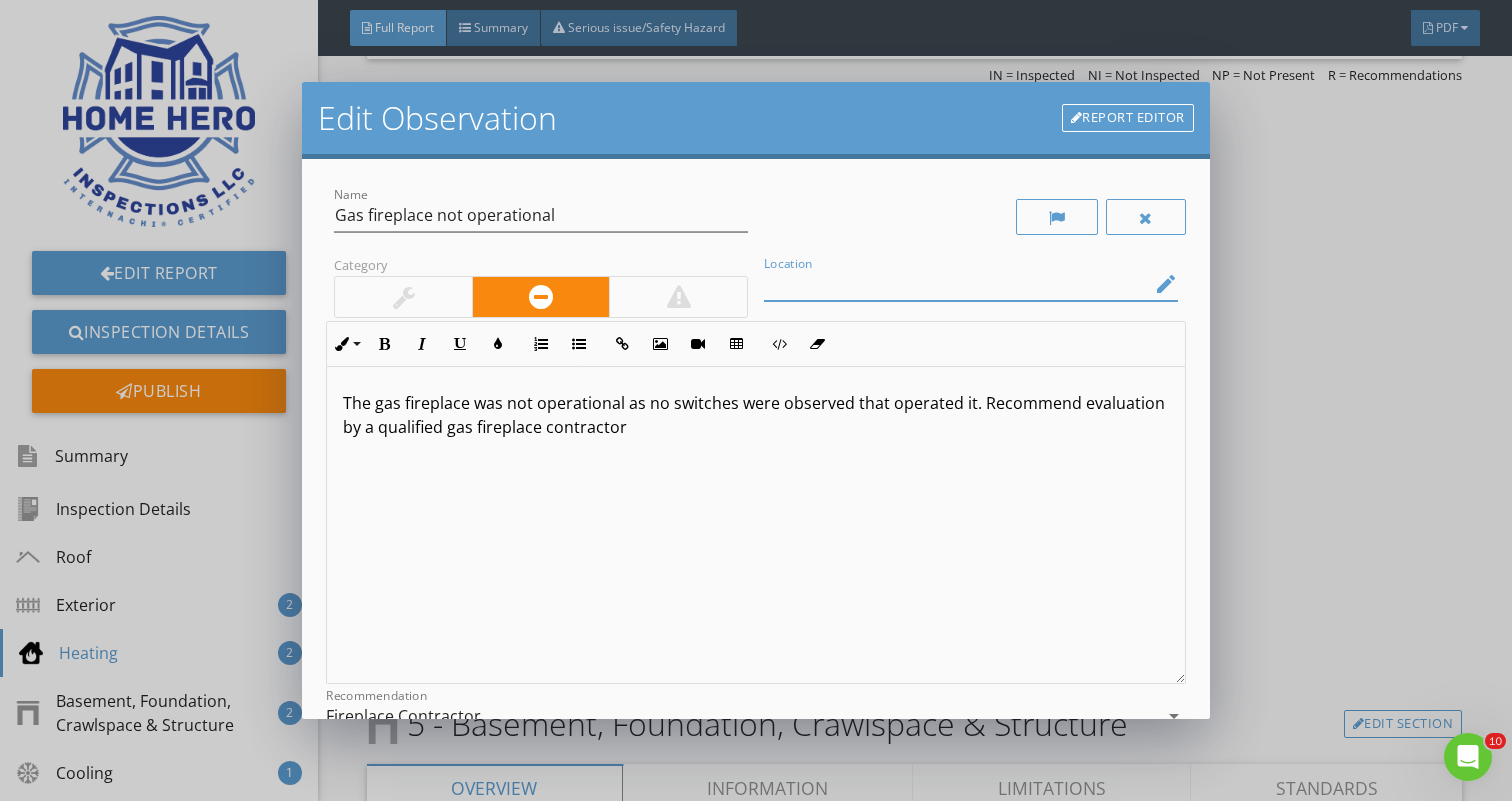 click at bounding box center (957, 284) 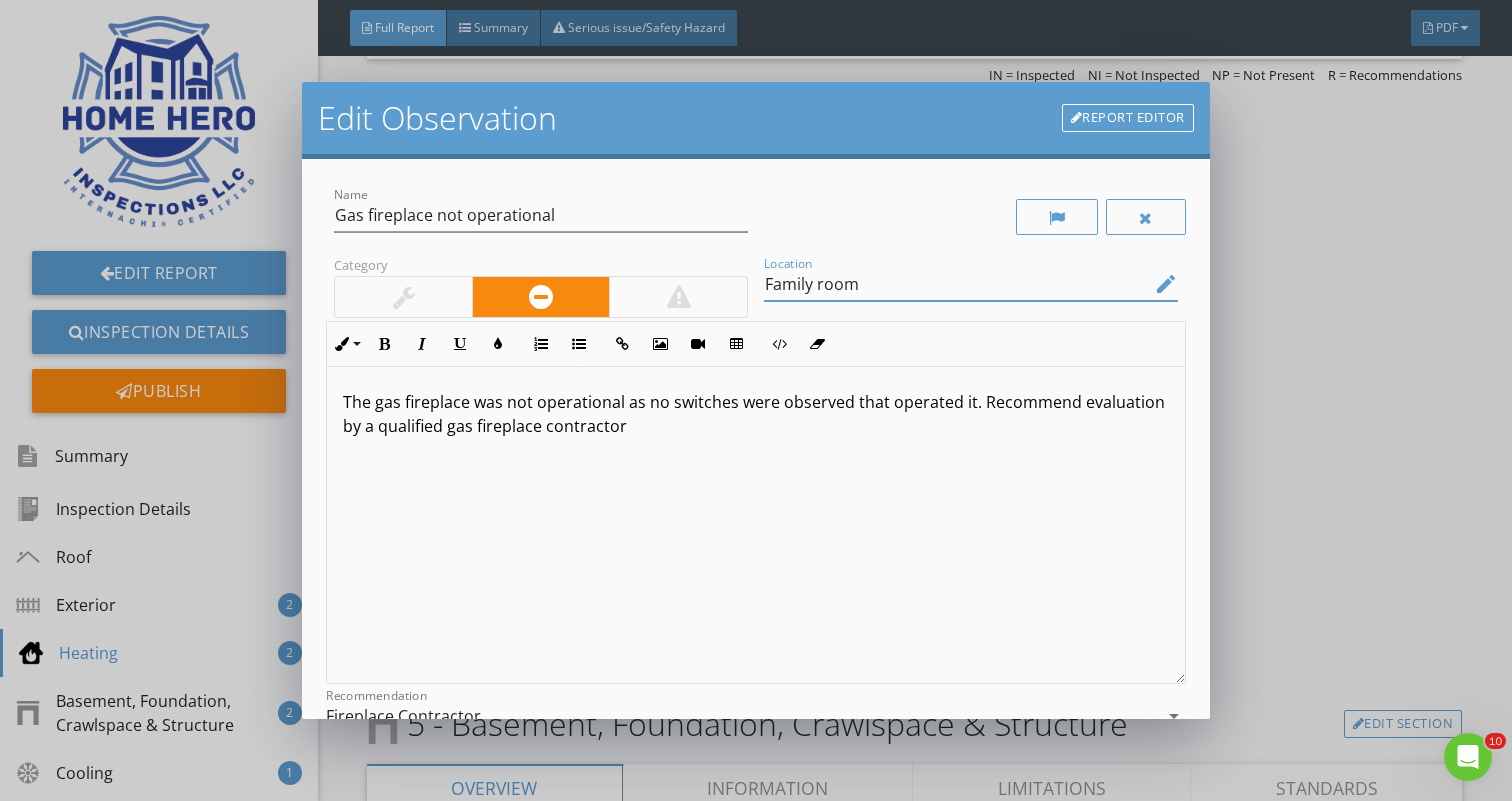 scroll, scrollTop: 1, scrollLeft: 0, axis: vertical 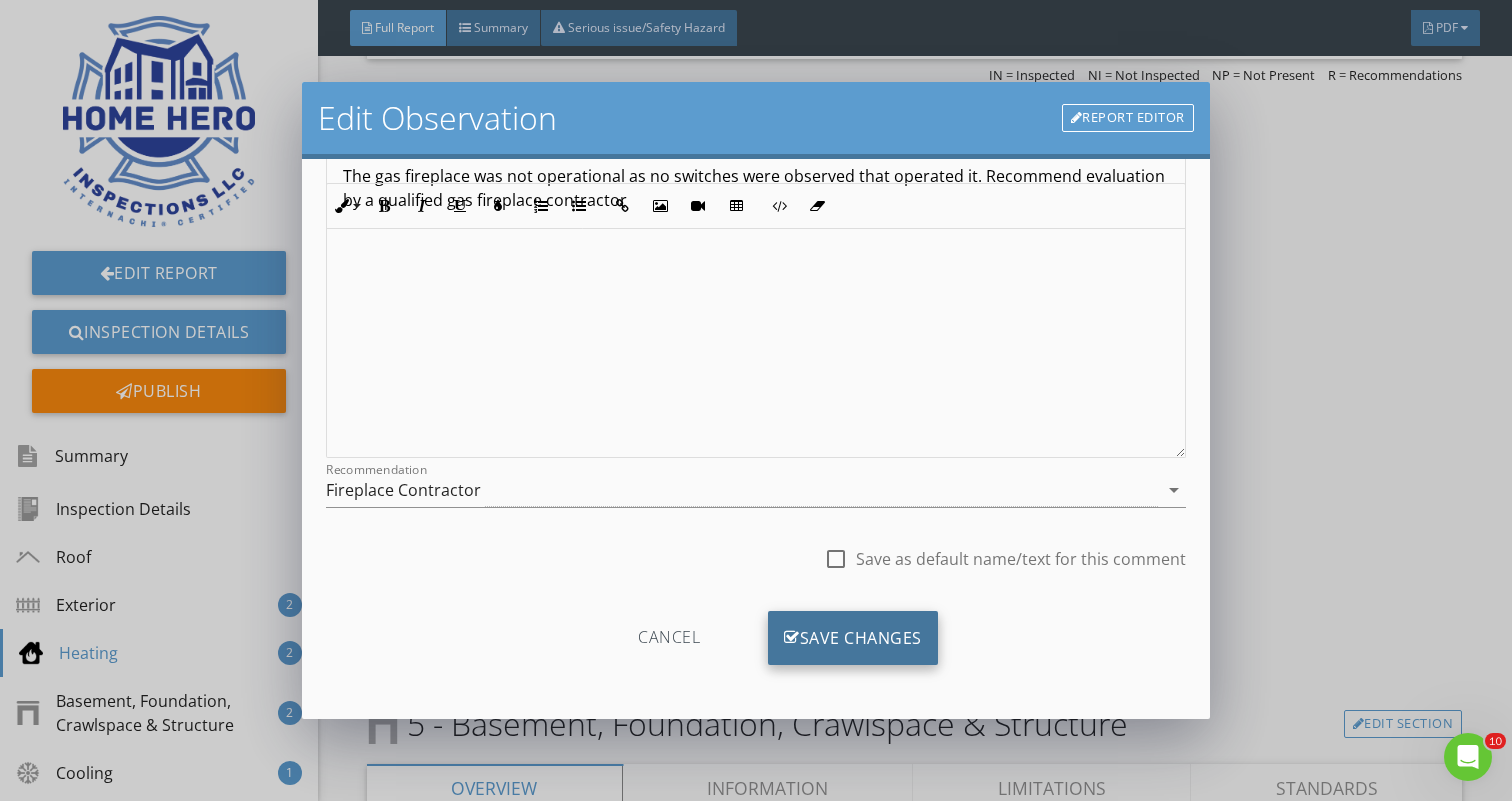 type on "Family room" 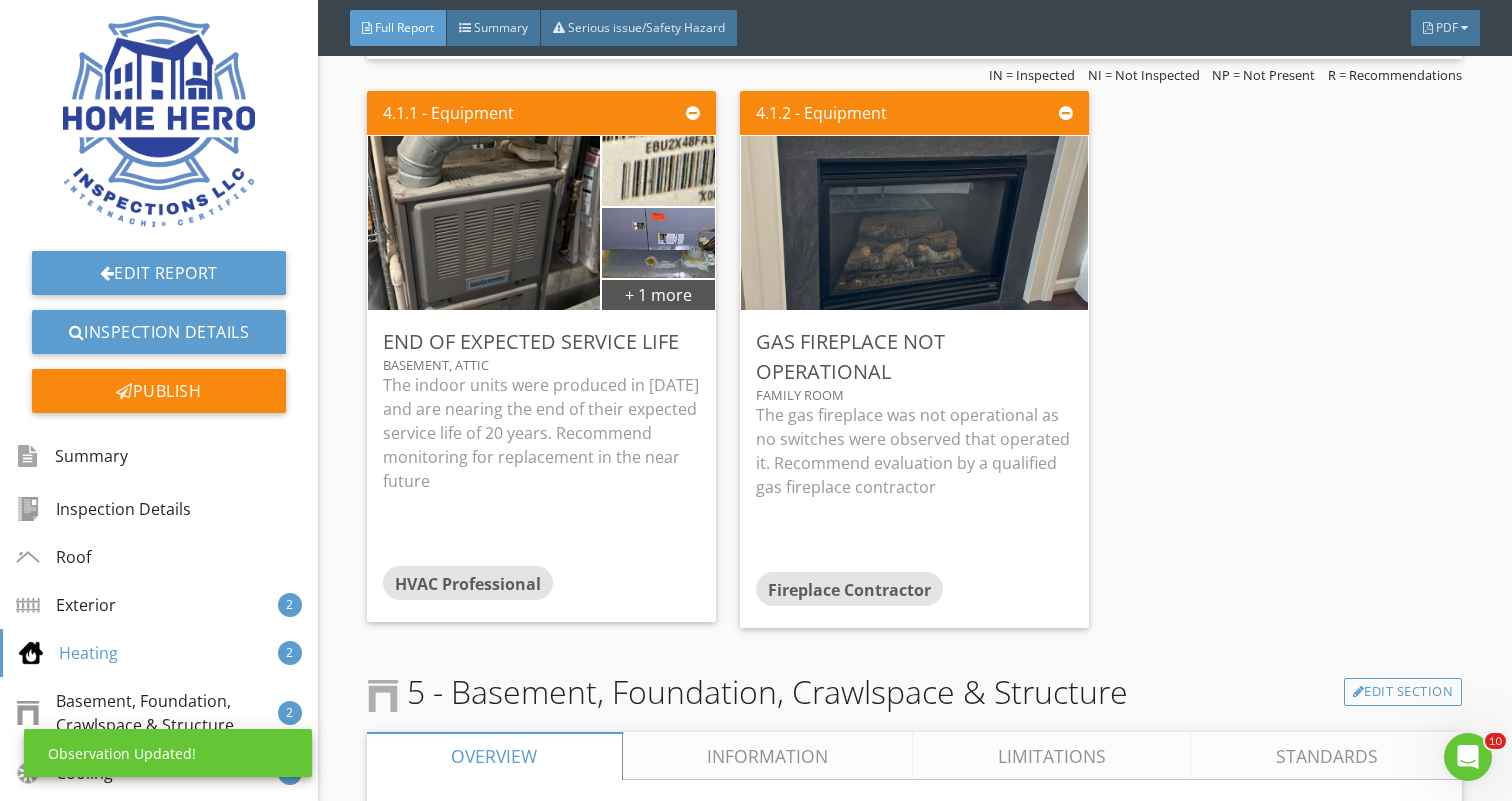 scroll, scrollTop: 0, scrollLeft: 0, axis: both 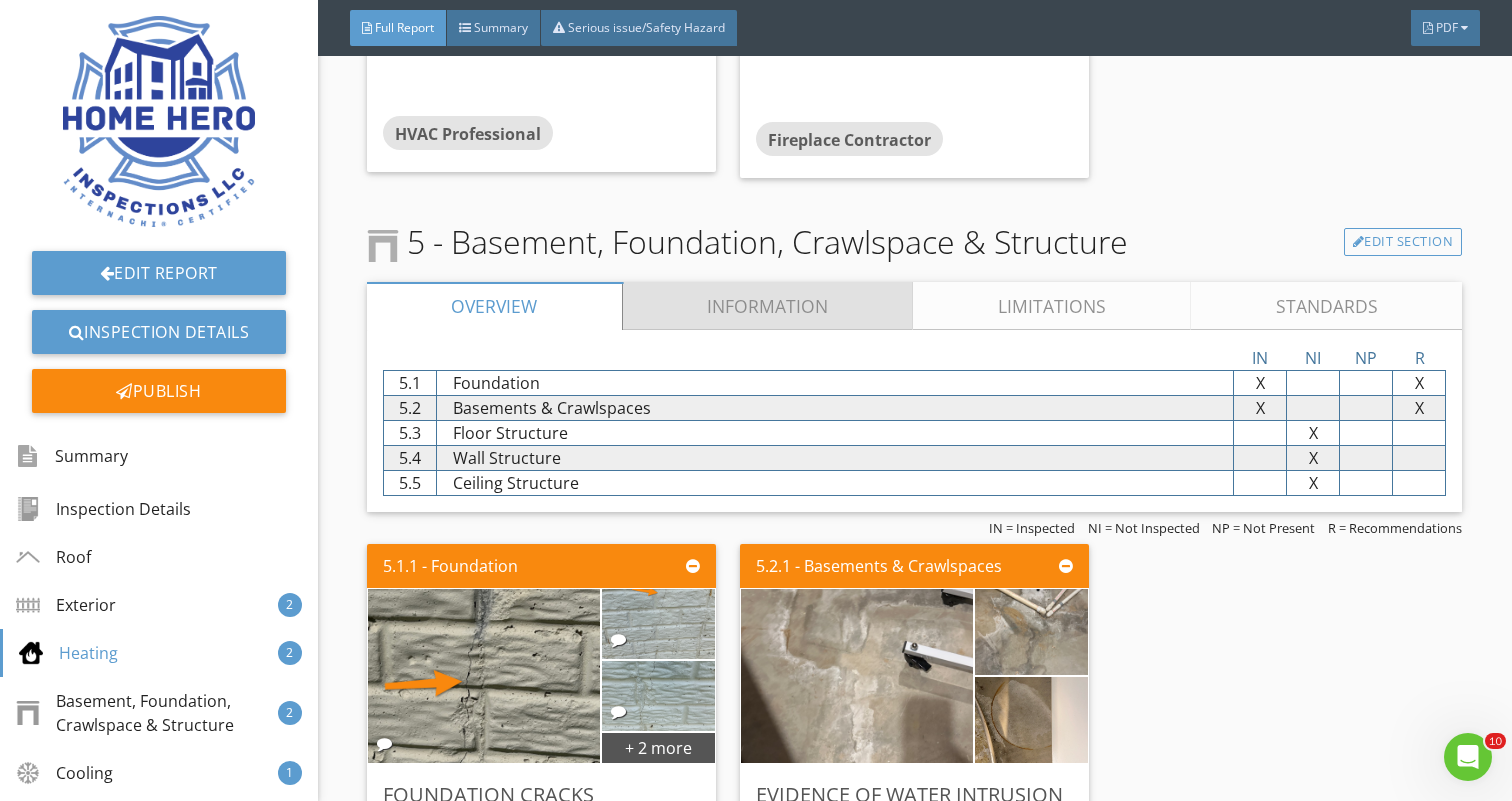 click on "Information" at bounding box center [768, 306] 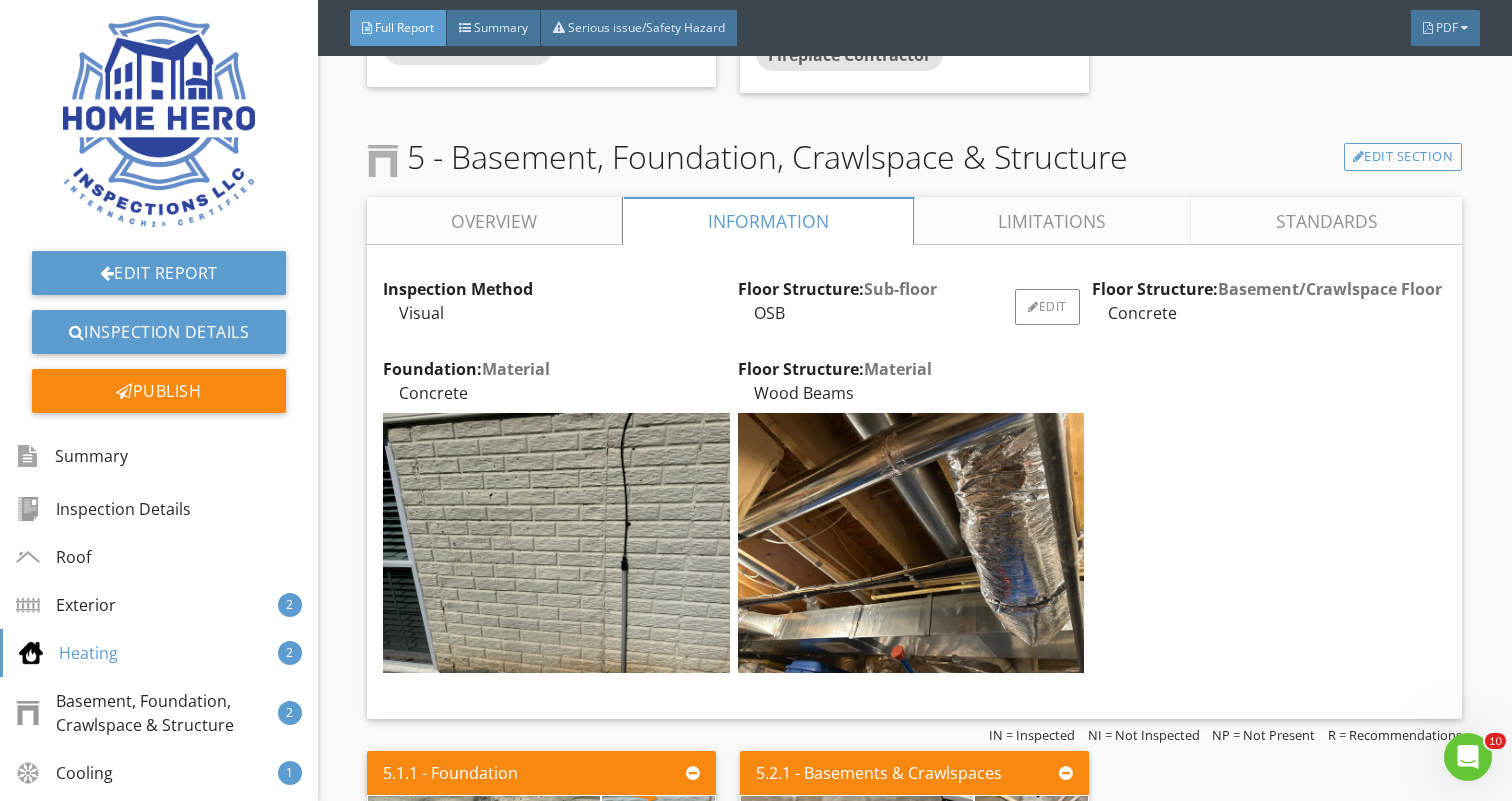 scroll, scrollTop: 5631, scrollLeft: 0, axis: vertical 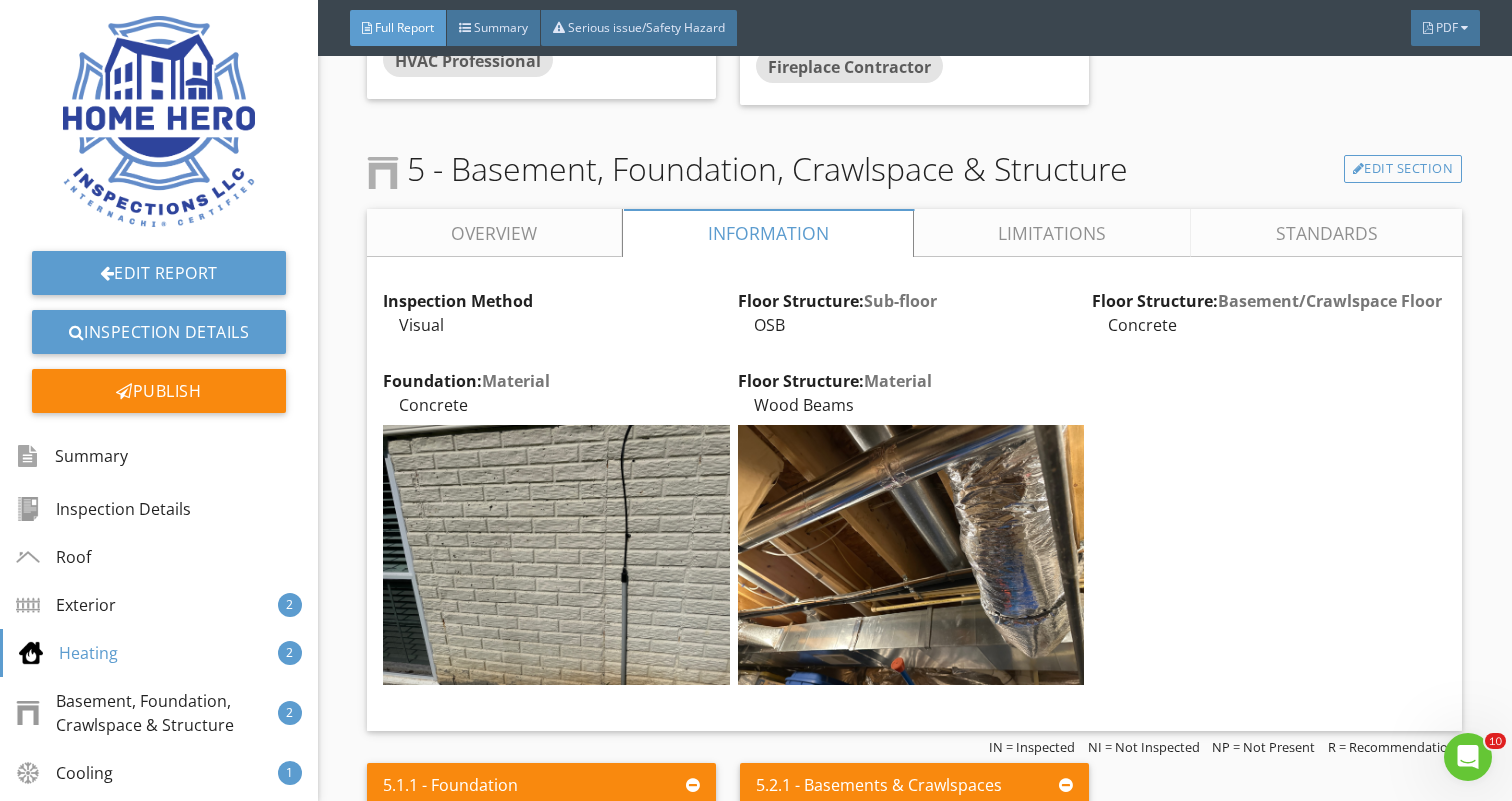 click on "Limitations" at bounding box center (1052, 233) 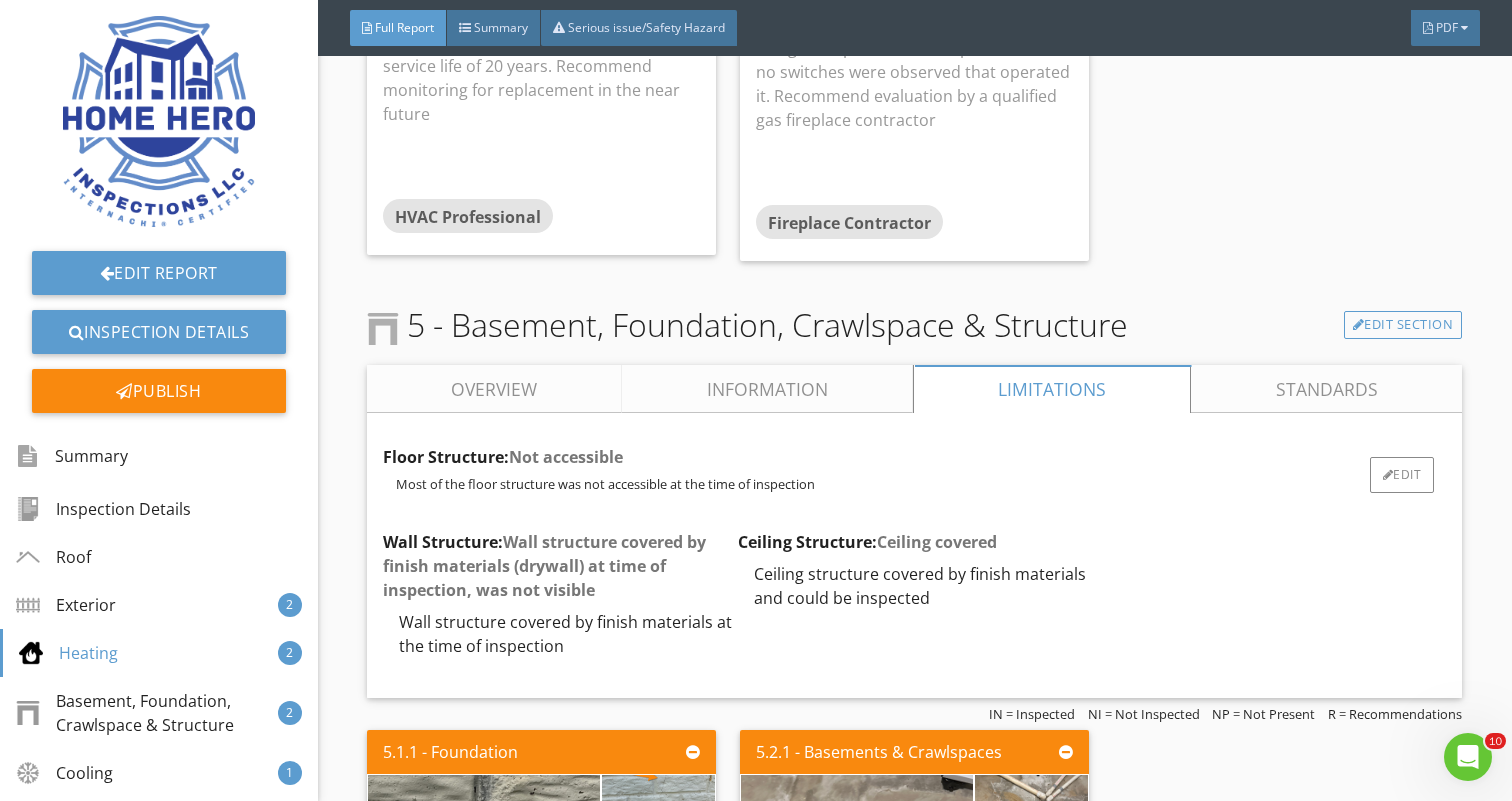 scroll, scrollTop: 5476, scrollLeft: 0, axis: vertical 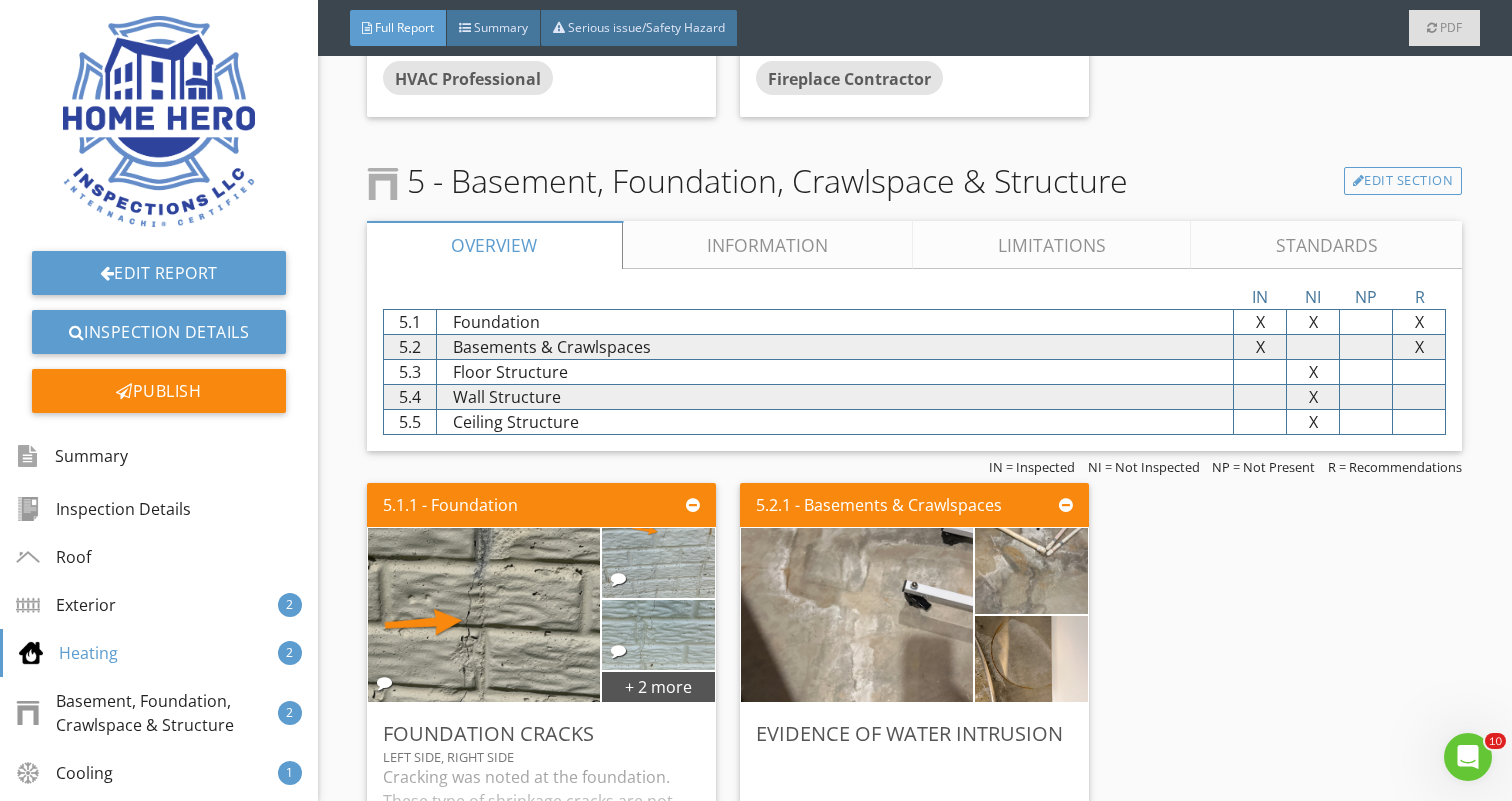 click on "Information" at bounding box center [768, 245] 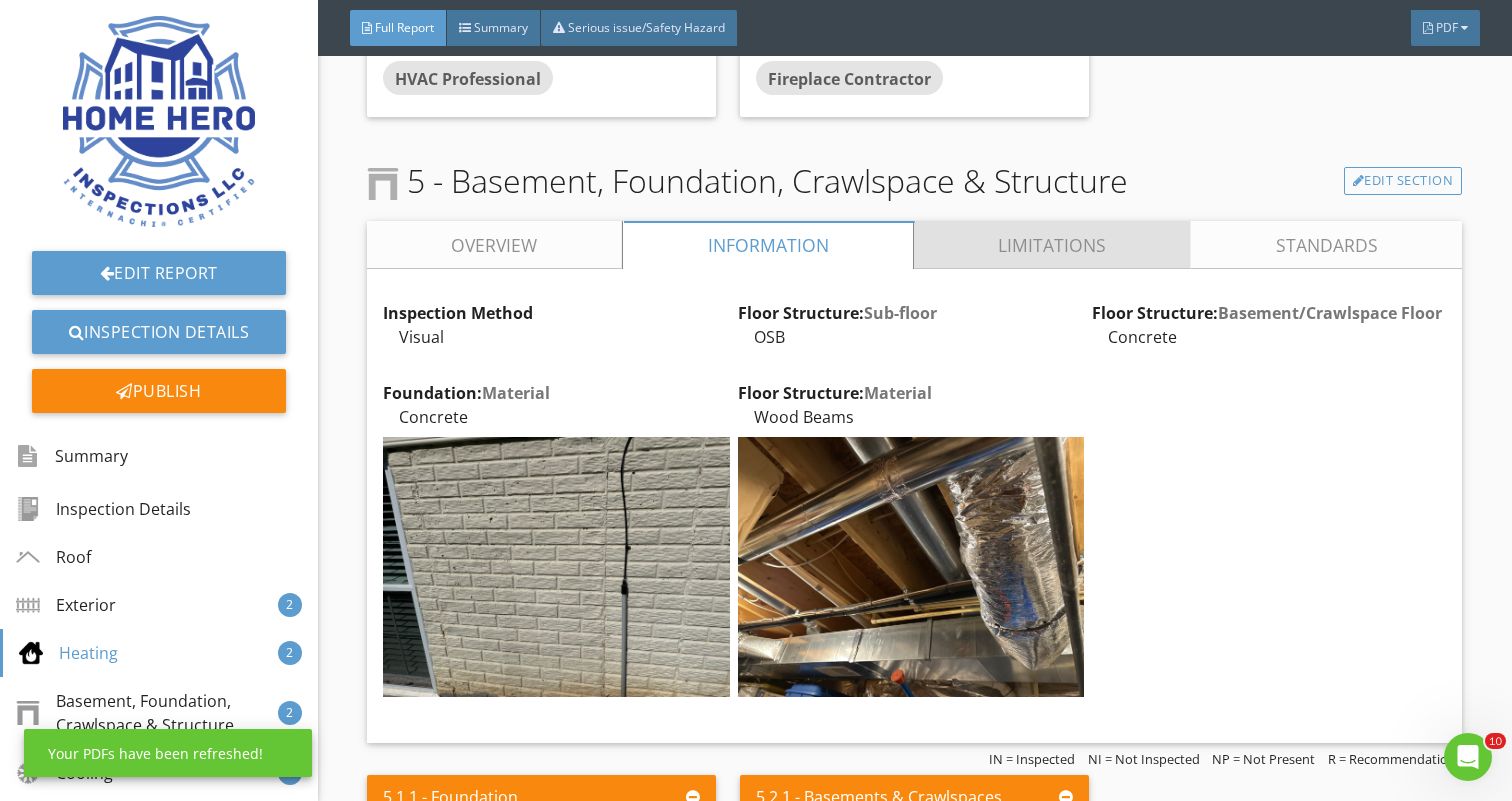 click on "Limitations" at bounding box center [1052, 245] 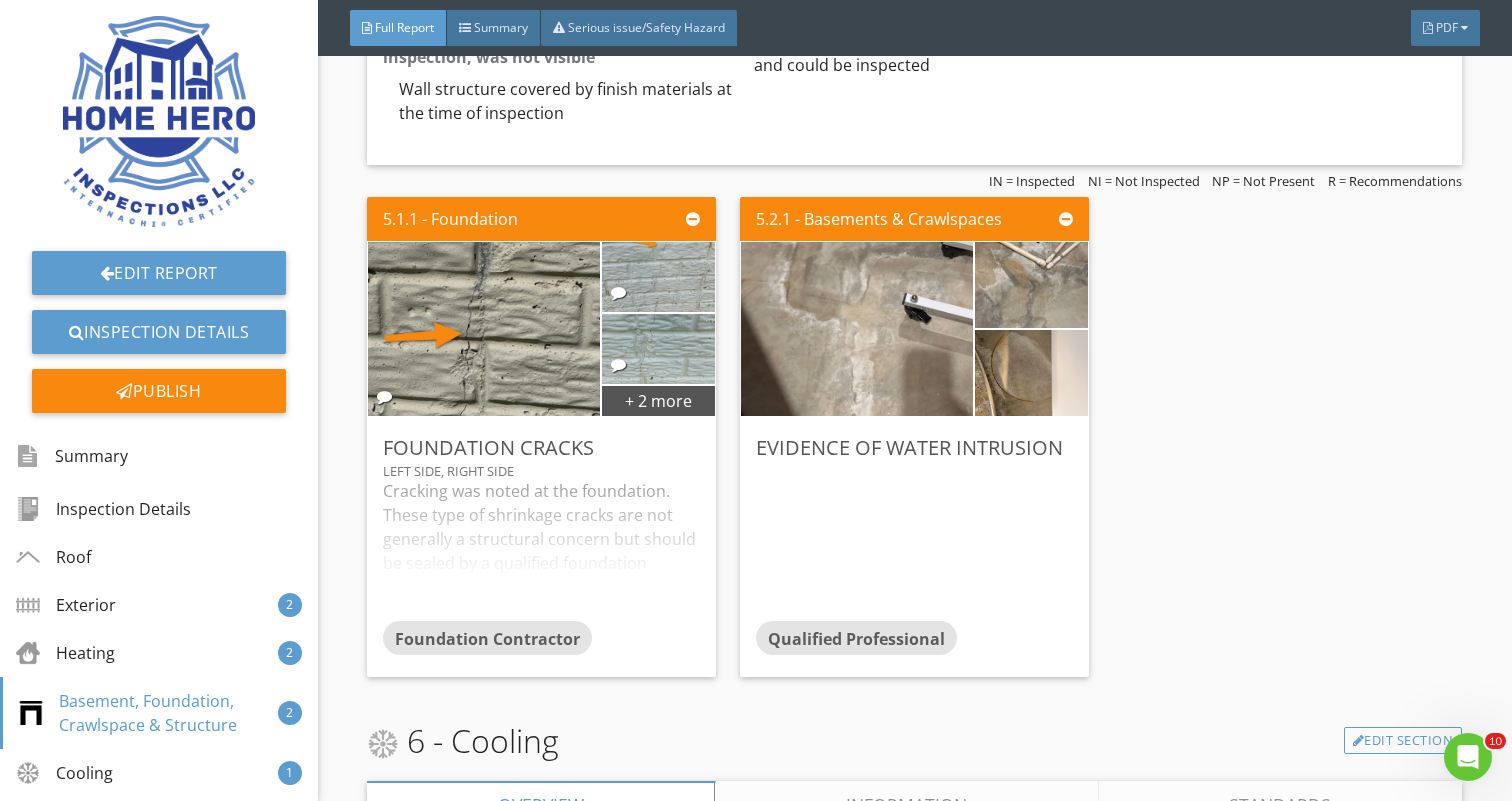 scroll, scrollTop: 3455, scrollLeft: 0, axis: vertical 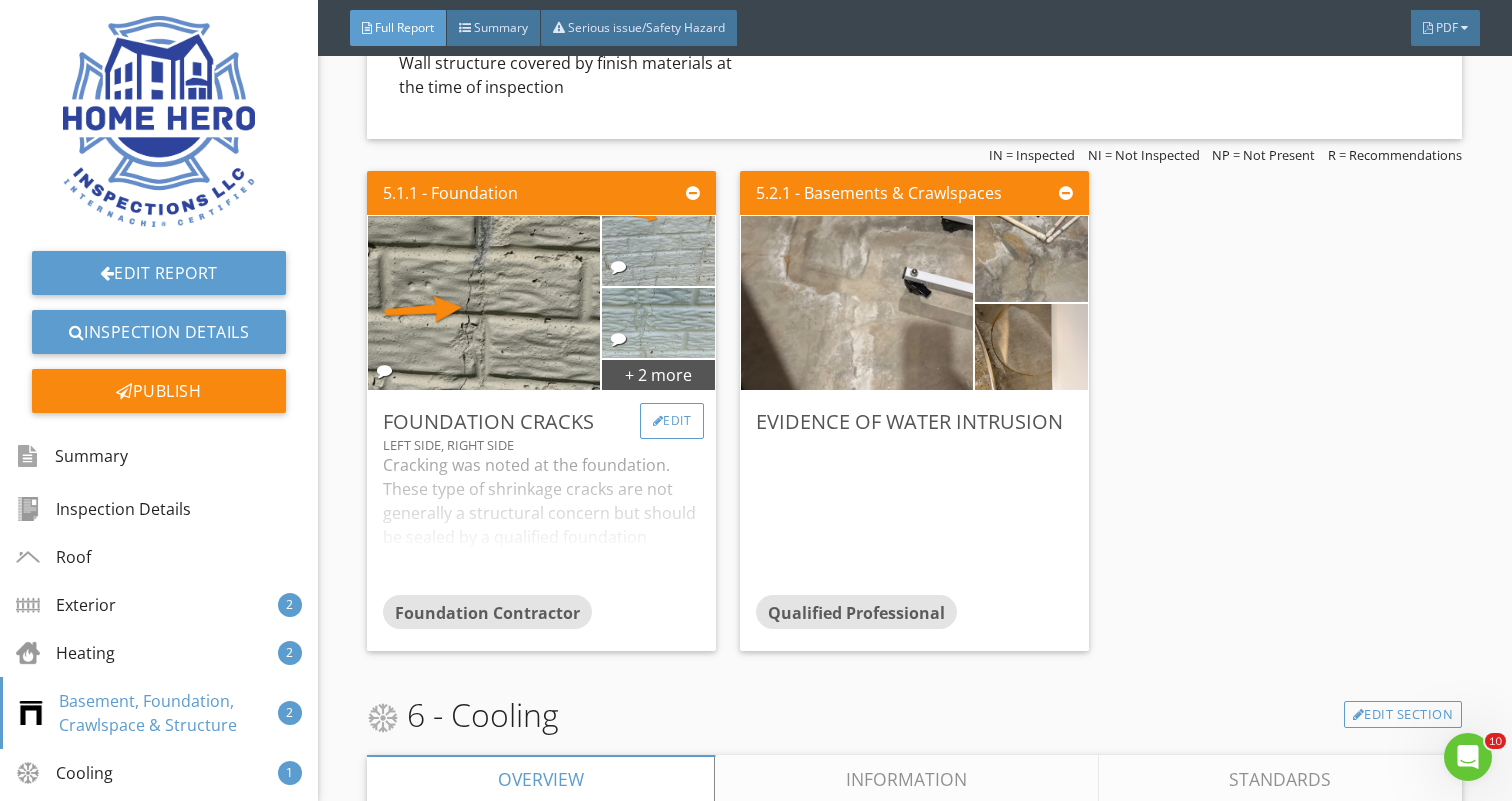 click on "Edit" at bounding box center [672, 421] 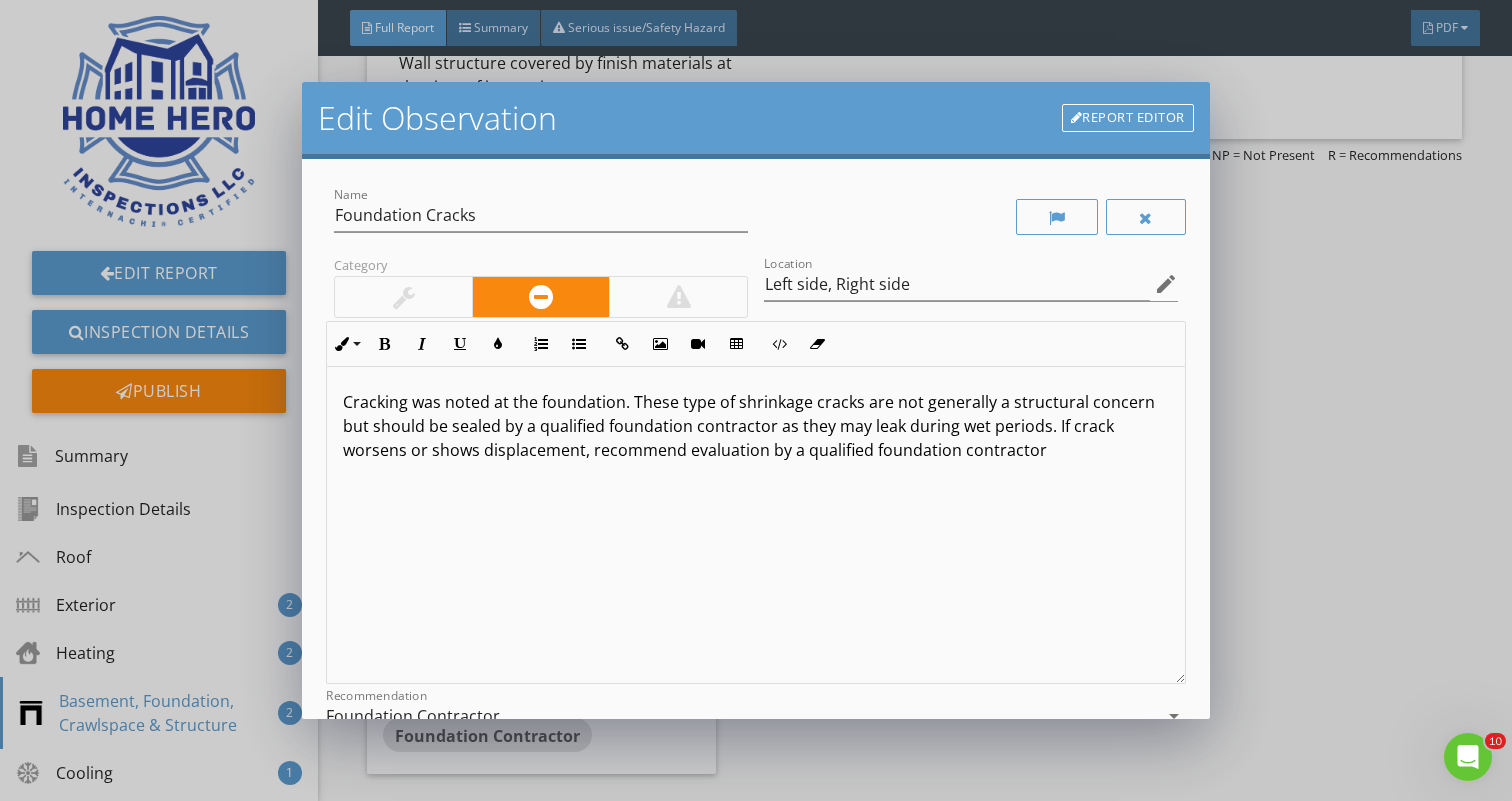 scroll, scrollTop: 1, scrollLeft: 0, axis: vertical 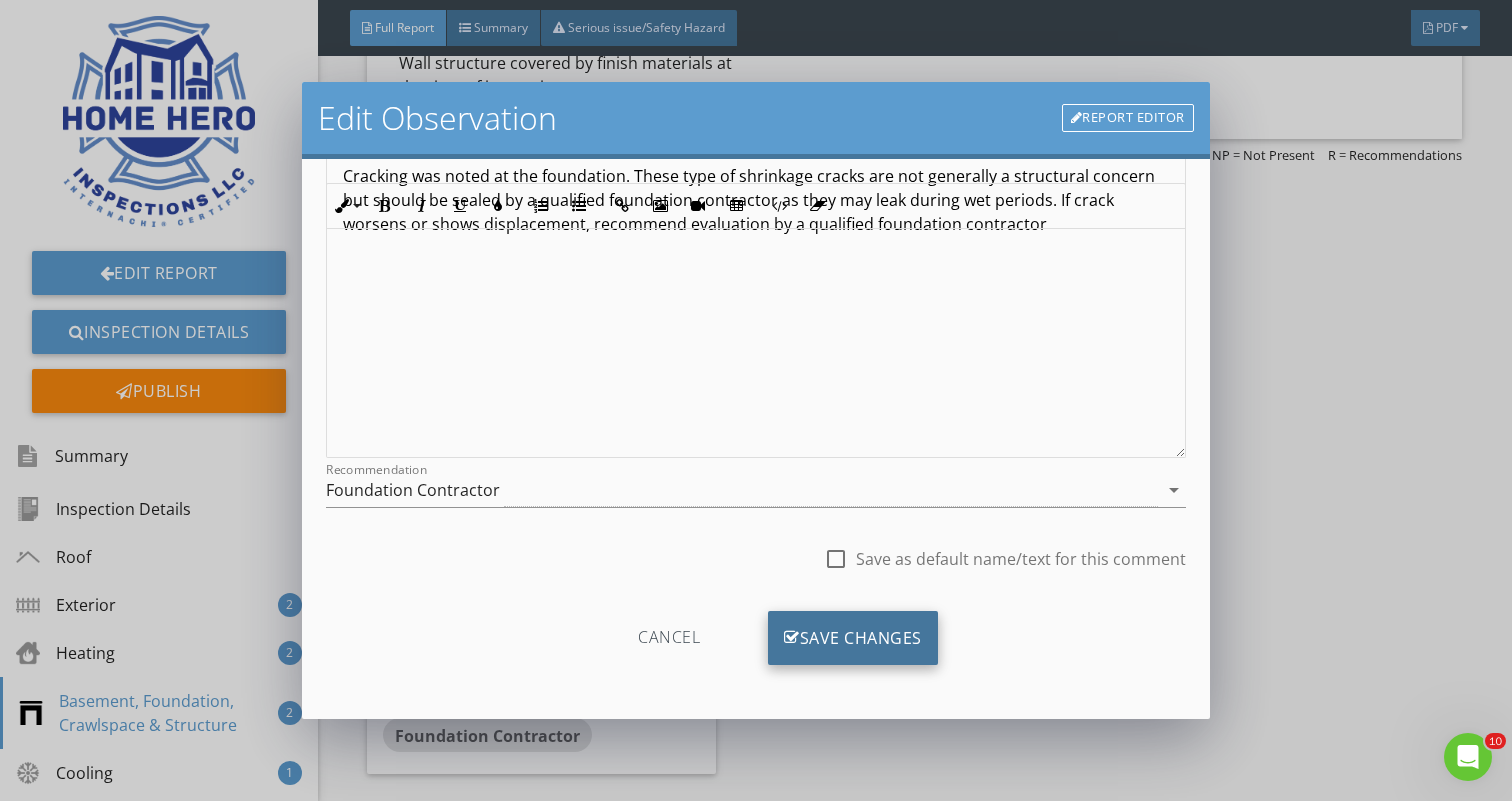 click on "Save Changes" at bounding box center [853, 638] 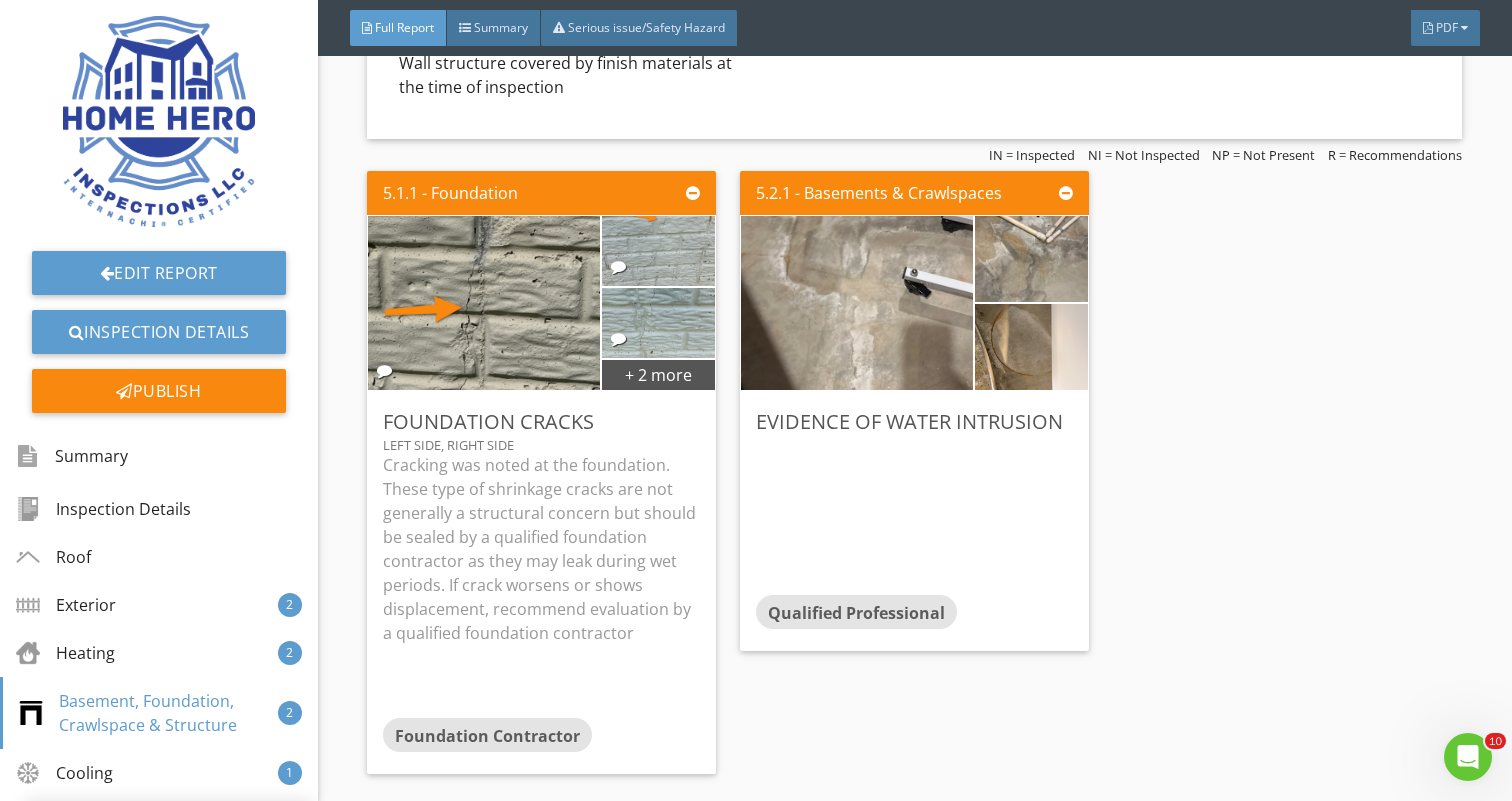 scroll, scrollTop: 0, scrollLeft: 0, axis: both 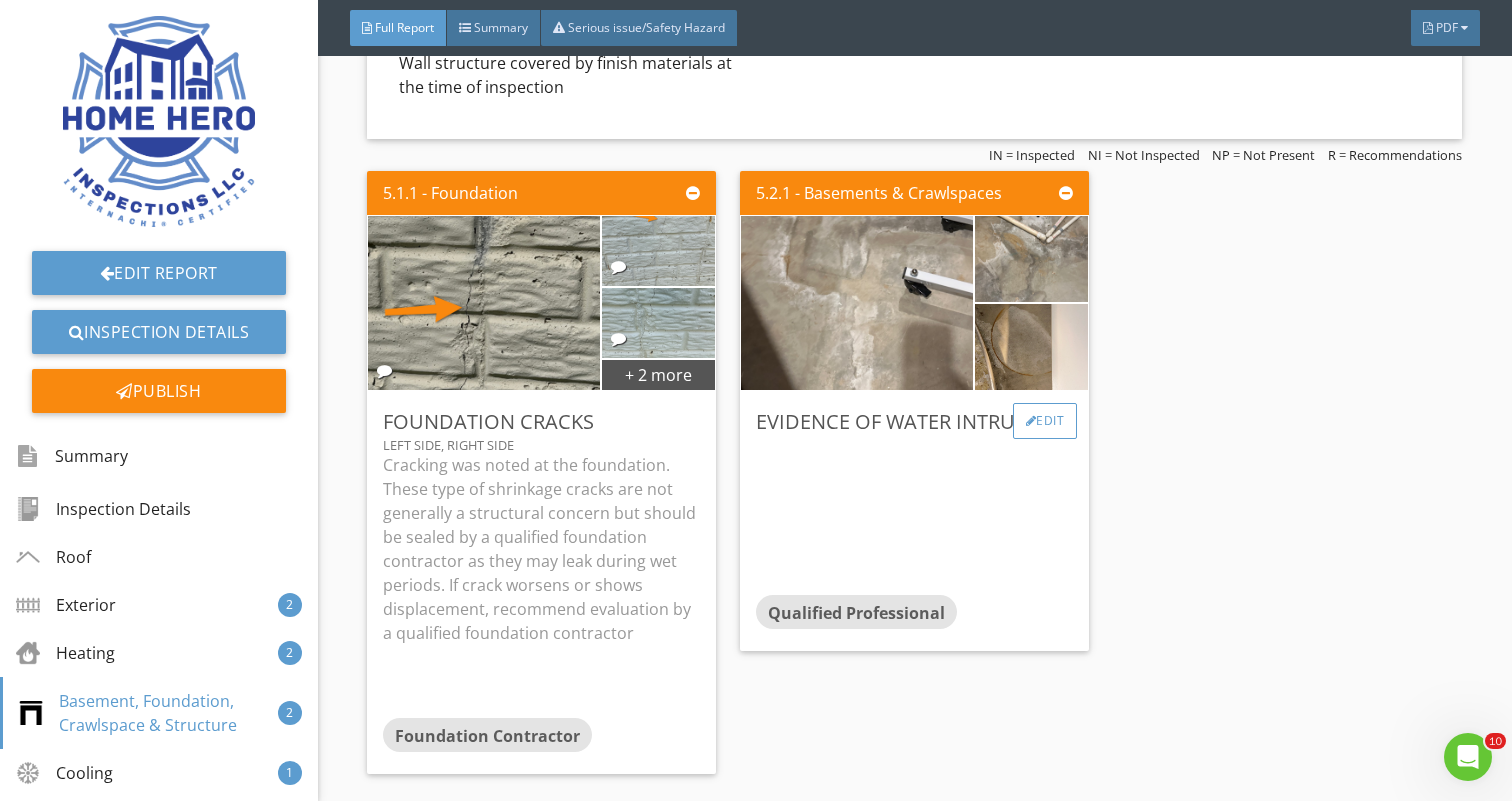 click on "Edit" at bounding box center [1045, 421] 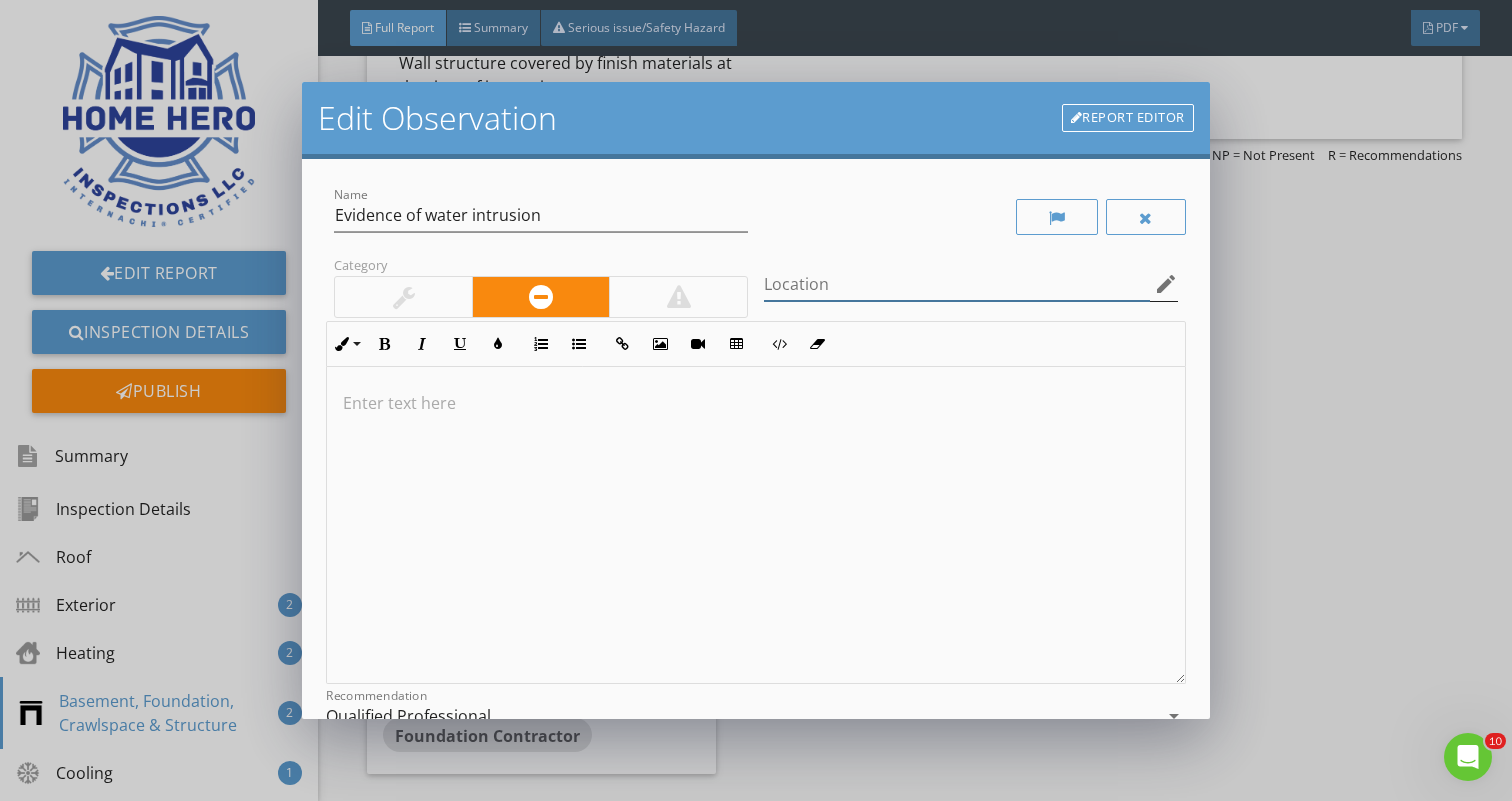 click at bounding box center (957, 284) 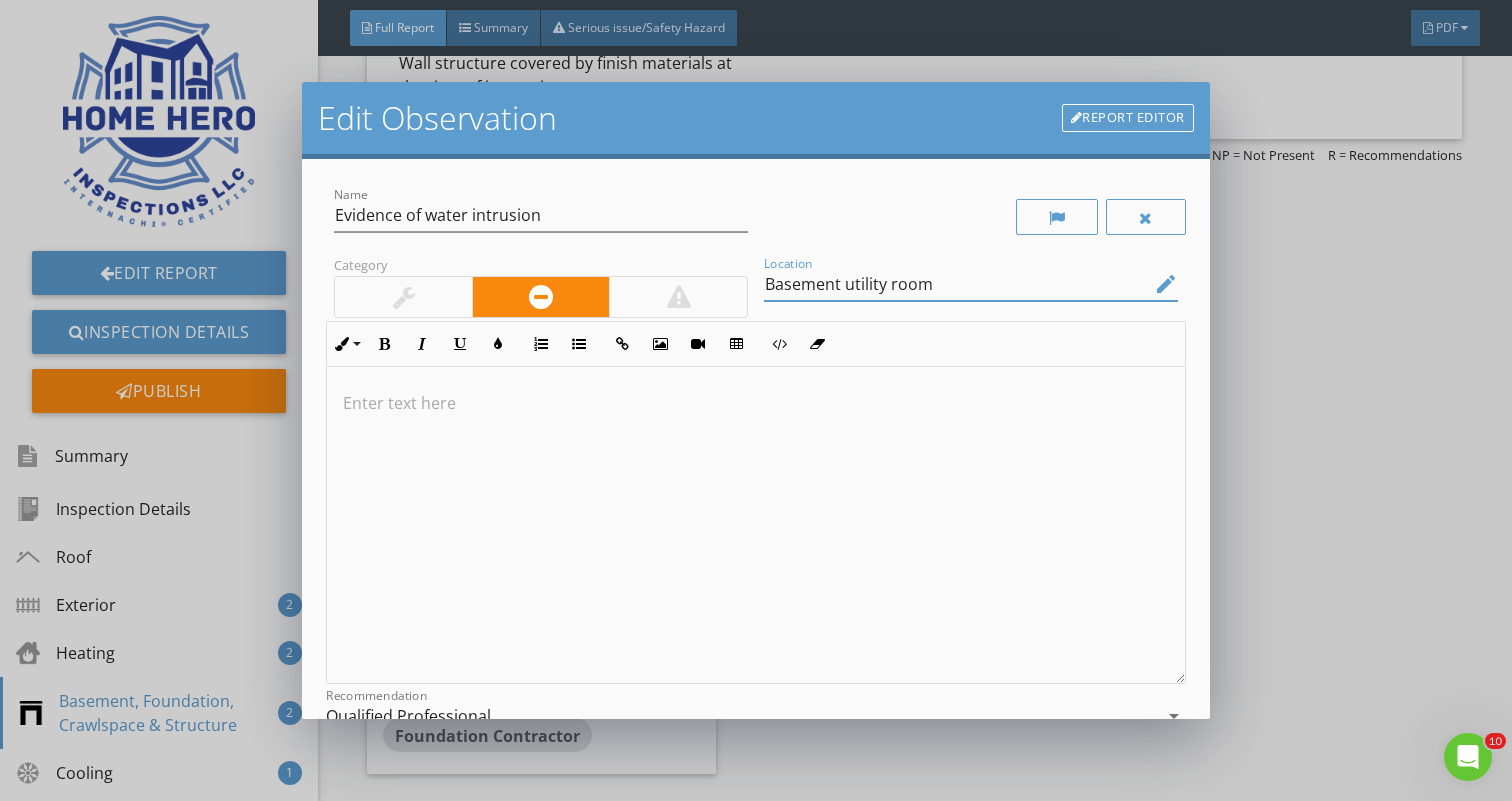 type on "Basement utility room" 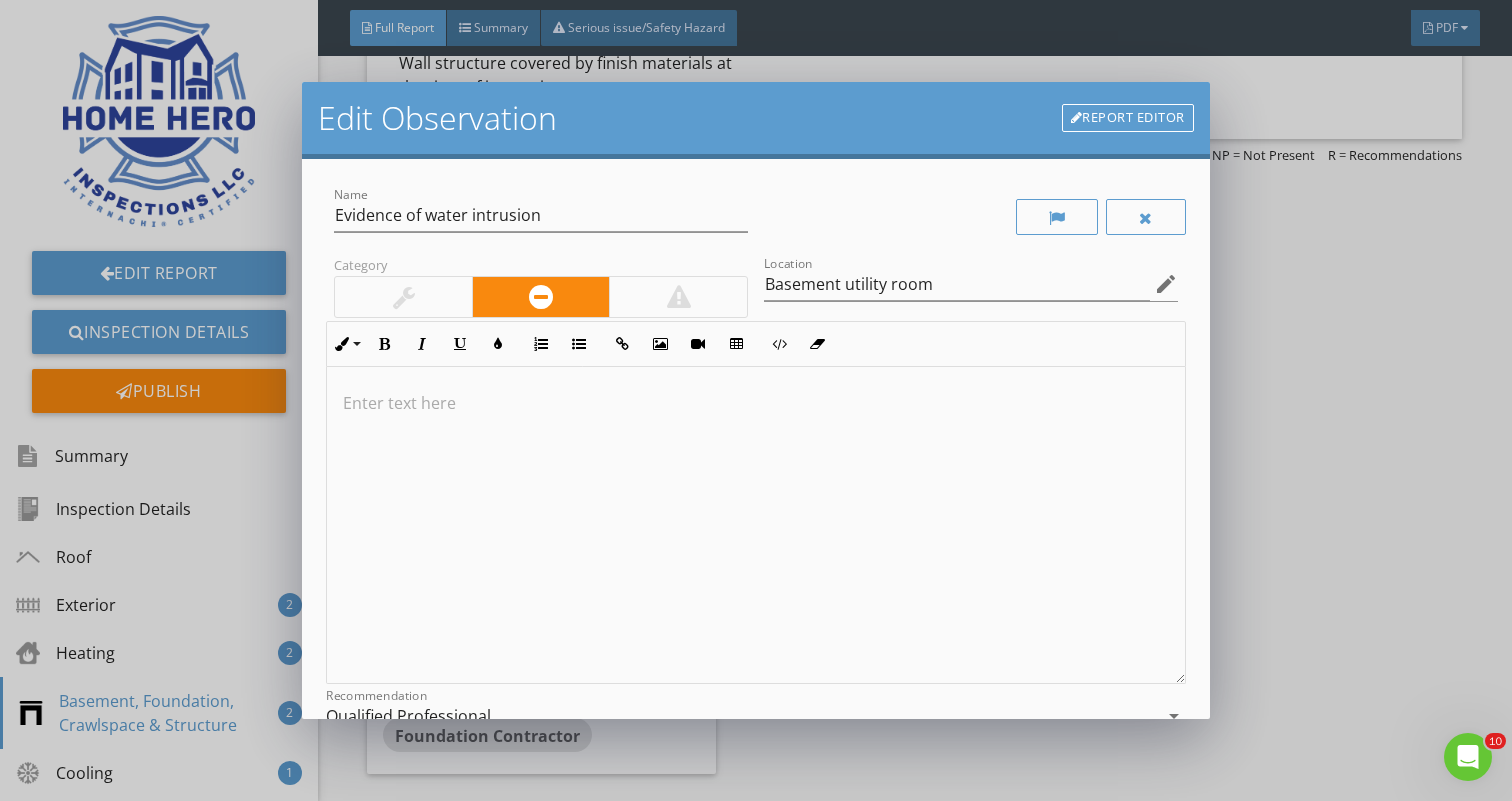 click at bounding box center [755, 525] 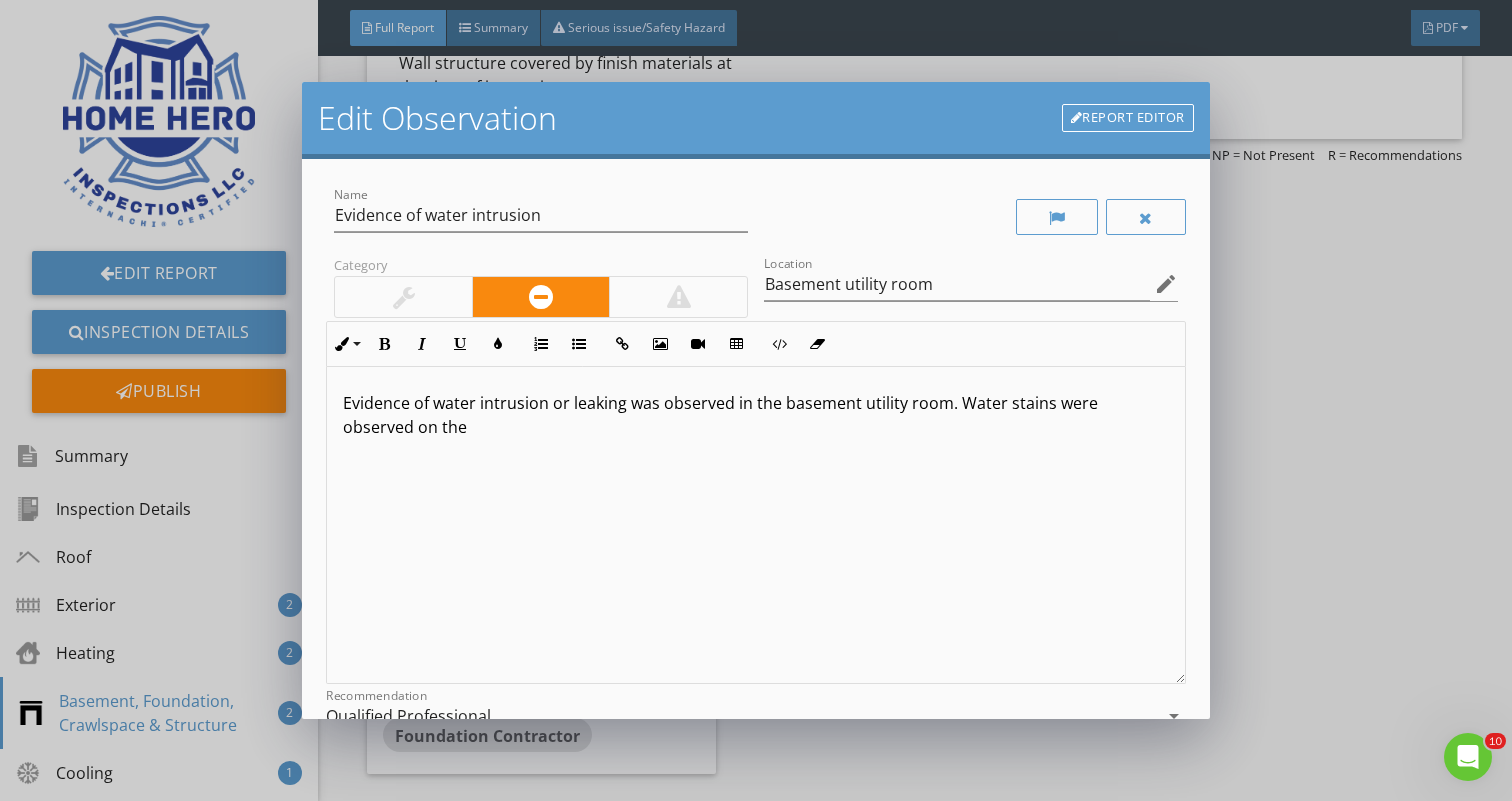 click on "Evidence of water intrusion or leaking was observed in the basement utility room. Water stains were observed on the" at bounding box center [755, 415] 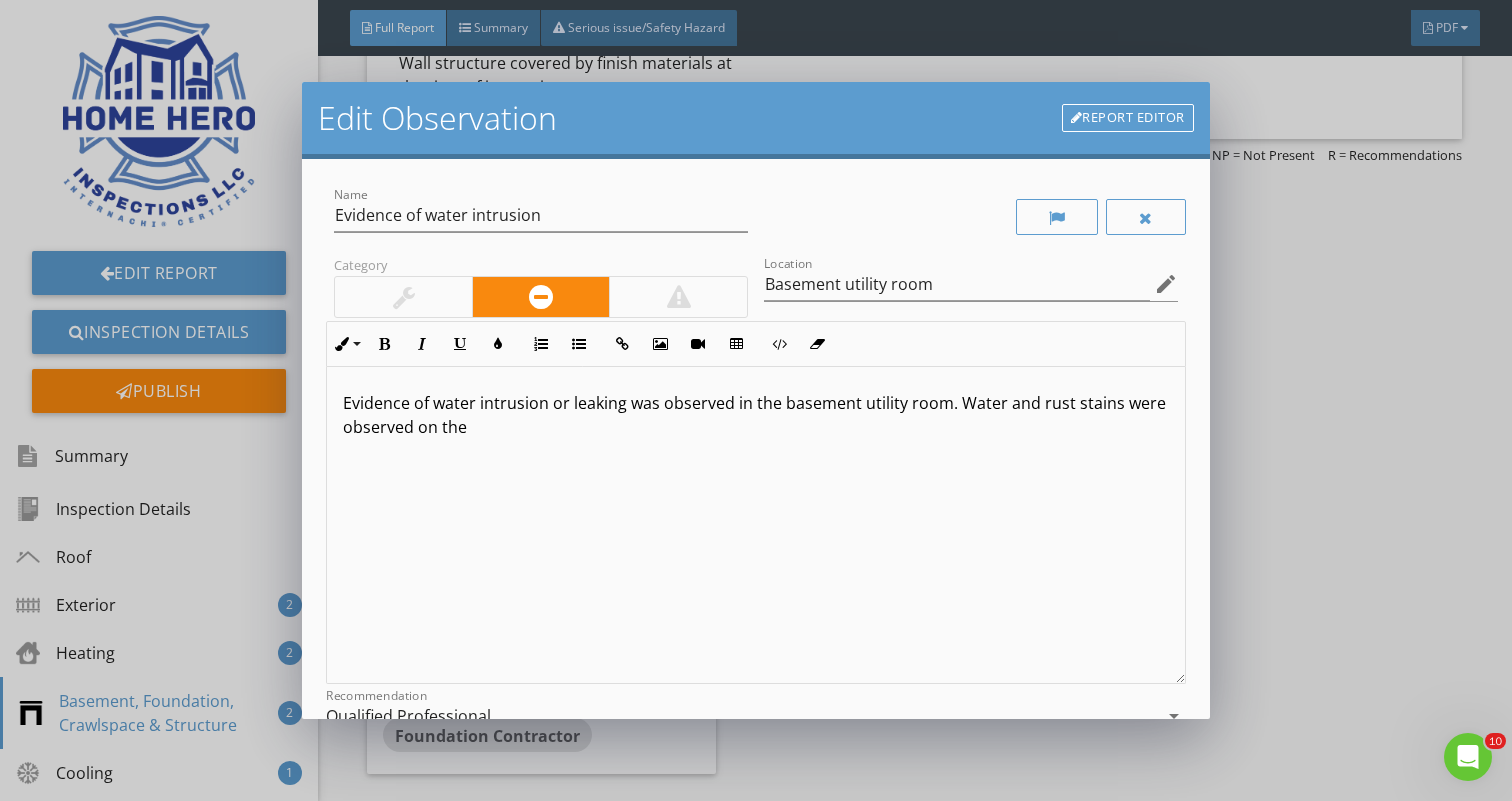 click on "Evidence of water intrusion or leaking was observed in the basement utility room. Water and rust stains were observed on the" at bounding box center (755, 415) 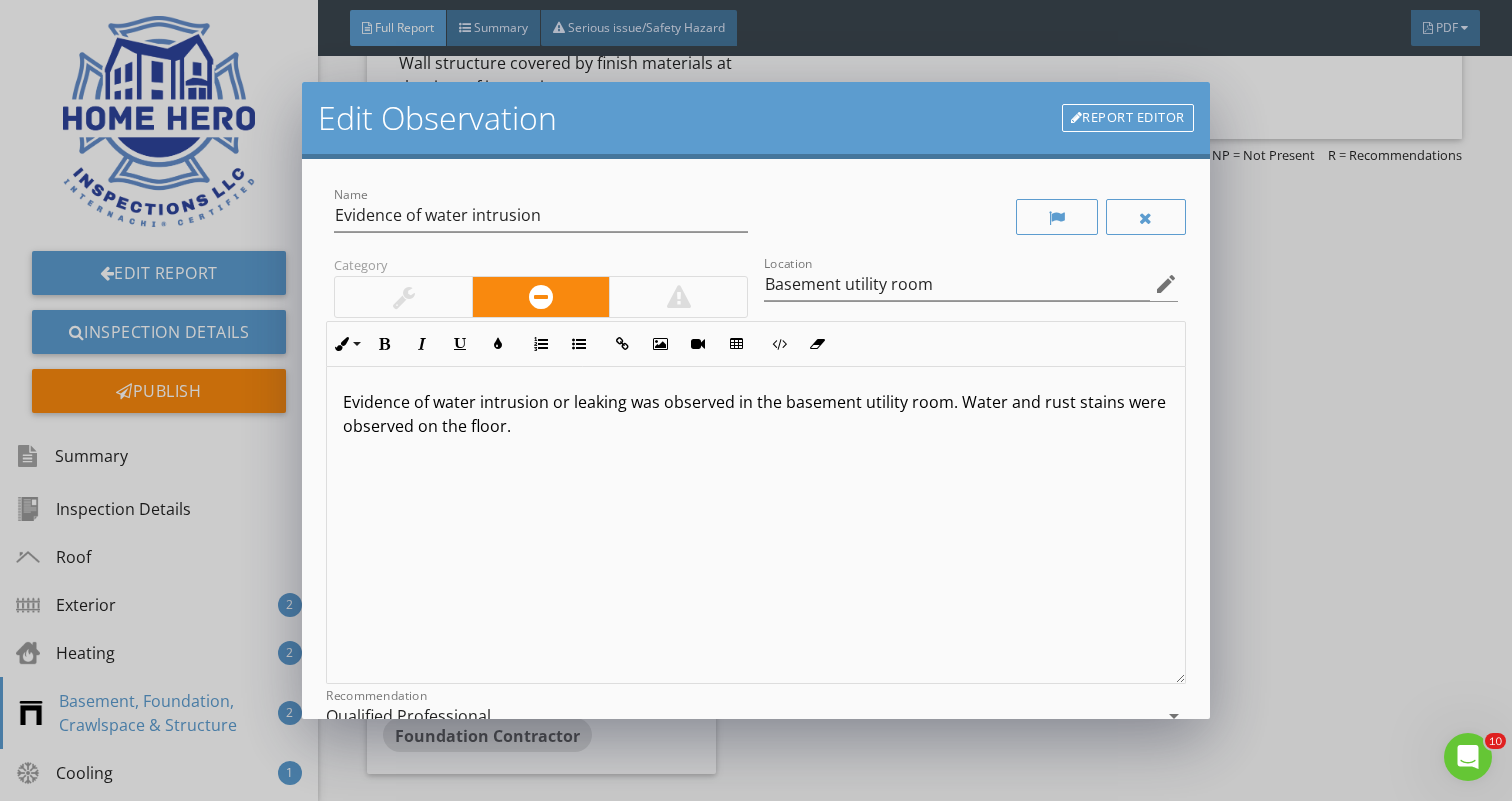scroll, scrollTop: 1, scrollLeft: 0, axis: vertical 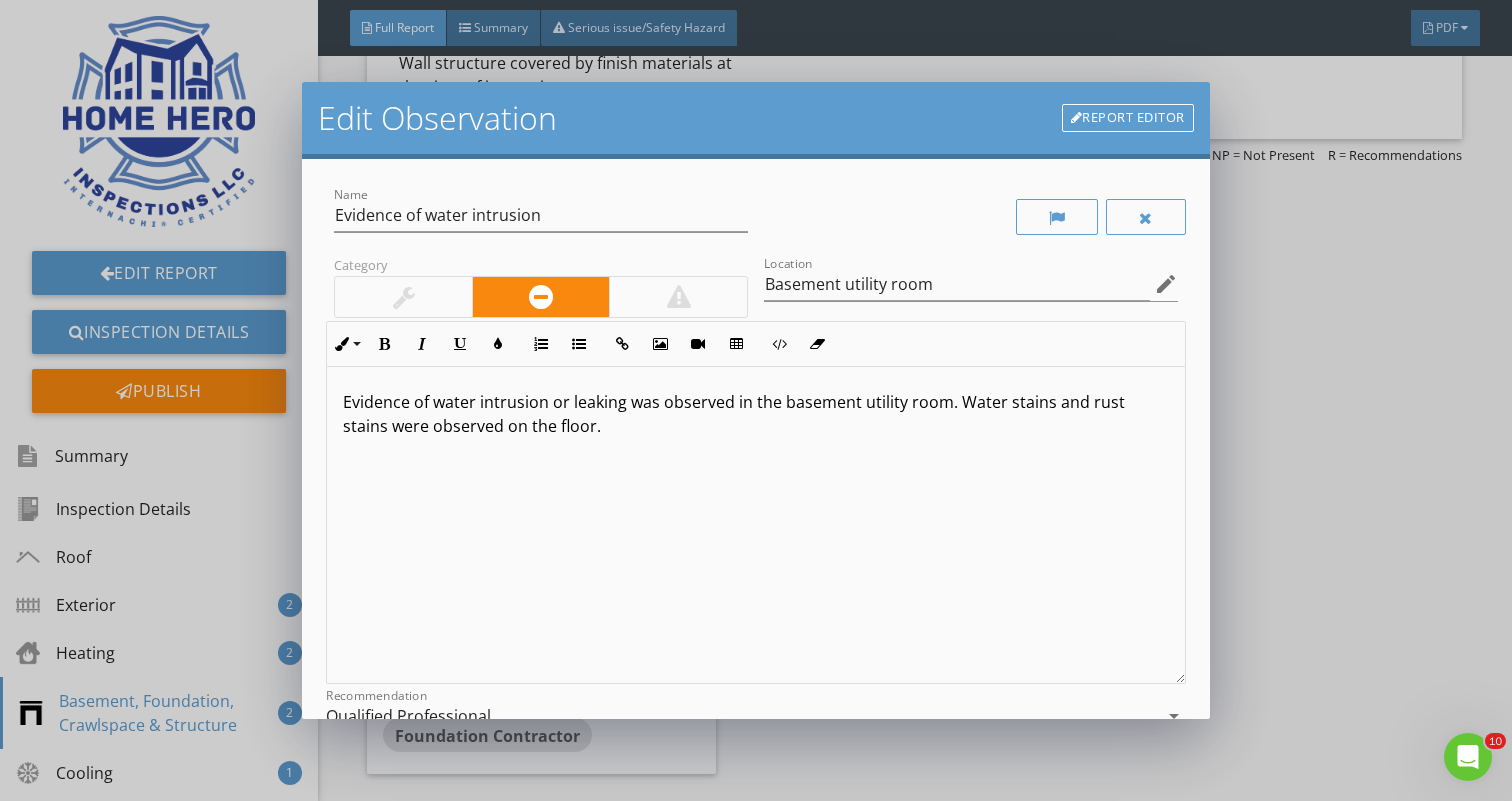 click on "Evidence of water intrusion or leaking was observed in the basement utility room. Water stains and rust stains were observed on the floor." at bounding box center [755, 414] 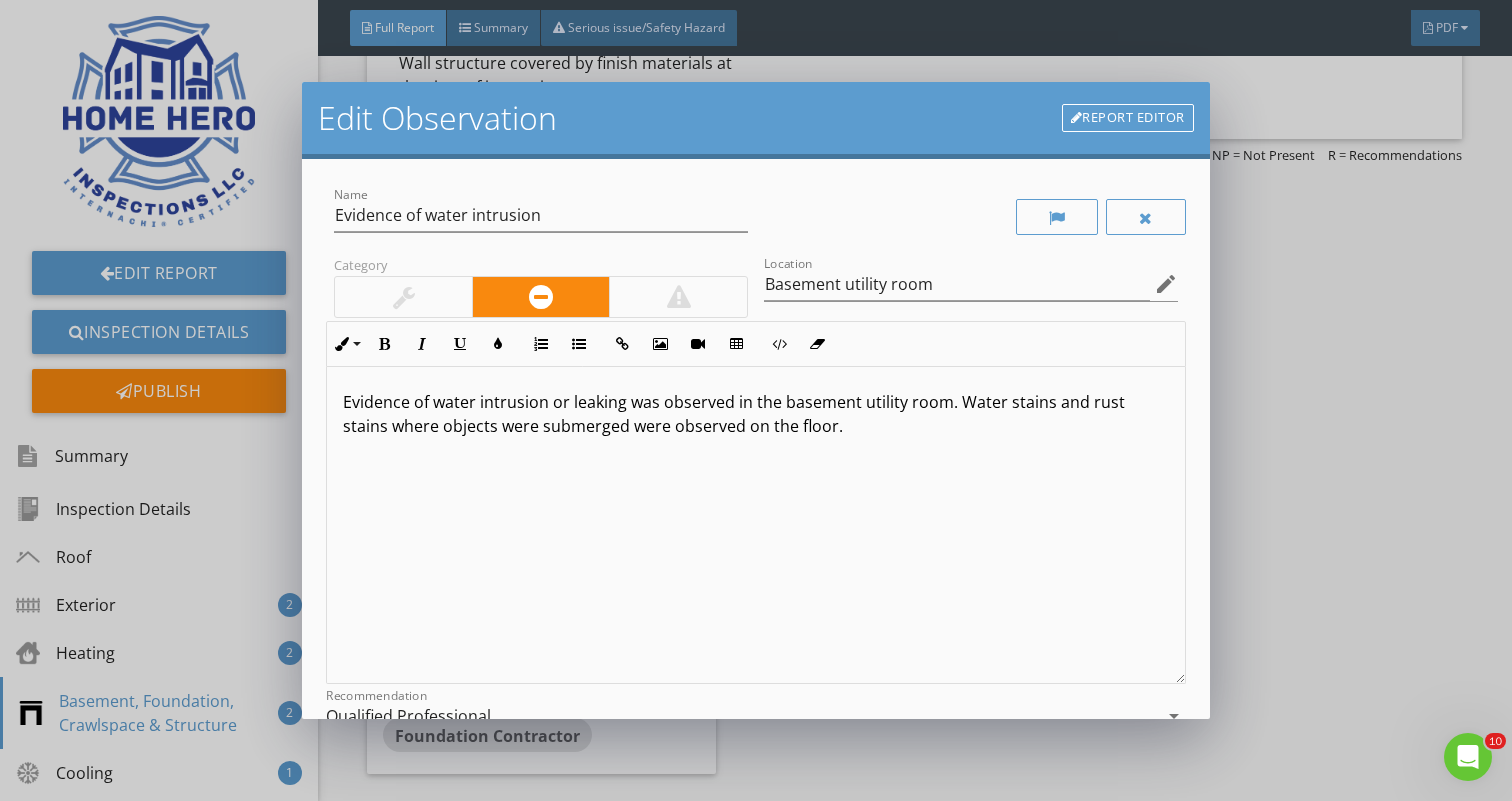 click on "Evidence of water intrusion or leaking was observed in the basement utility room. Water stains and rust stains where objects were submerged were observed on the floor." at bounding box center [755, 414] 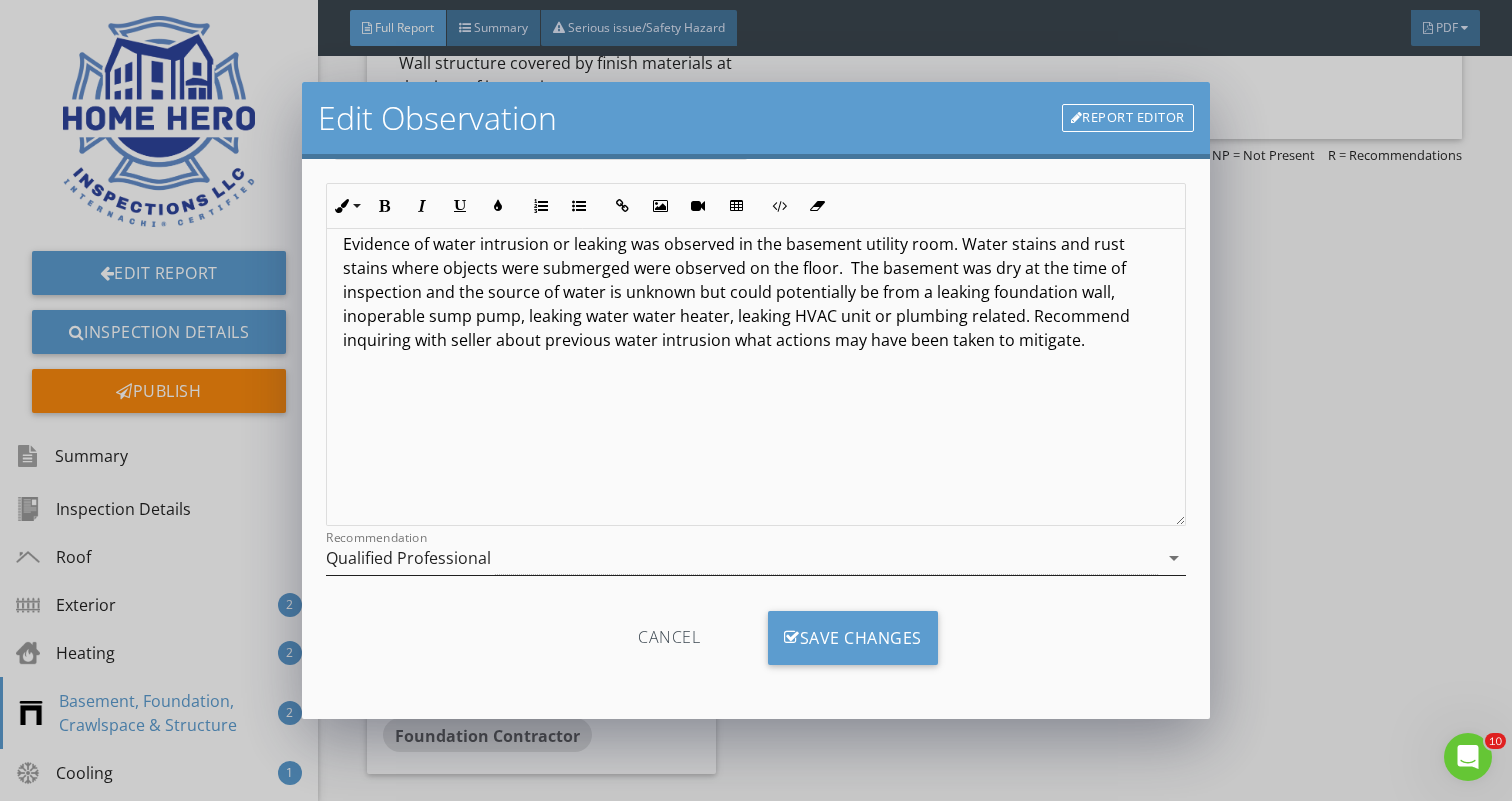 scroll, scrollTop: 158, scrollLeft: 0, axis: vertical 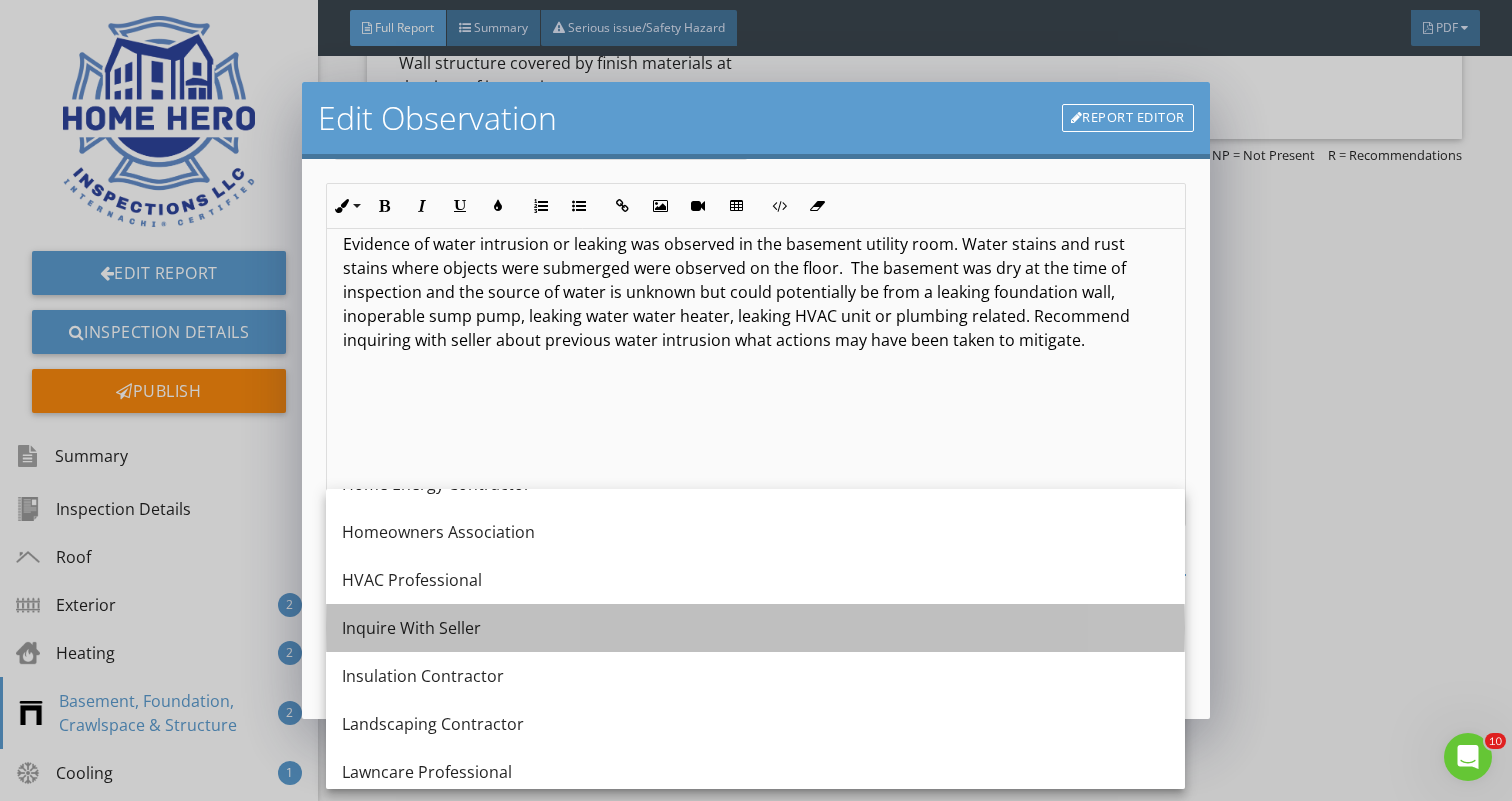 click on "Inquire With Seller" at bounding box center [755, 628] 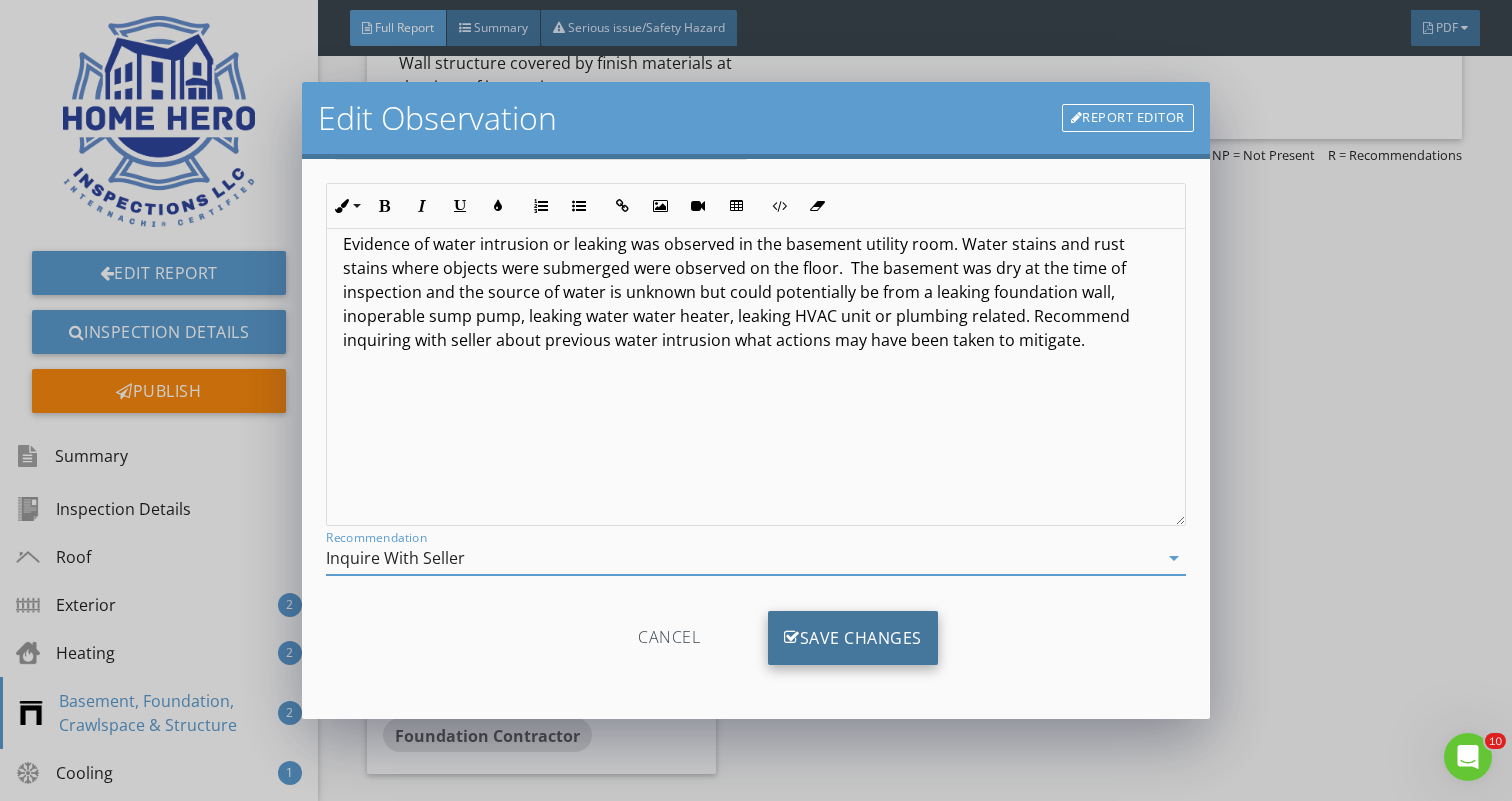 click on "Save Changes" at bounding box center [853, 638] 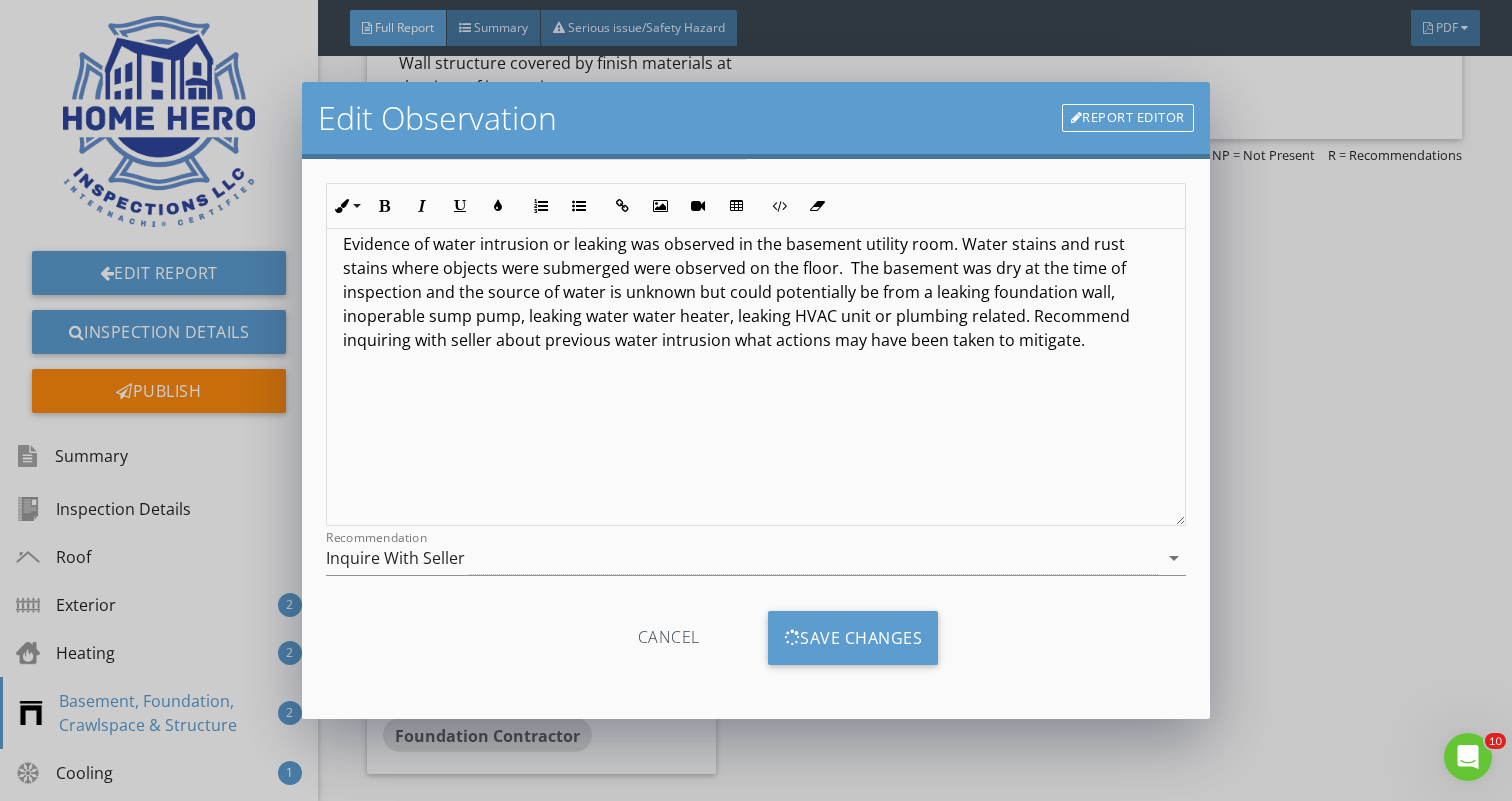 scroll, scrollTop: 0, scrollLeft: 0, axis: both 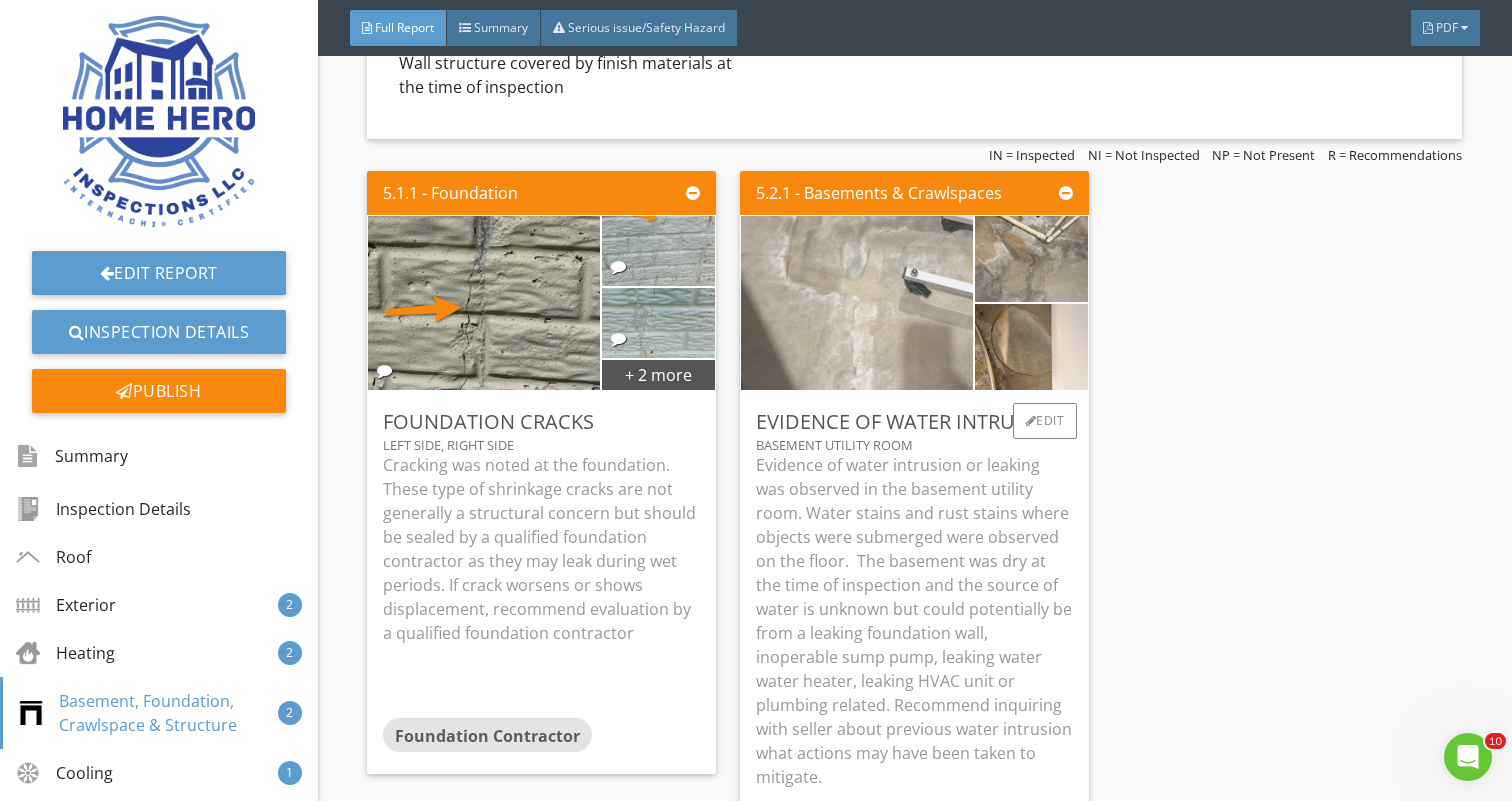 click at bounding box center (857, 302) 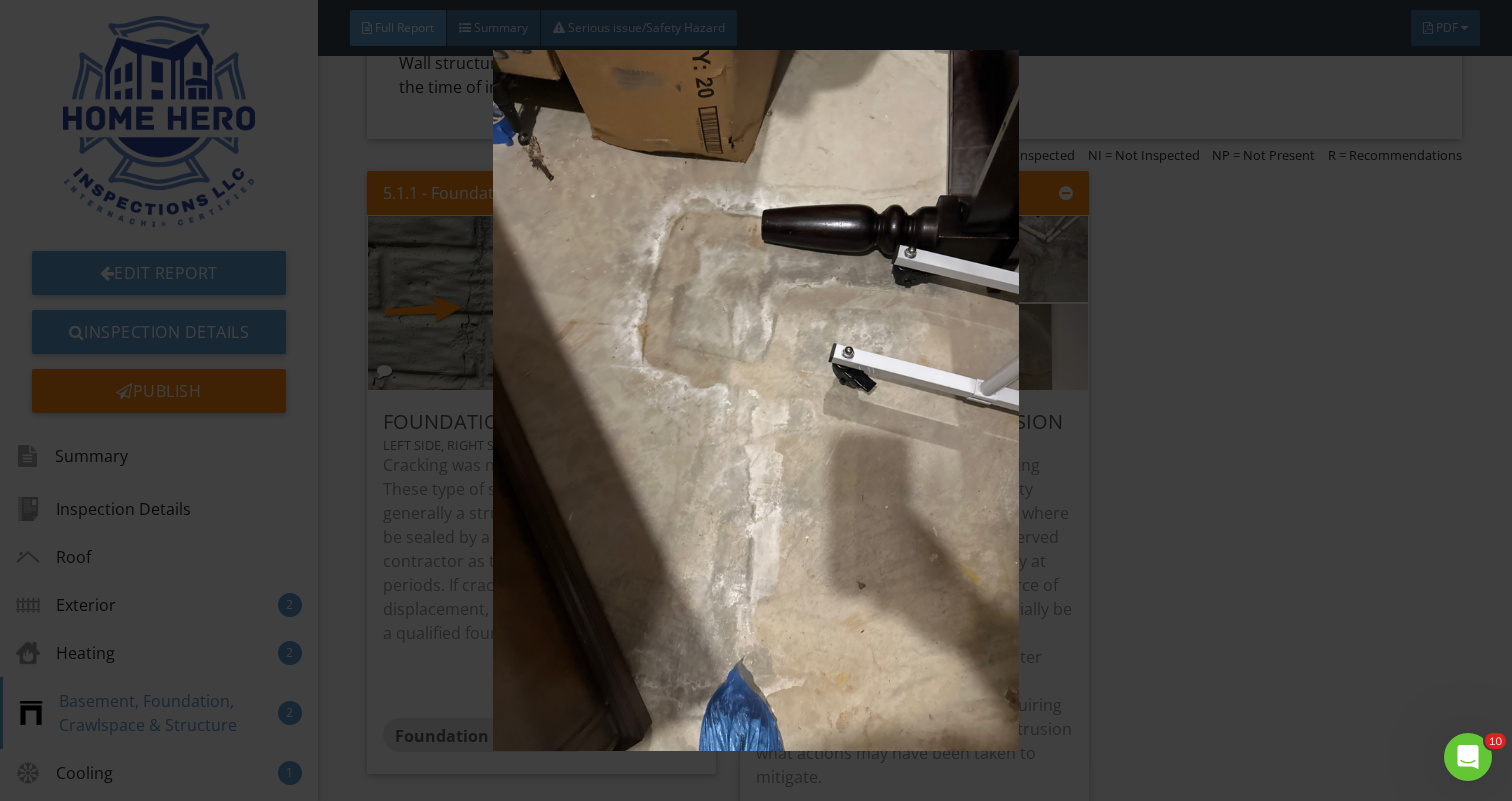 click at bounding box center [756, 400] 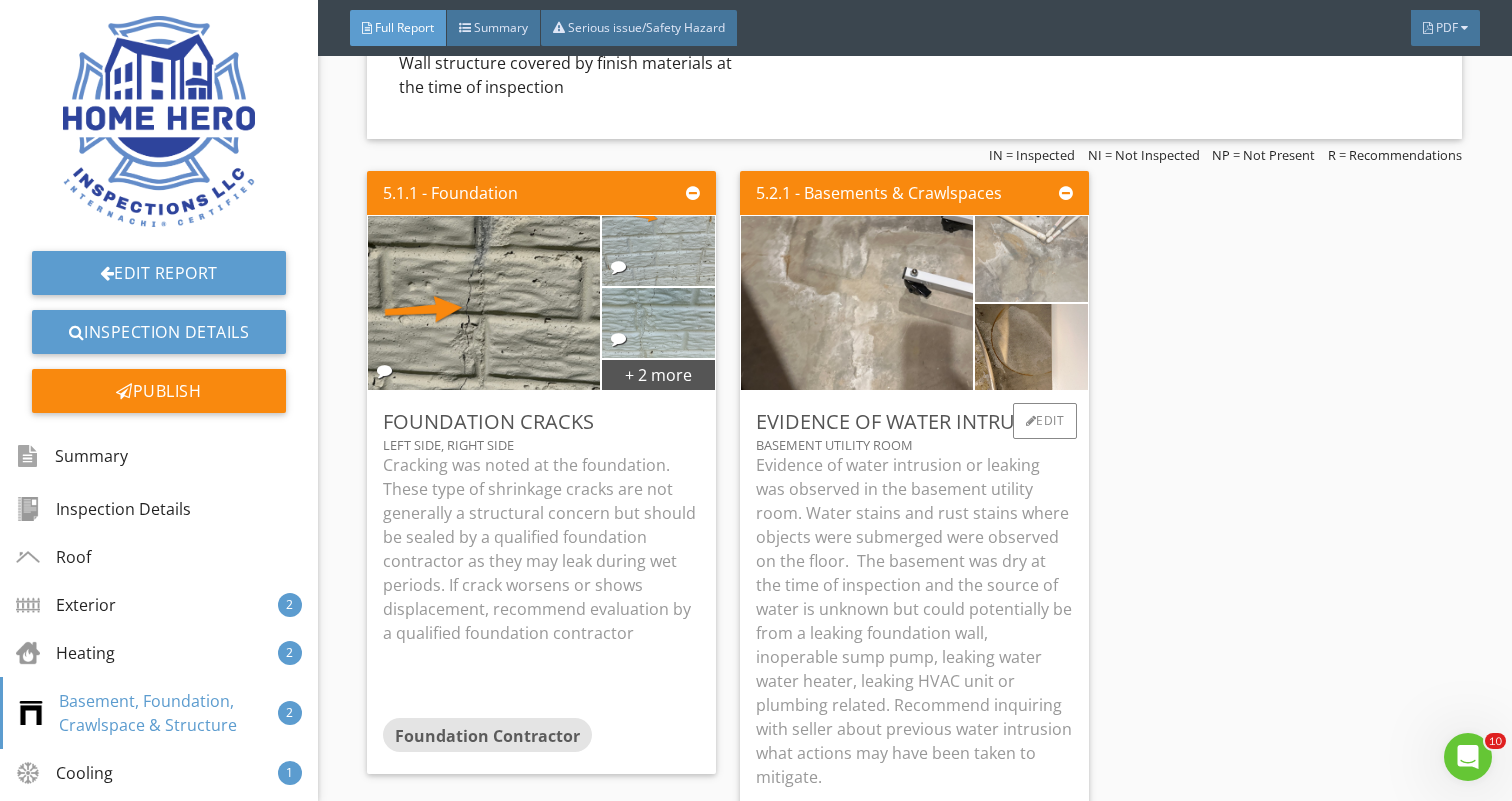 click at bounding box center [1031, 258] 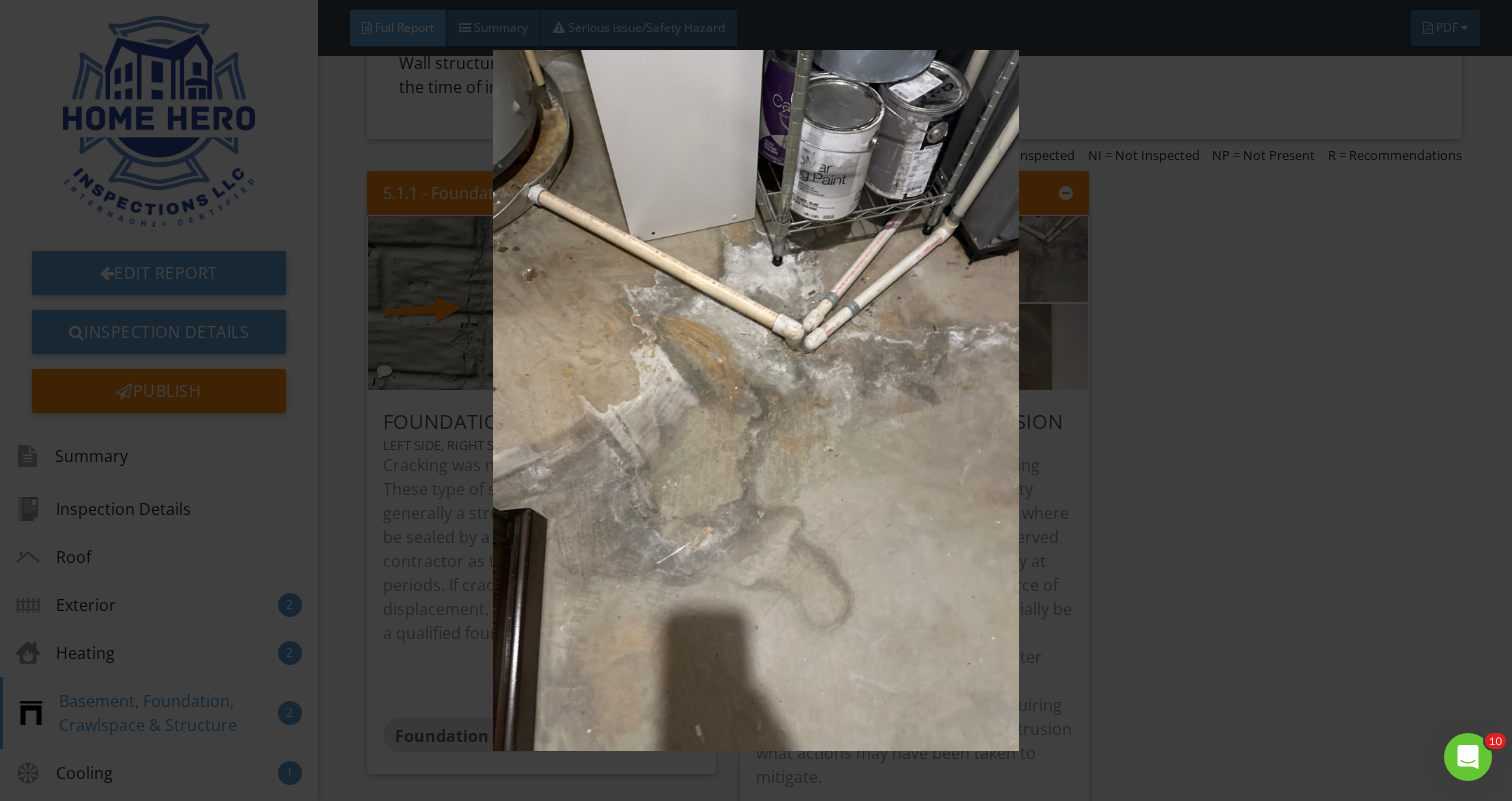 click at bounding box center [756, 400] 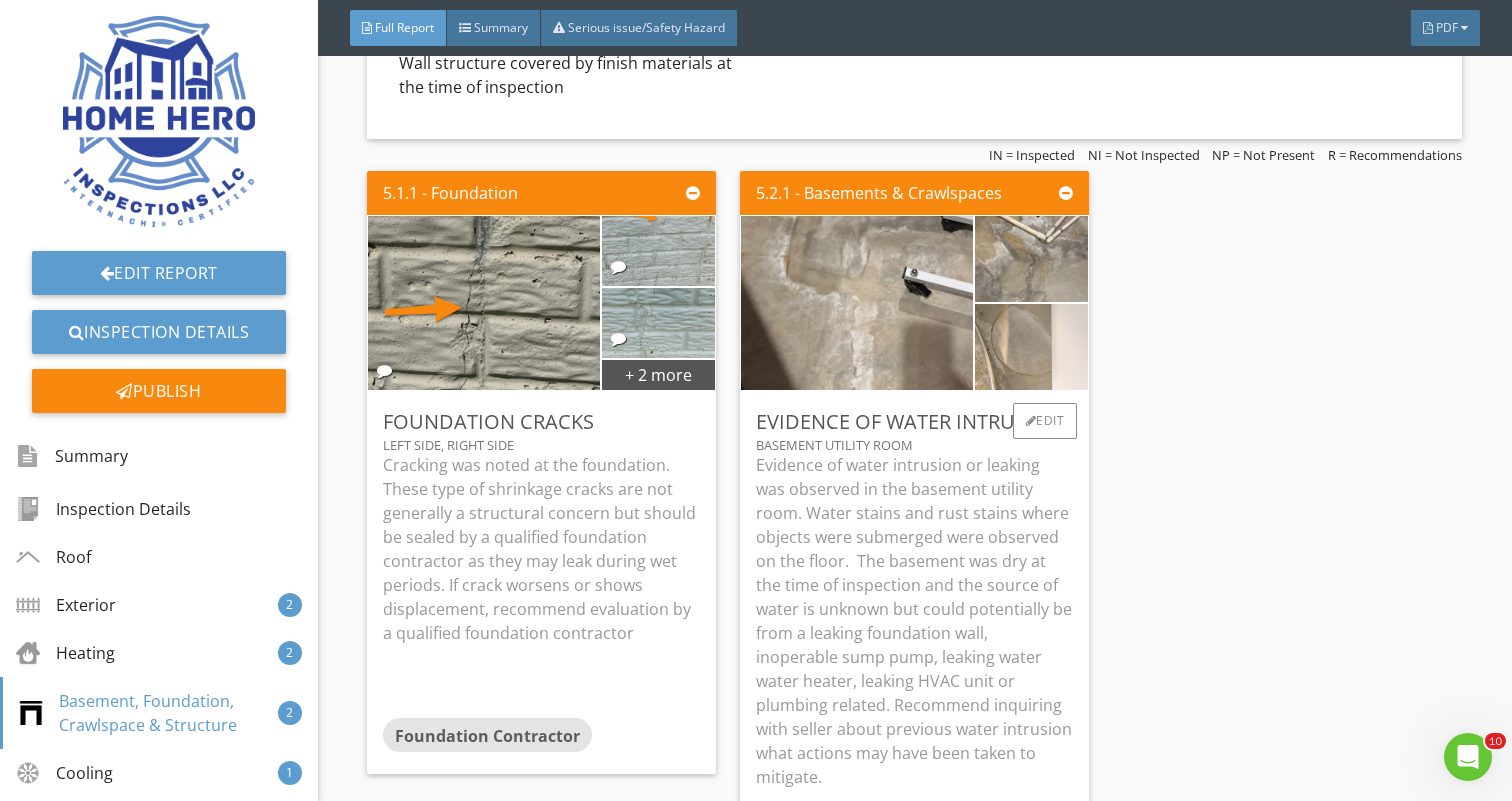 click at bounding box center [1031, 346] 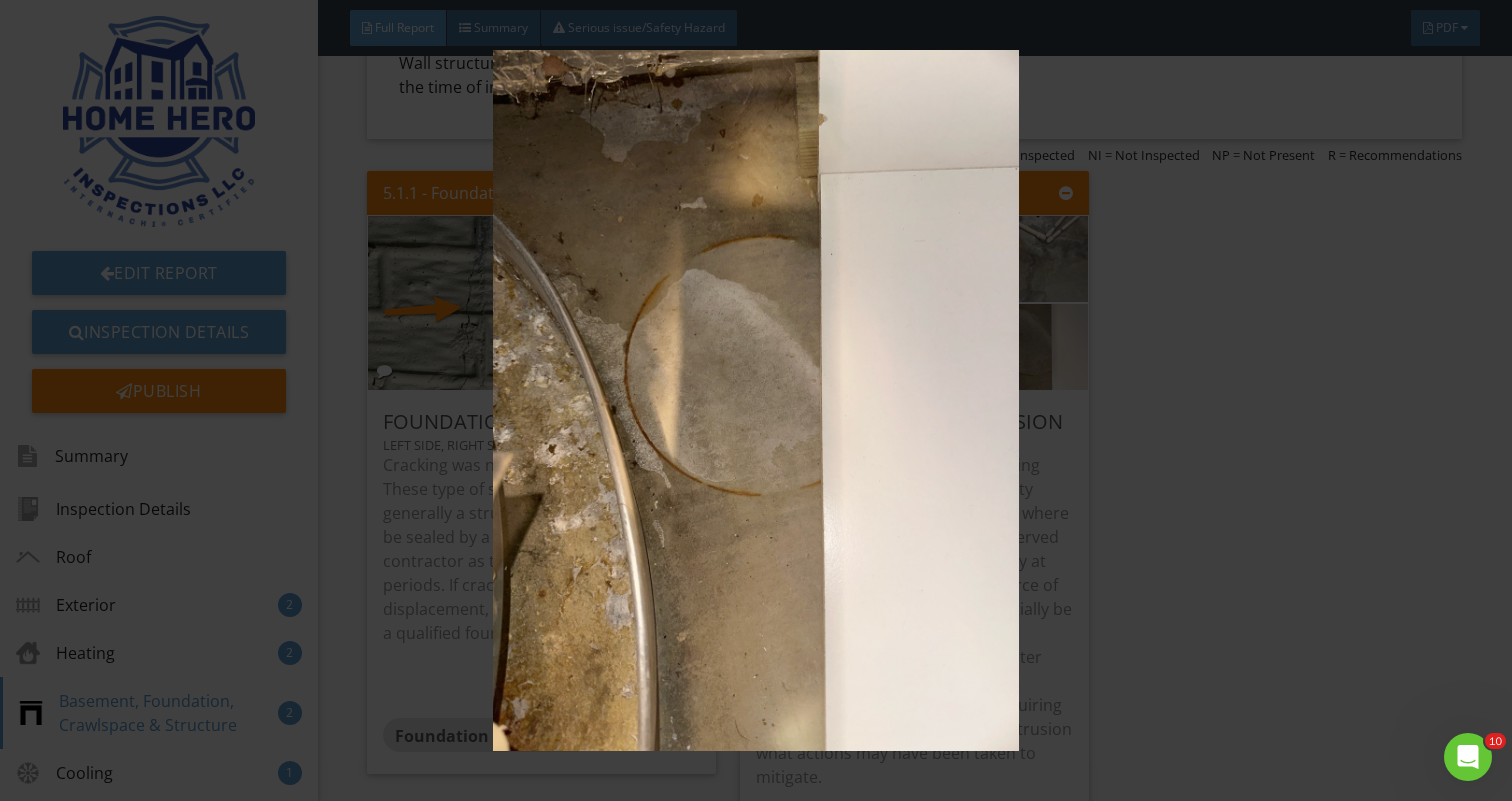 click at bounding box center (756, 400) 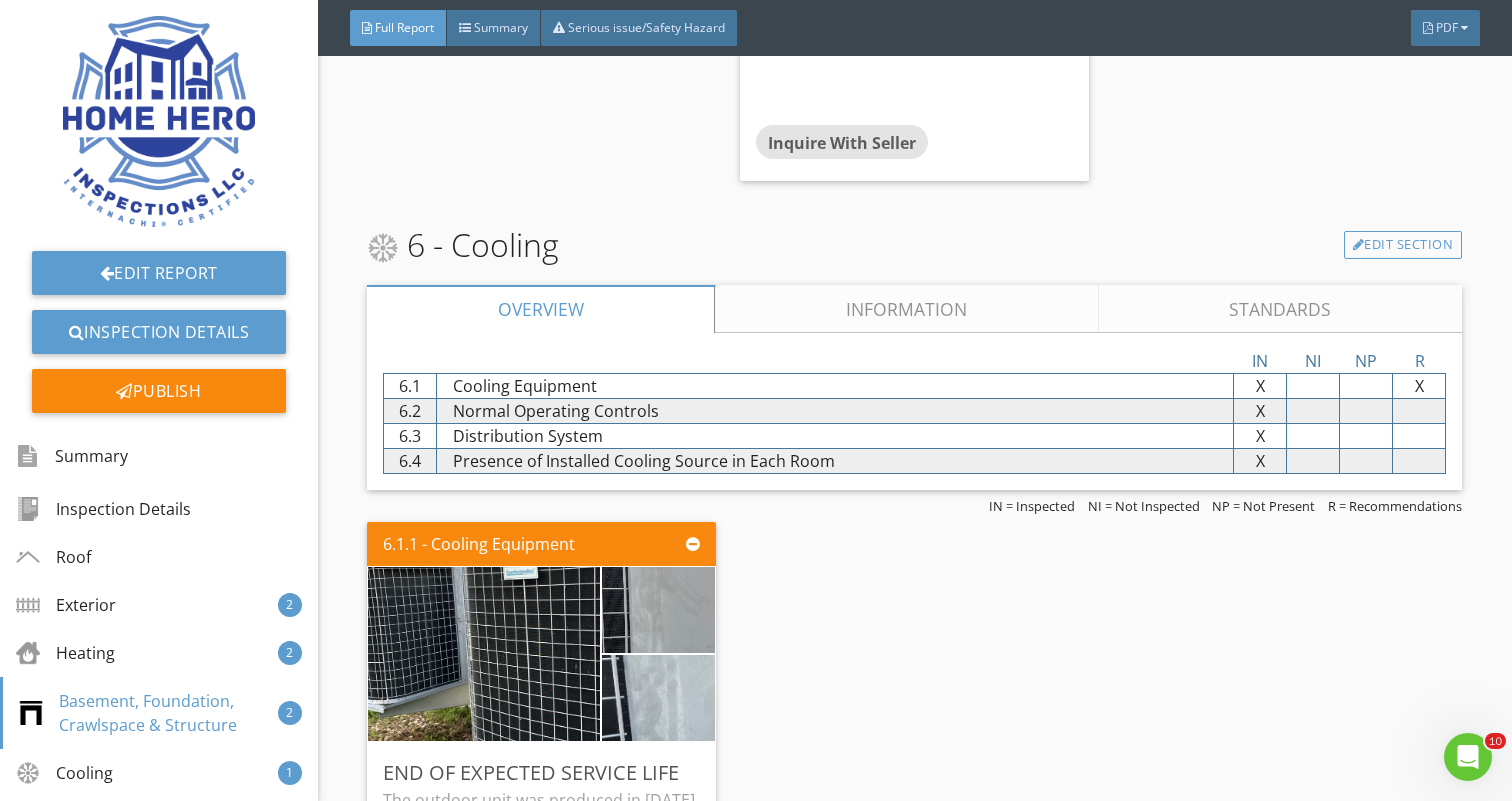 scroll, scrollTop: 4197, scrollLeft: 0, axis: vertical 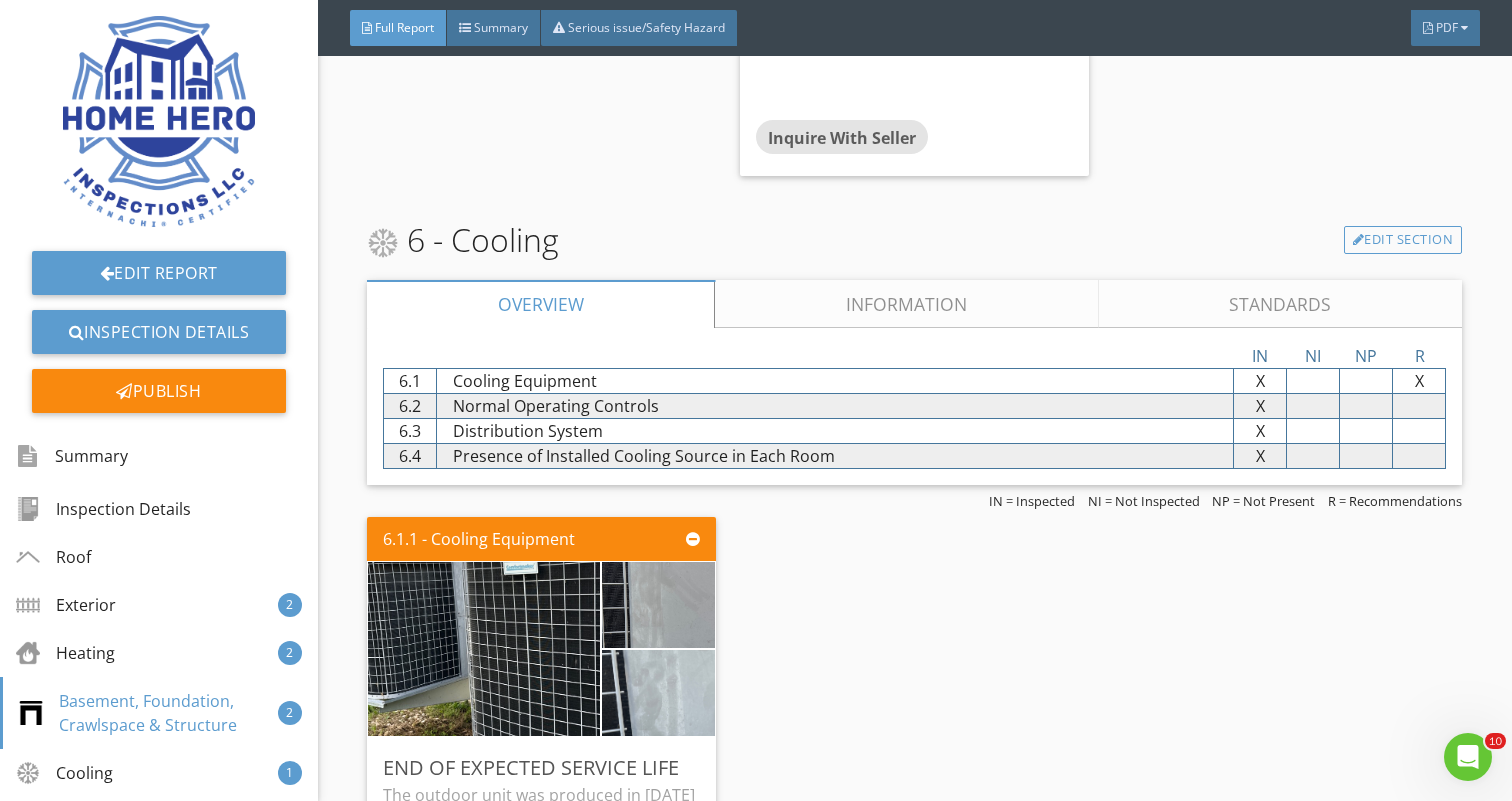 click on "Information" at bounding box center (907, 304) 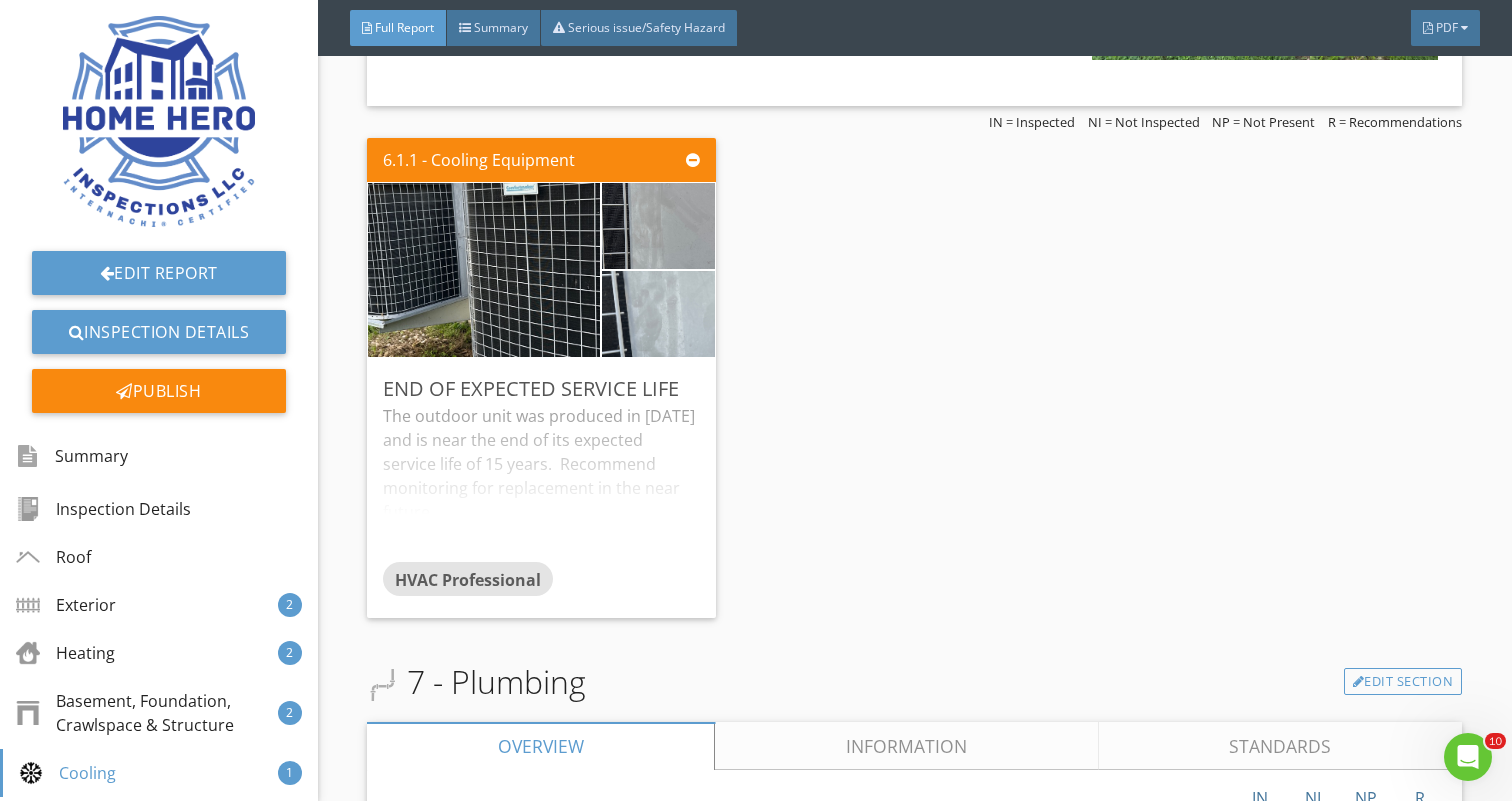 scroll, scrollTop: 4814, scrollLeft: 0, axis: vertical 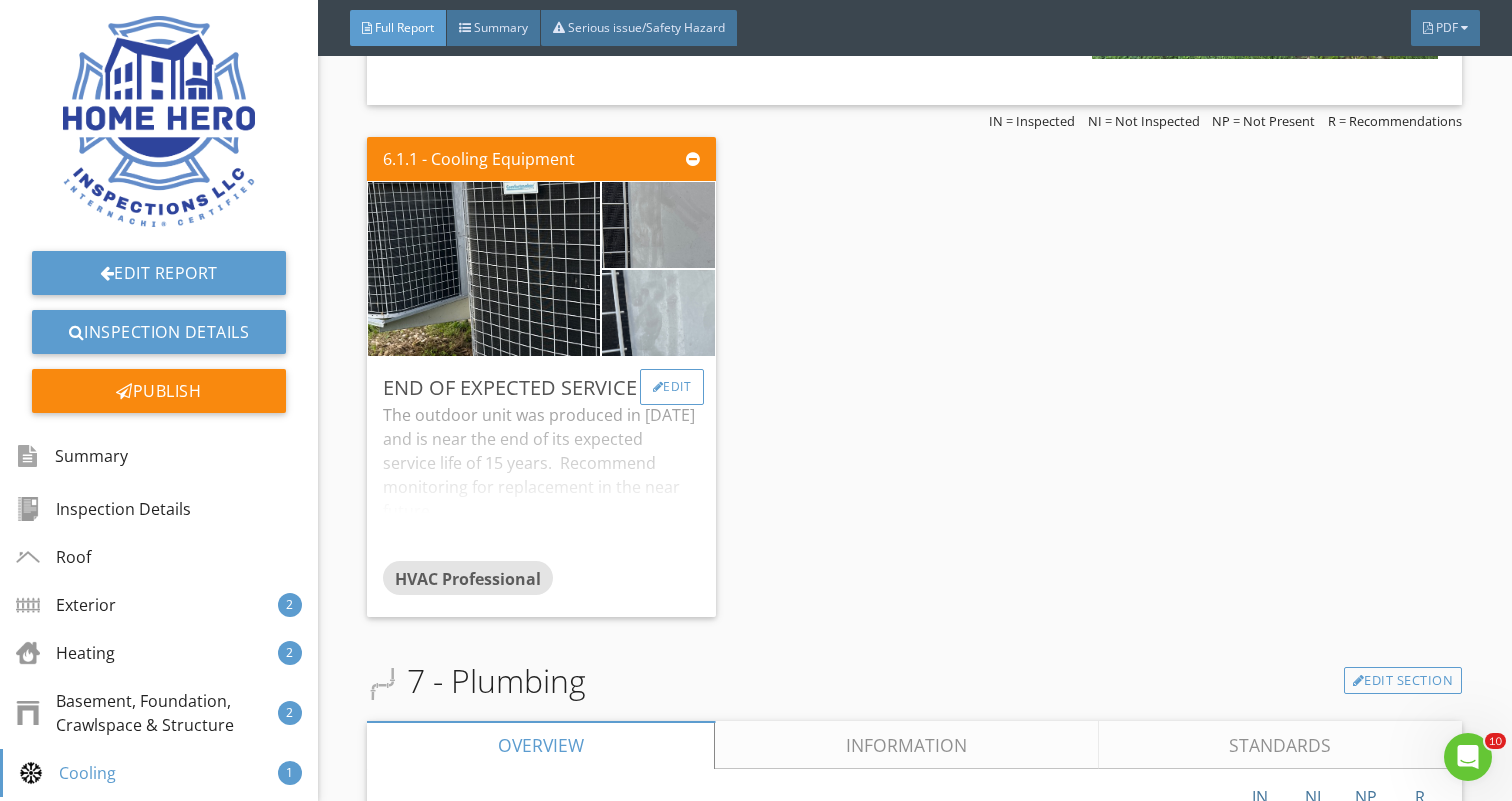 click on "Edit" at bounding box center (672, 387) 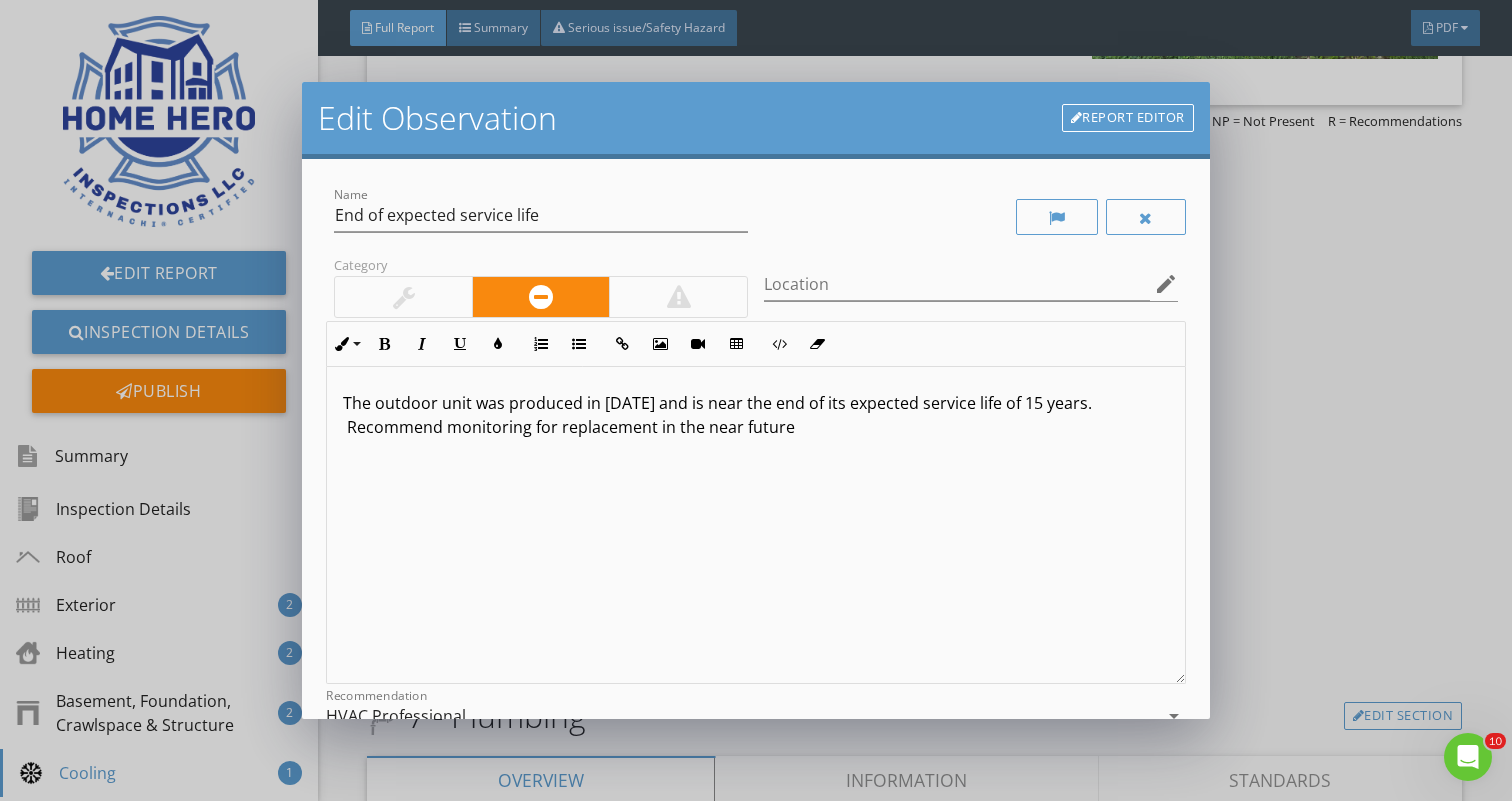 click on "The outdoor unit was produced in [DATE] and is near the end of its expected service life of 15 years.  Recommend monitoring for replacement in the near future" at bounding box center (755, 415) 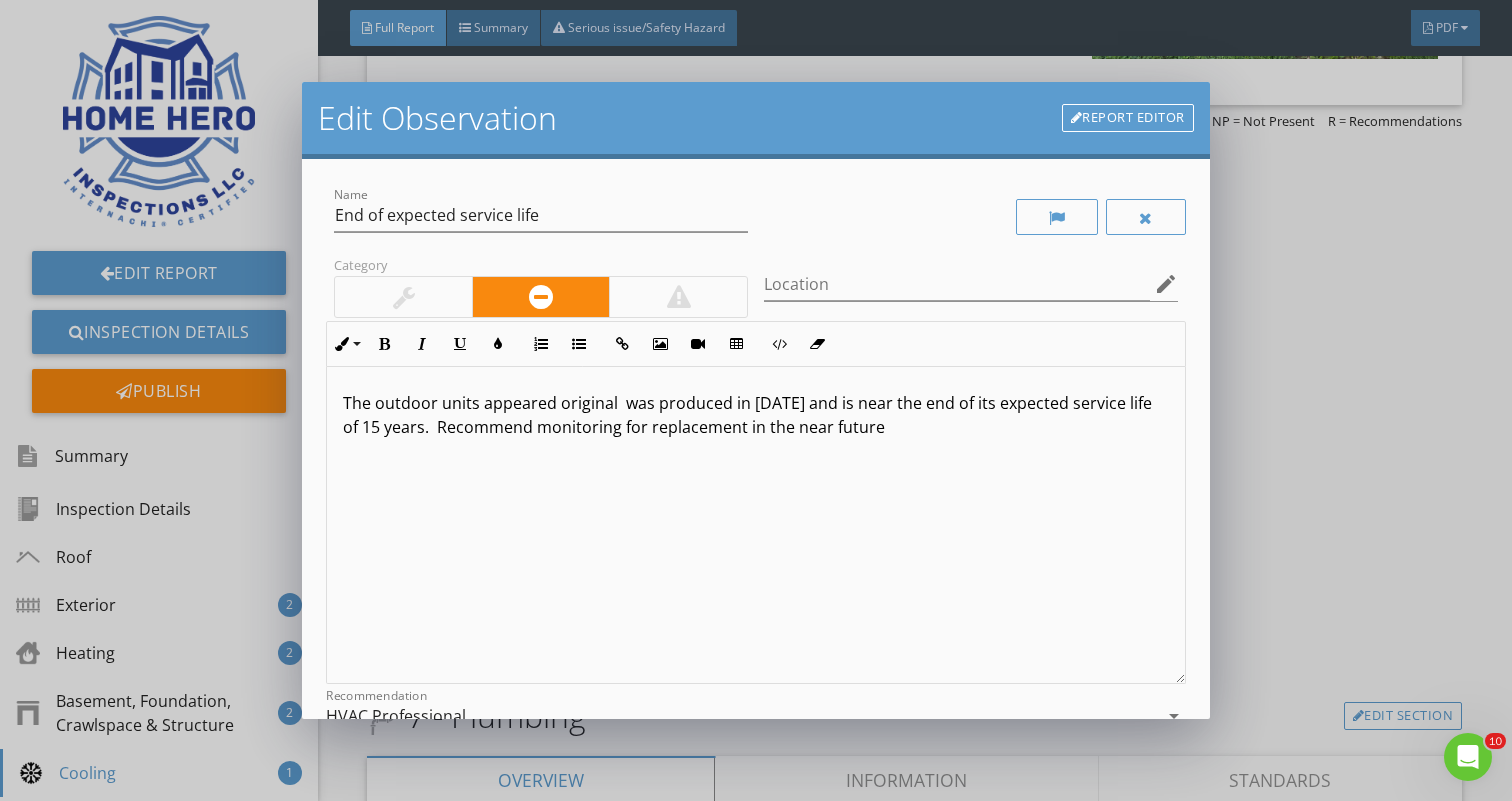 click on "The outdoor units appeared original  was produced in [DATE] and is near the end of its expected service life of 15 years.  Recommend monitoring for replacement in the near future" at bounding box center [755, 415] 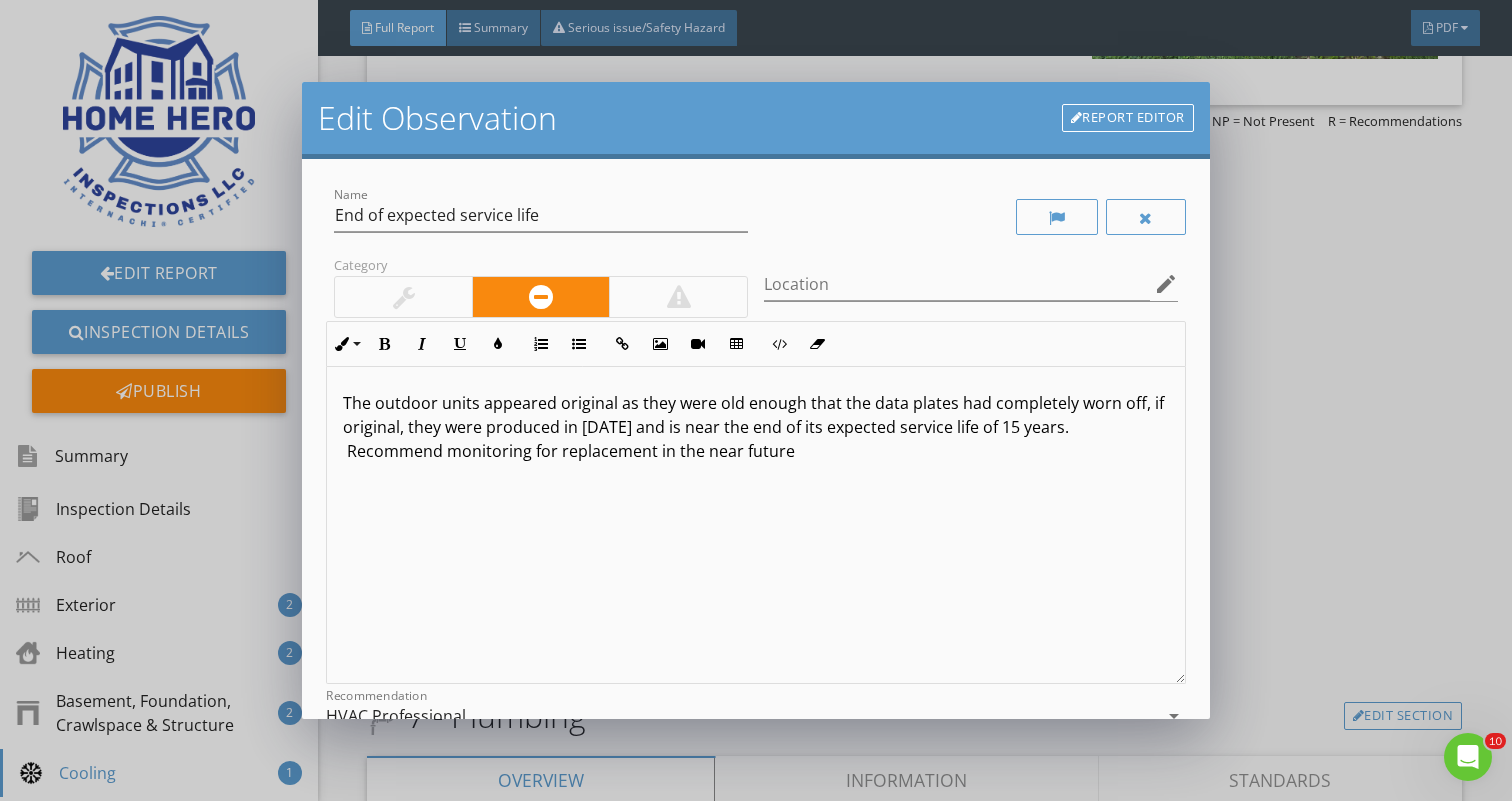 click on "The outdoor units appeared original as they were old enough that the data plates had completely worn off, if original, they were produced in [DATE] and is near the end of its expected service life of 15 years.  Recommend monitoring for replacement in the near future" at bounding box center [755, 427] 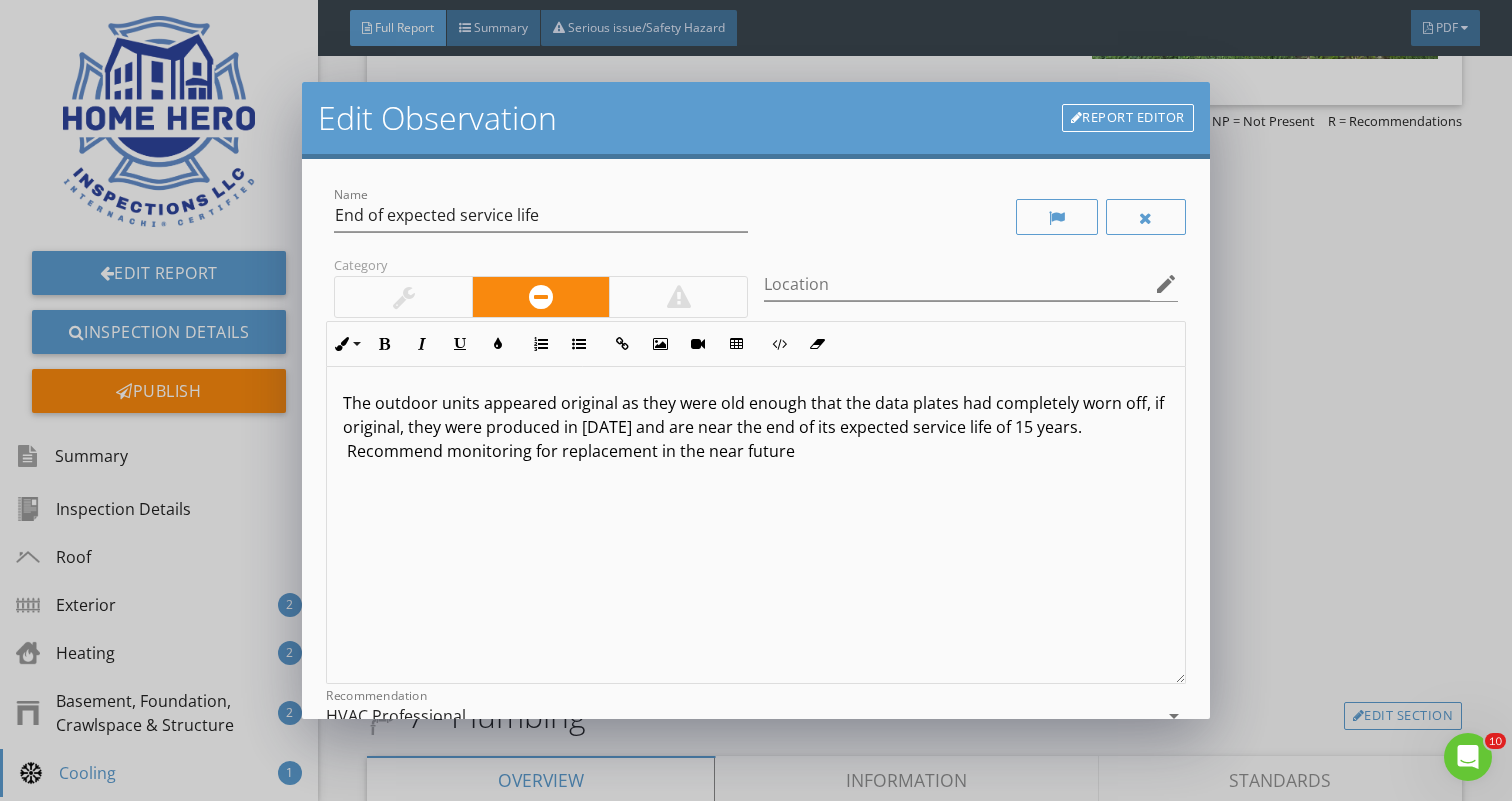 click on "The outdoor units appeared original as they were old enough that the data plates had completely worn off, if original, they were produced in [DATE] and are near the end of its expected service life of 15 years.  Recommend monitoring for replacement in the near future" at bounding box center (755, 427) 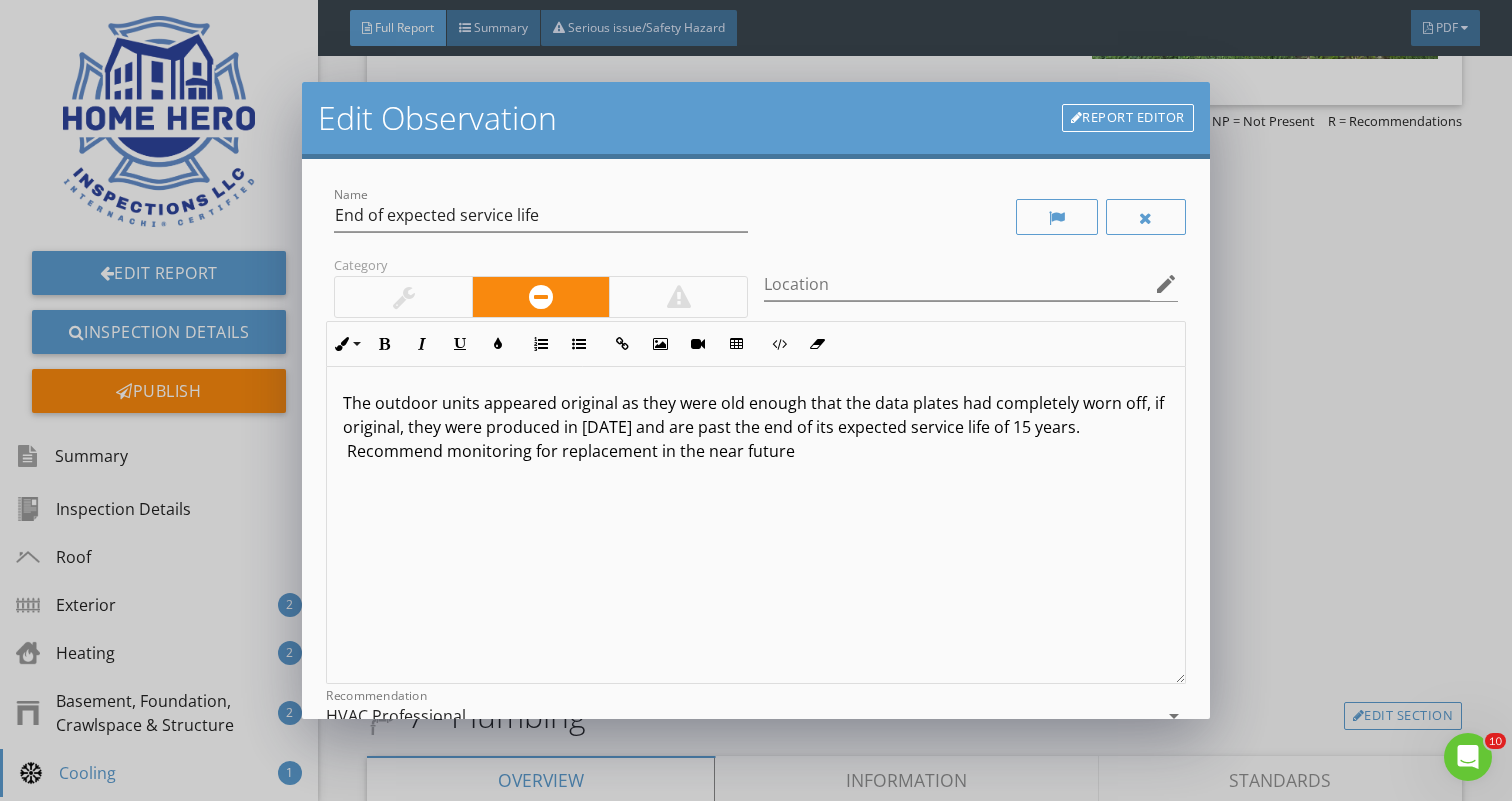 click on "The outdoor units appeared original as they were old enough that the data plates had completely worn off, if original, they were produced in [DATE] and are past the end of its expected service life of 15 years.  Recommend monitoring for replacement in the near future" at bounding box center (755, 427) 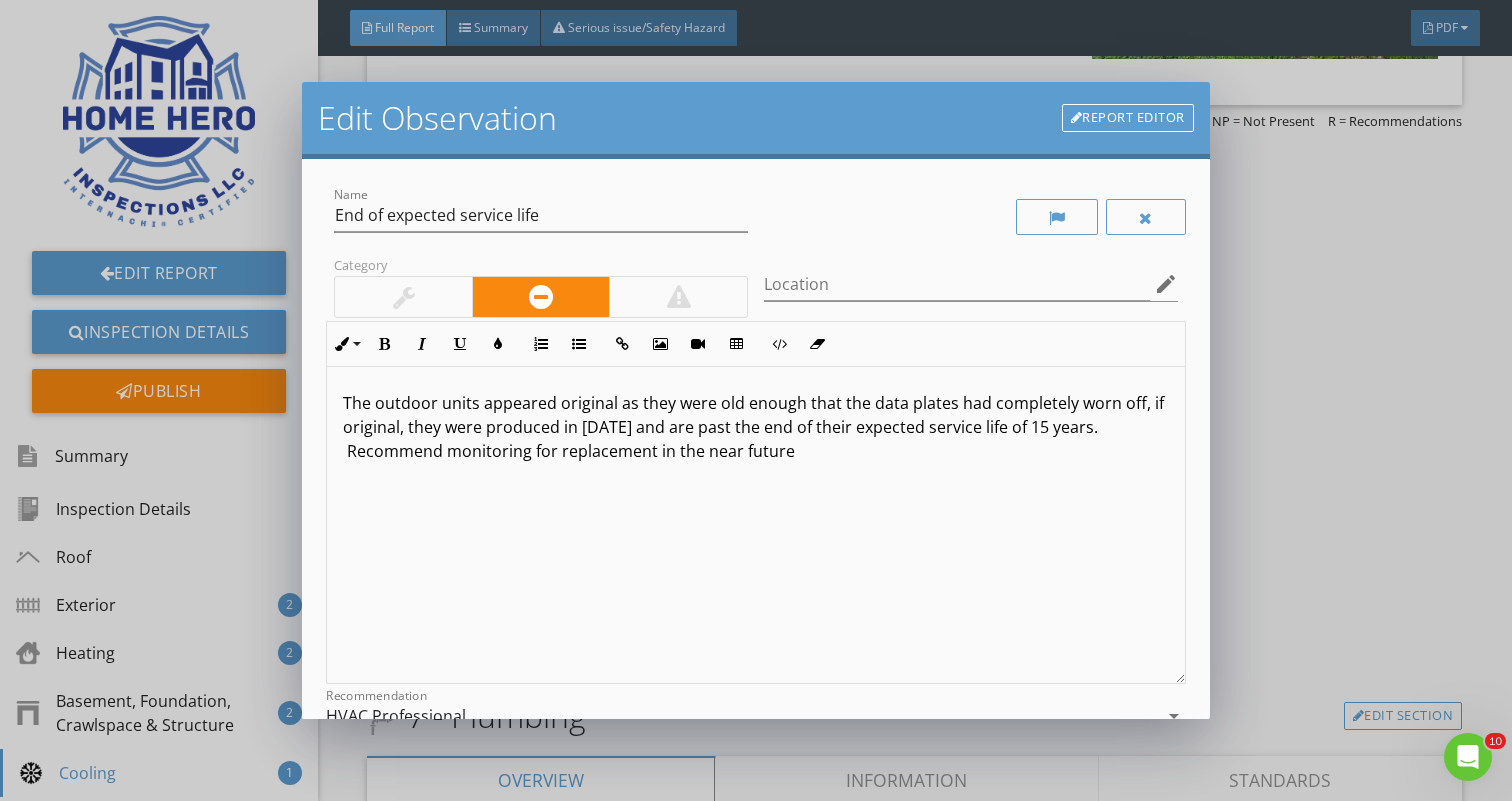 click on "The outdoor units appeared original as they were old enough that the data plates had completely worn off, if original, they were produced in [DATE] and are past the end of their expected service life of 15 years.  Recommend monitoring for replacement in the near future" at bounding box center (755, 427) 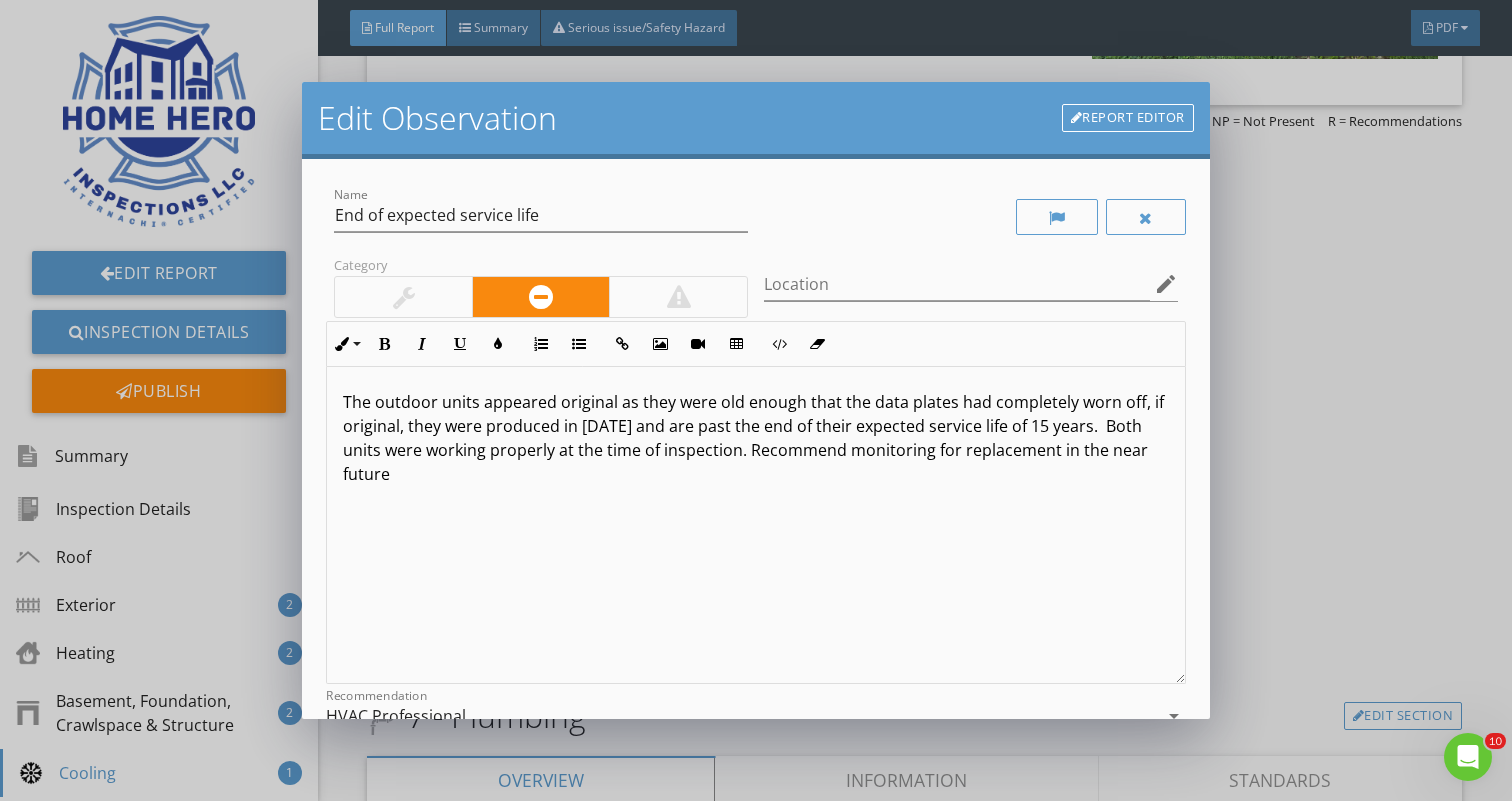 scroll, scrollTop: 1, scrollLeft: 0, axis: vertical 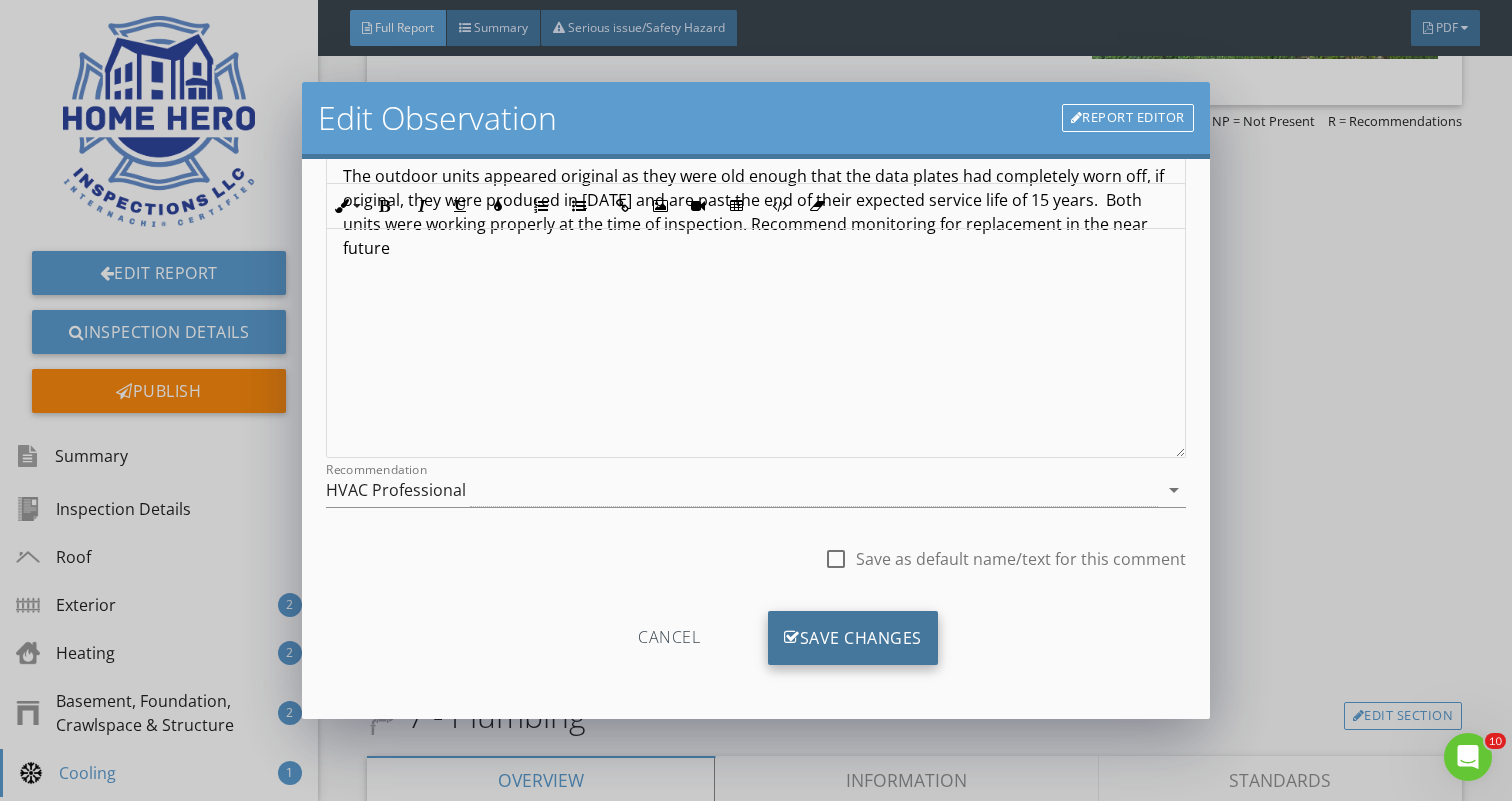 click on "Save Changes" at bounding box center (853, 638) 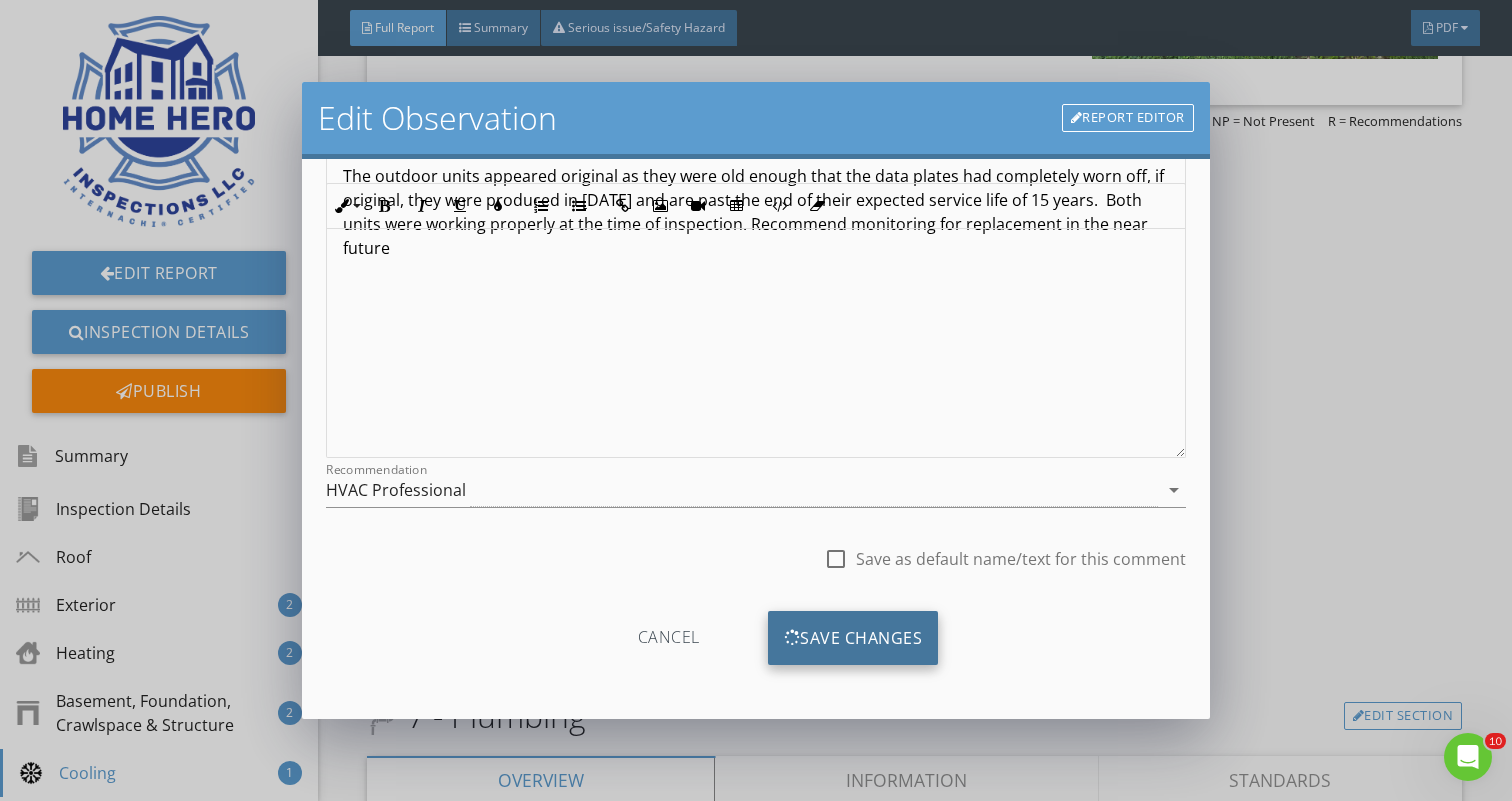 scroll, scrollTop: 0, scrollLeft: 0, axis: both 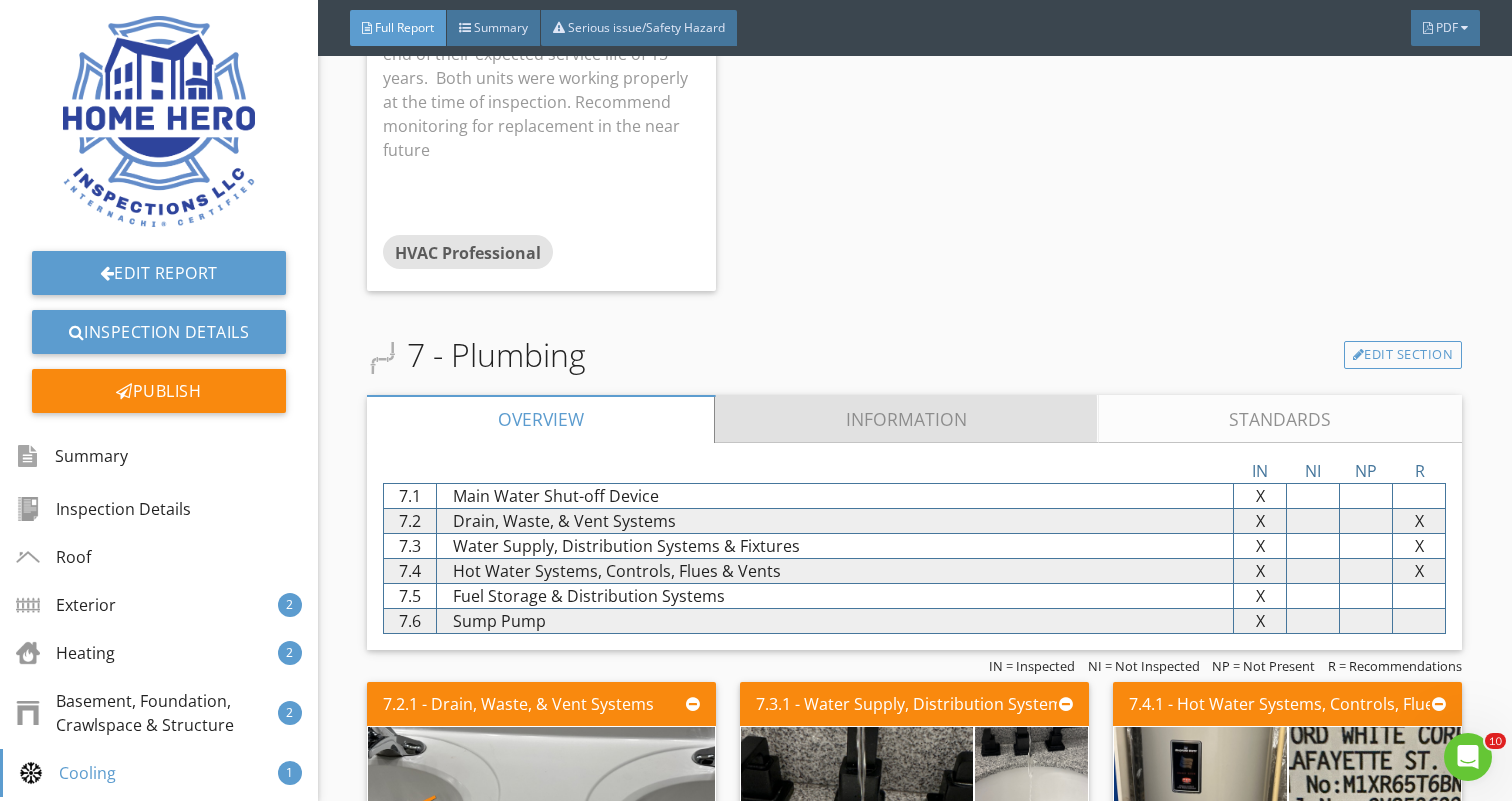 click on "Information" at bounding box center (907, 419) 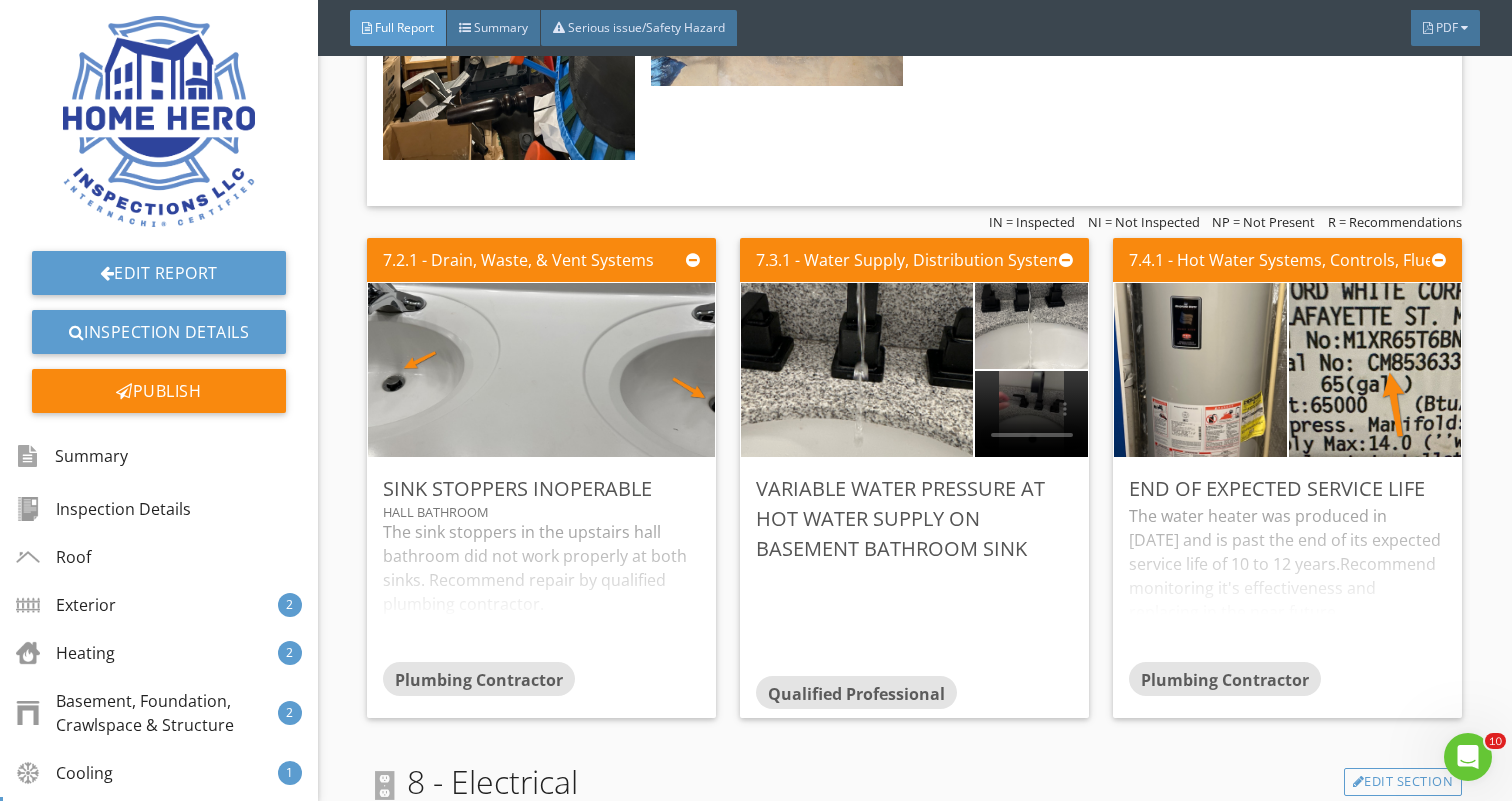 scroll, scrollTop: 7819, scrollLeft: 0, axis: vertical 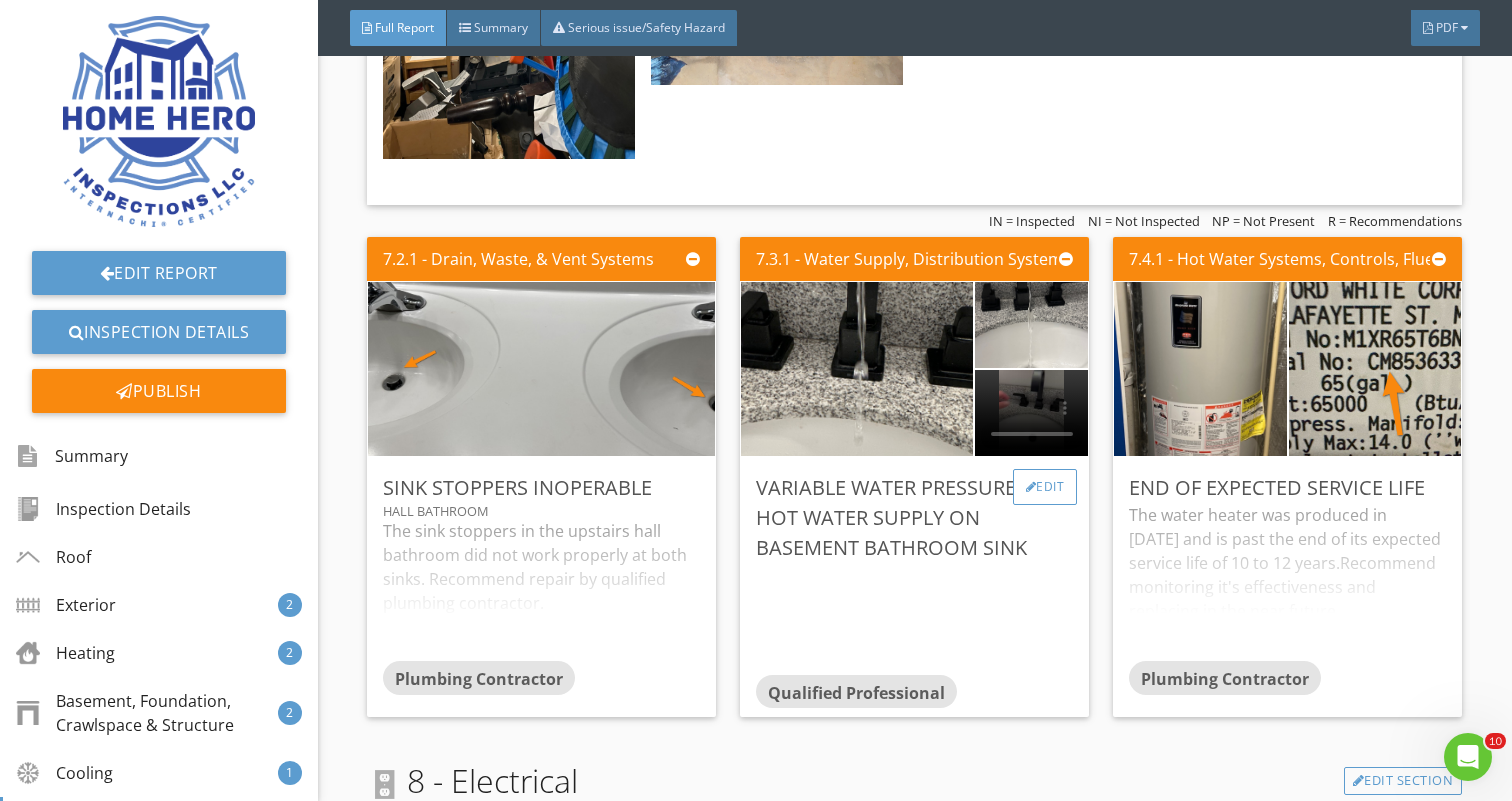 click on "Edit" at bounding box center (1045, 487) 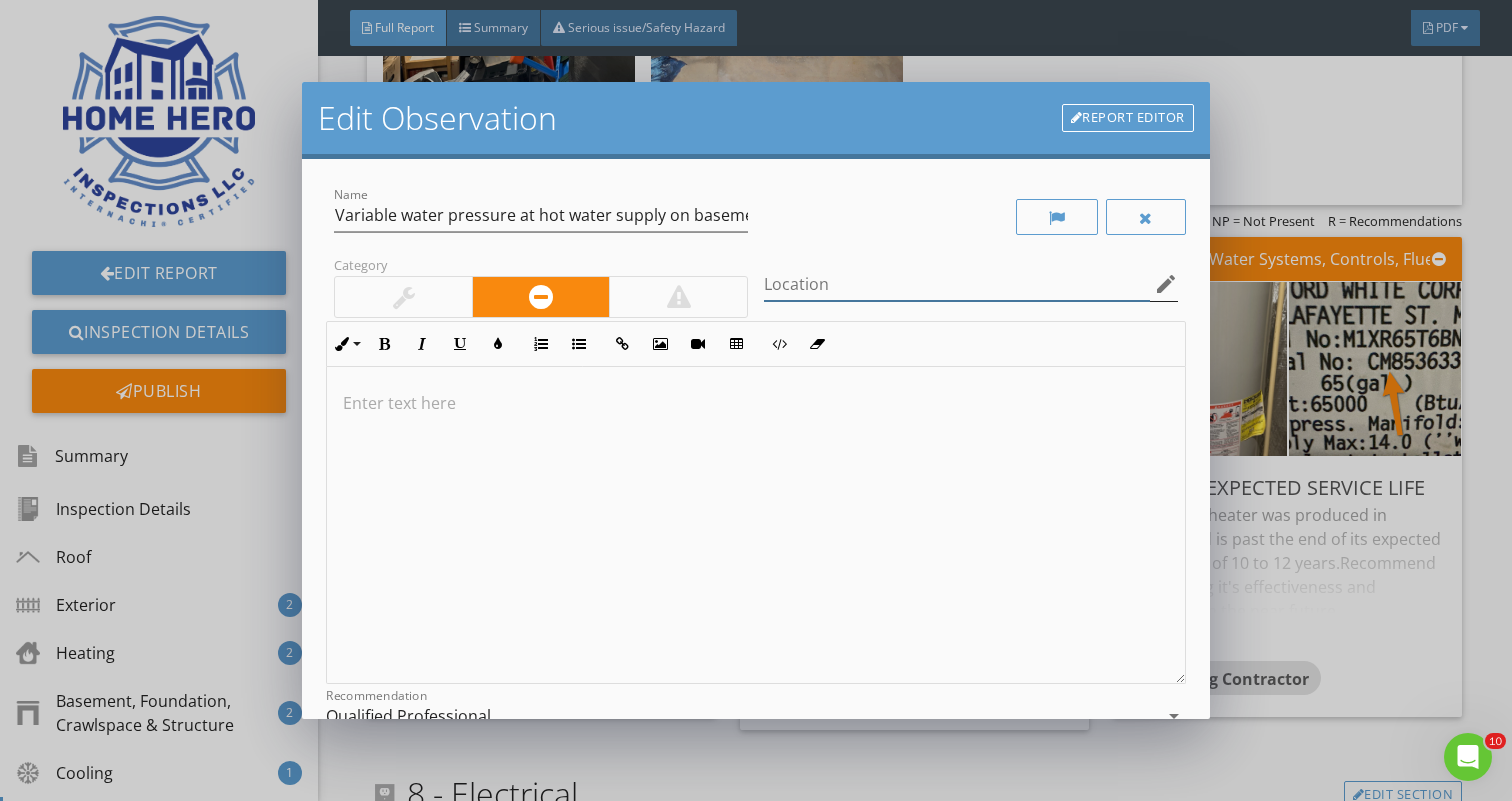 click at bounding box center (957, 284) 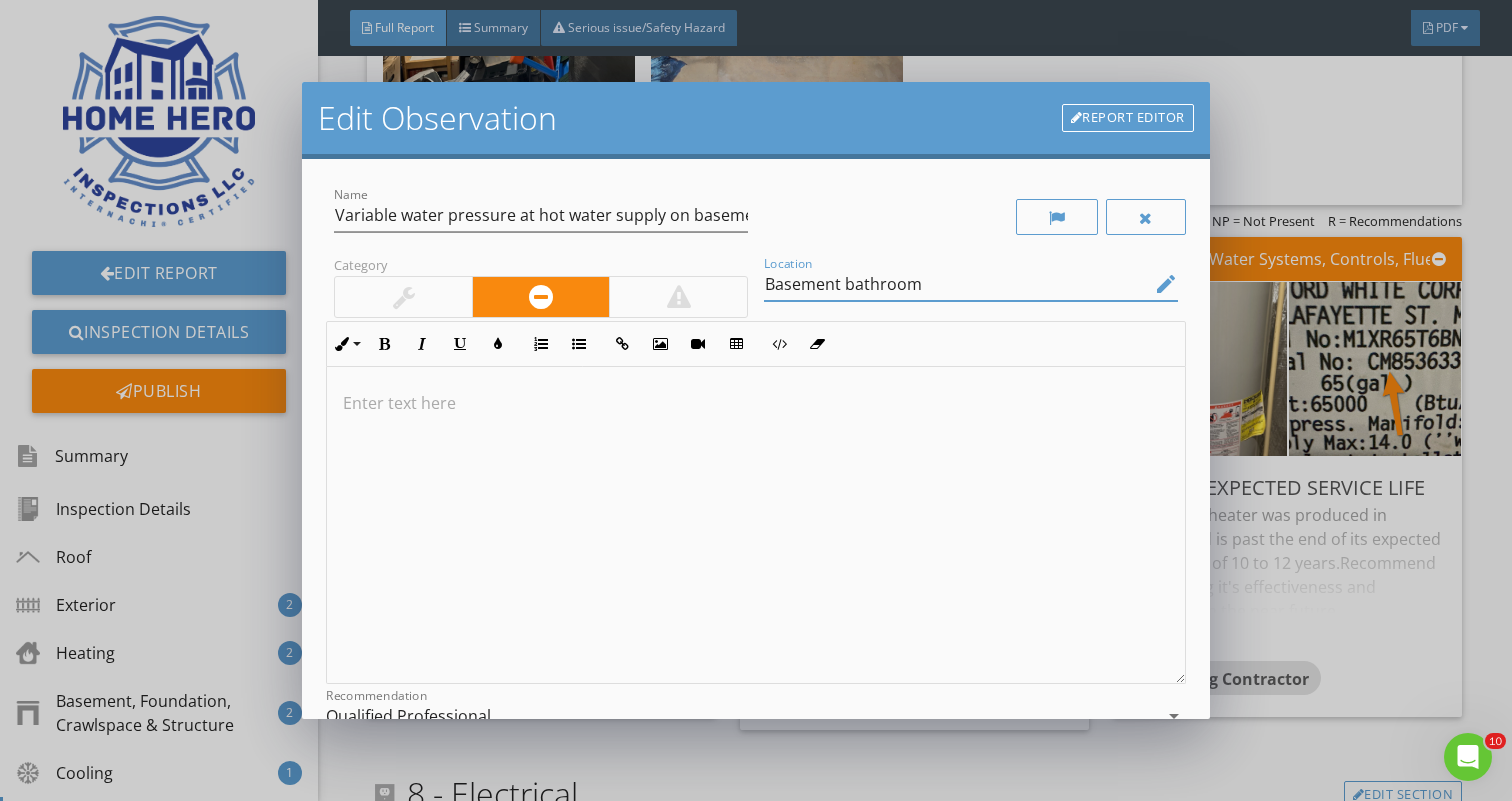 type on "Basement bathroom" 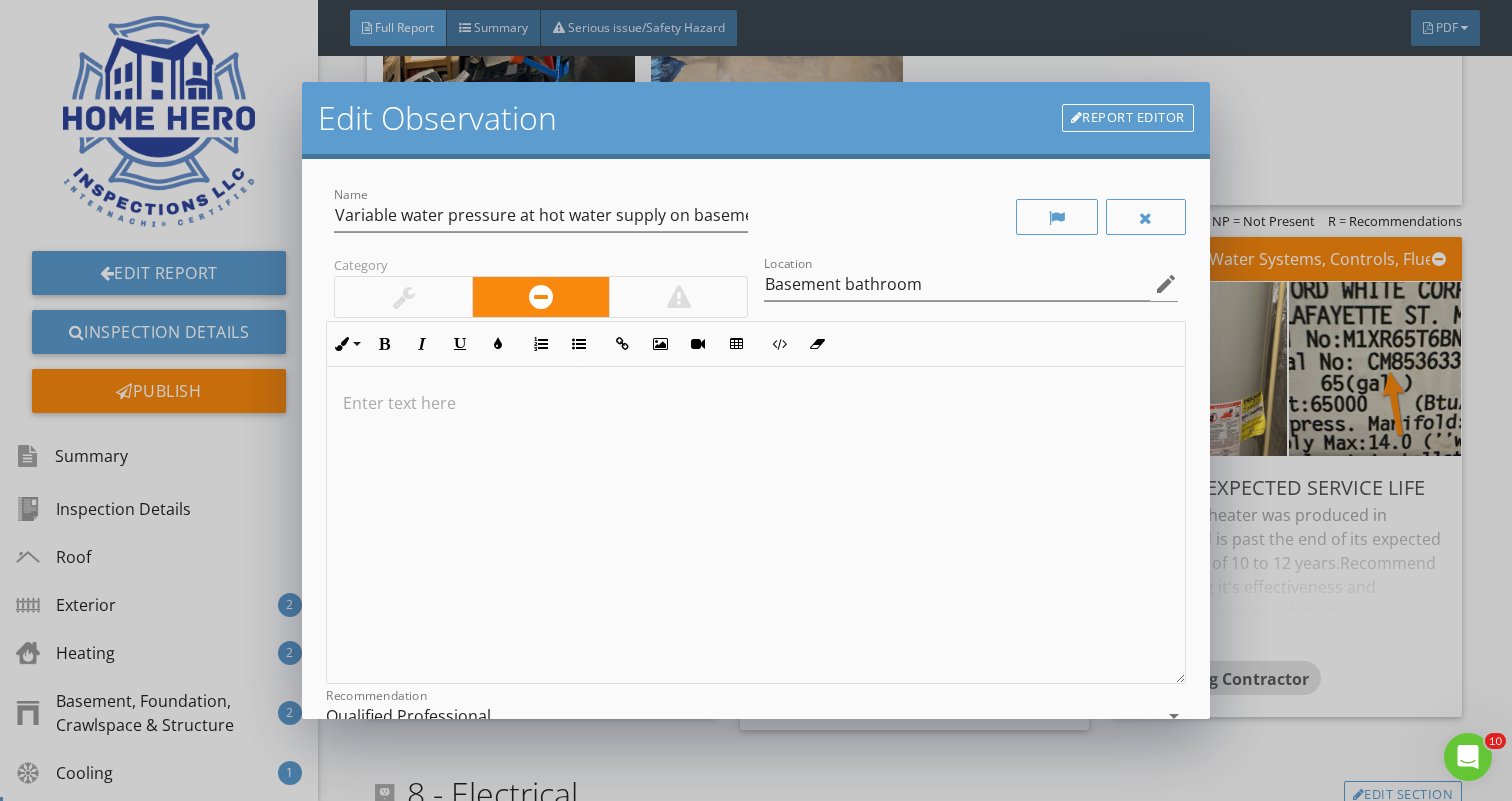 type 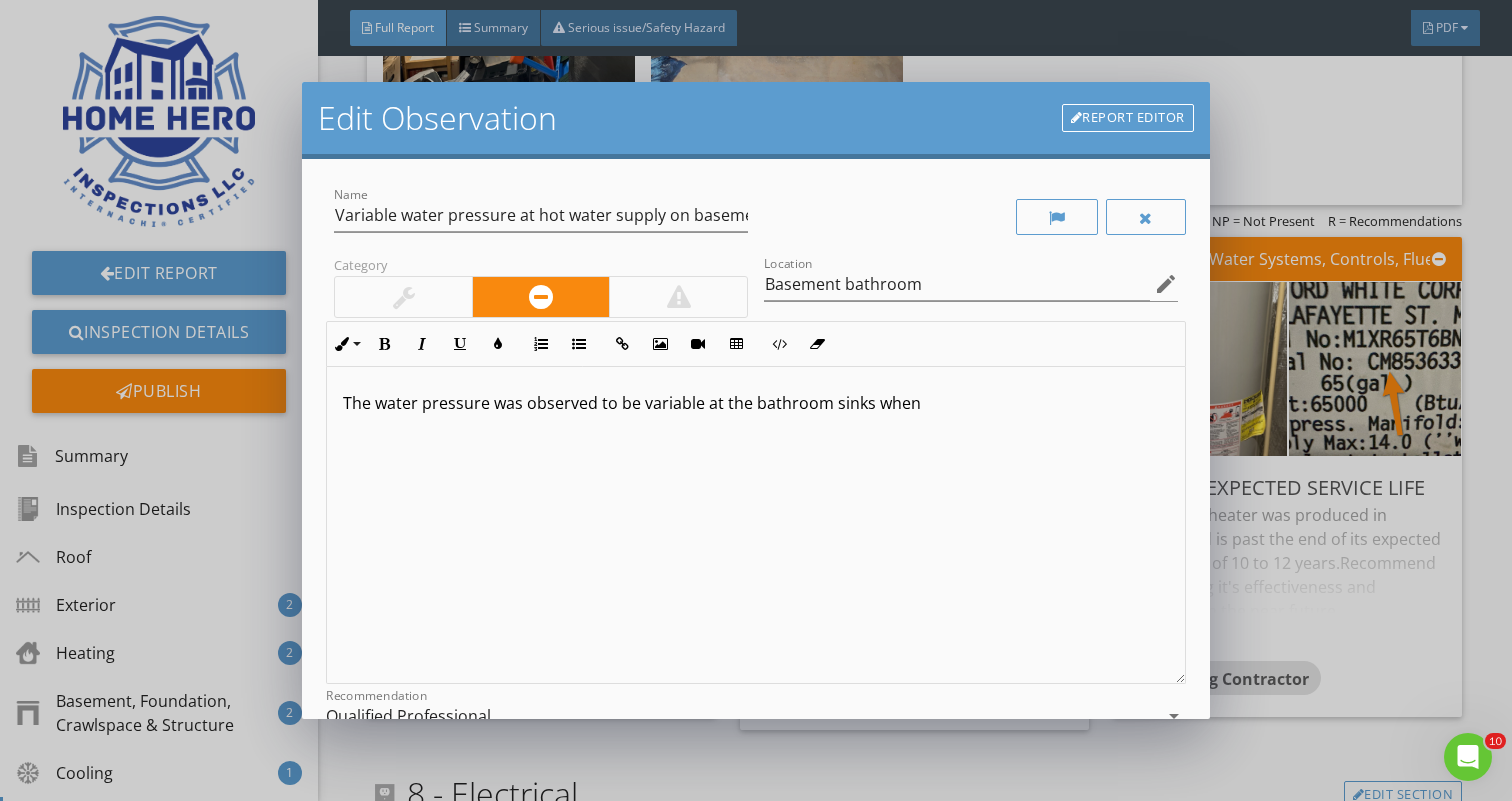 click on "The water pressure was observed to be variable at the bathroom sinks when" at bounding box center (755, 403) 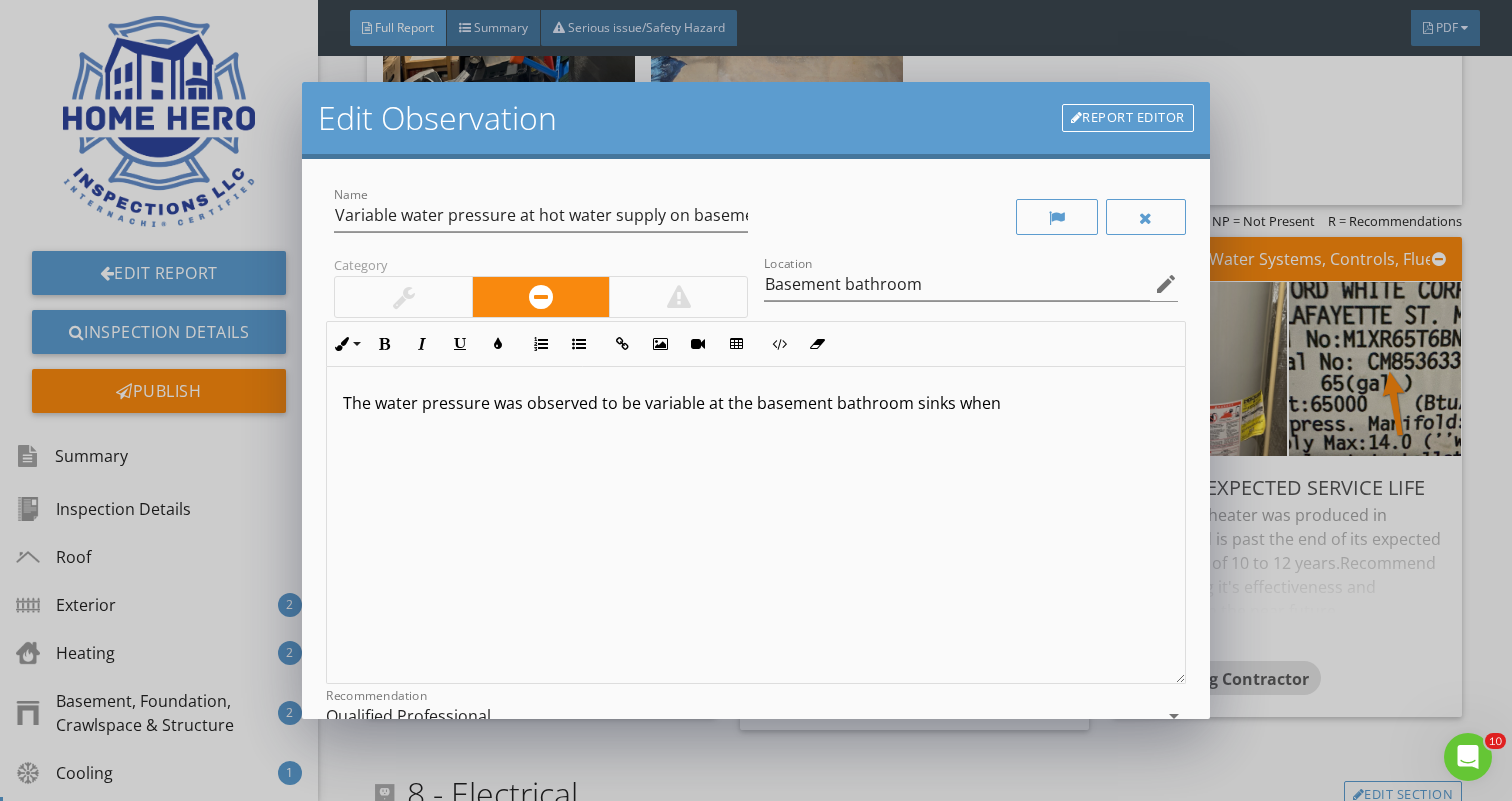 click on "The water pressure was observed to be variable at the basement bathroom sinks when" at bounding box center (755, 403) 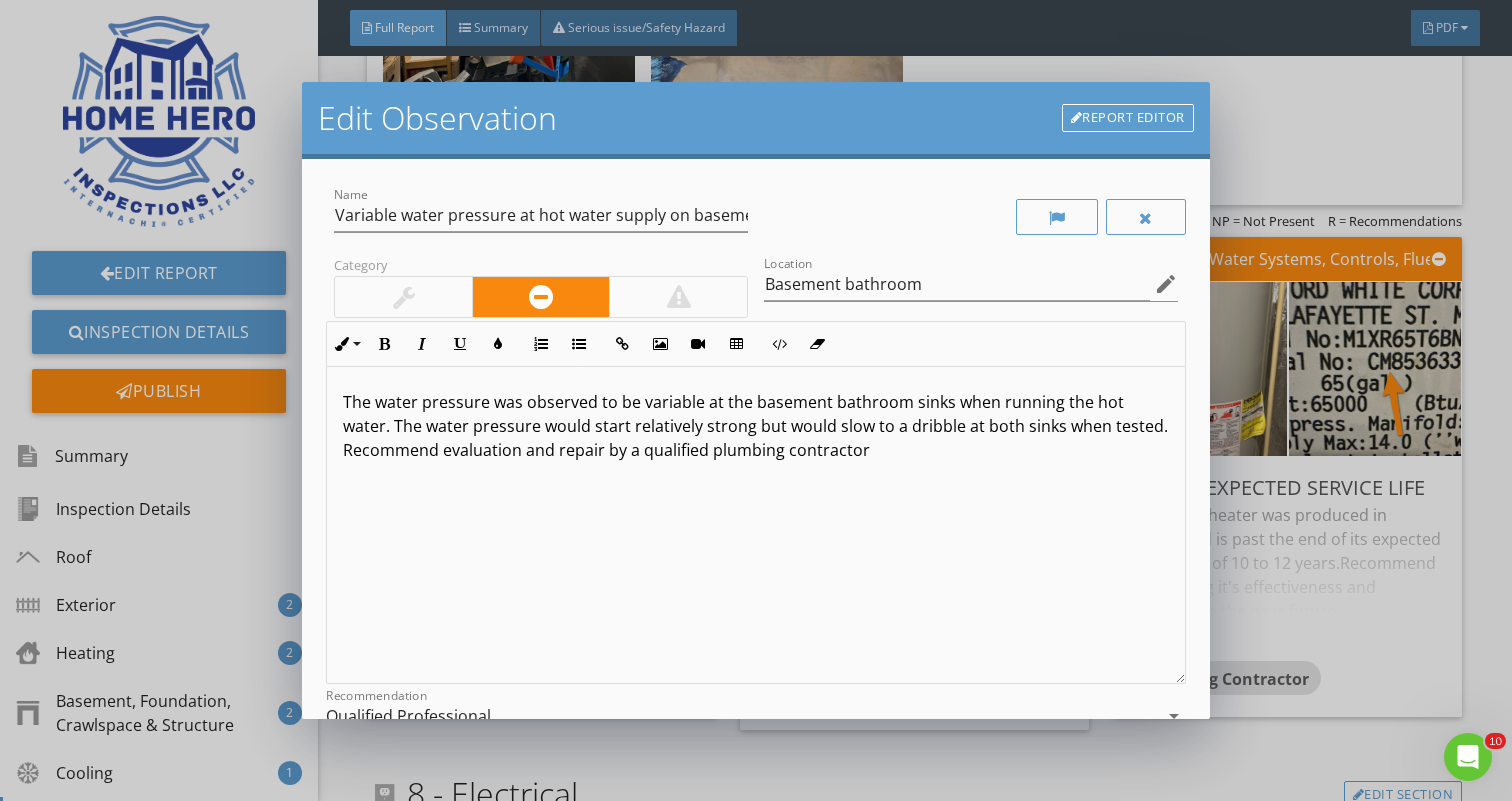 scroll, scrollTop: 1, scrollLeft: 0, axis: vertical 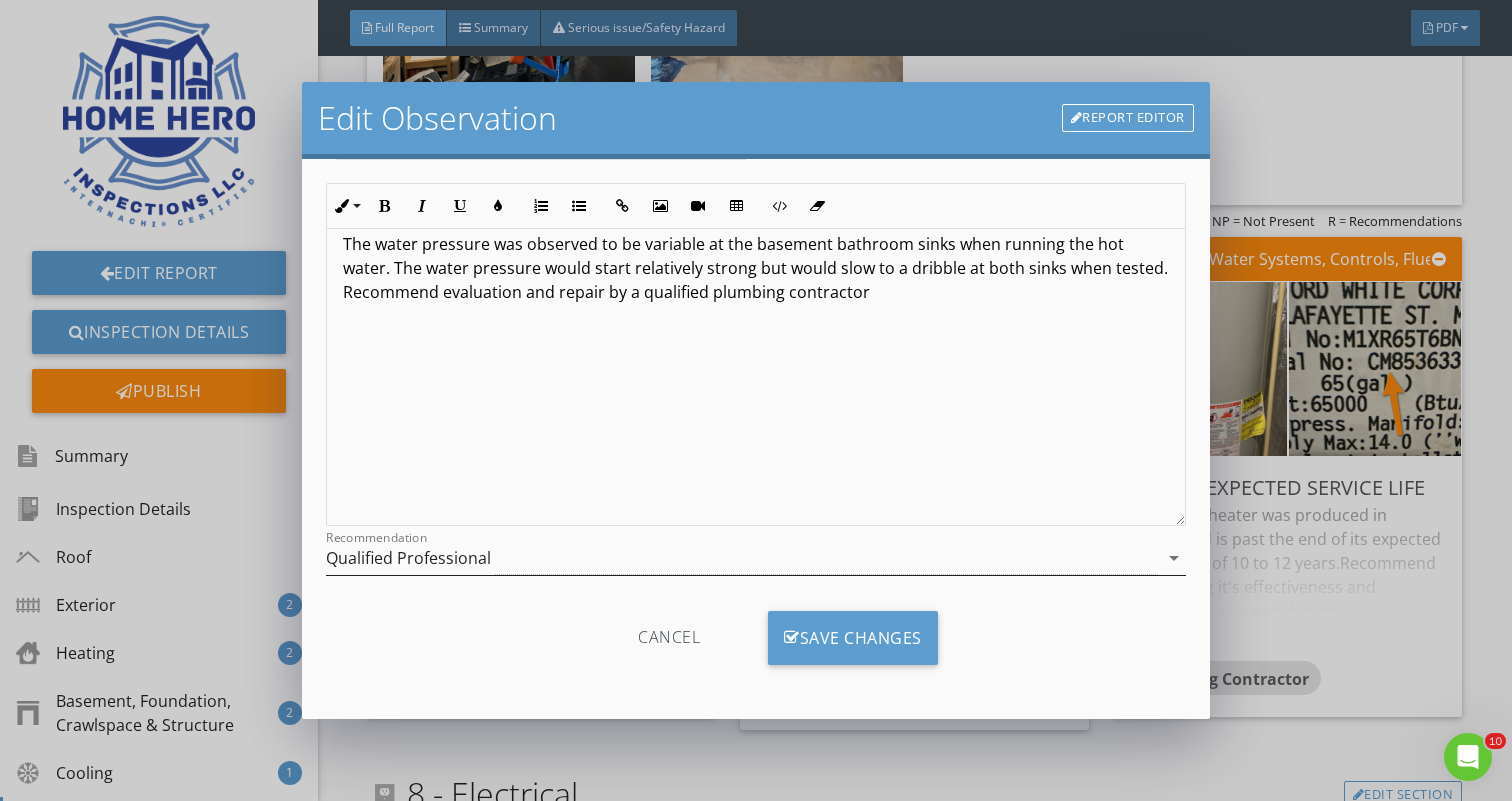 click on "arrow_drop_down" at bounding box center (1174, 558) 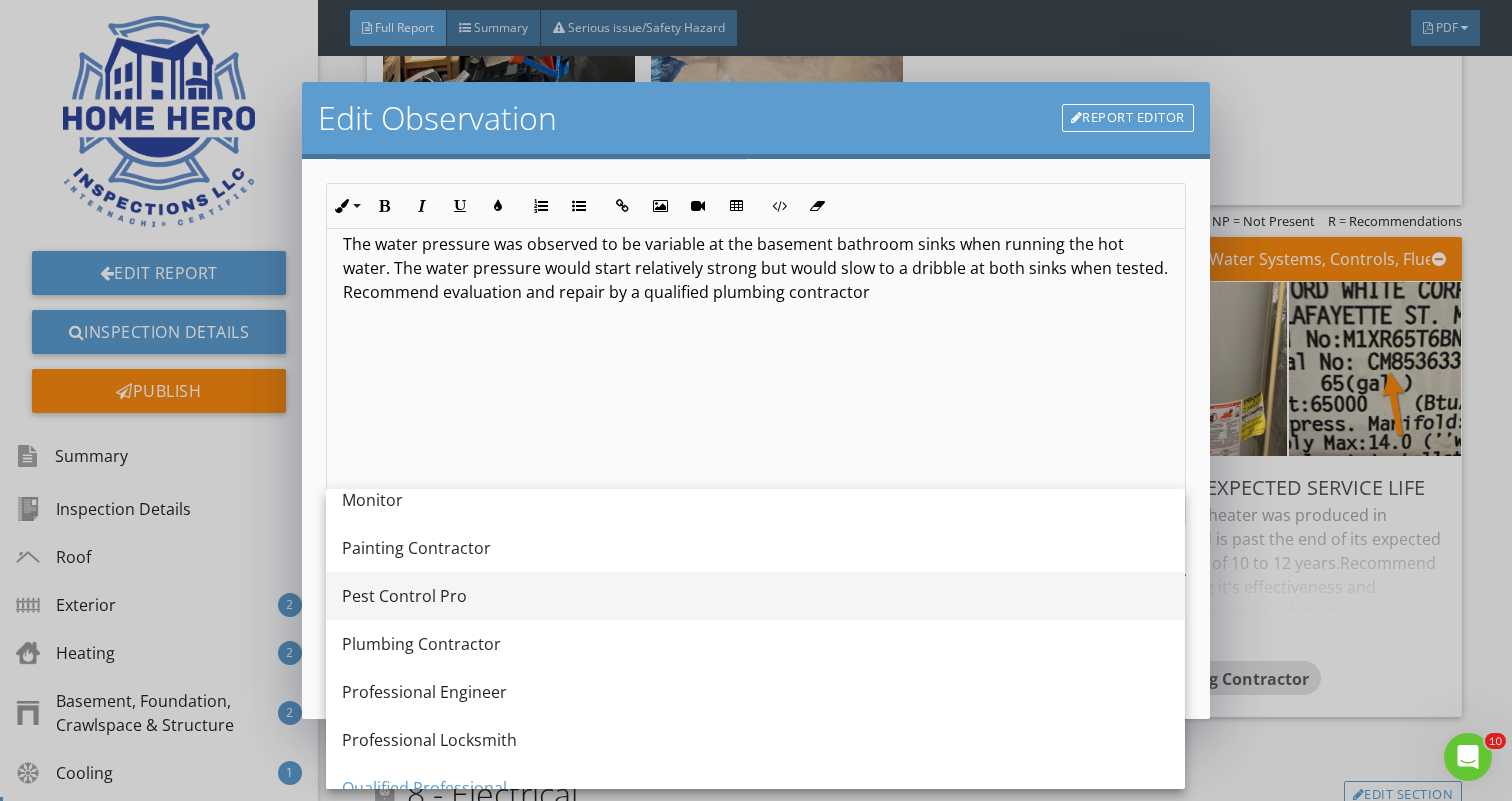 scroll, scrollTop: 2038, scrollLeft: 0, axis: vertical 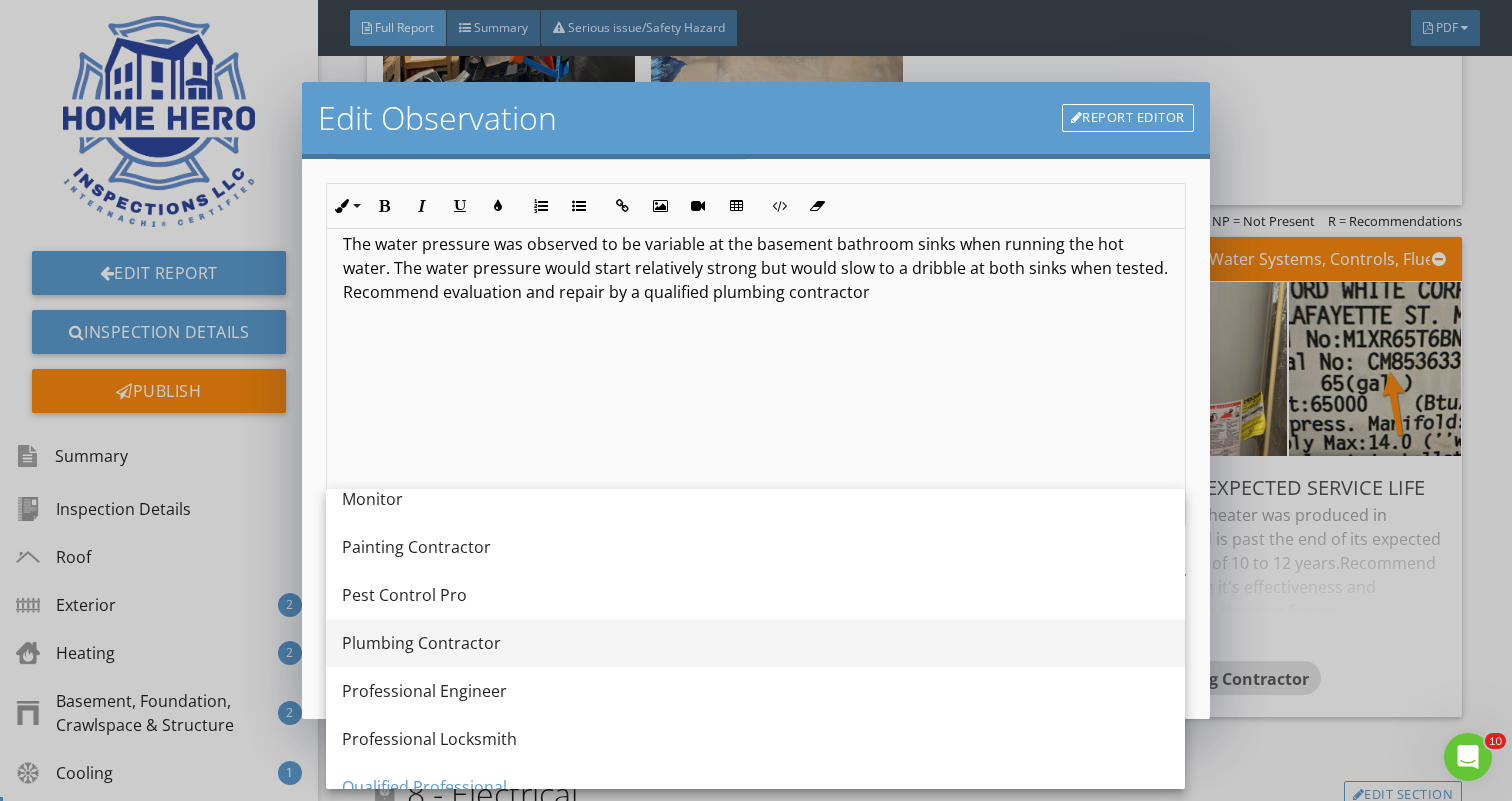 click on "Plumbing Contractor" at bounding box center [755, 643] 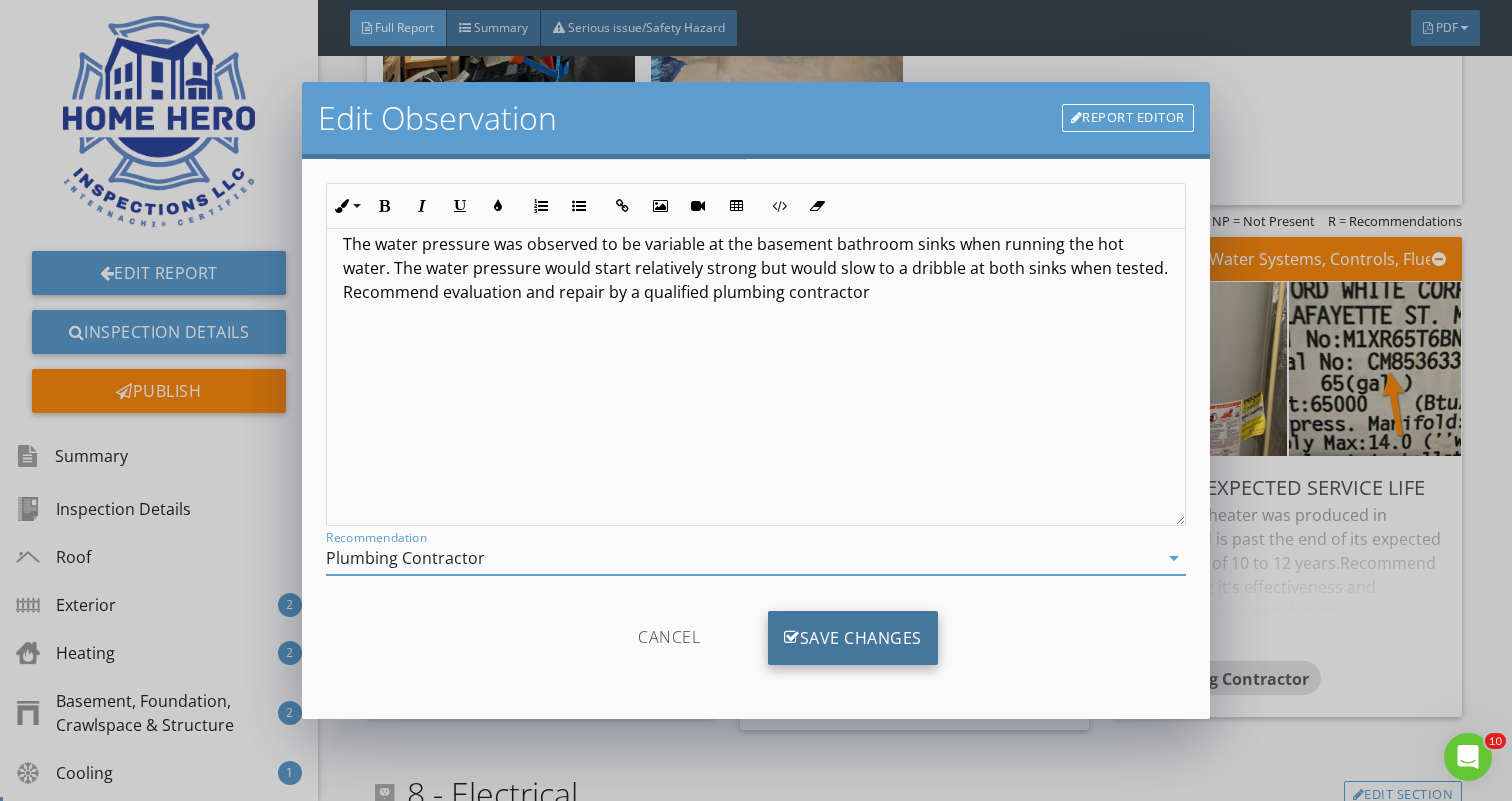 click on "Save Changes" at bounding box center (853, 638) 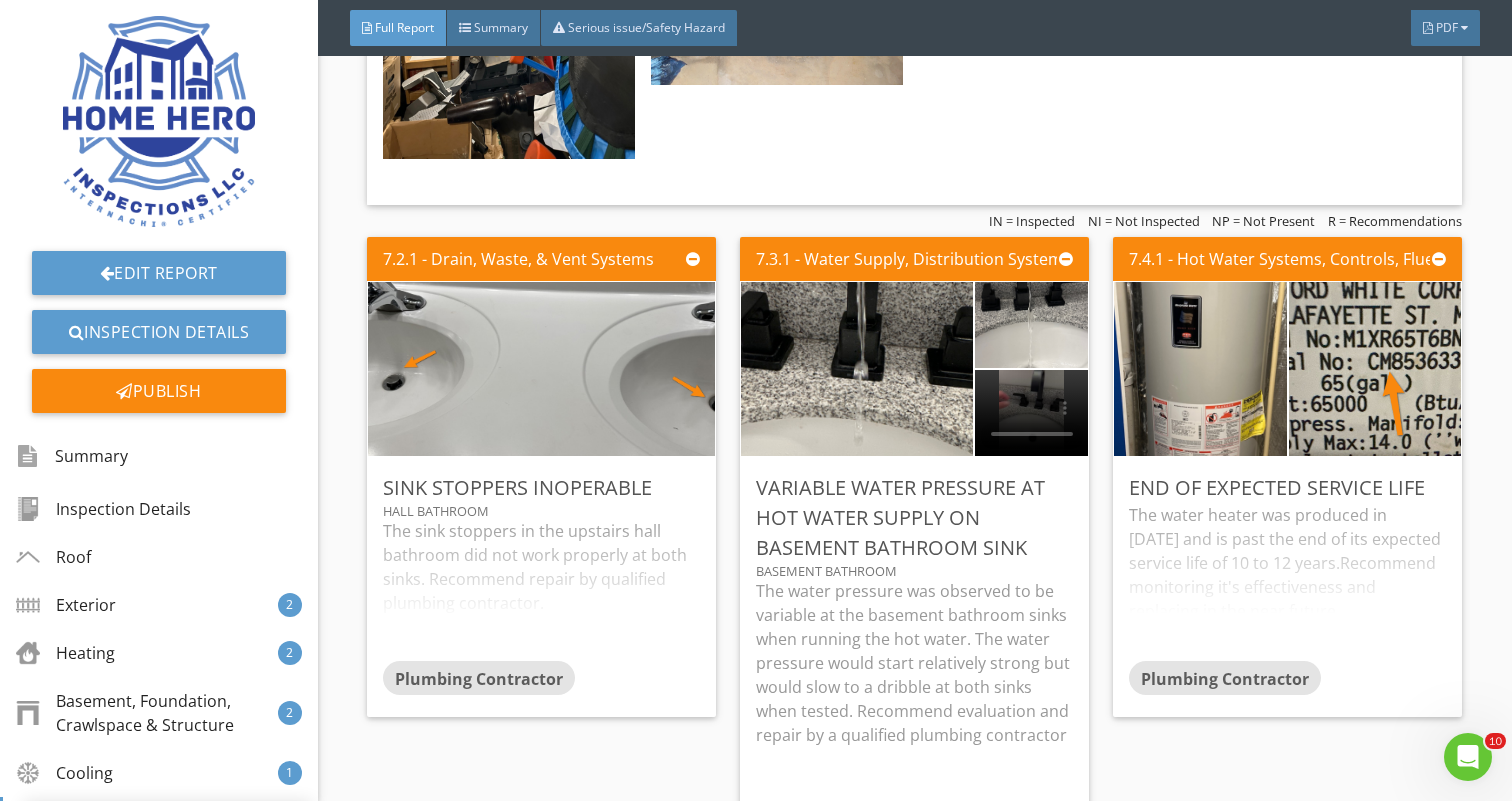 scroll, scrollTop: 0, scrollLeft: 0, axis: both 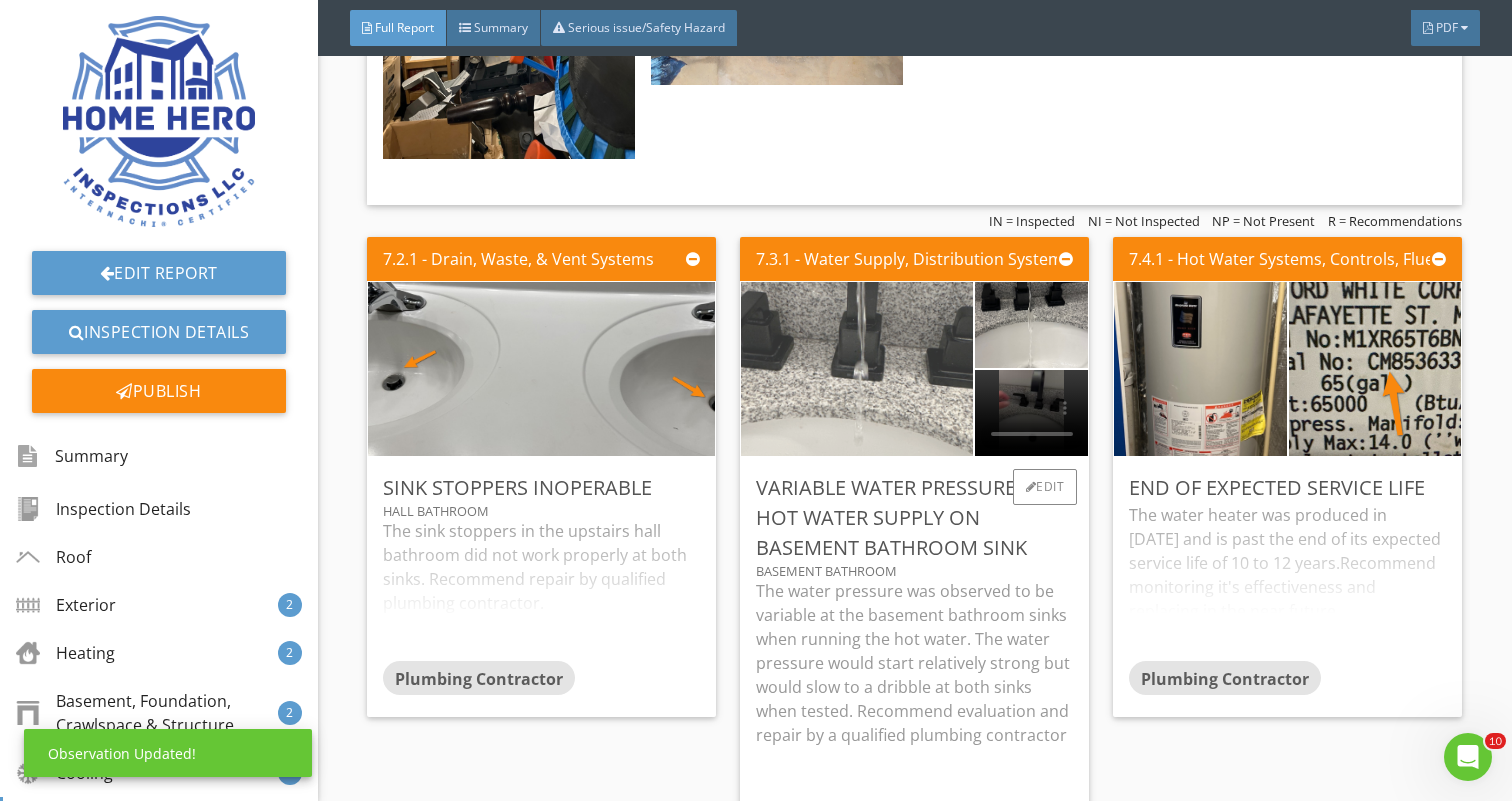 click at bounding box center [857, 368] 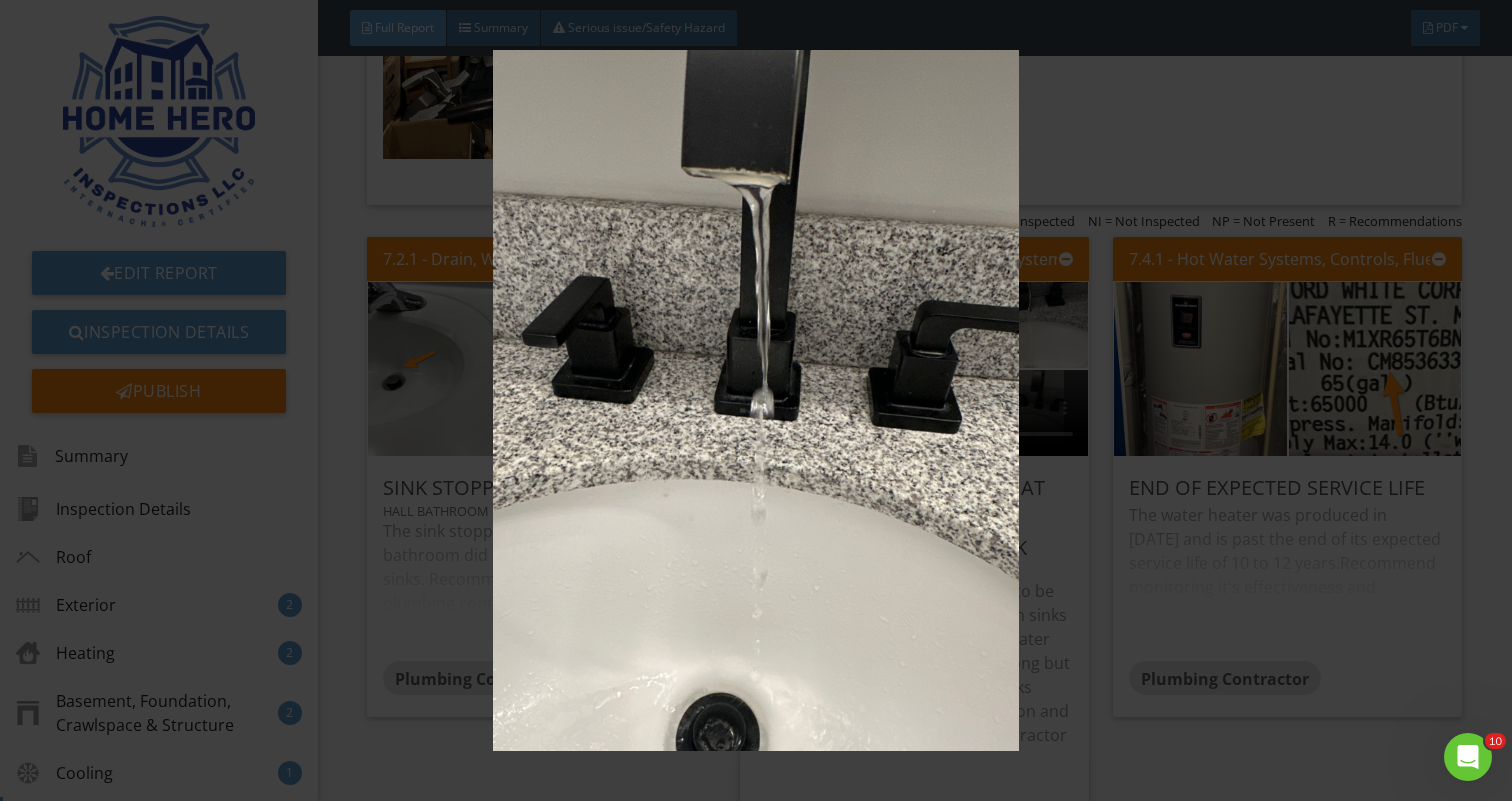click at bounding box center (756, 400) 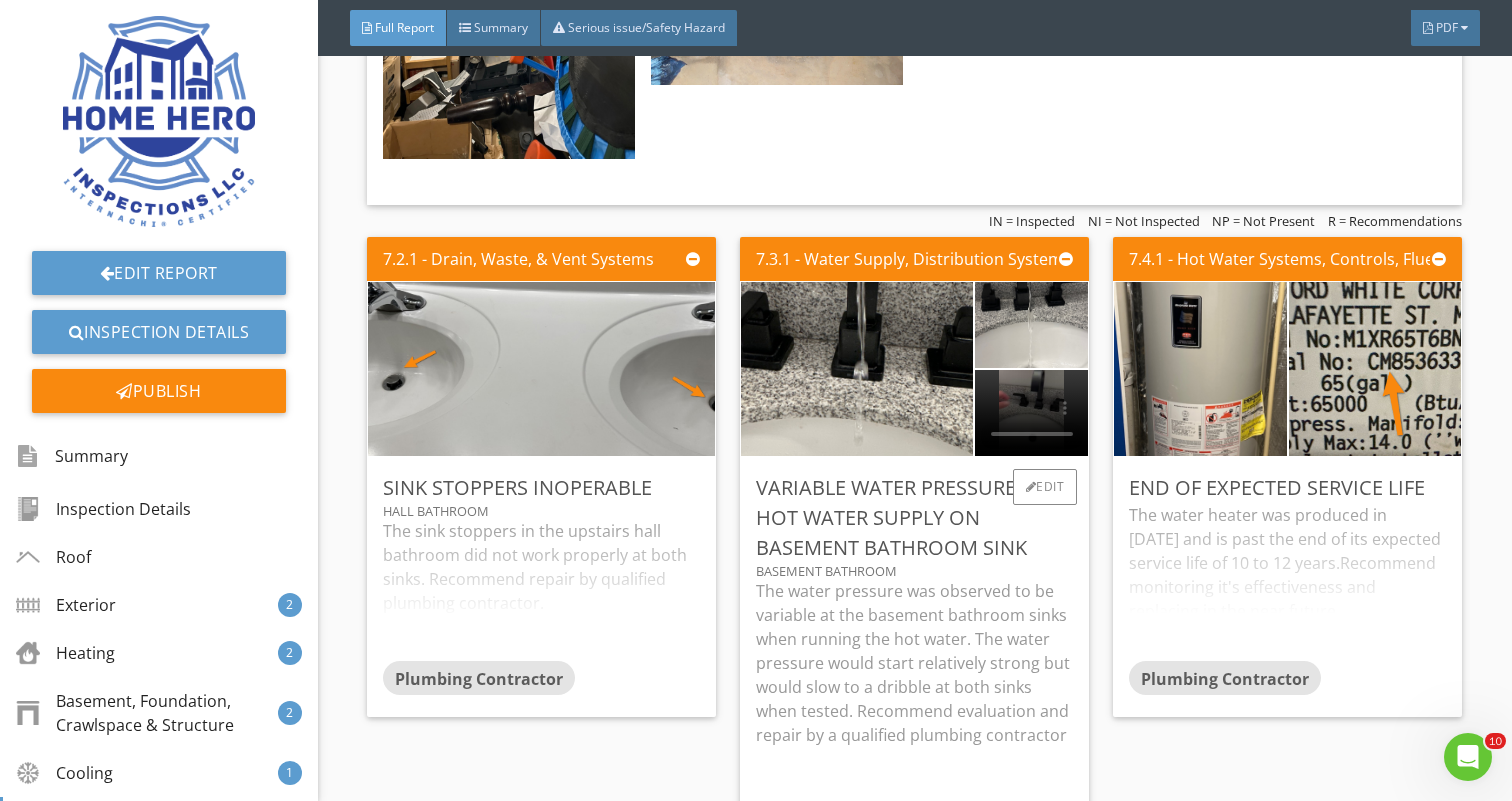 click at bounding box center (1032, 413) 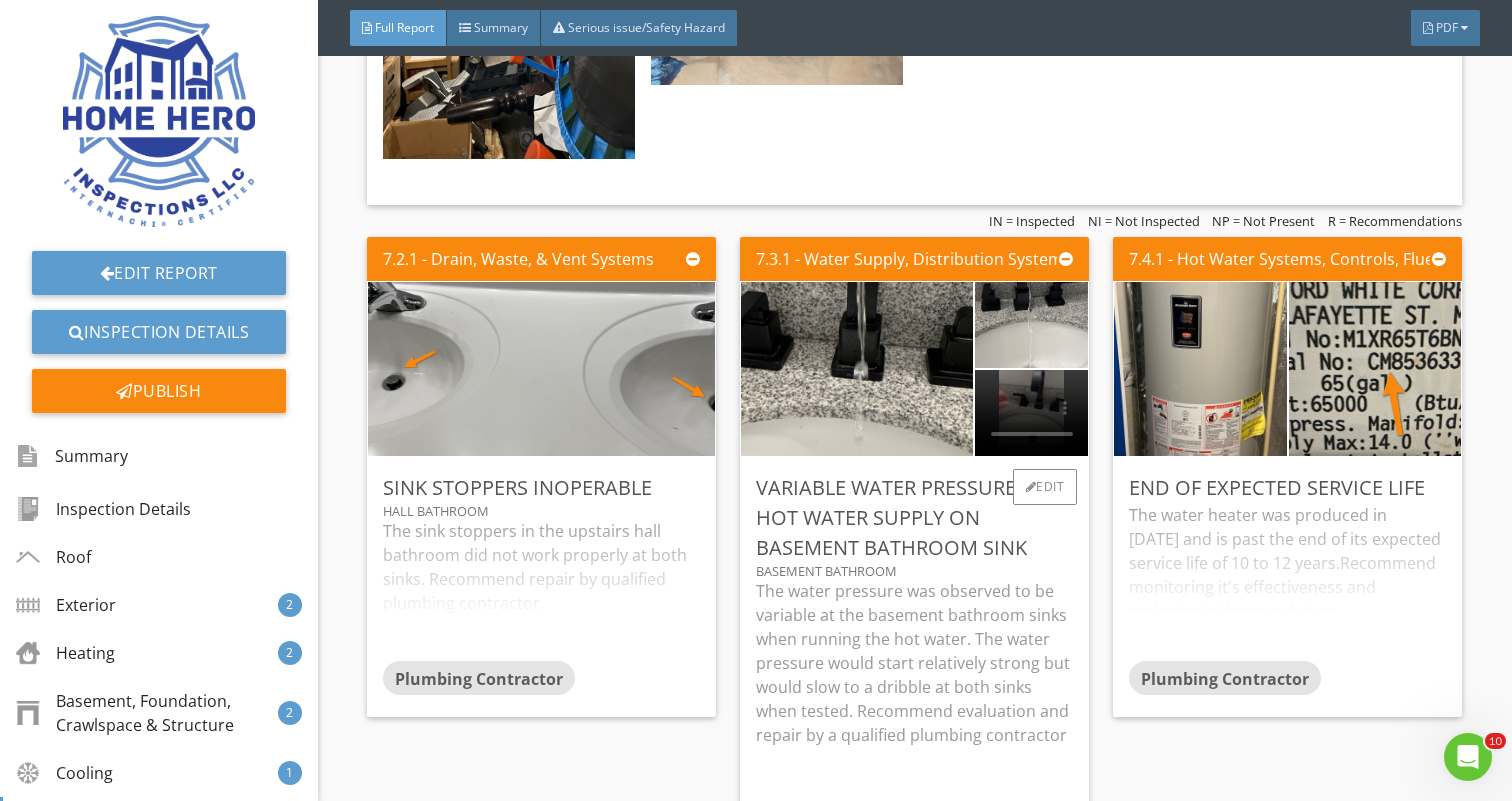 click at bounding box center (1032, 413) 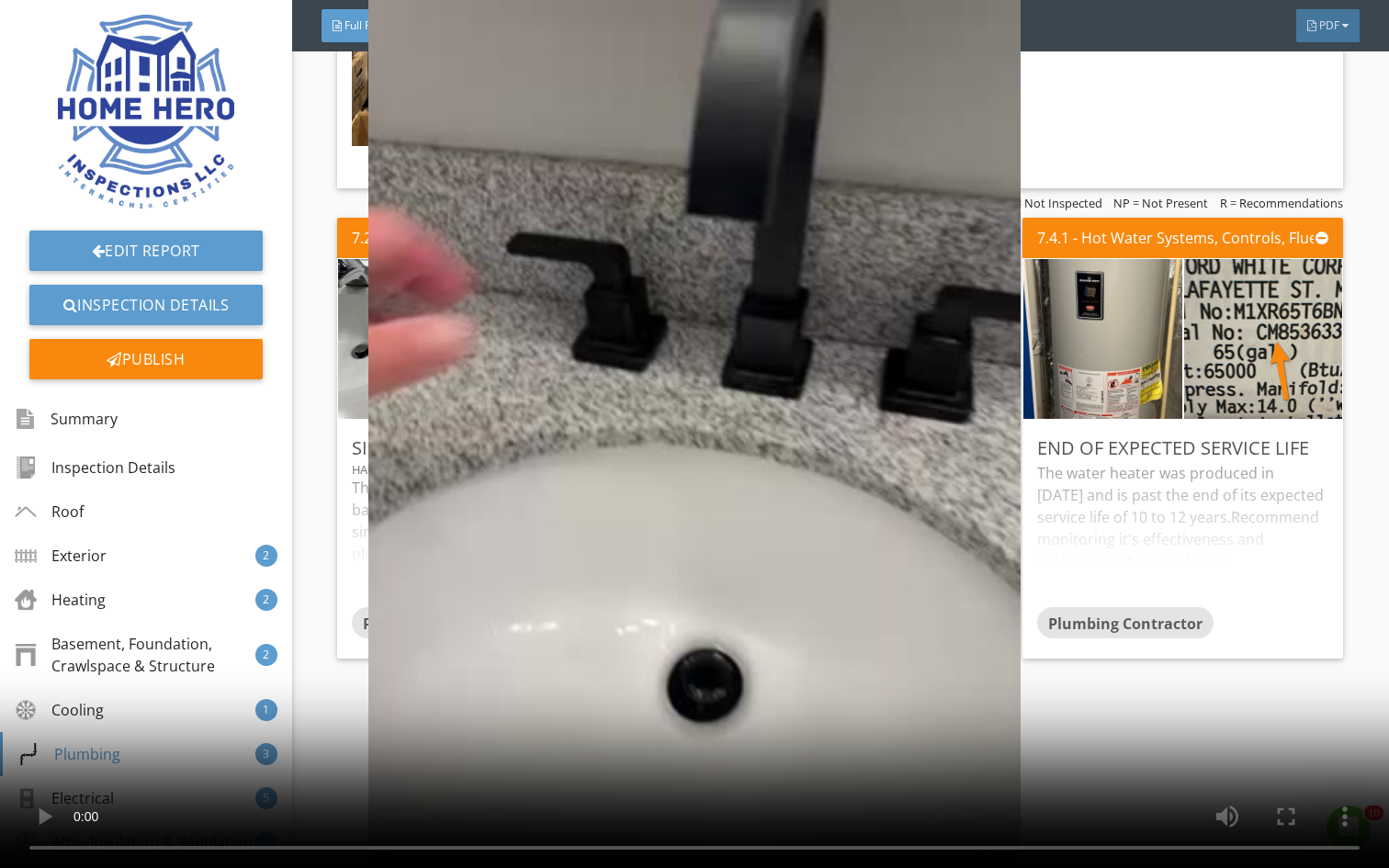 click at bounding box center [694, 434] 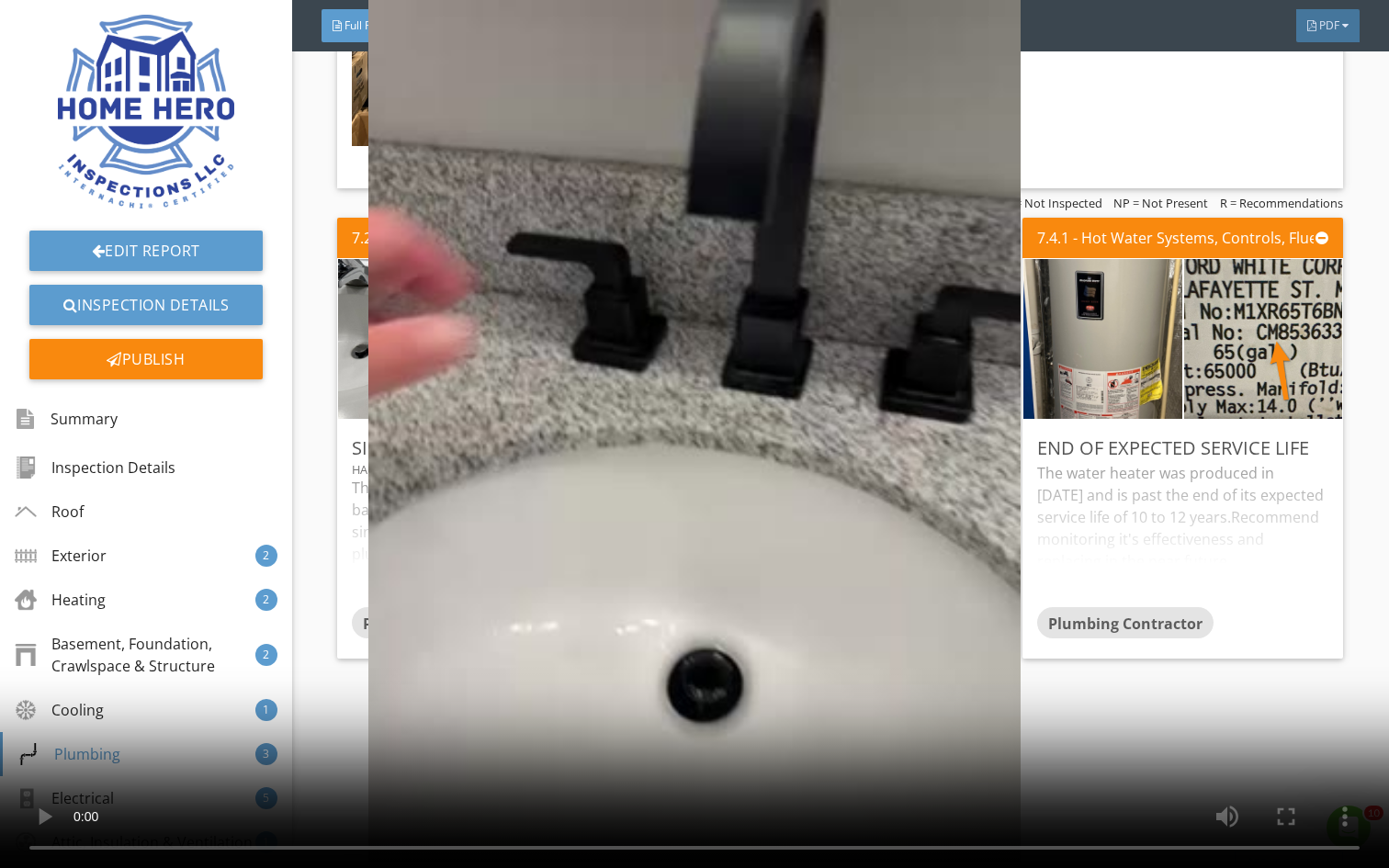 click at bounding box center (694, 434) 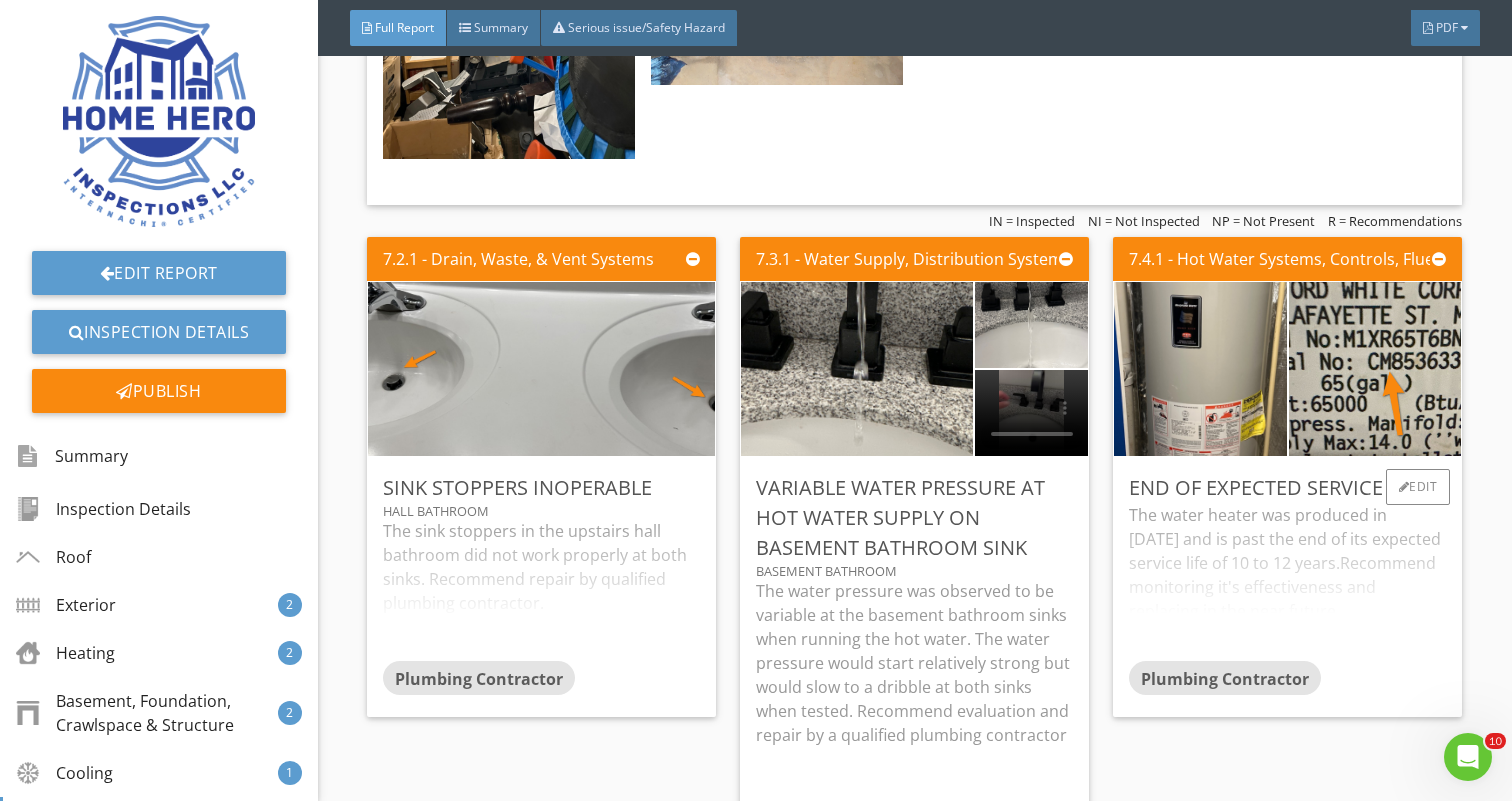 click on "The water heater was produced in [DATE] and is past the end of its expected service life of 10 to 12 years.Recommend monitoring it's effectiveness and replacing in the near future." at bounding box center (1287, 582) 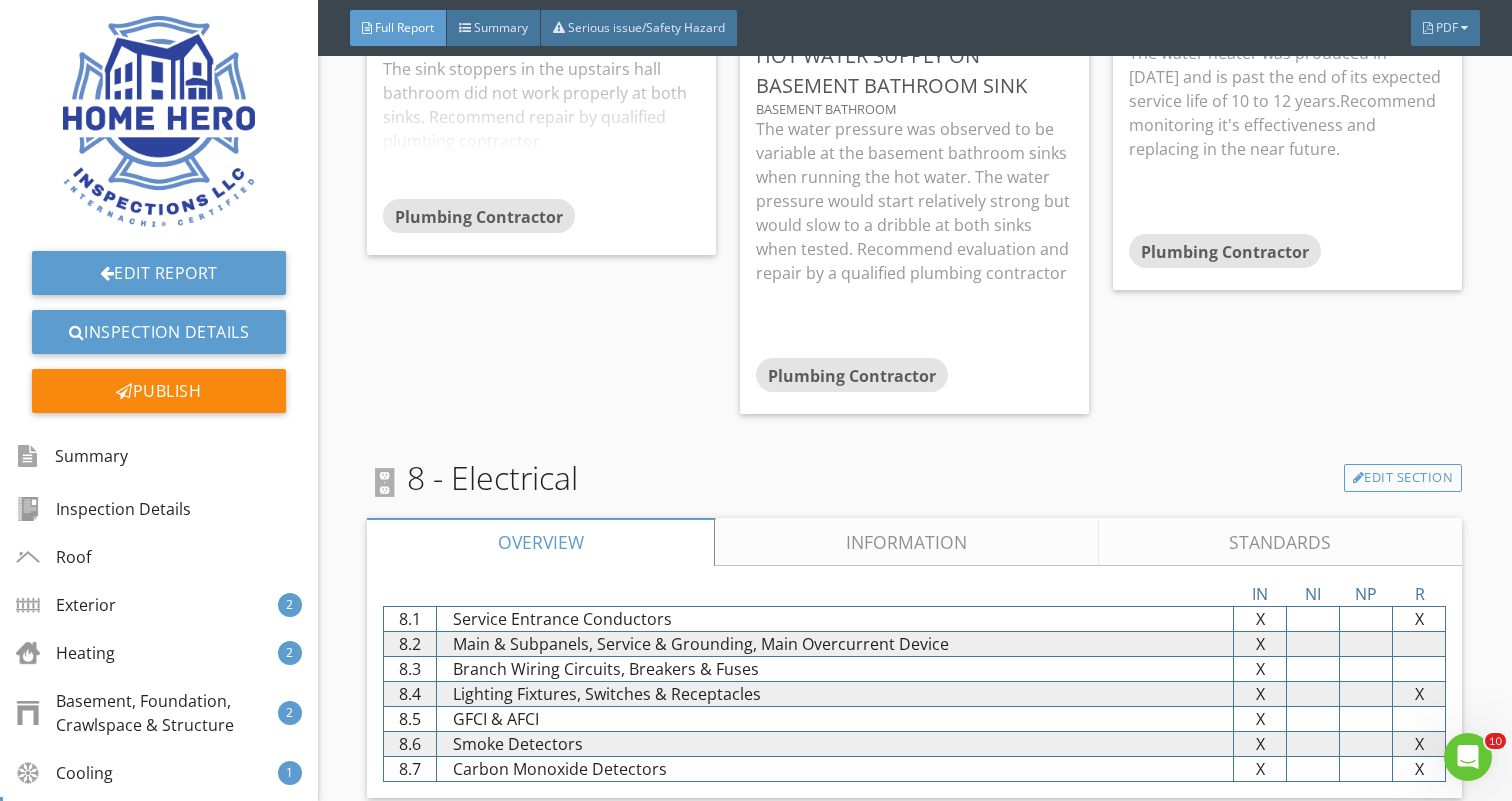 scroll, scrollTop: 8413, scrollLeft: 0, axis: vertical 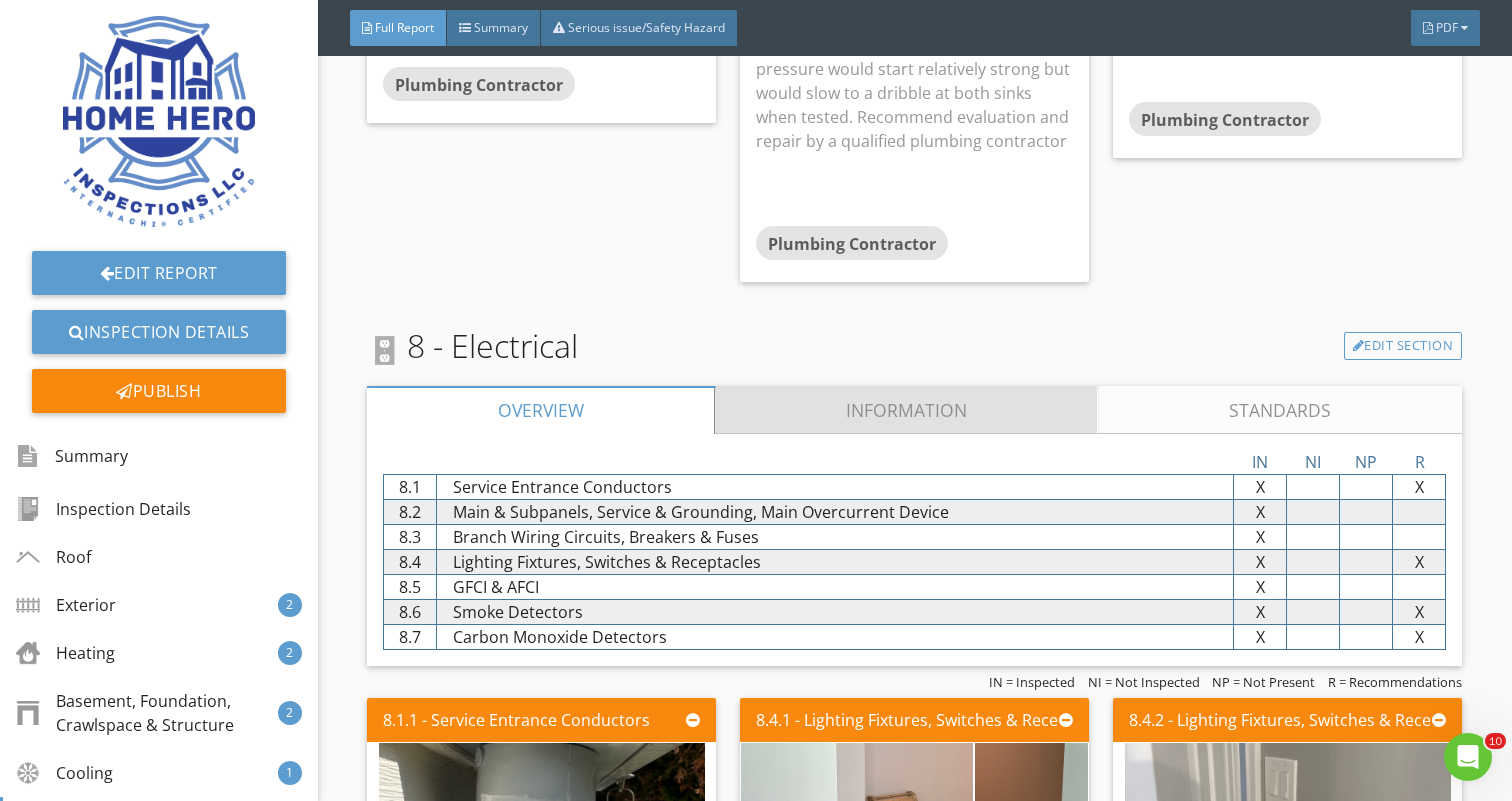 click on "Information" at bounding box center (907, 410) 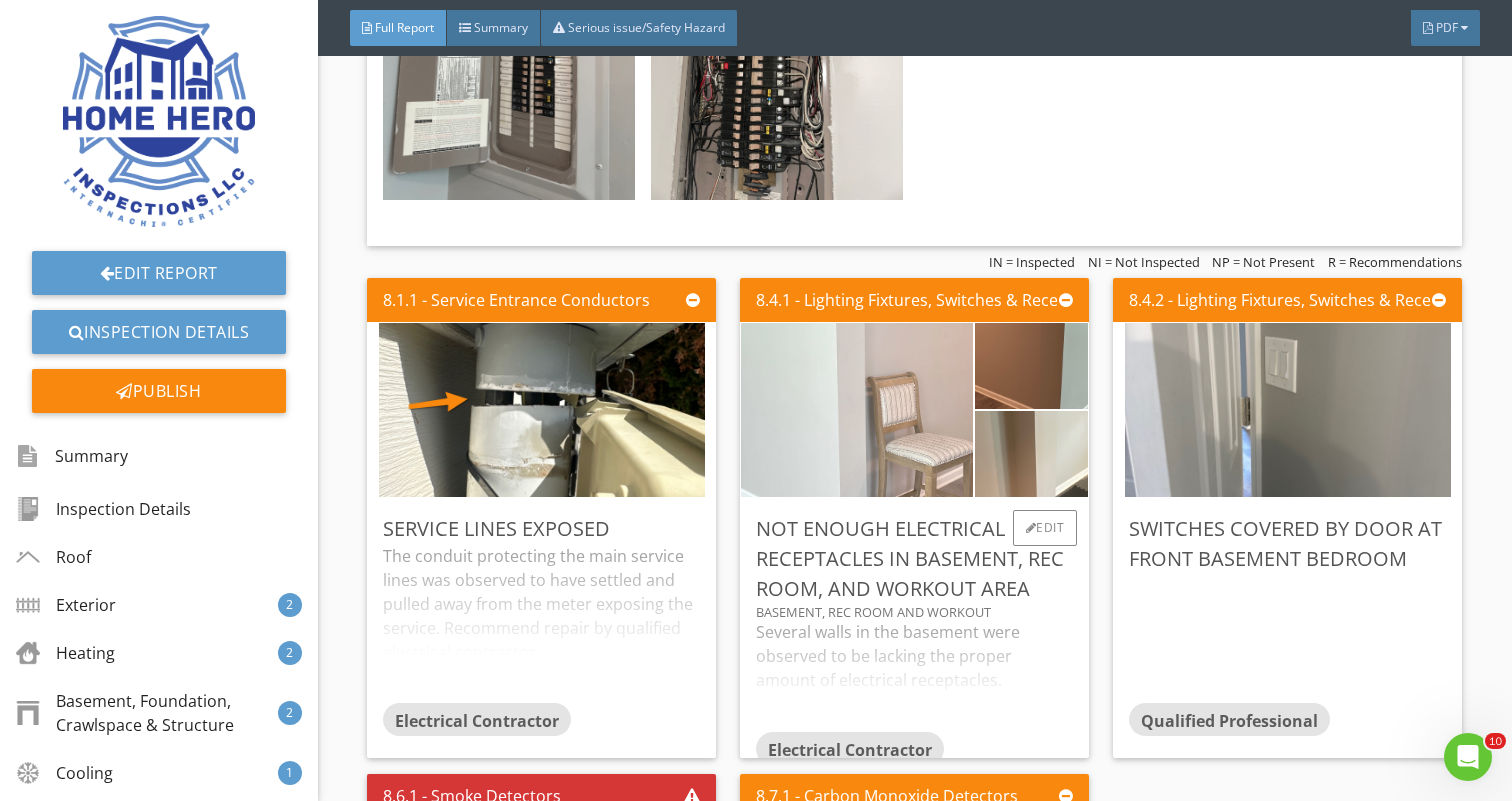 scroll, scrollTop: 9920, scrollLeft: 0, axis: vertical 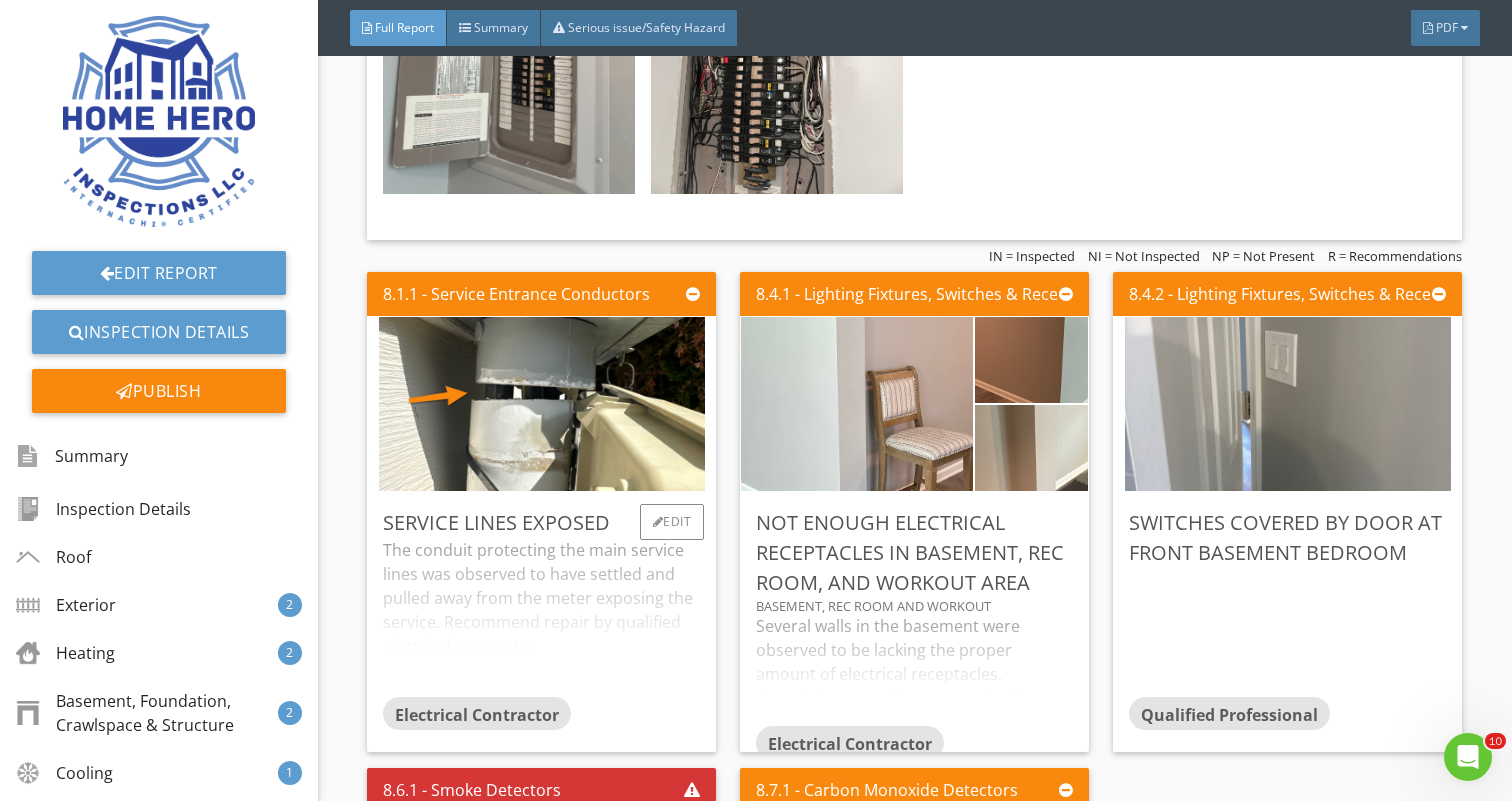 click on "The conduit protecting the main service lines was observed to have settled and pulled away from the meter exposing the service. Recommend repair by qualified electrical contractor" at bounding box center (541, 617) 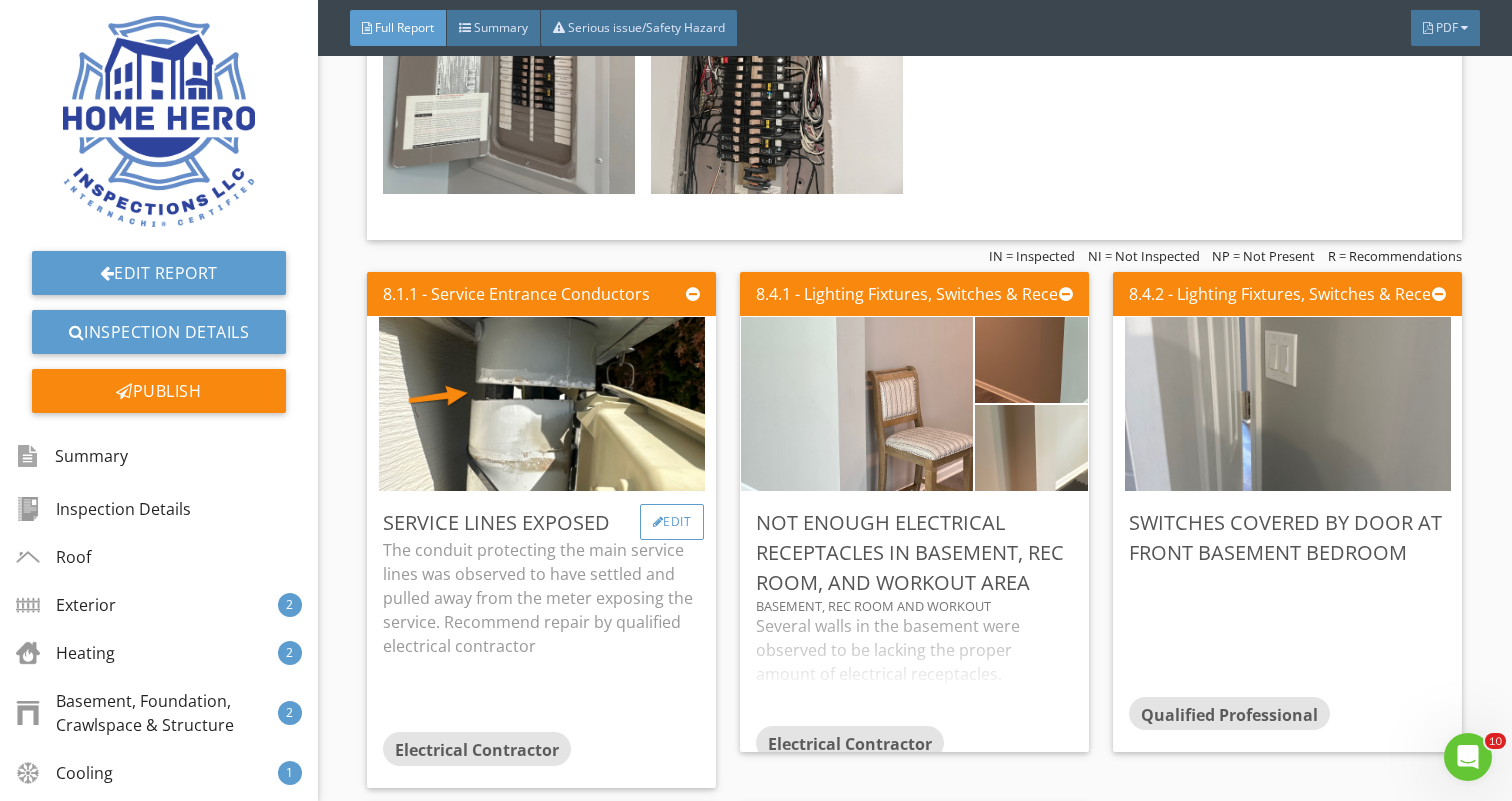 click on "Edit" at bounding box center [672, 522] 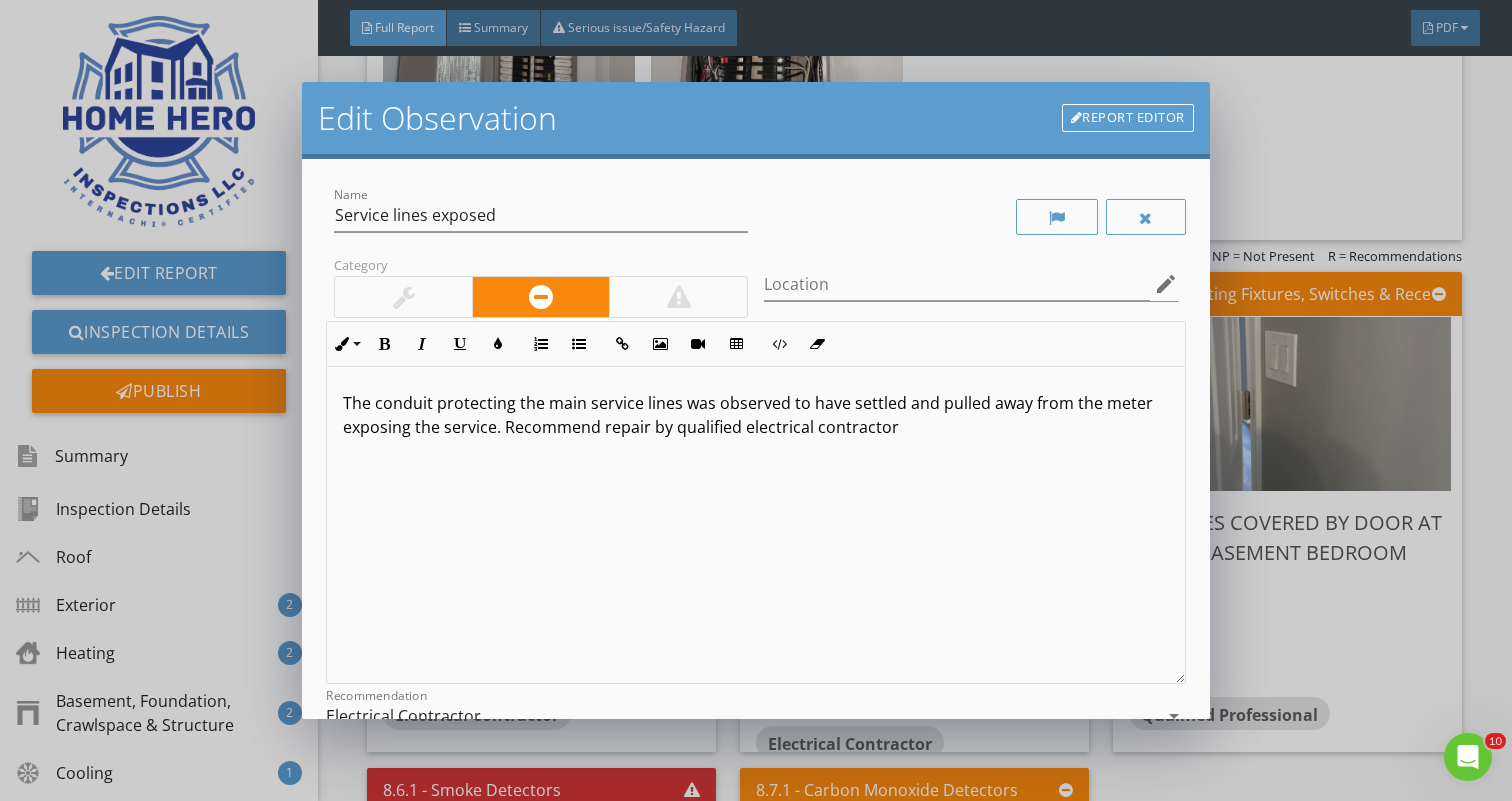 click on "The conduit protecting the main service lines was observed to have settled and pulled away from the meter exposing the service. Recommend repair by qualified electrical contractor" at bounding box center (755, 415) 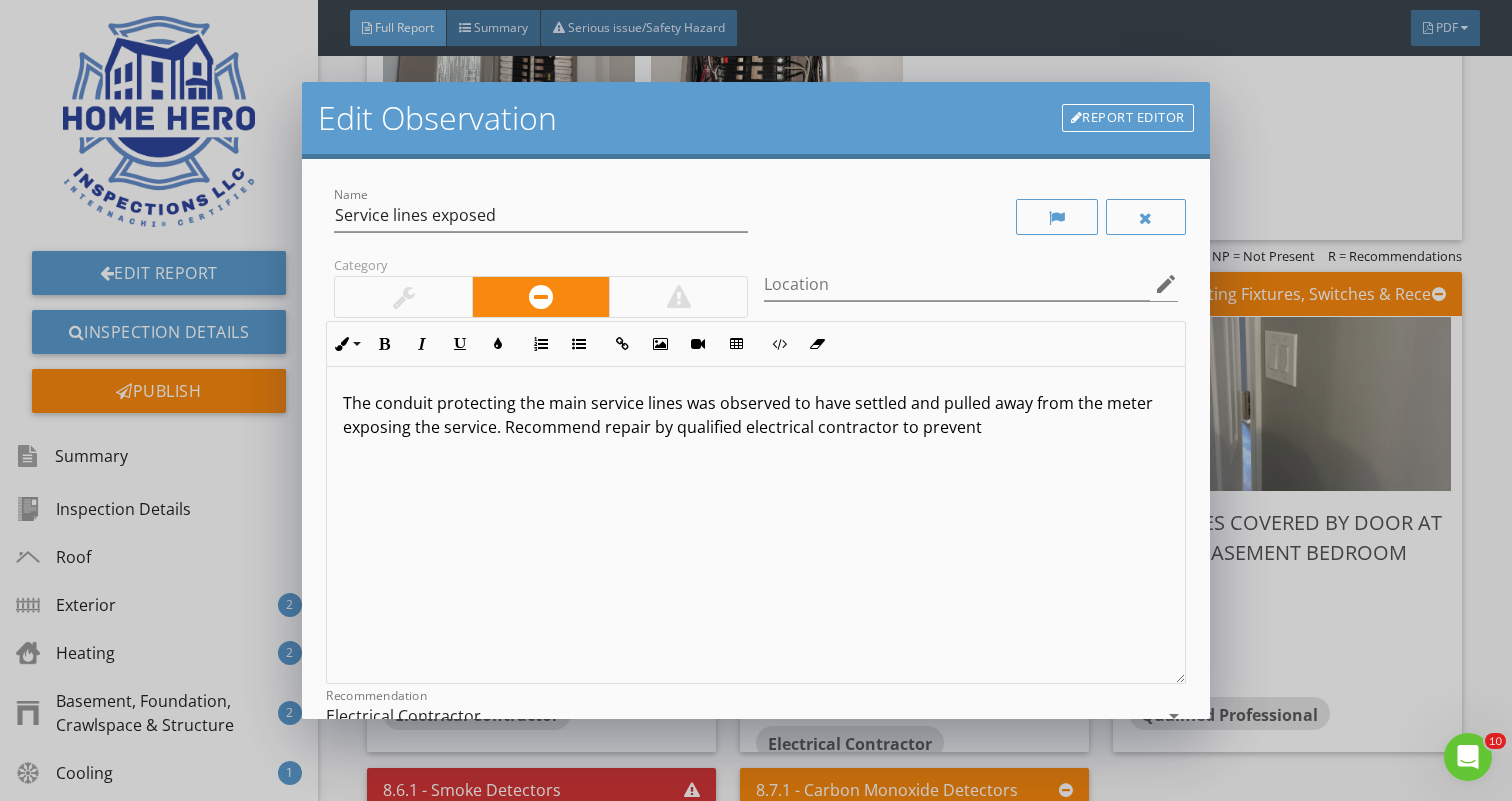 click on "The conduit protecting the main service lines was observed to have settled and pulled away from the meter exposing the service. Recommend repair by qualified electrical contractor to prevent" at bounding box center [755, 415] 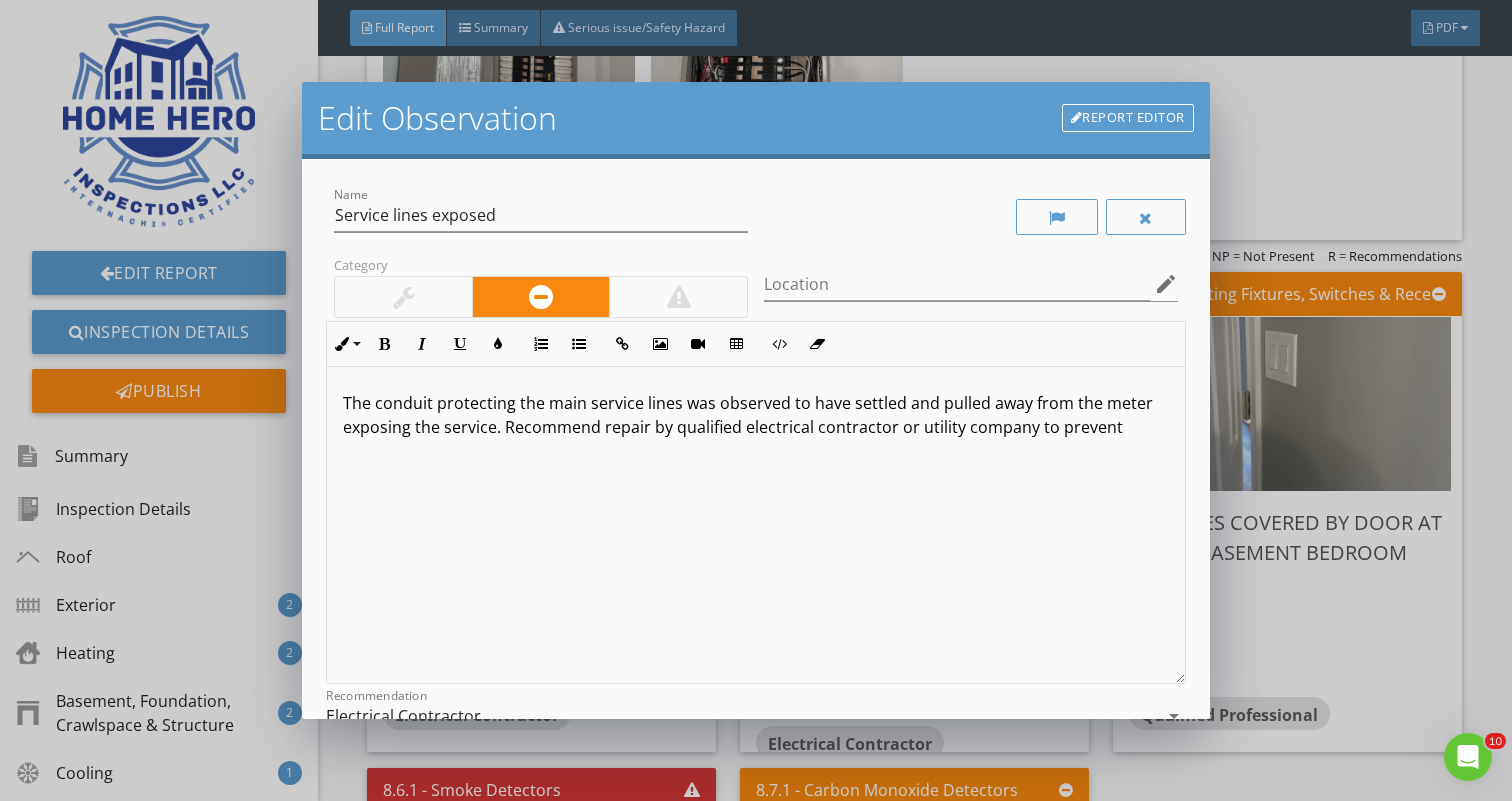 click on "The conduit protecting the main service lines was observed to have settled and pulled away from the meter exposing the service. Recommend repair by qualified electrical contractor or utility company to prevent" at bounding box center (755, 415) 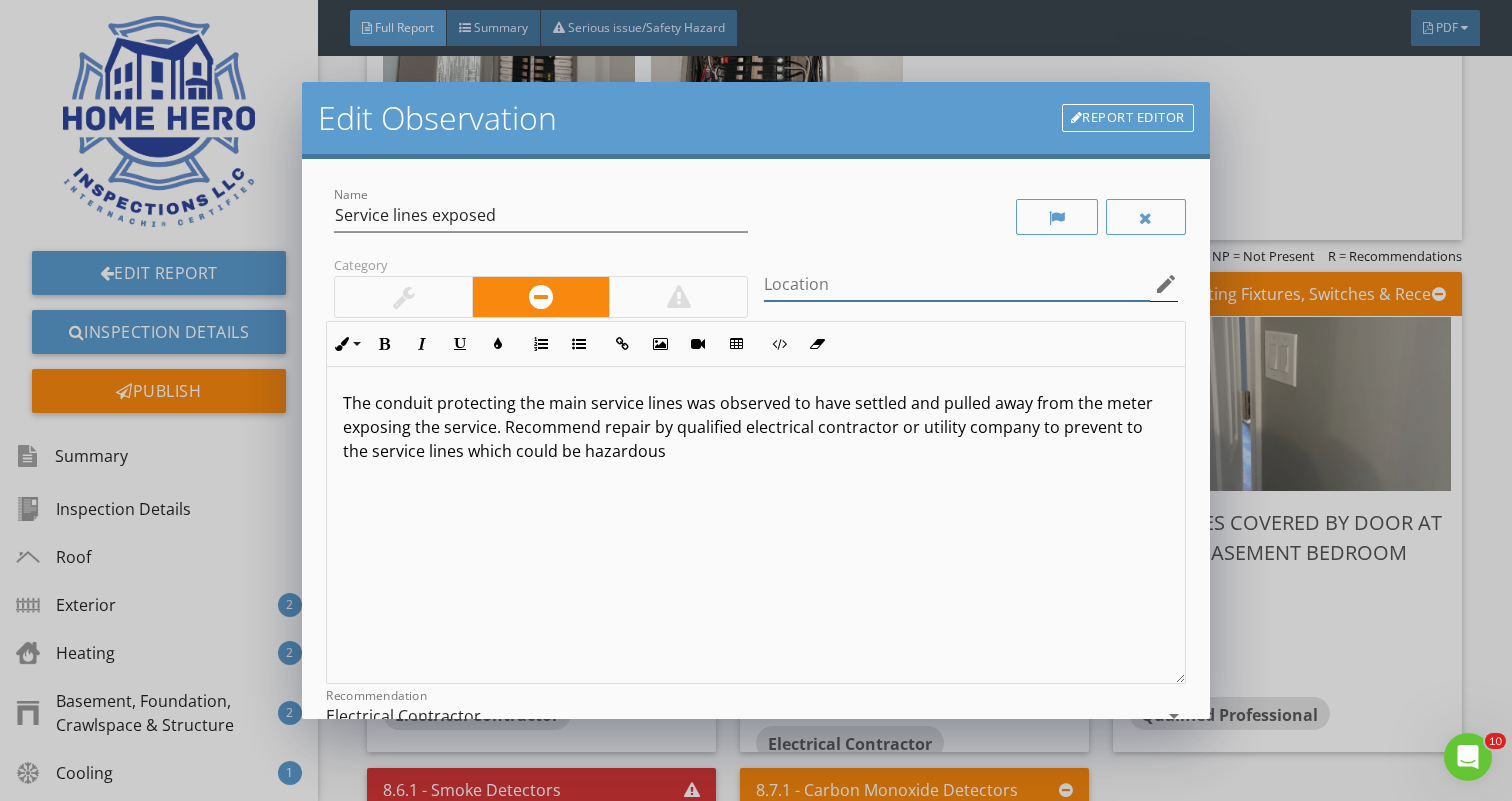 click at bounding box center [957, 284] 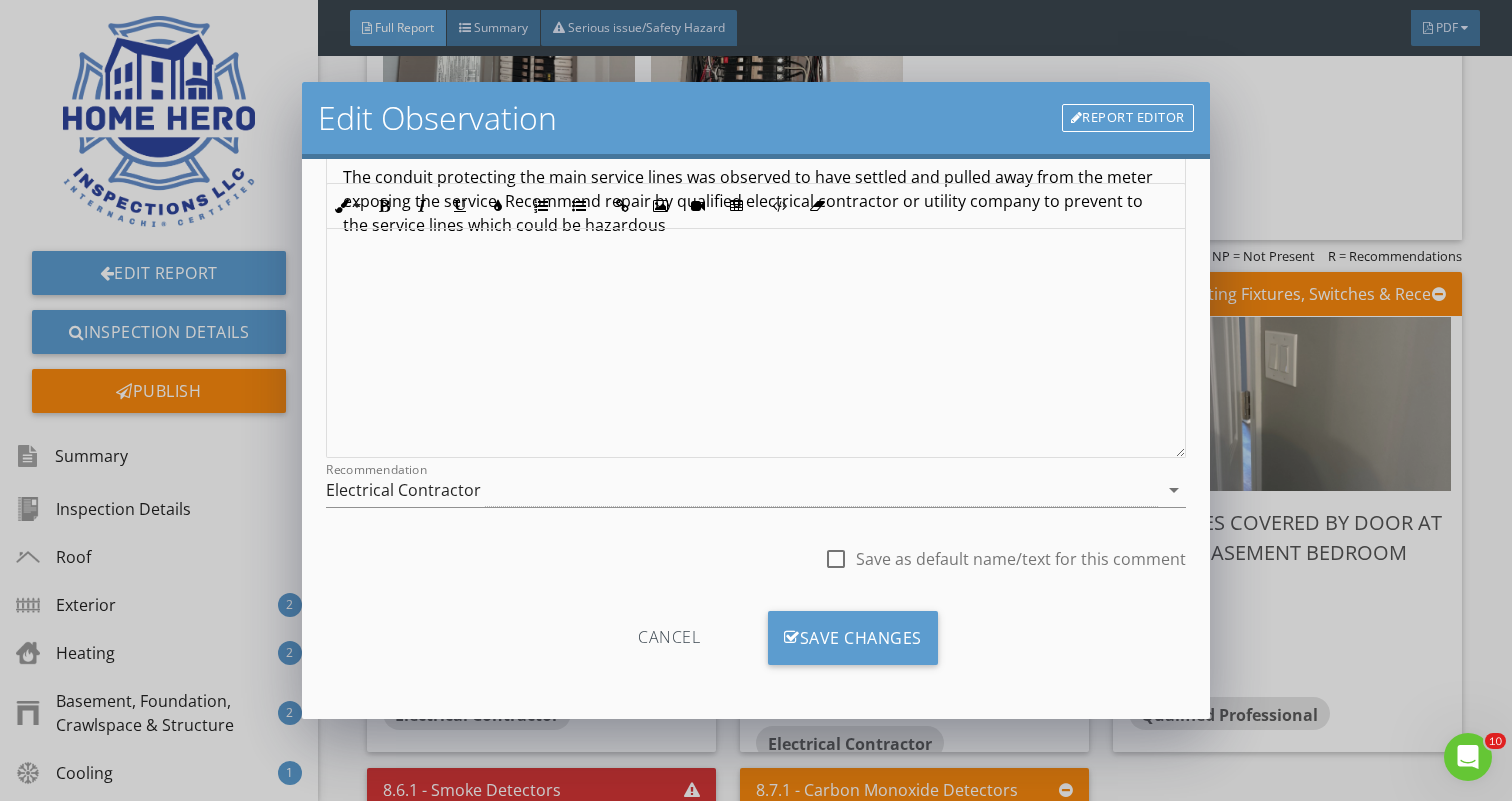 scroll, scrollTop: 226, scrollLeft: 0, axis: vertical 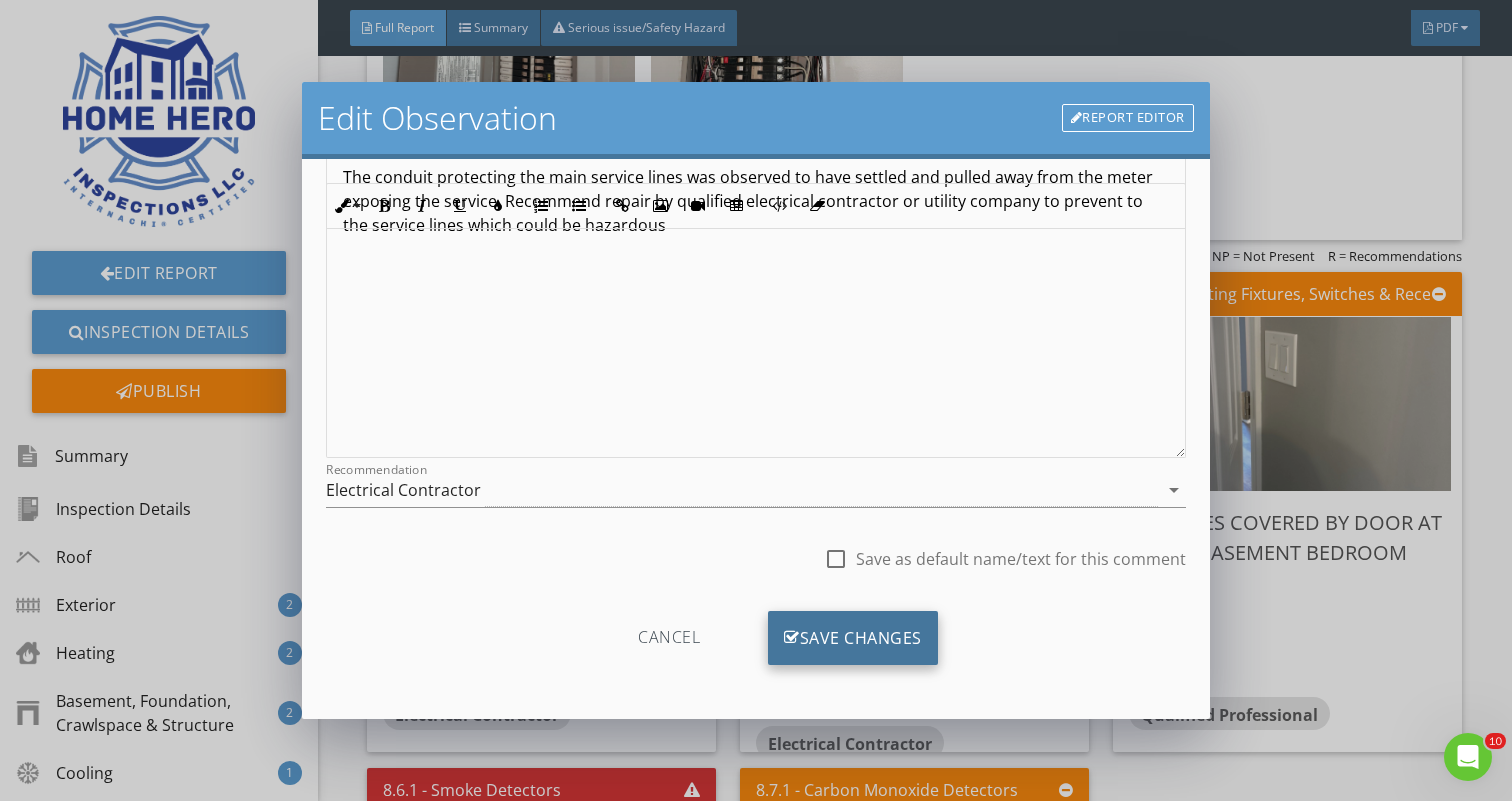 type on "Left side exterior" 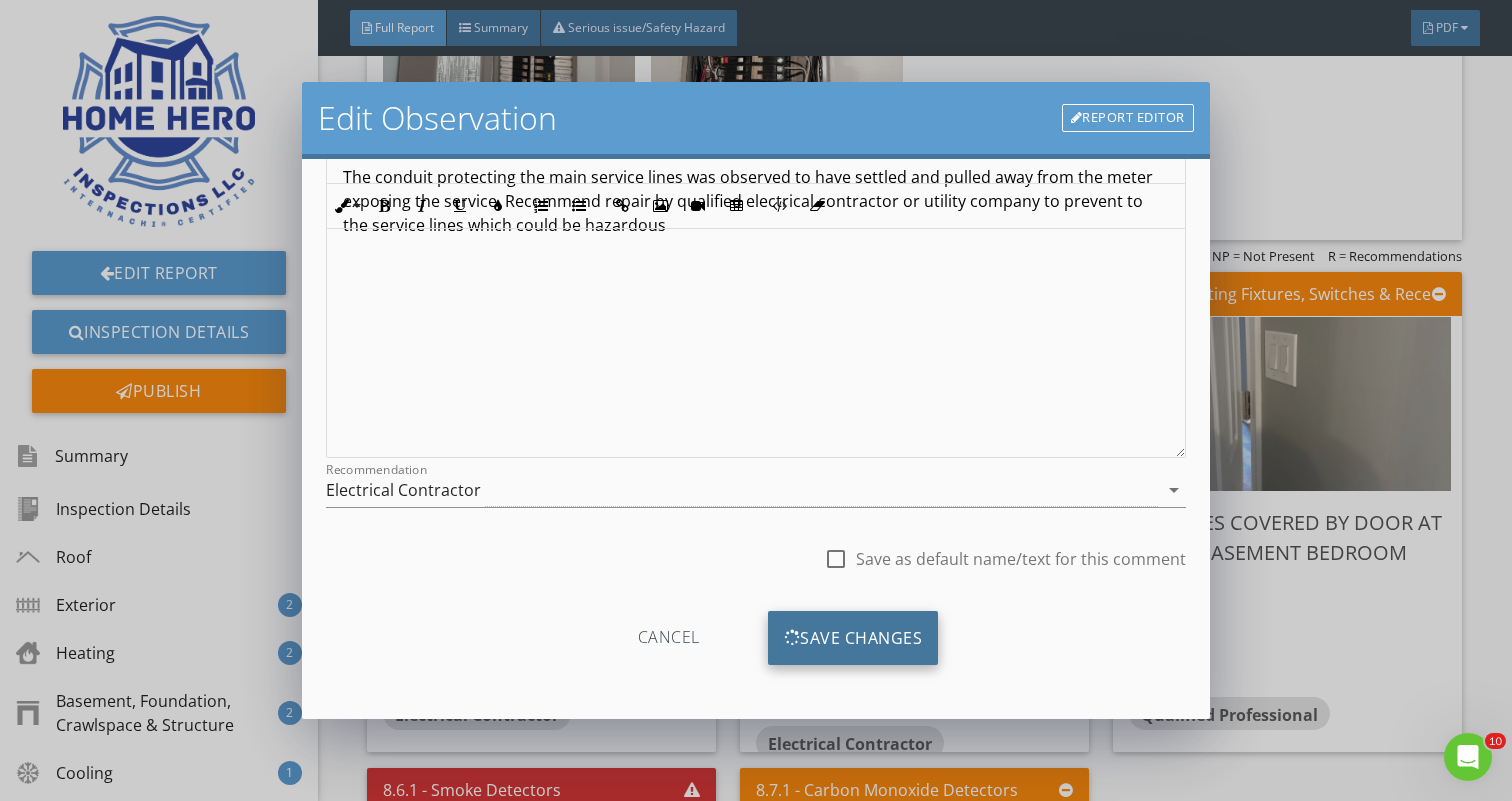 scroll, scrollTop: 0, scrollLeft: 0, axis: both 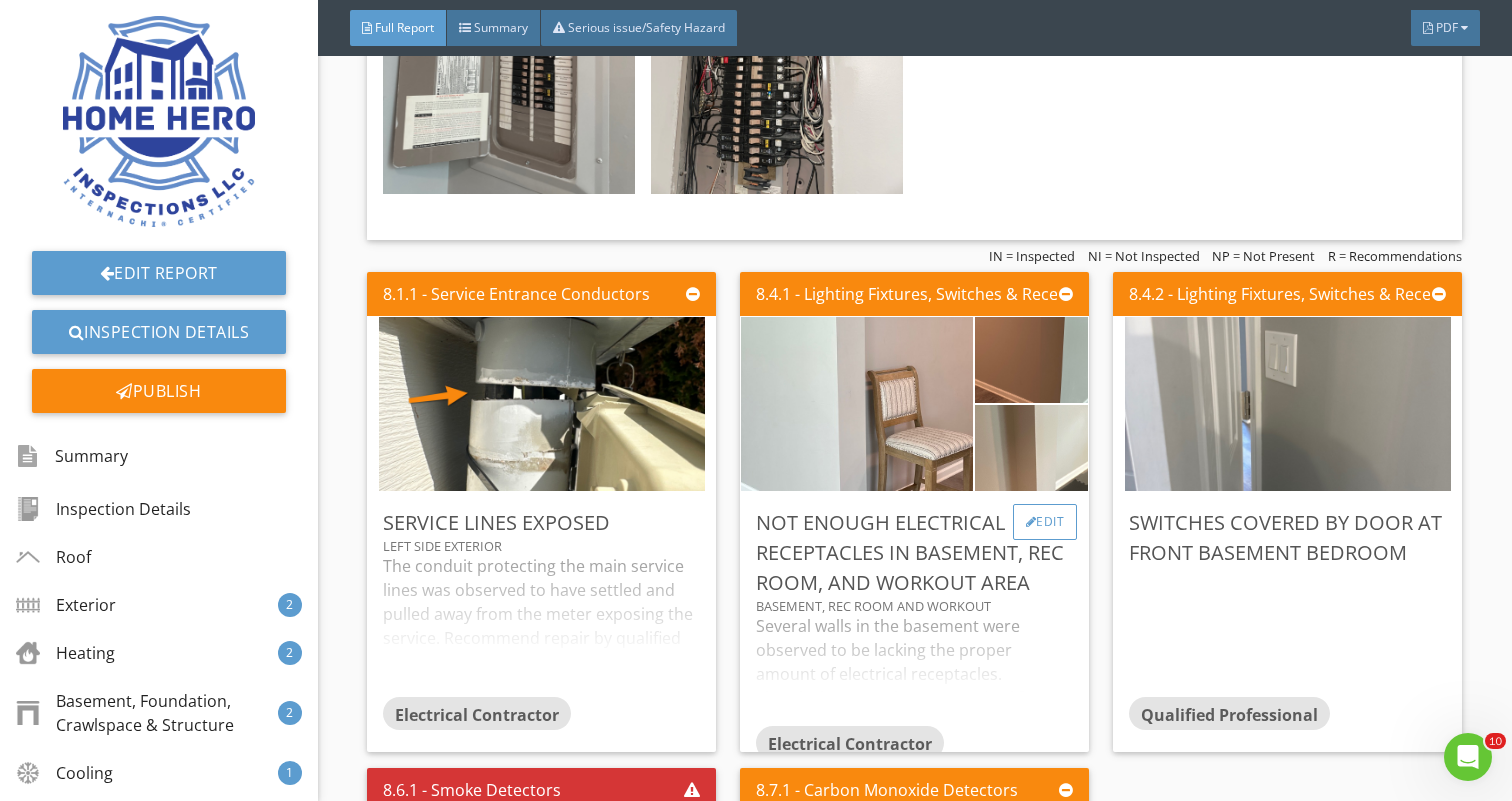 click on "Edit" at bounding box center (1045, 522) 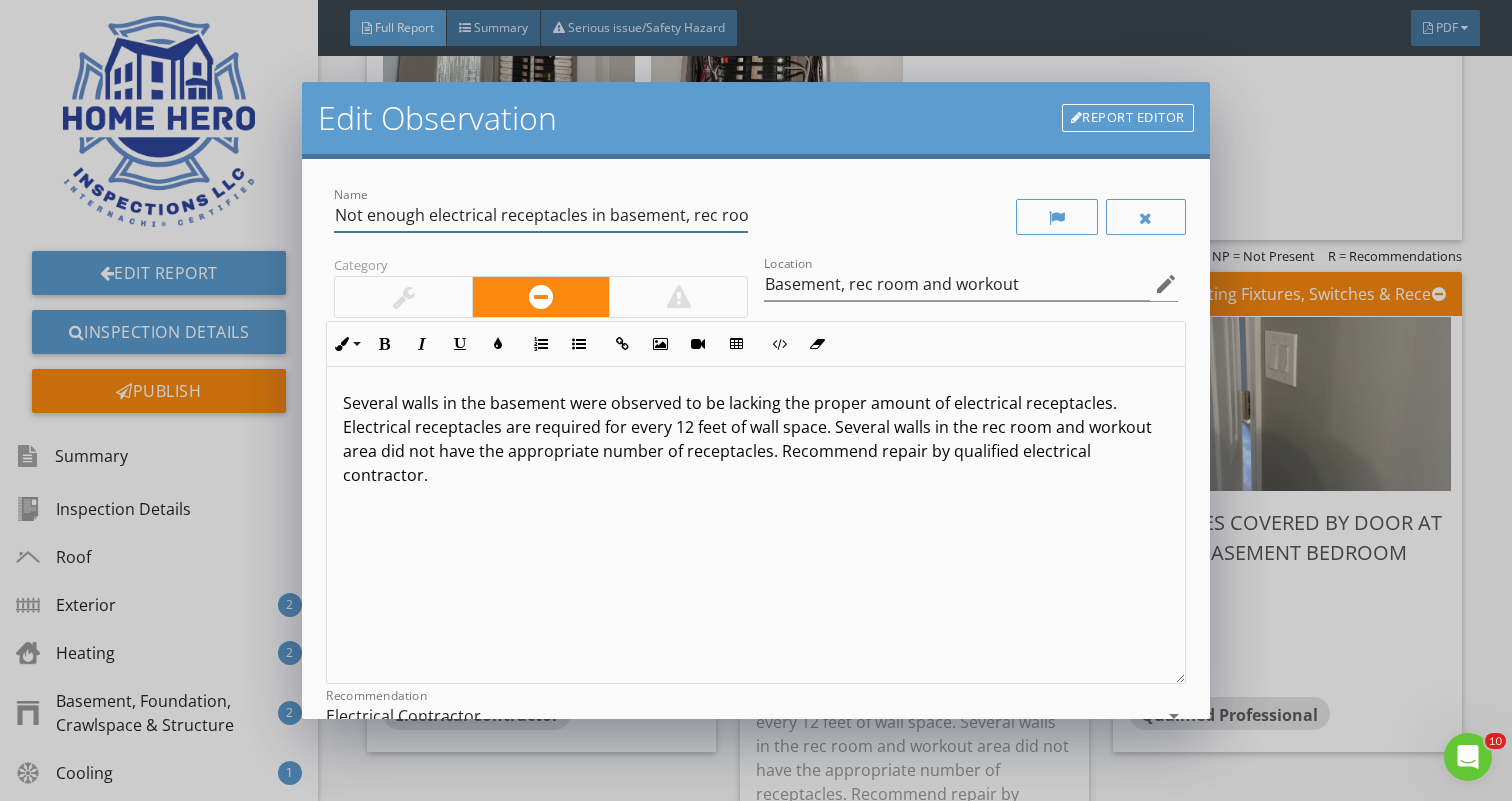 click on "Not enough electrical receptacles in basement, rec room, and workout area" at bounding box center (541, 215) 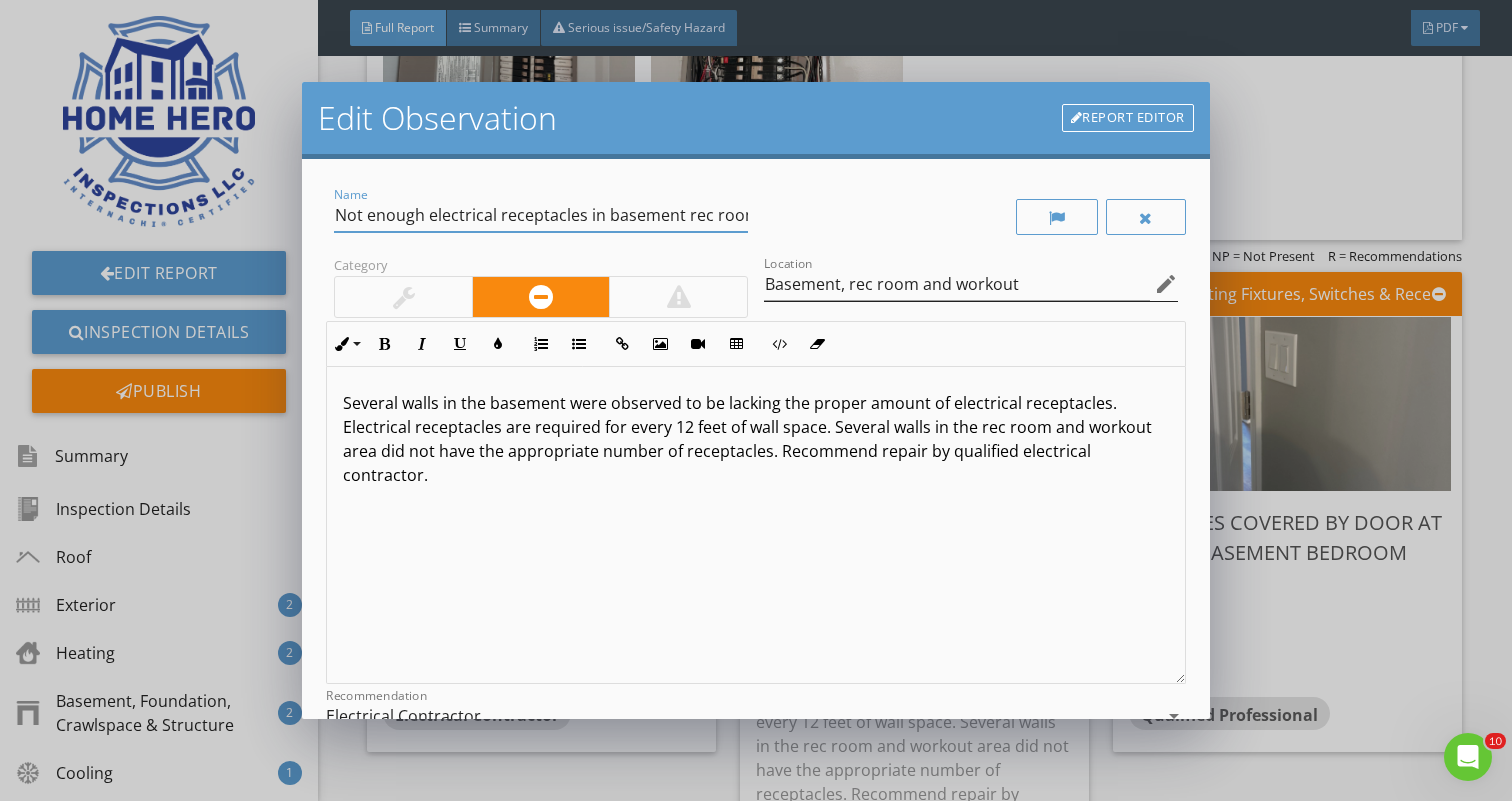 type on "Not enough electrical receptacles in basement rec room, and workout area" 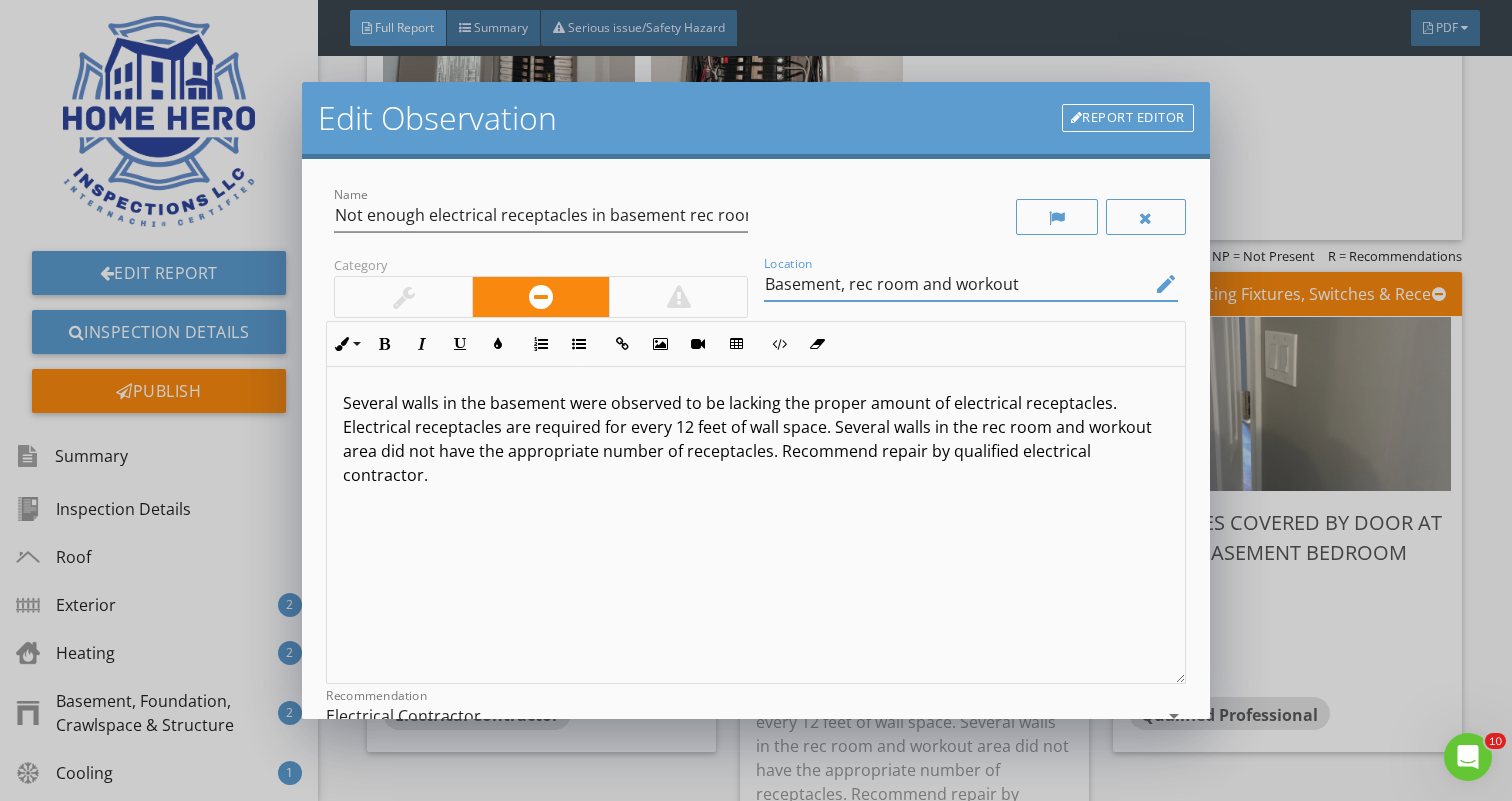 click on "Basement, rec room and workout" at bounding box center (957, 284) 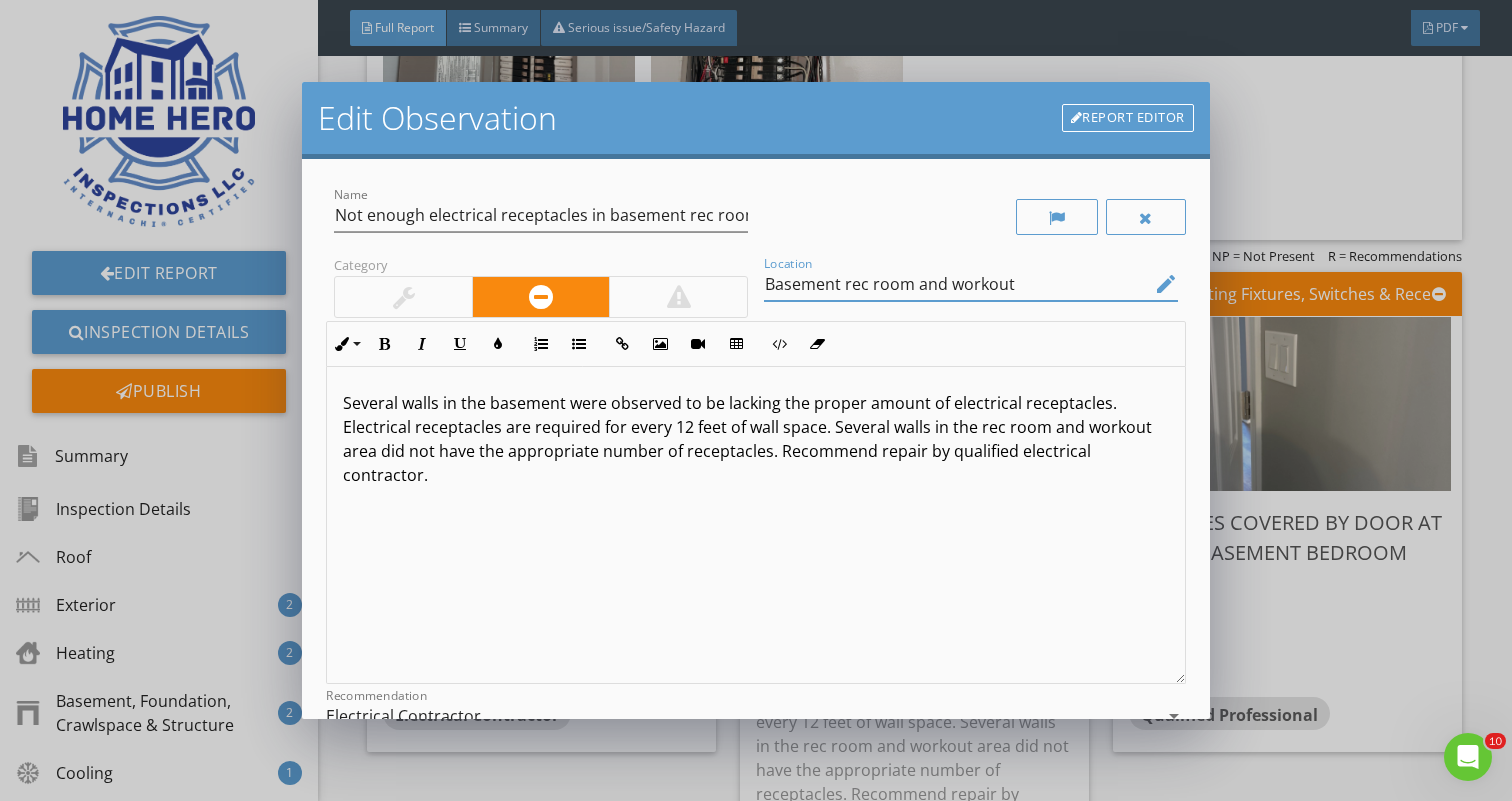 click on "Basement rec room and workout" at bounding box center [957, 284] 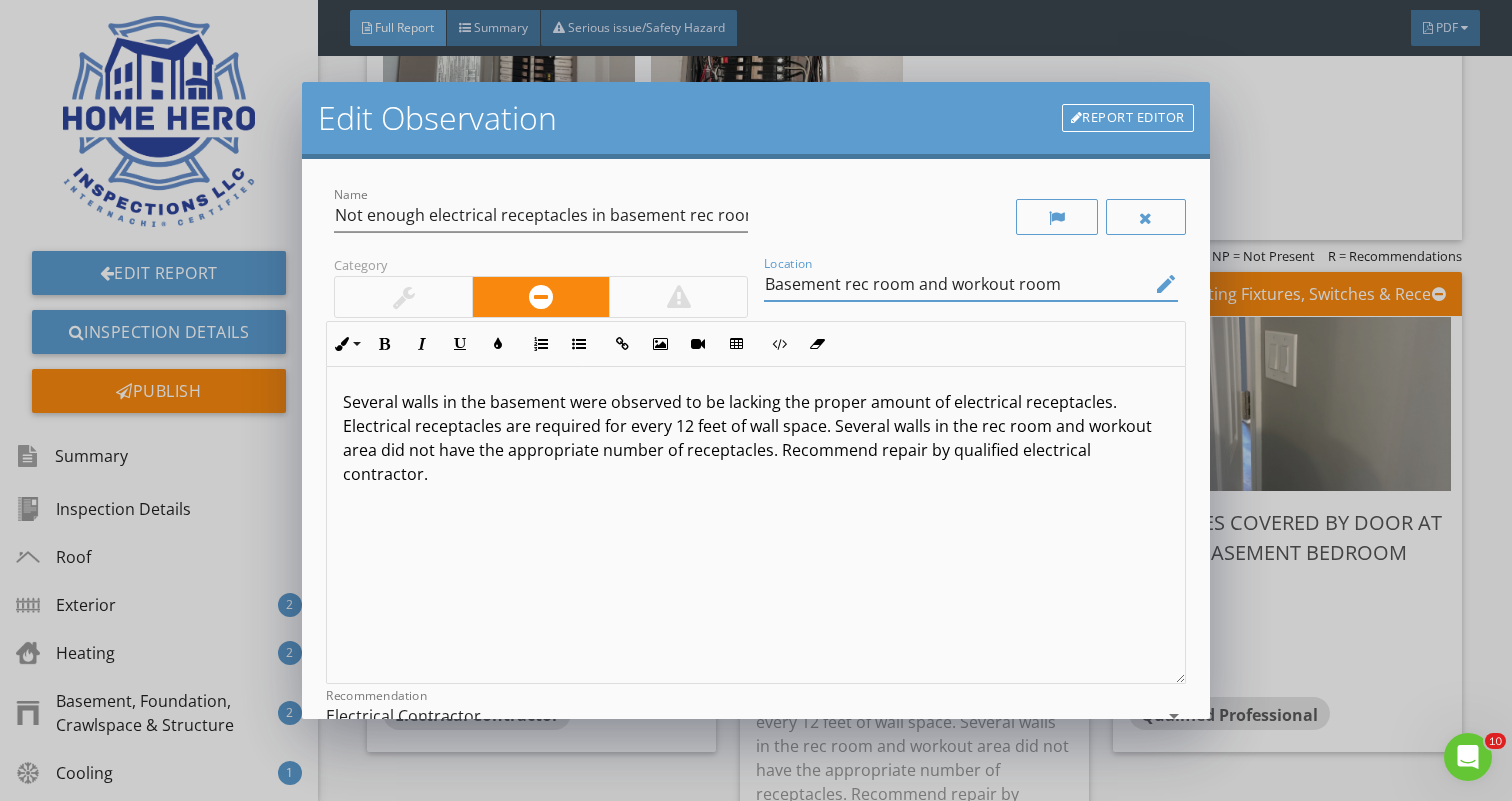 scroll, scrollTop: 1, scrollLeft: 0, axis: vertical 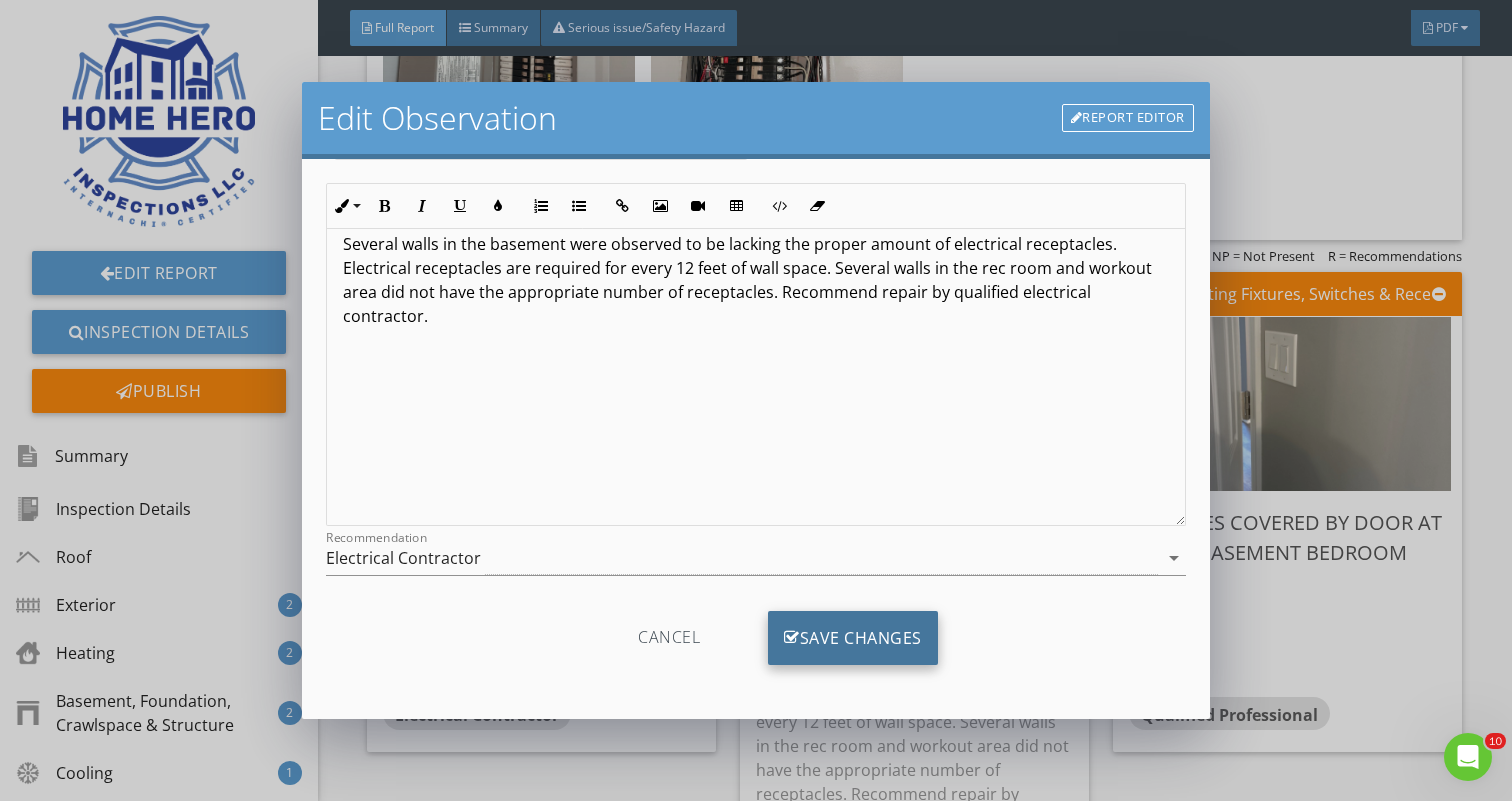 type on "Basement rec room and workout room" 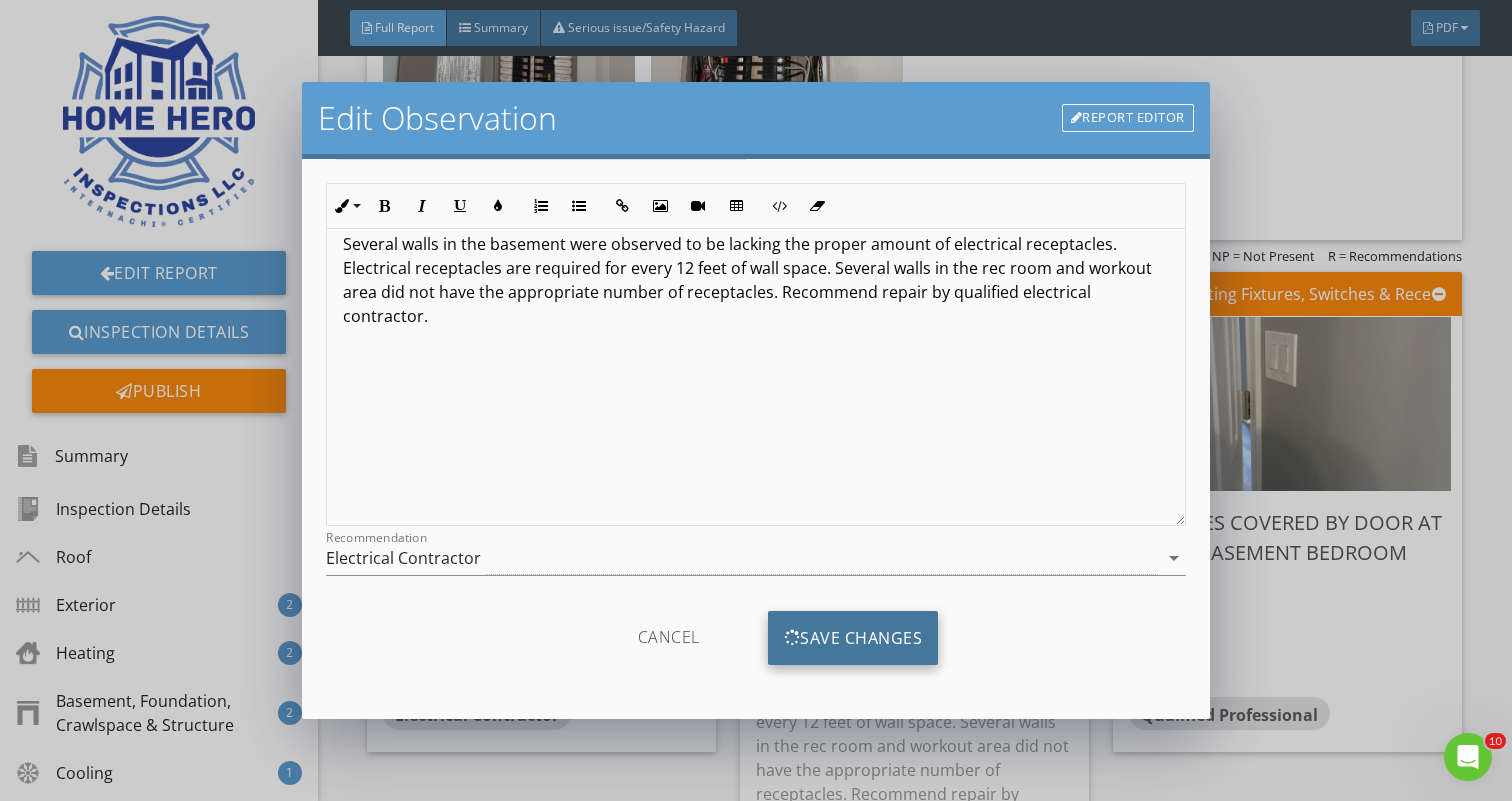 scroll, scrollTop: 0, scrollLeft: 0, axis: both 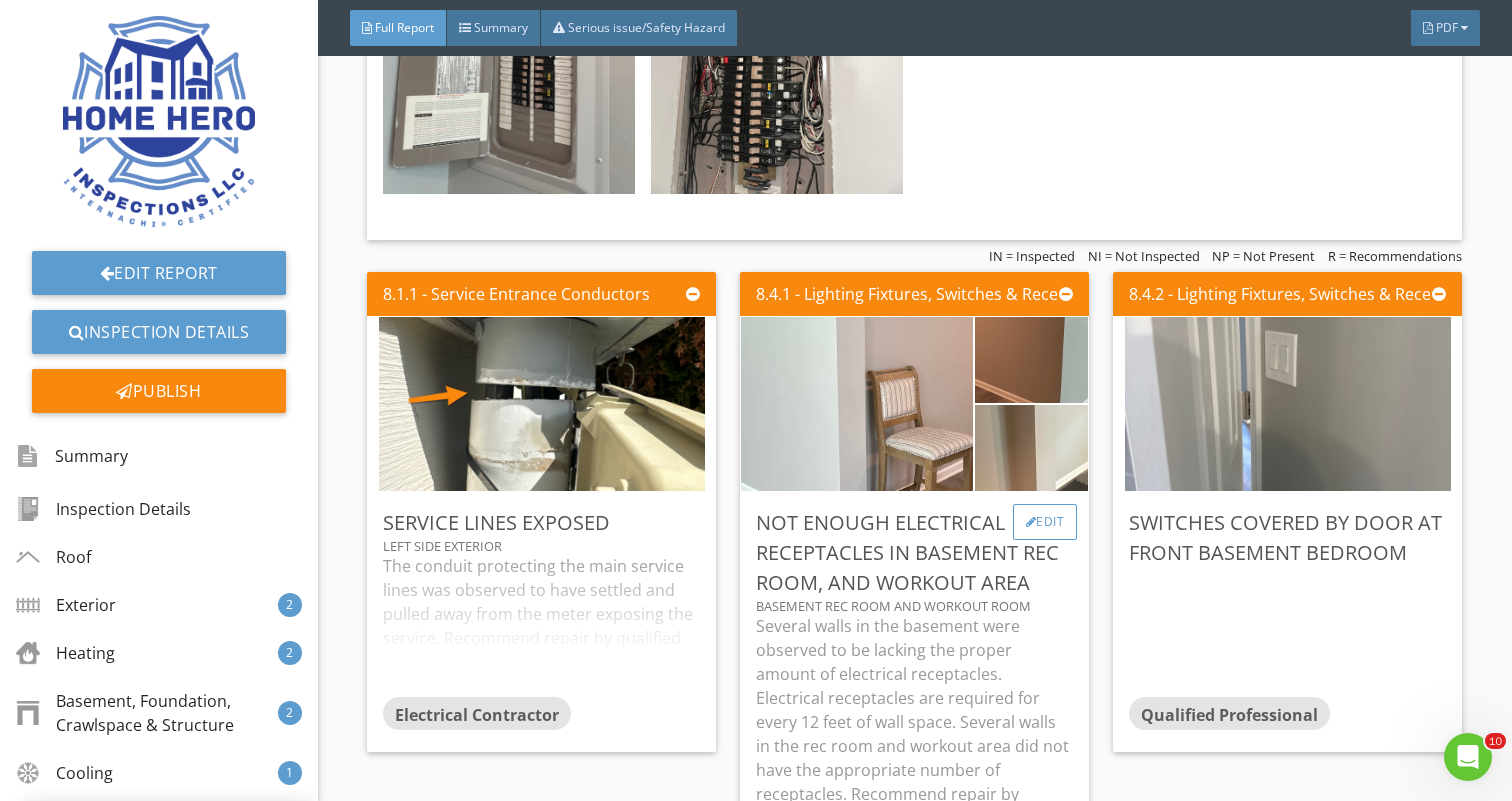 click on "Edit" at bounding box center (1045, 522) 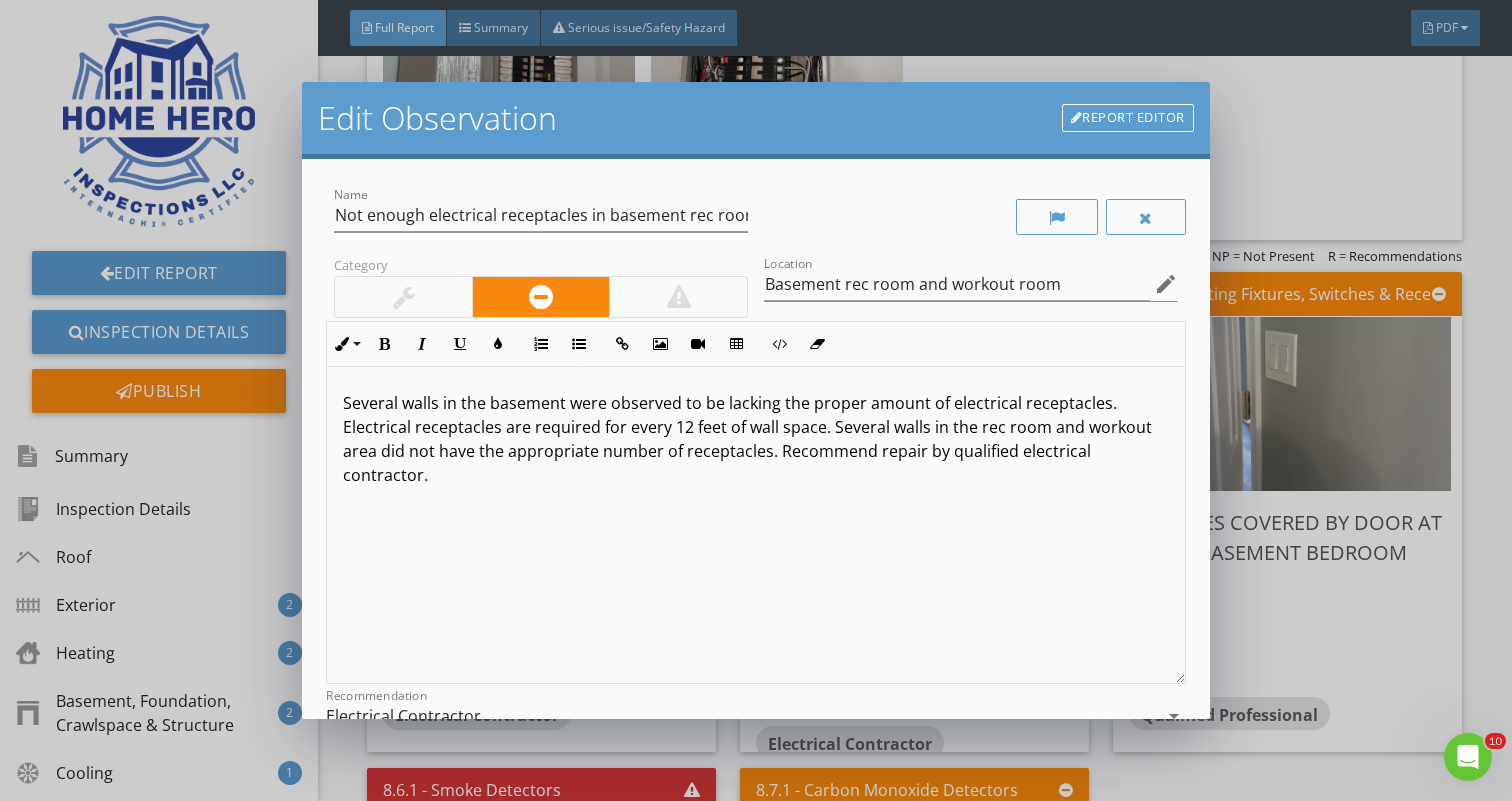 click on "Several walls in the basement were observed to be lacking the proper amount of electrical receptacles. Electrical receptacles are required for every 12 feet of wall space. Several walls in the rec room and workout area did not have the appropriate number of receptacles. Recommend repair by qualified electrical contractor." at bounding box center (755, 439) 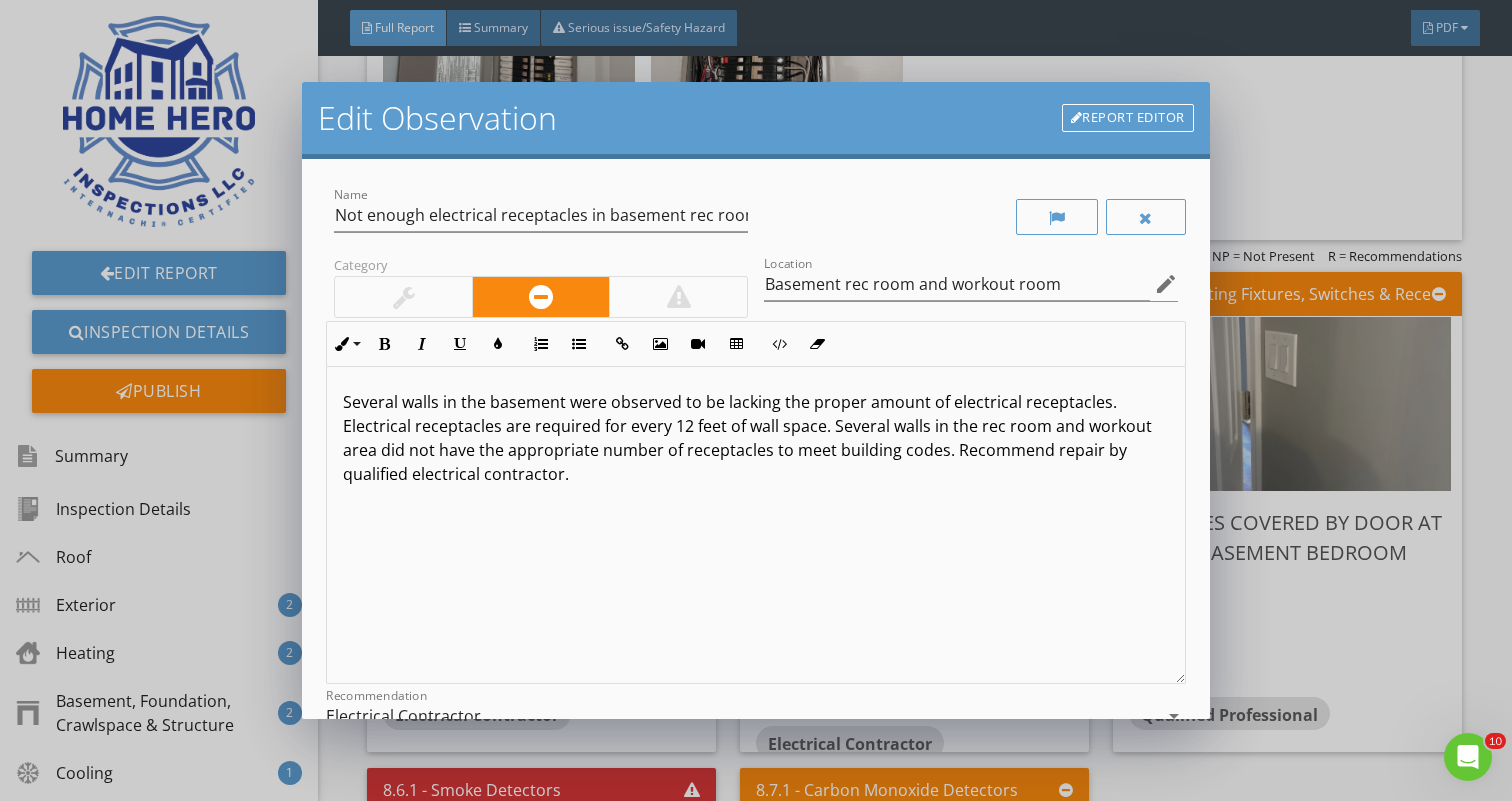 scroll, scrollTop: 1, scrollLeft: 0, axis: vertical 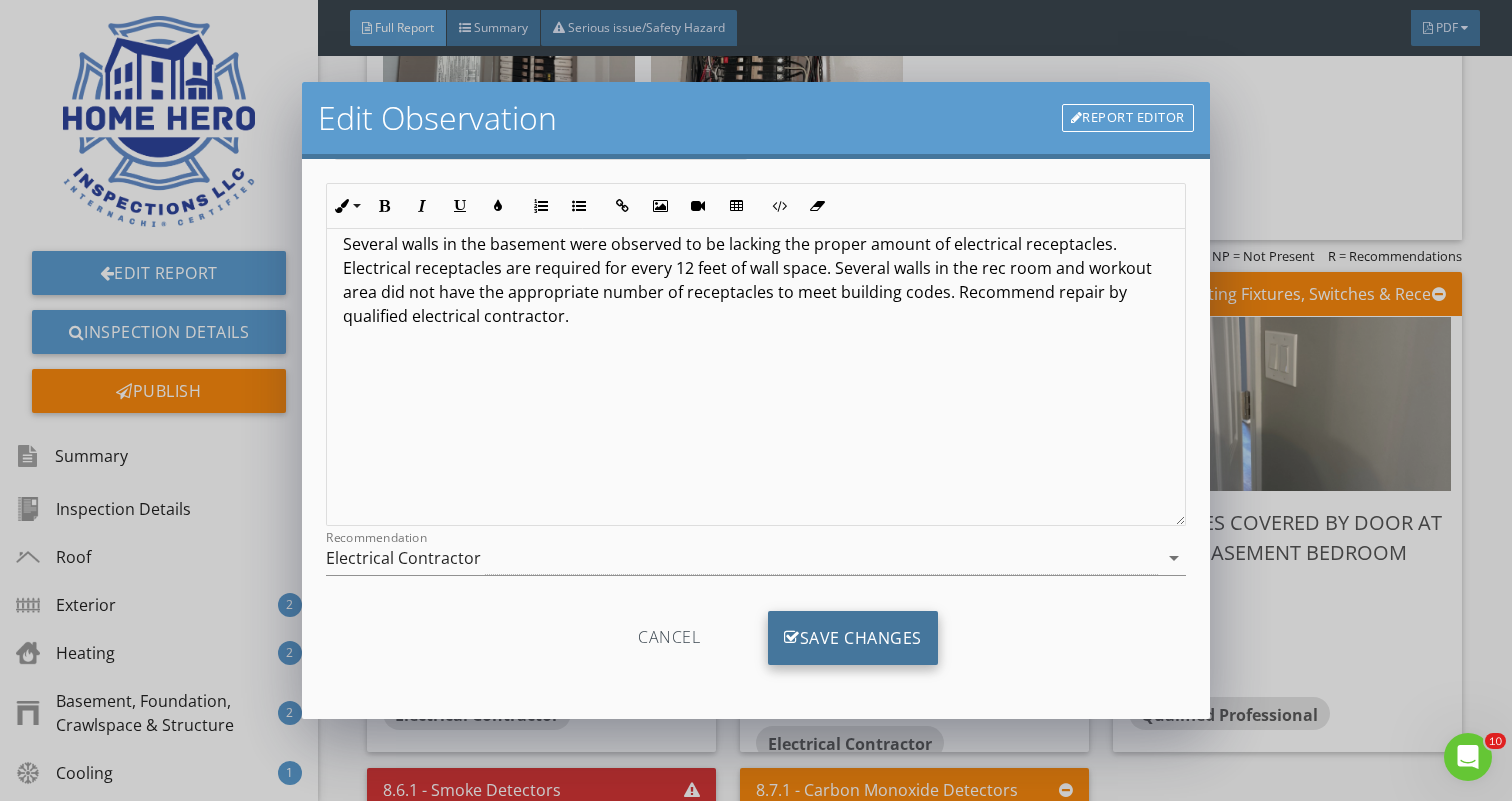 click on "Save Changes" at bounding box center (853, 638) 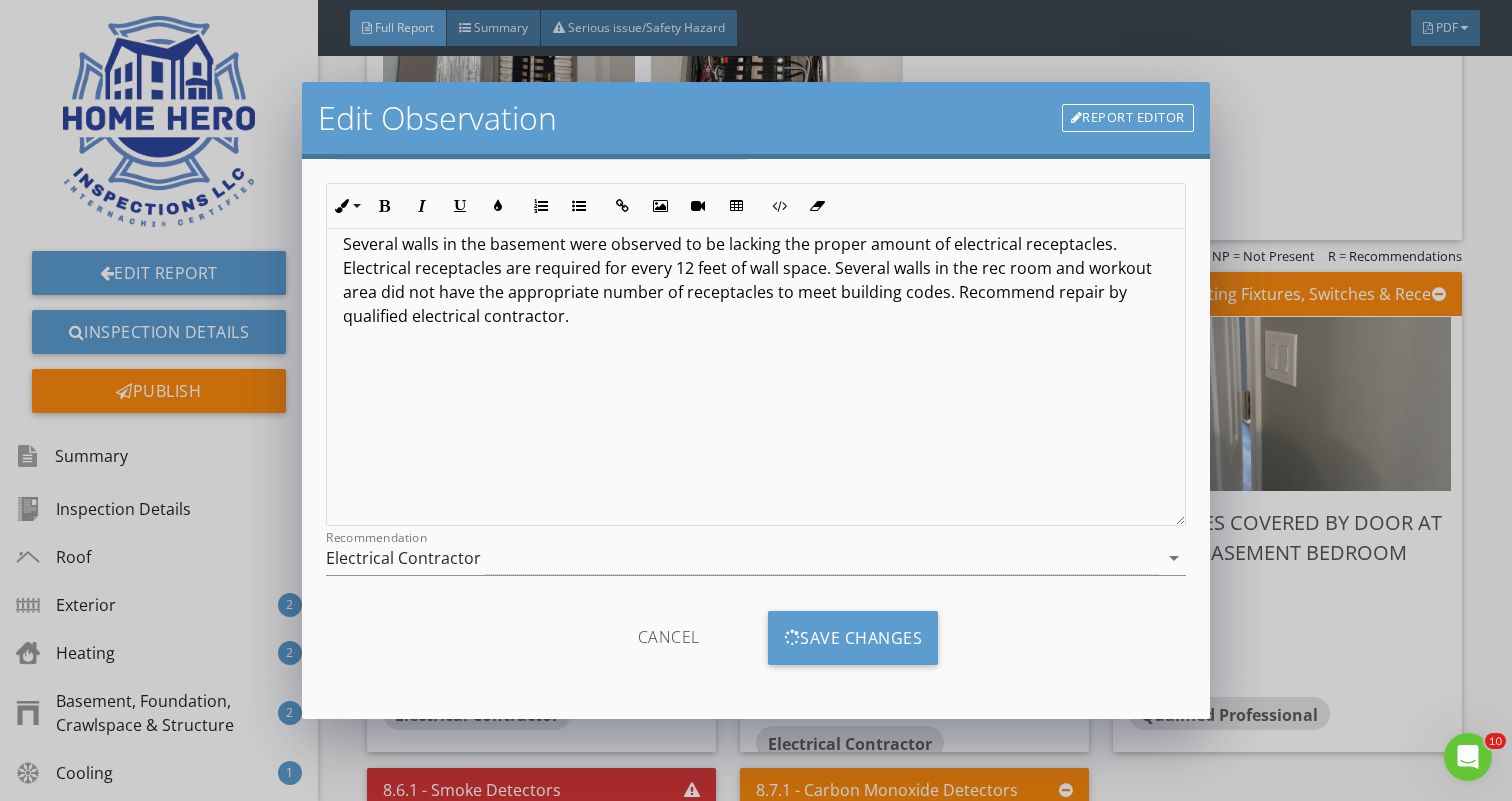 scroll, scrollTop: 0, scrollLeft: 0, axis: both 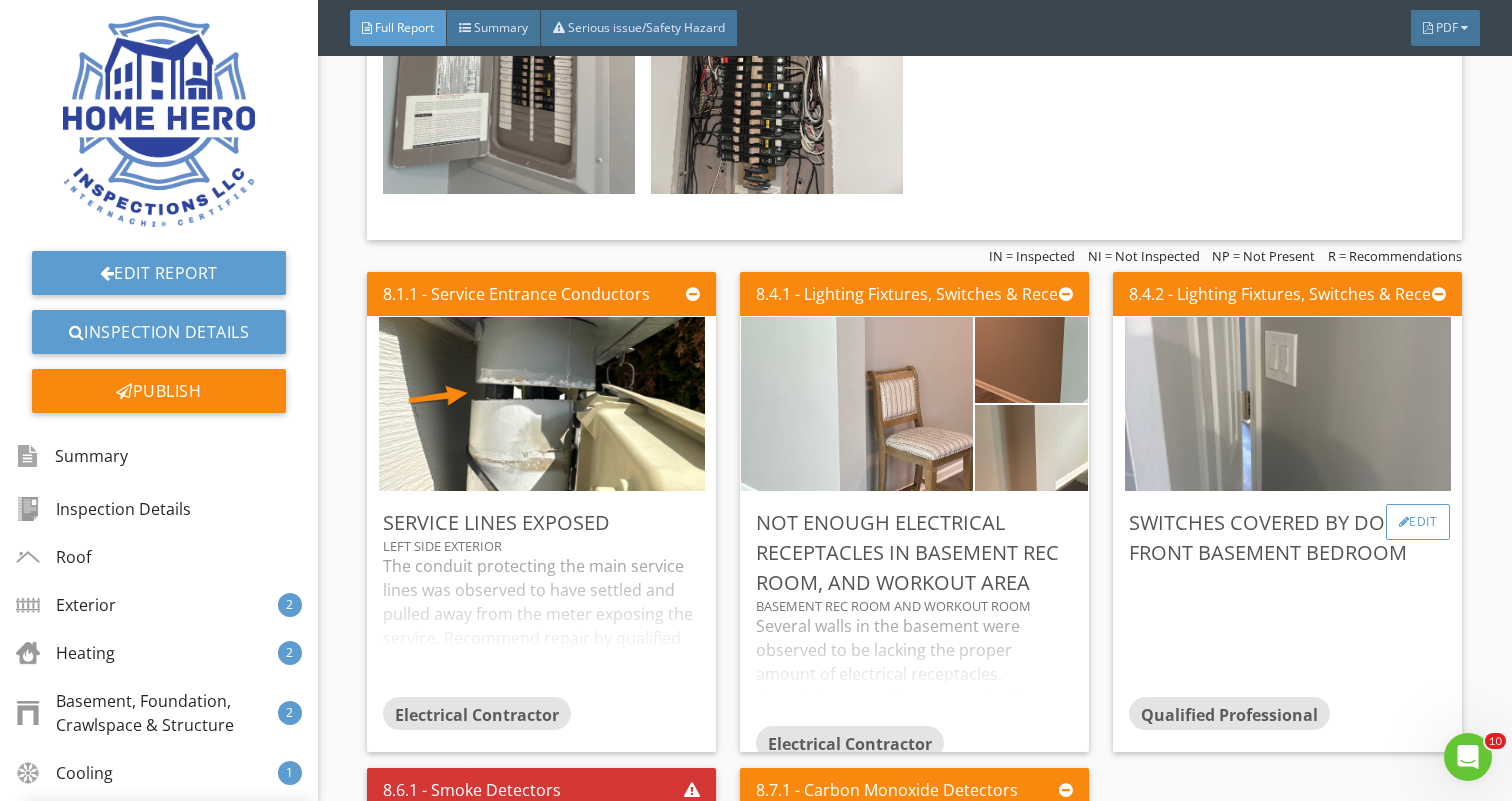 click on "Edit" at bounding box center [1418, 522] 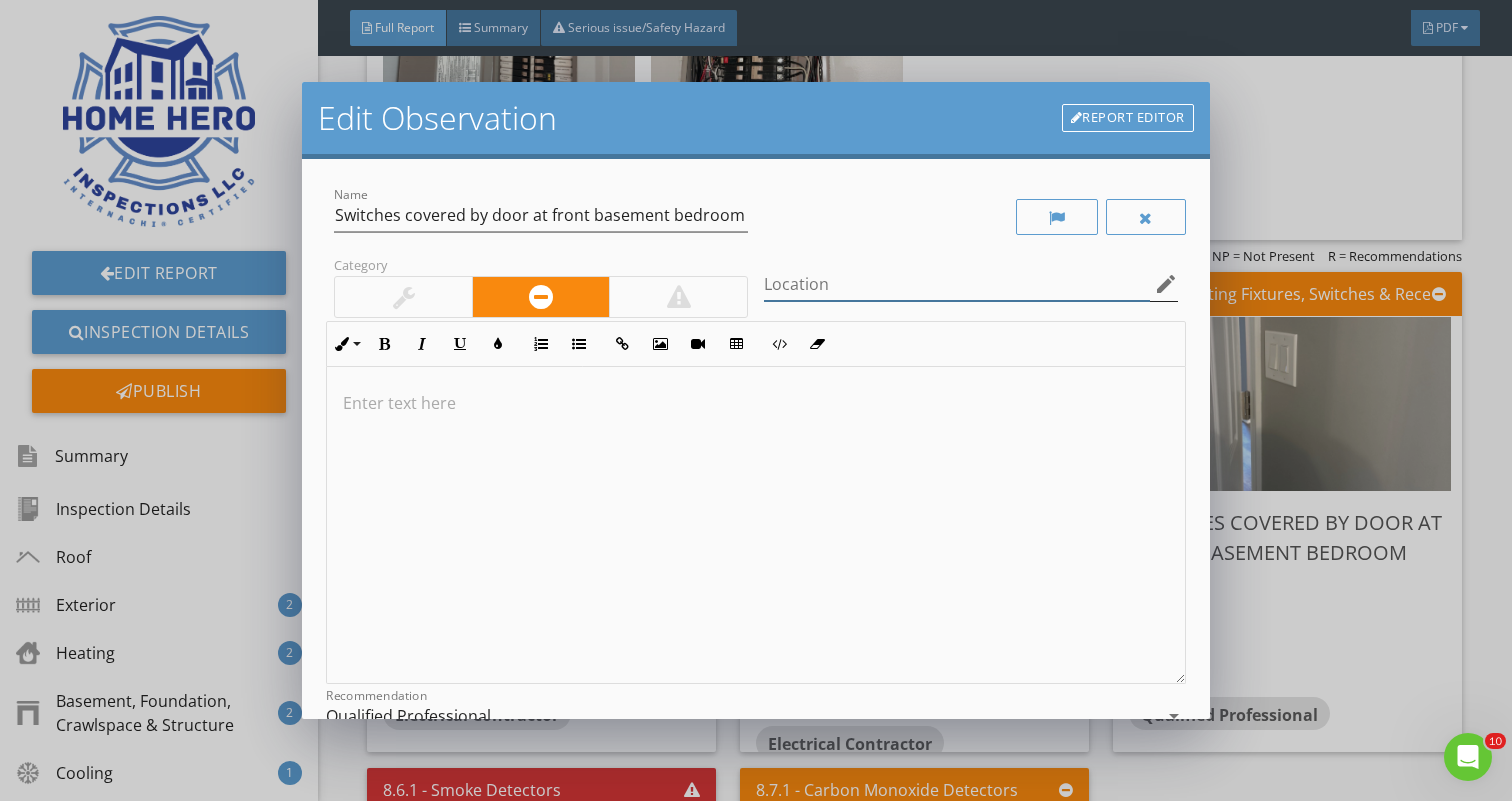 click at bounding box center [957, 284] 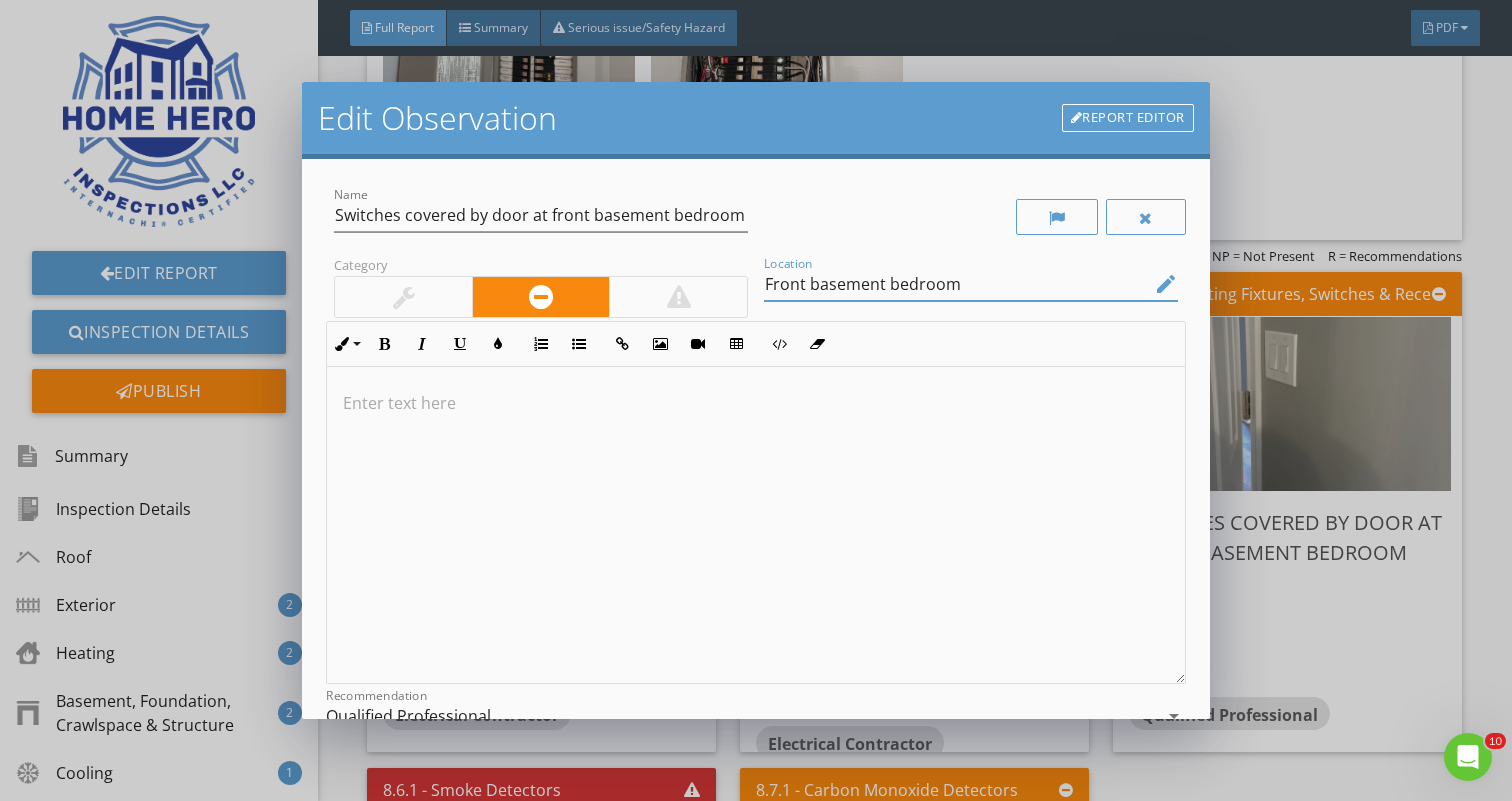 type on "Front basement bedroom" 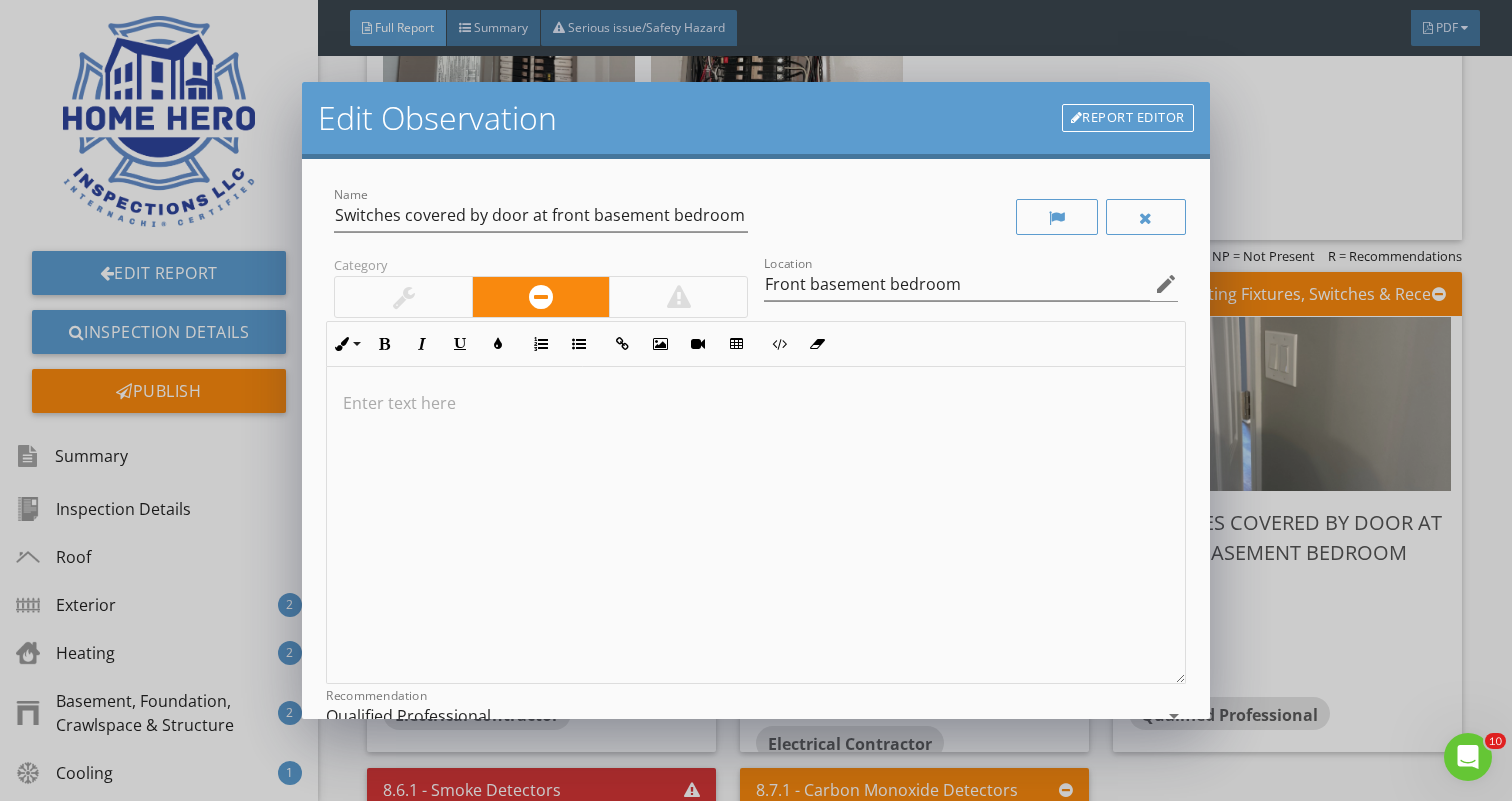 type 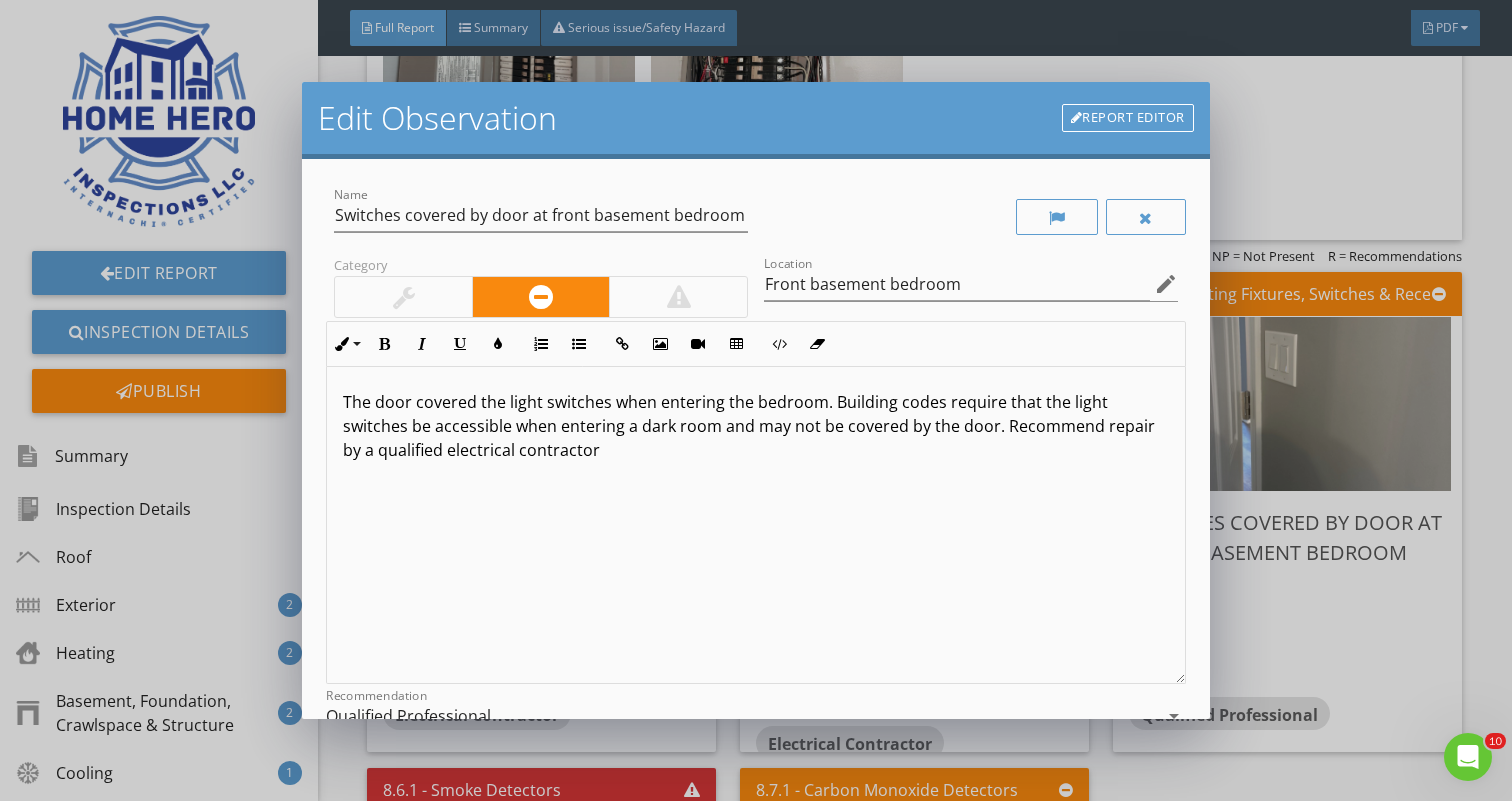 scroll, scrollTop: 1, scrollLeft: 0, axis: vertical 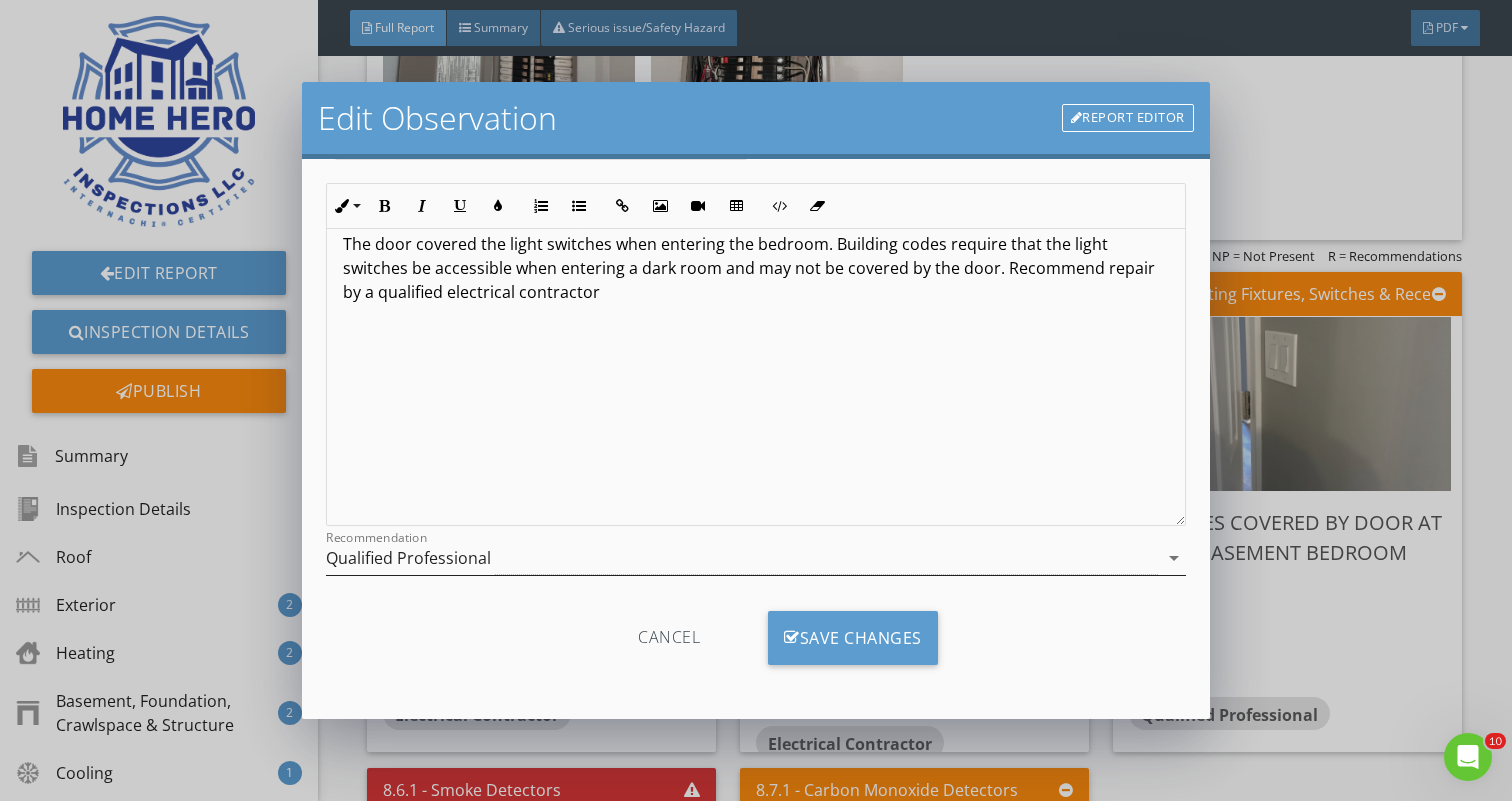 click on "arrow_drop_down" at bounding box center (1174, 558) 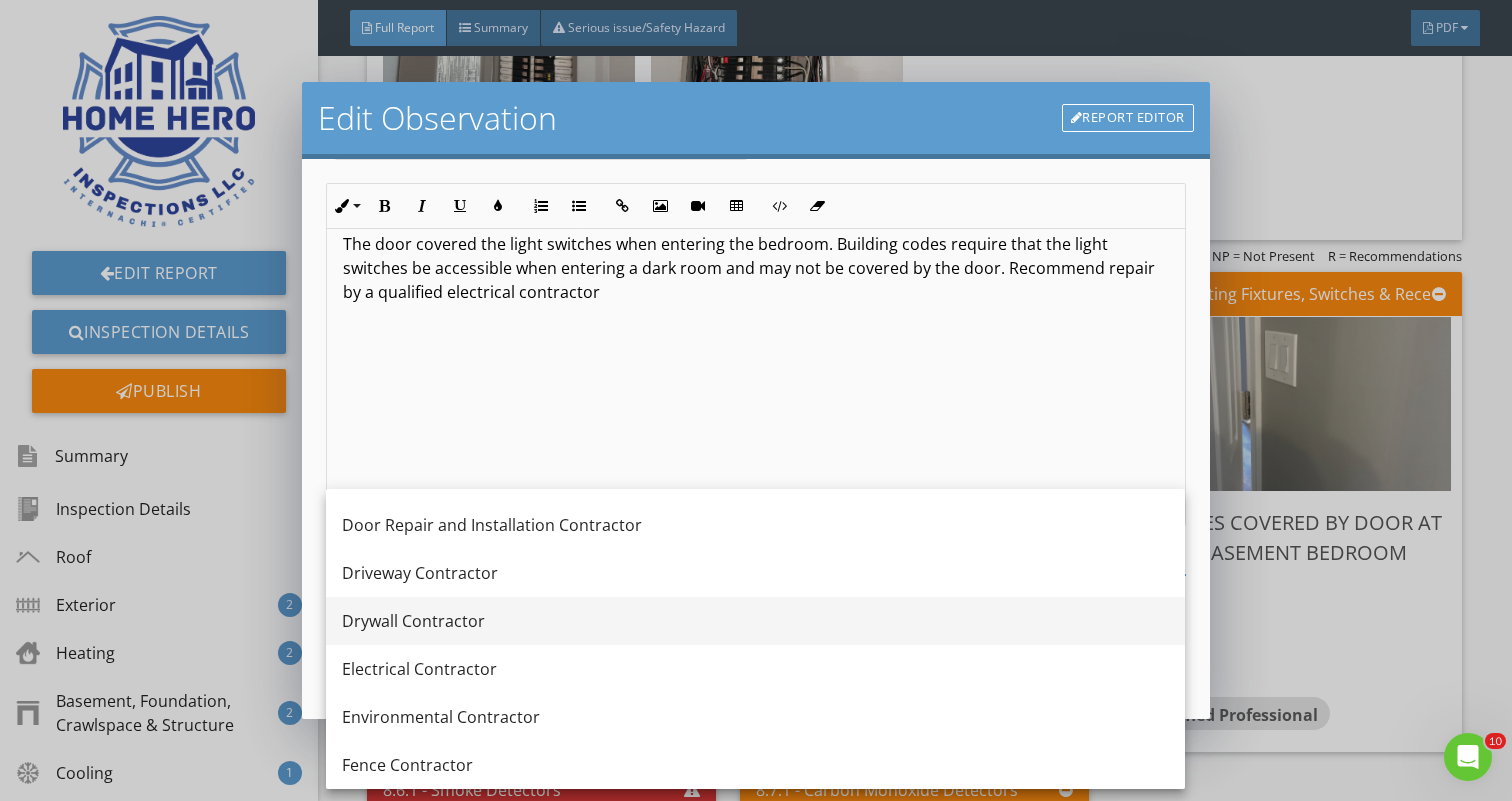 scroll, scrollTop: 651, scrollLeft: 0, axis: vertical 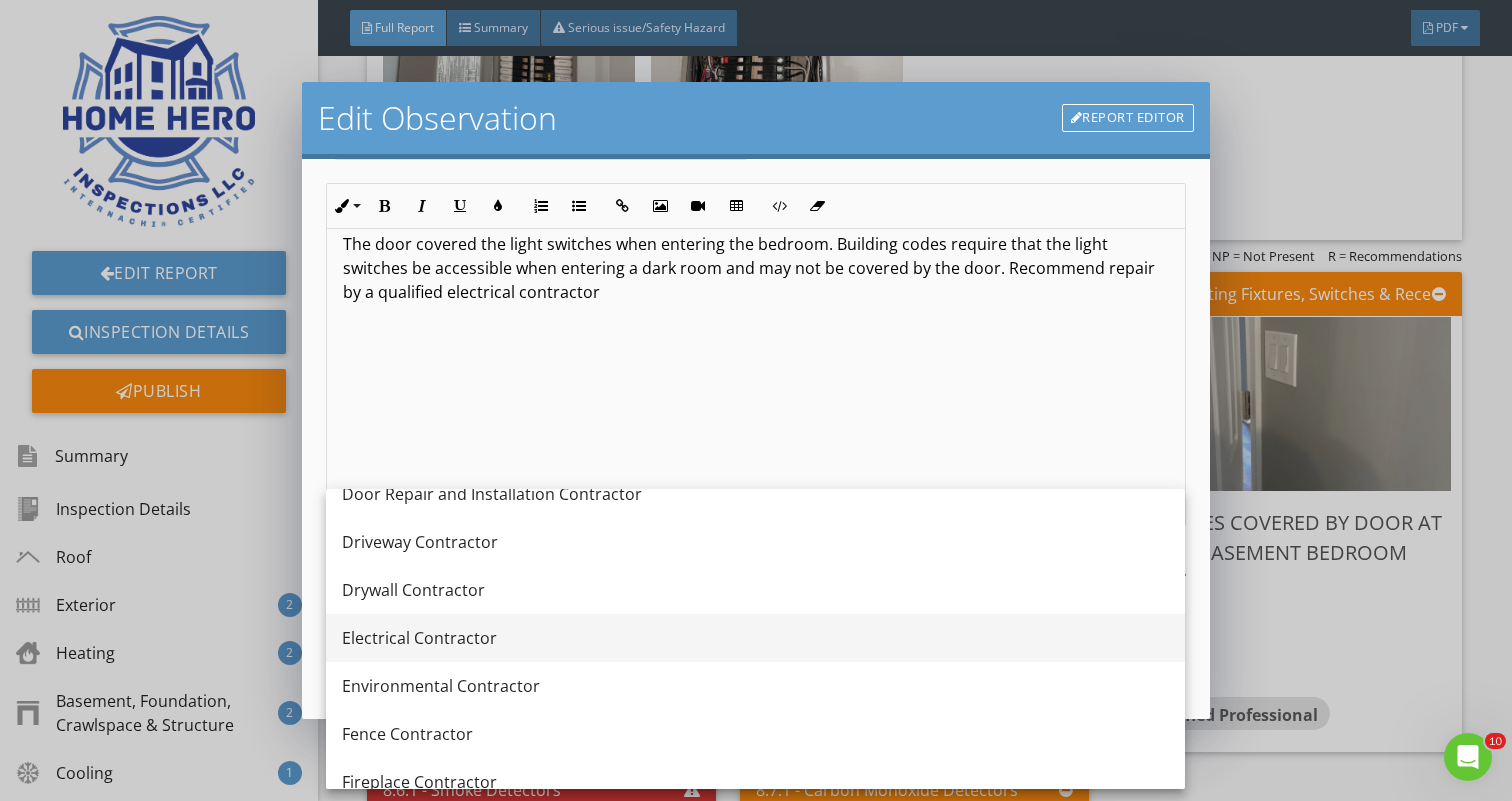 click on "Electrical Contractor" at bounding box center [755, 638] 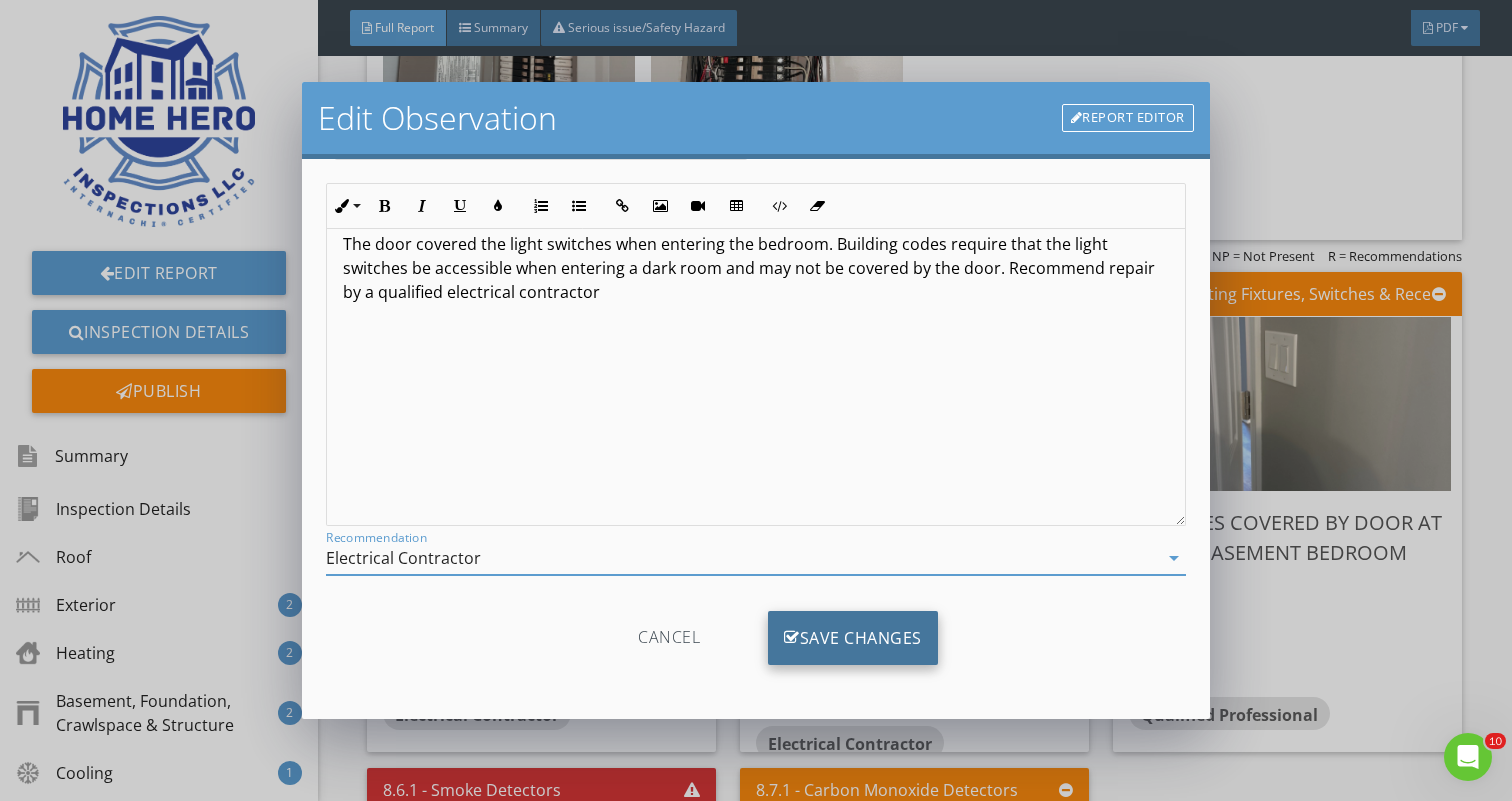 click on "Save Changes" at bounding box center [853, 638] 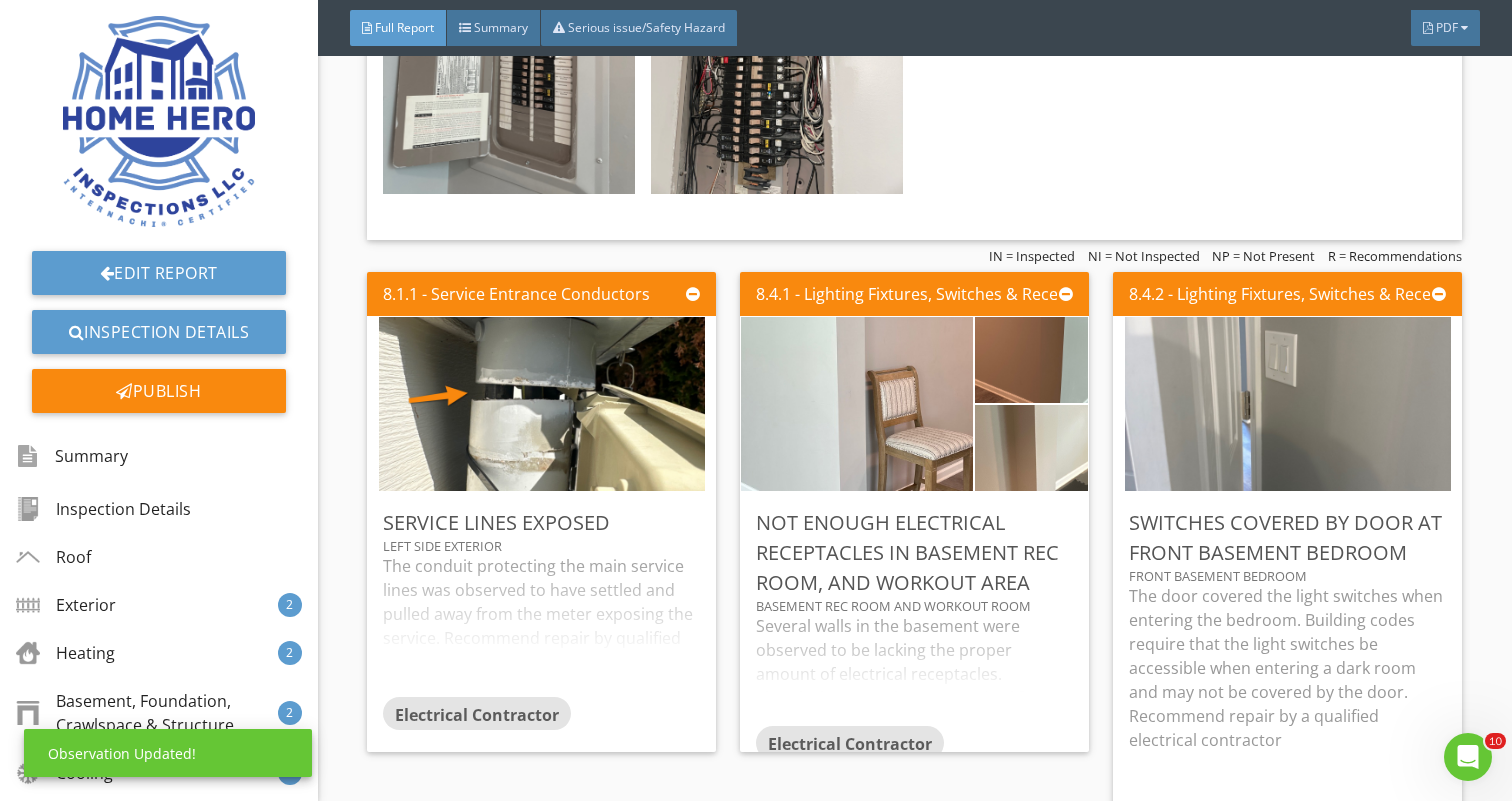 scroll, scrollTop: 0, scrollLeft: 0, axis: both 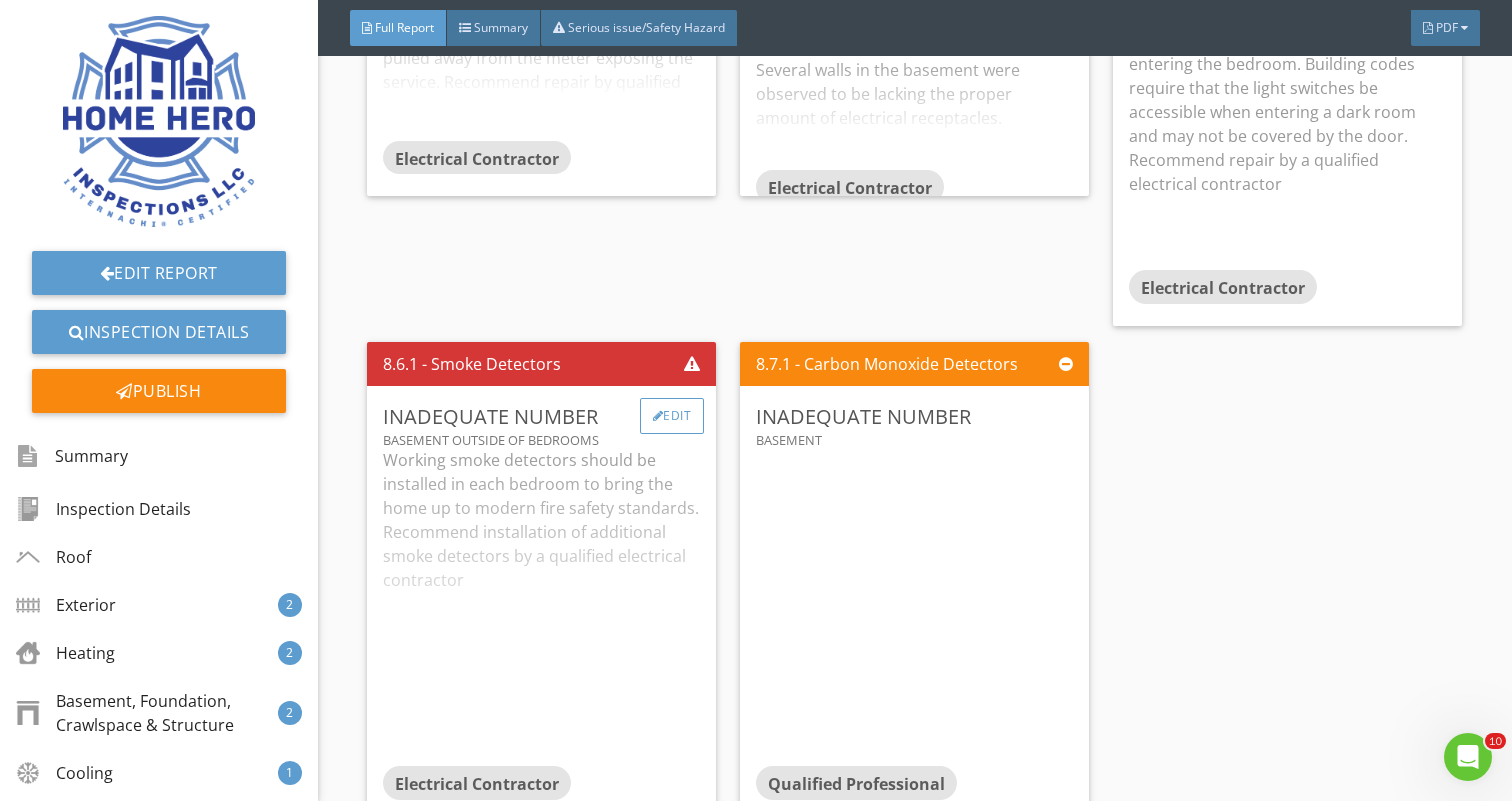 click on "Edit" at bounding box center (672, 416) 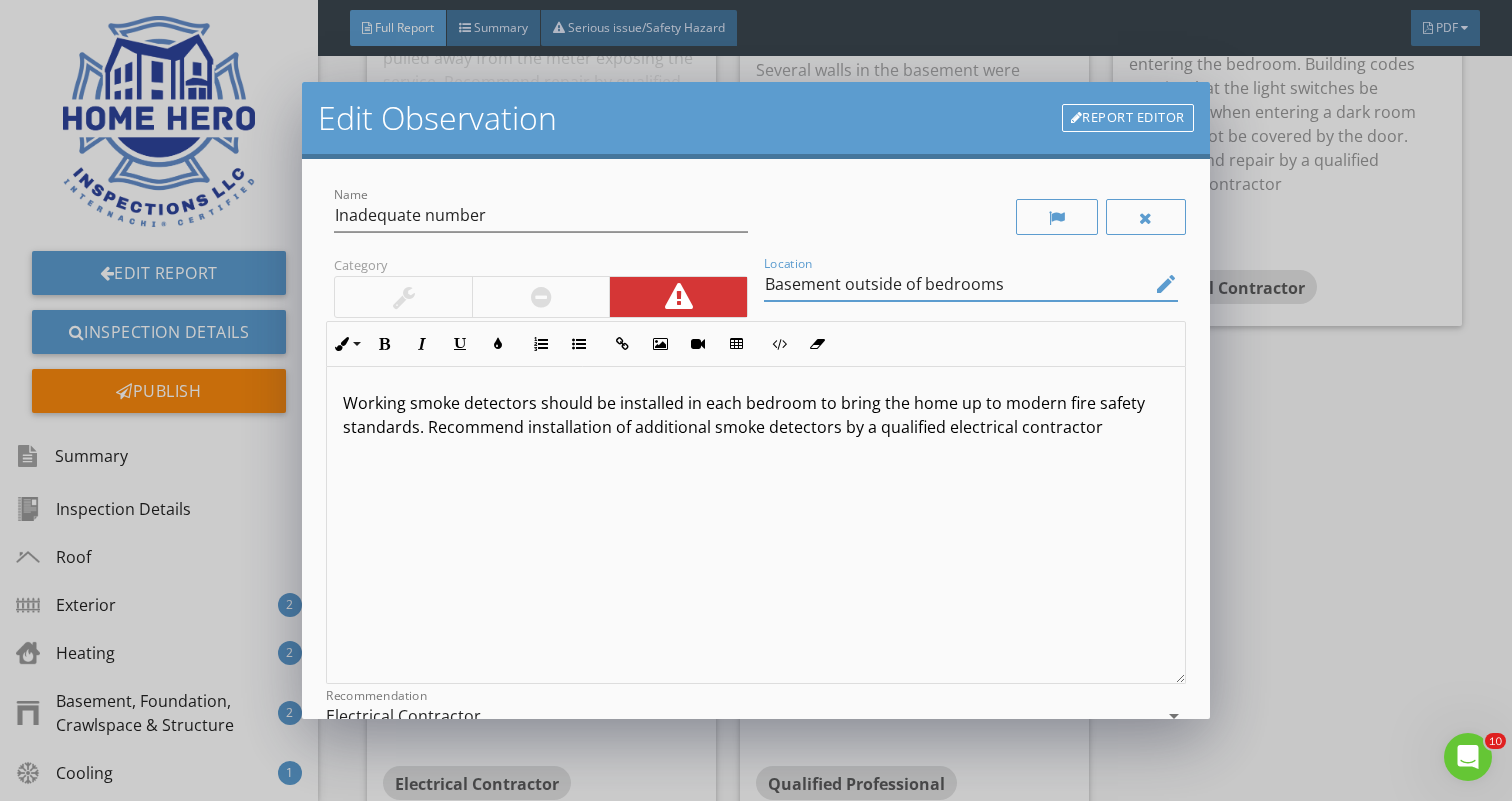 click on "Basement outside of bedrooms" at bounding box center [957, 284] 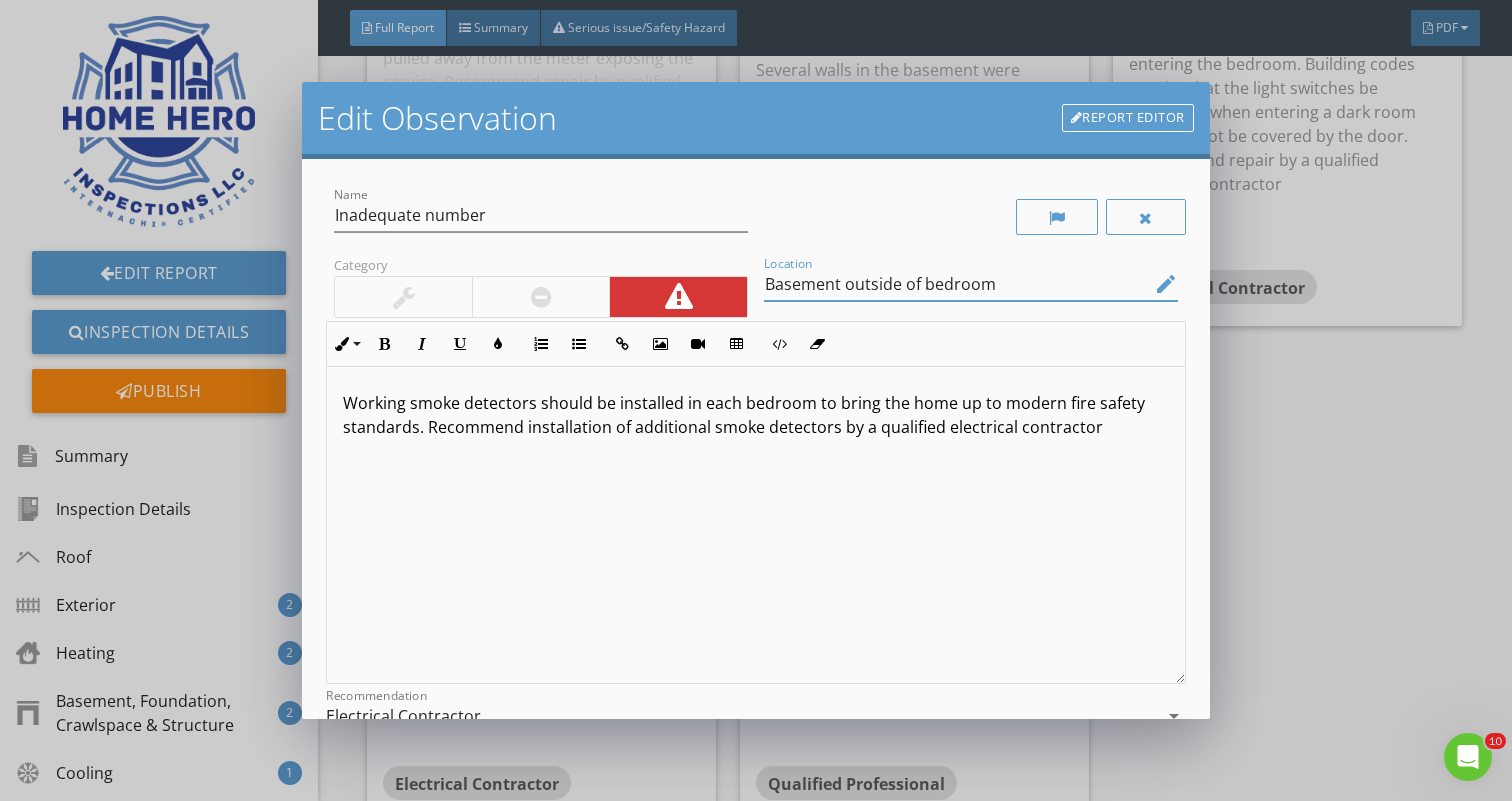click on "Basement outside of bedroom" at bounding box center (957, 284) 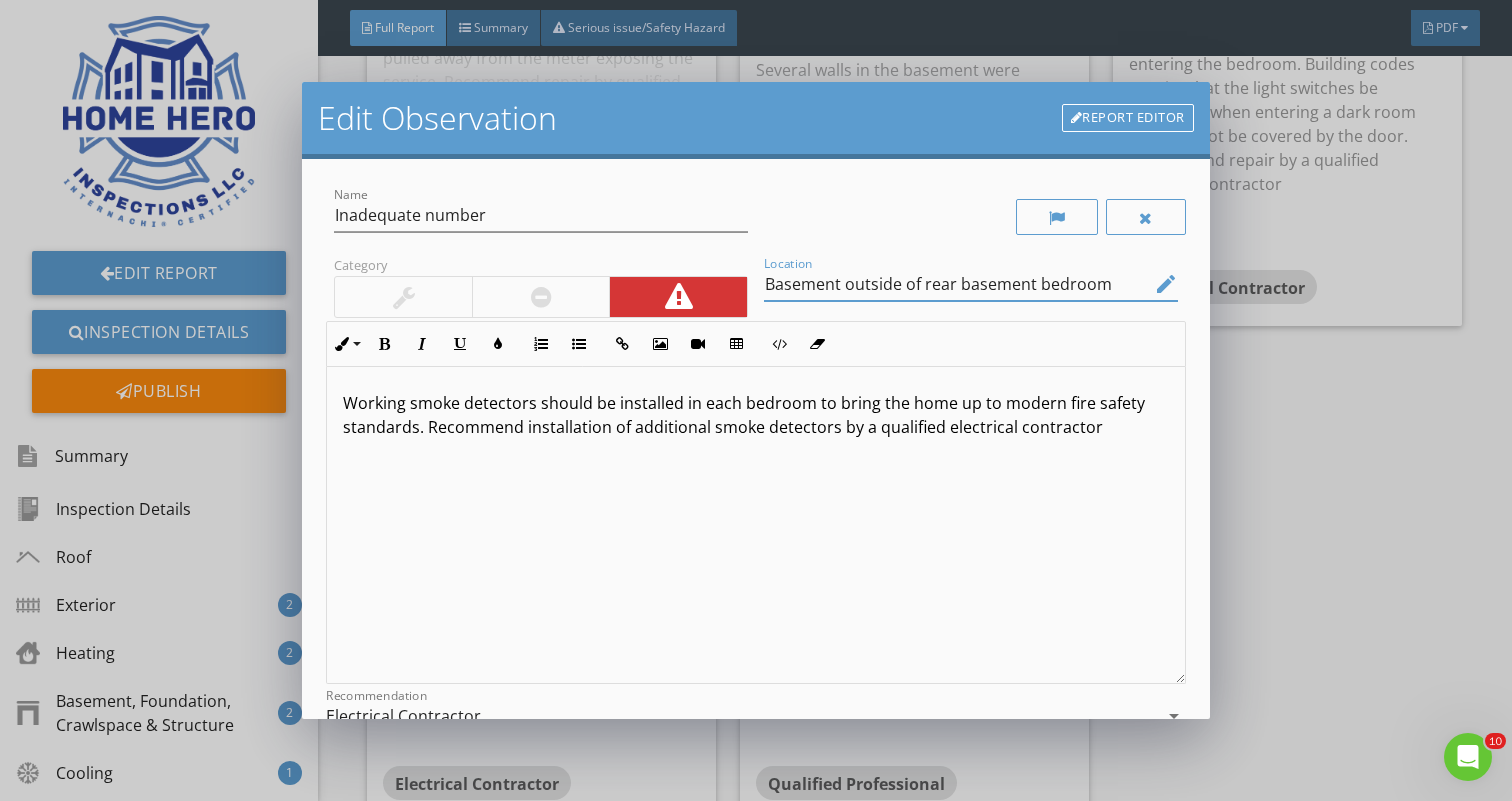 type on "Basement outside of rear basement bedroom" 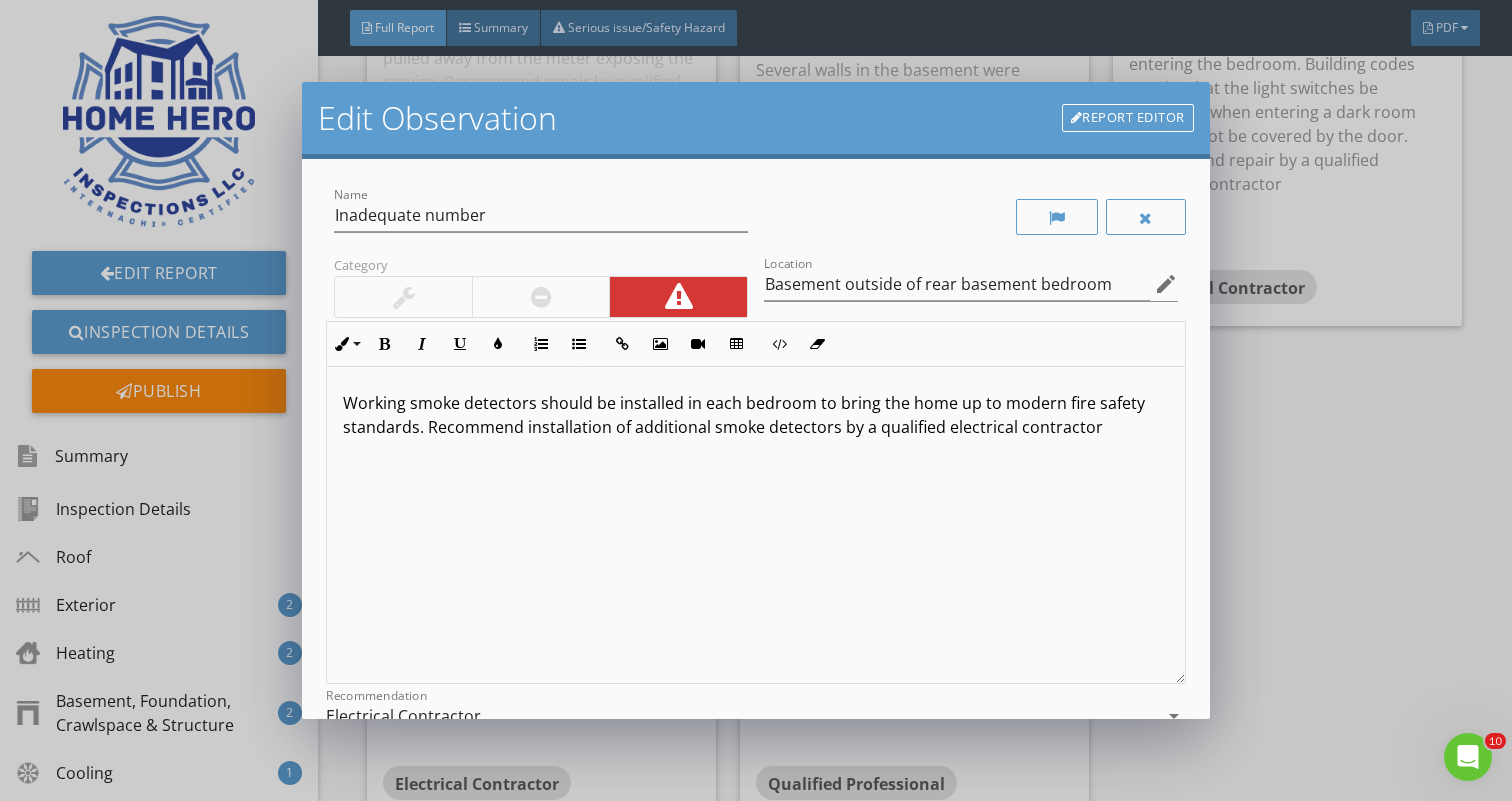 click on "Working smoke detectors should be installed in each bedroom to bring the home up to modern fire safety standards. Recommend installation of additional smoke detectors by a qualified electrical contractor" at bounding box center (755, 415) 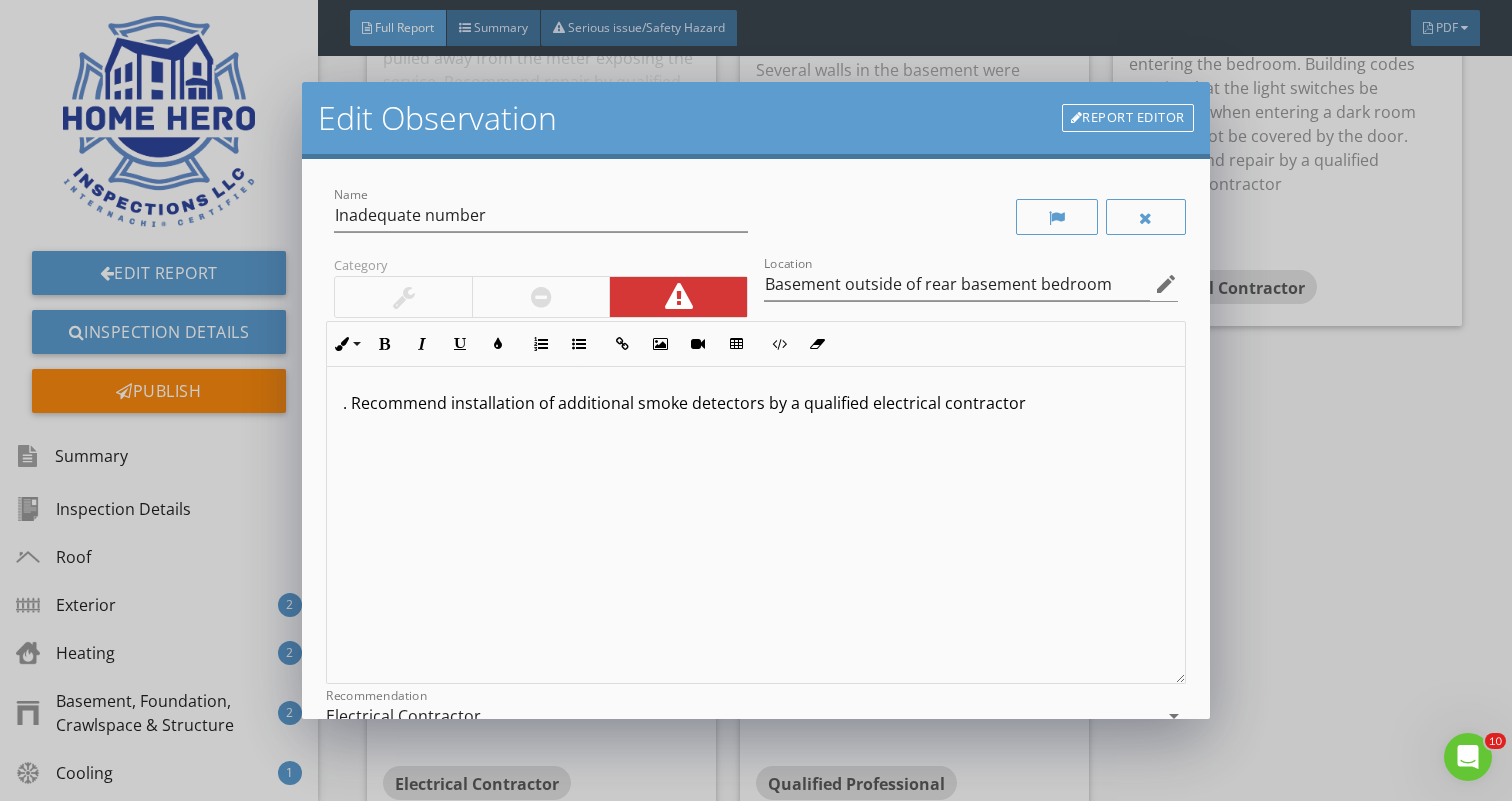 type 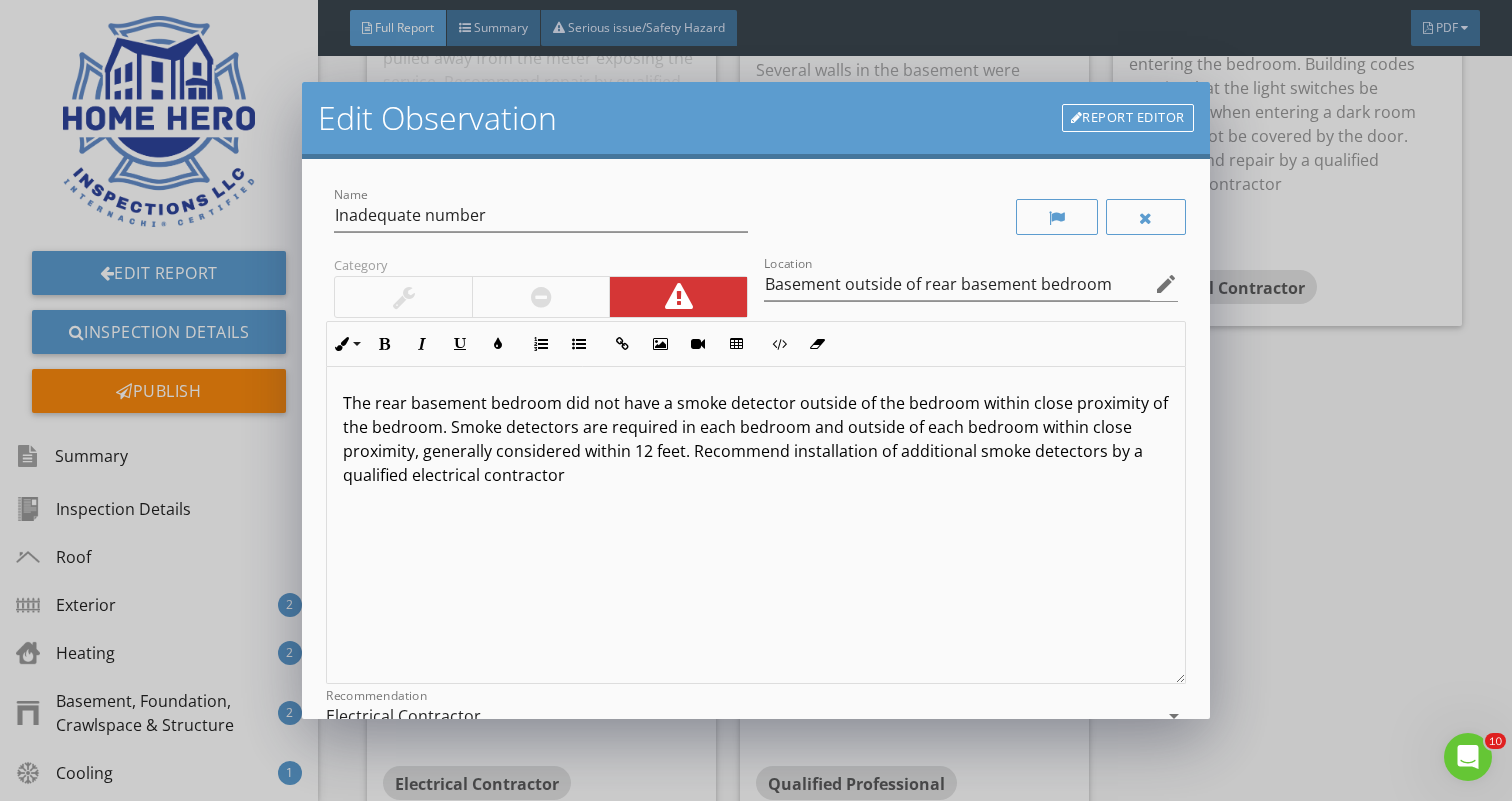 click on "The rear basement bedroom did not have a smoke detector outside of the bedroom within close proximity of the bedroom. Smoke detectors are required in each bedroom and outside of each bedroom within close proximity, generally considered within 12 feet. Recommend installation of additional smoke detectors by a qualified electrical contractor" at bounding box center (755, 439) 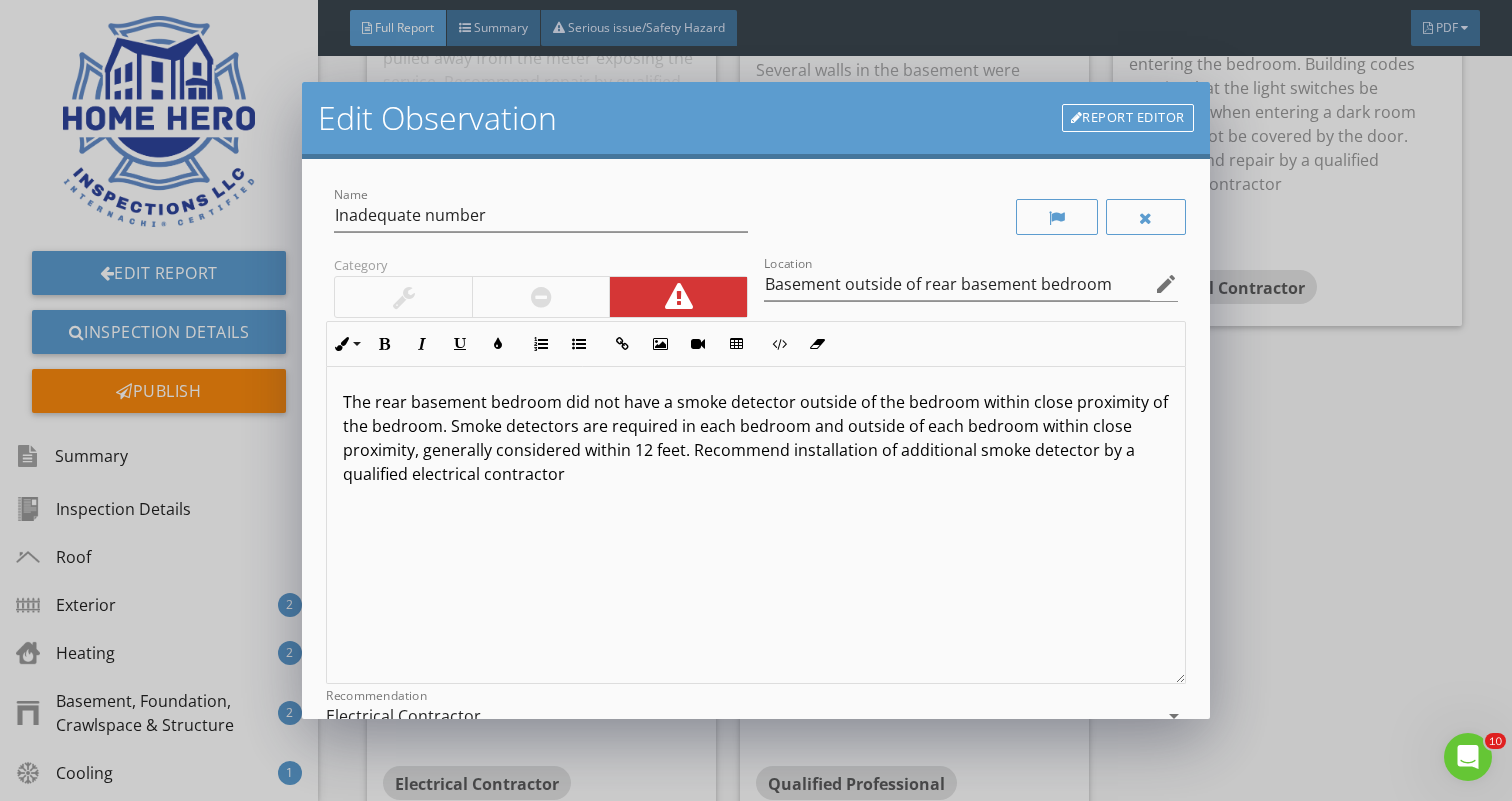 scroll, scrollTop: 1, scrollLeft: 0, axis: vertical 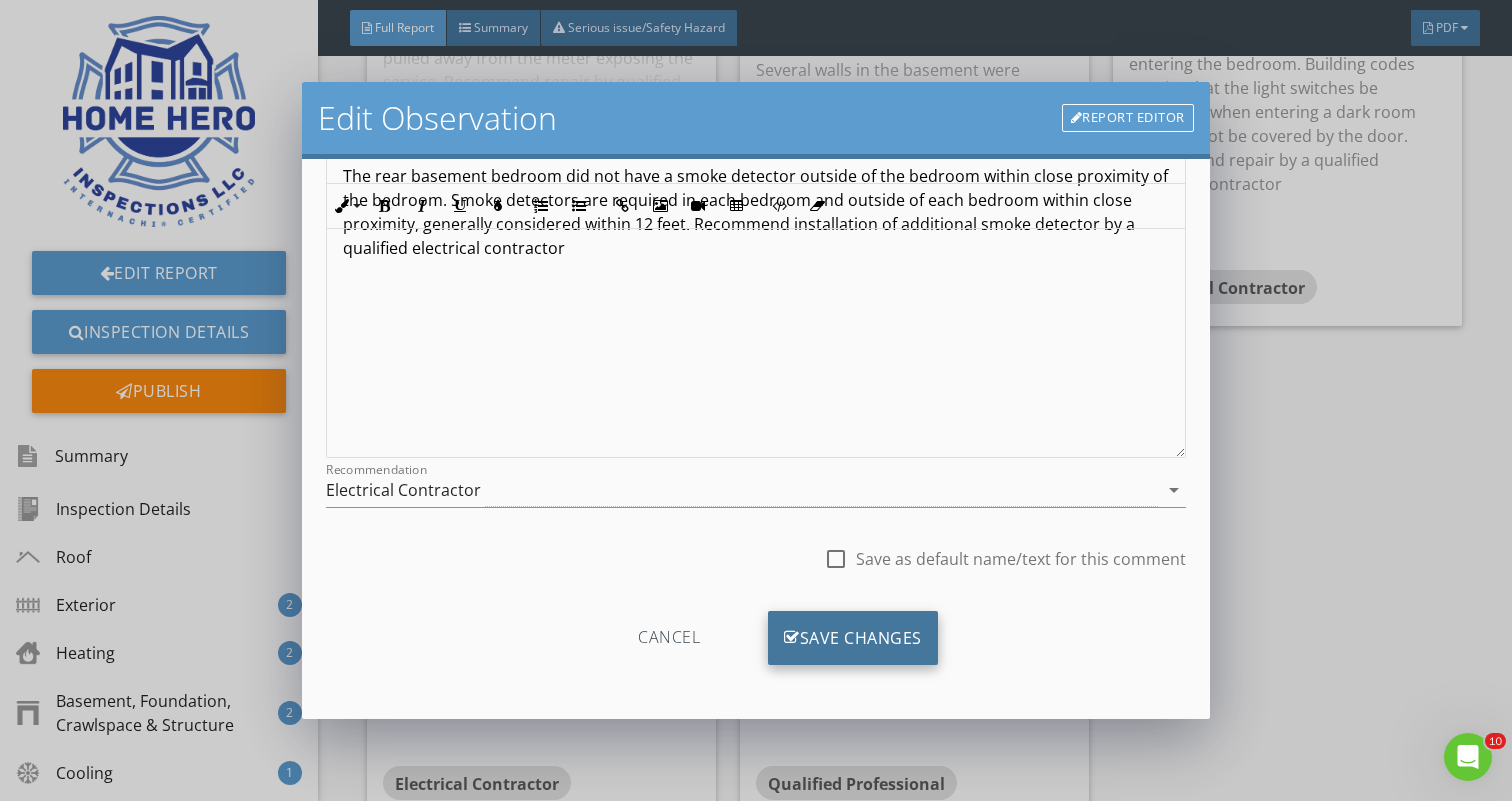 click on "Save Changes" at bounding box center (853, 638) 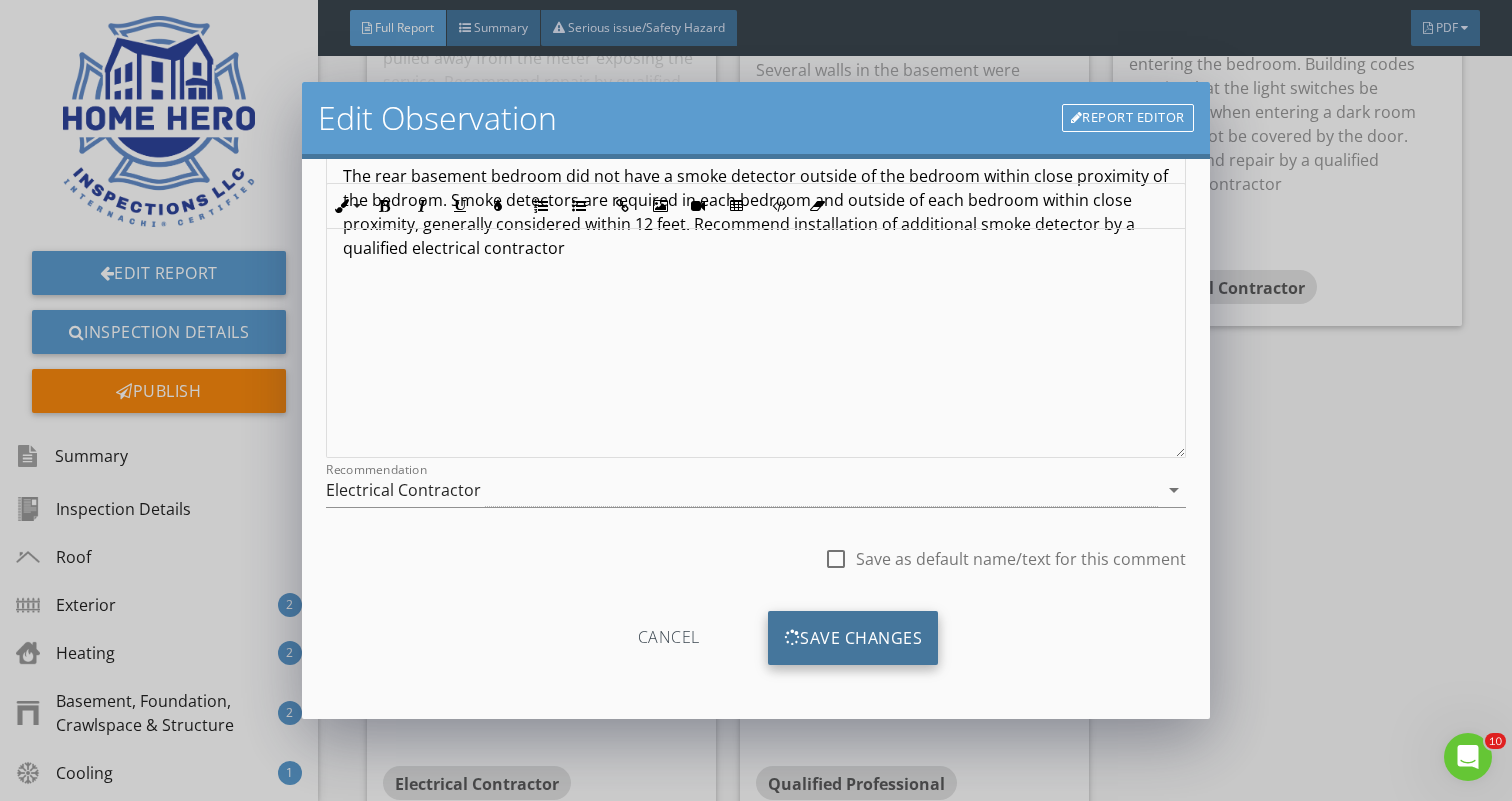 scroll, scrollTop: 0, scrollLeft: 0, axis: both 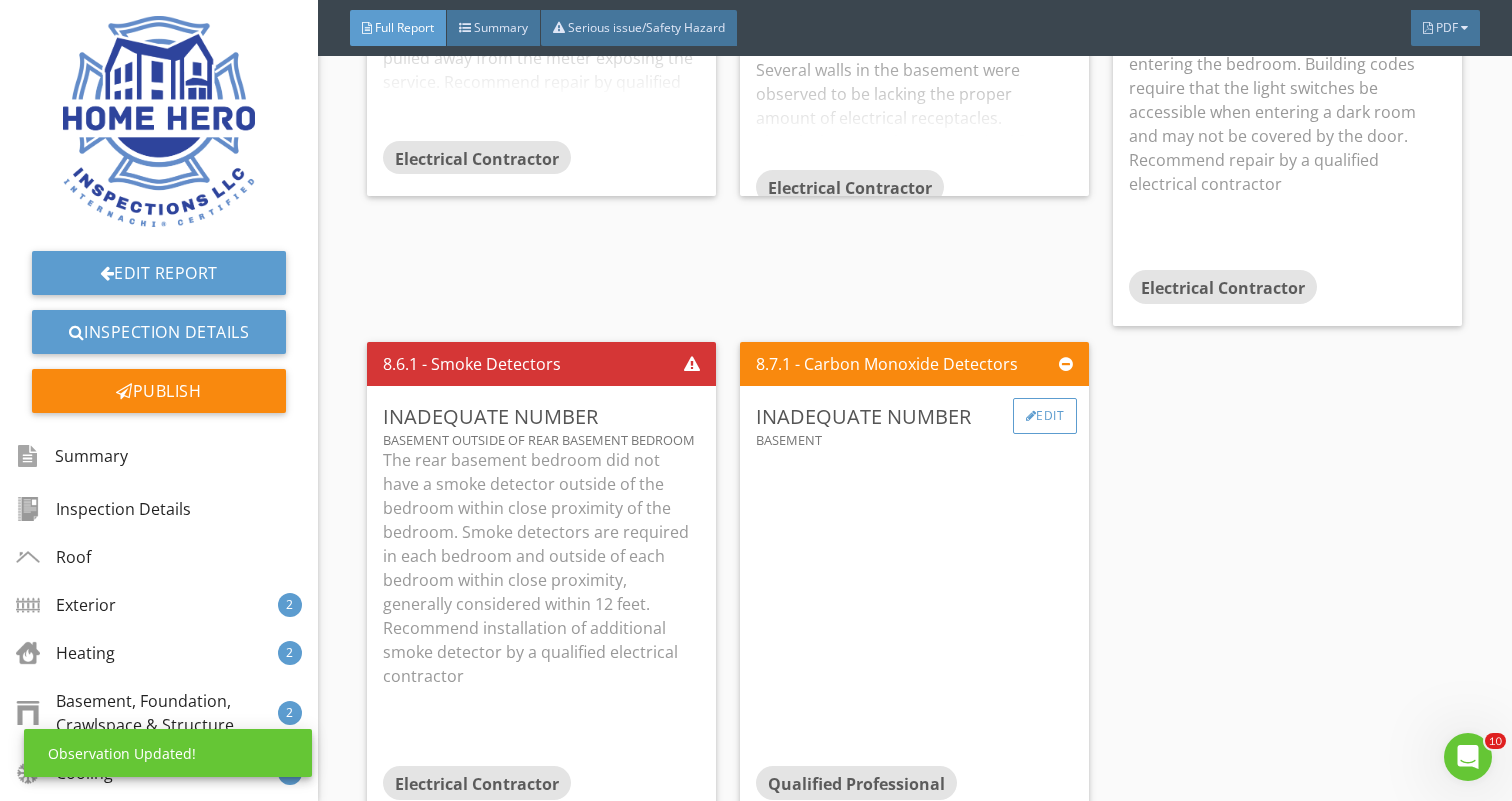 click on "Edit" at bounding box center (1045, 416) 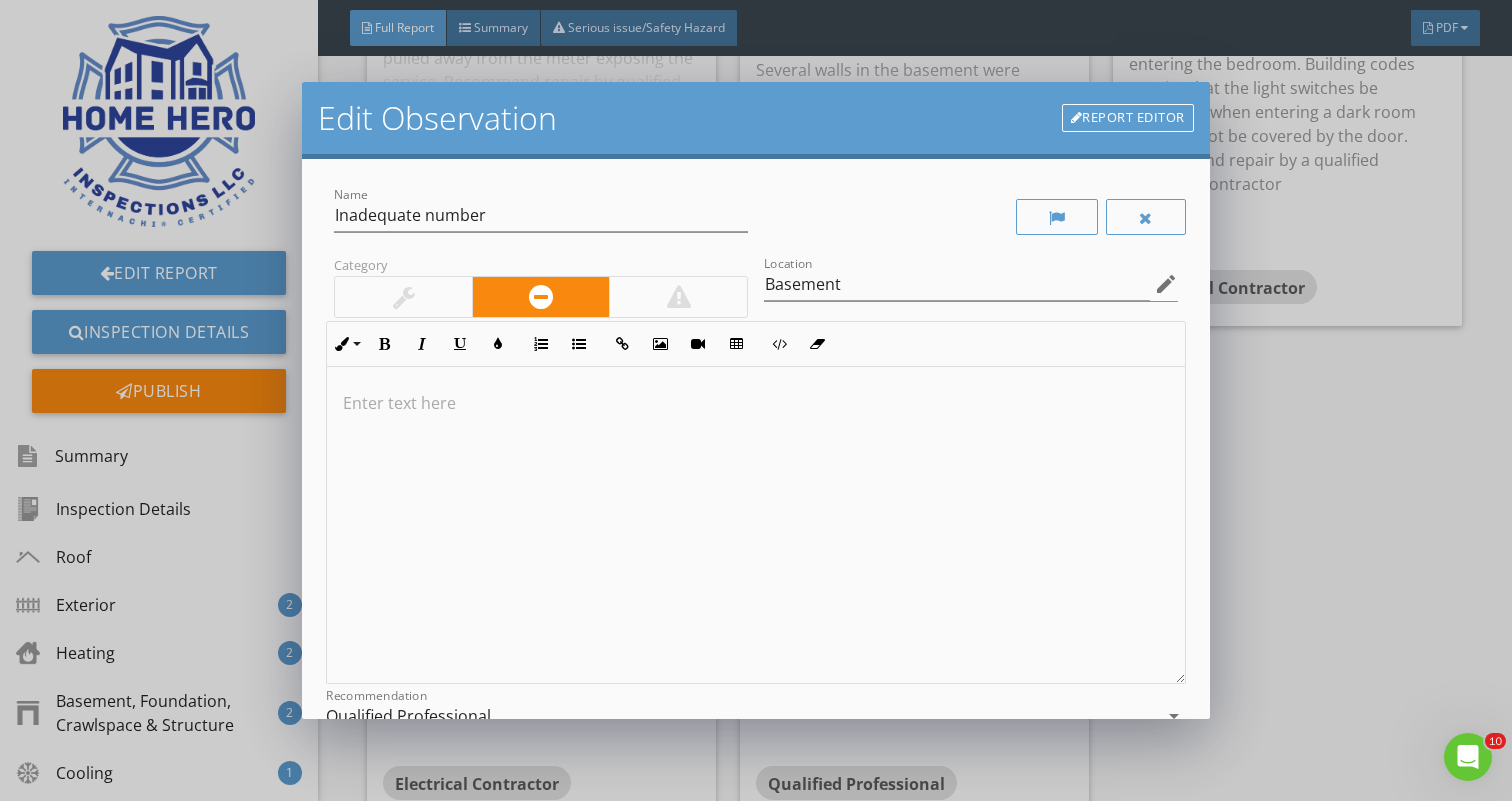 click at bounding box center (678, 297) 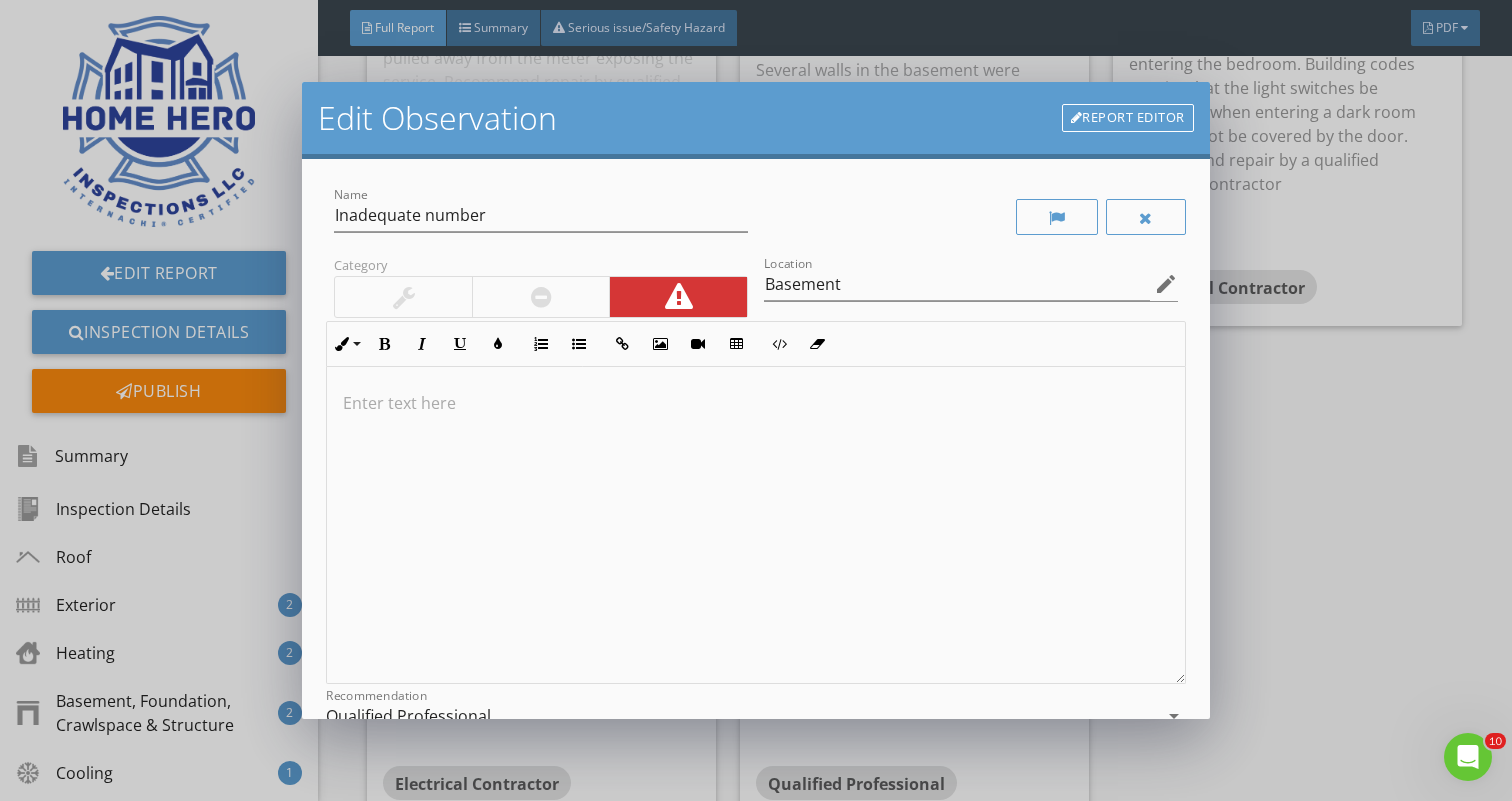 click at bounding box center (755, 525) 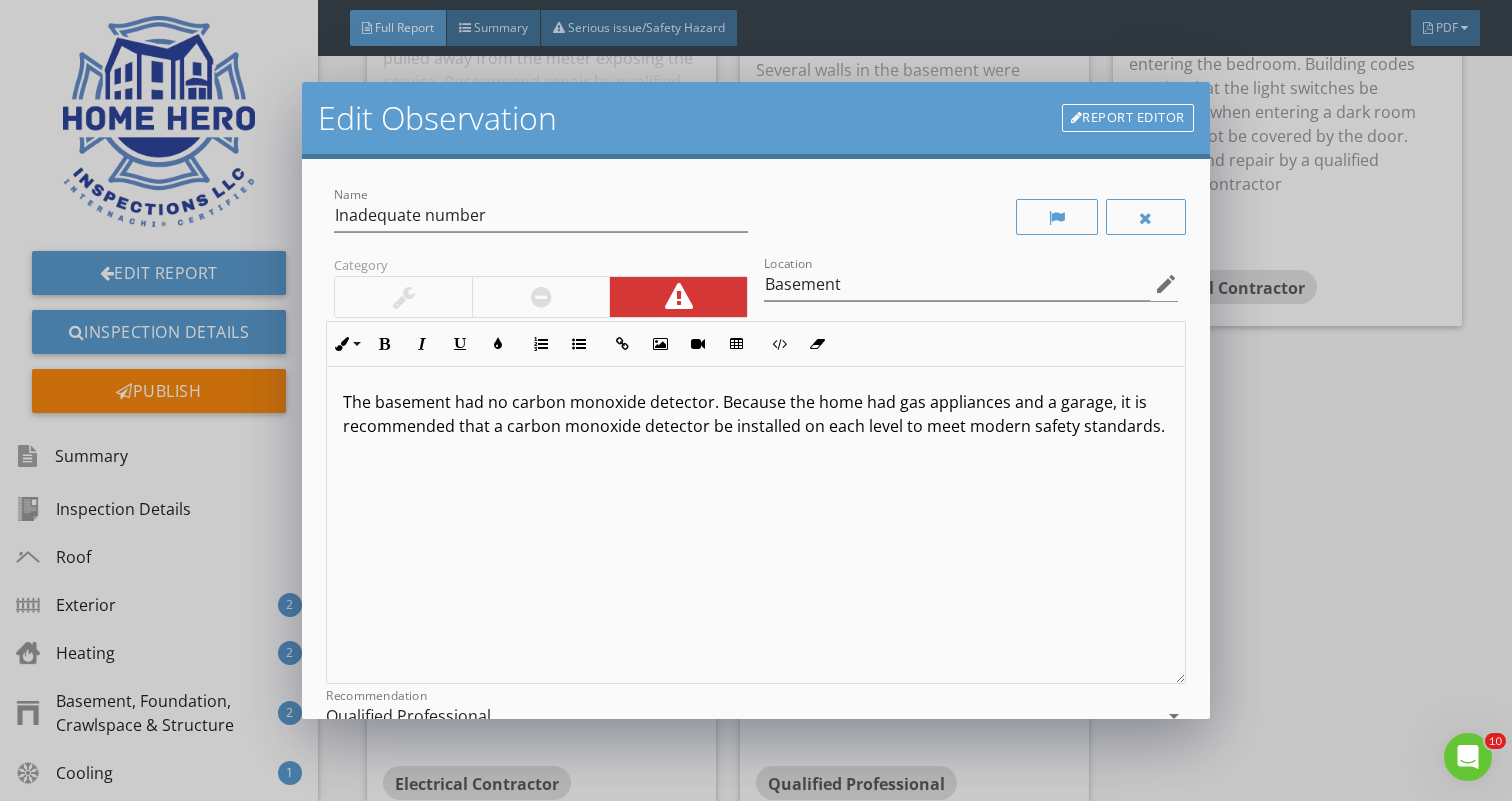scroll, scrollTop: 1, scrollLeft: 0, axis: vertical 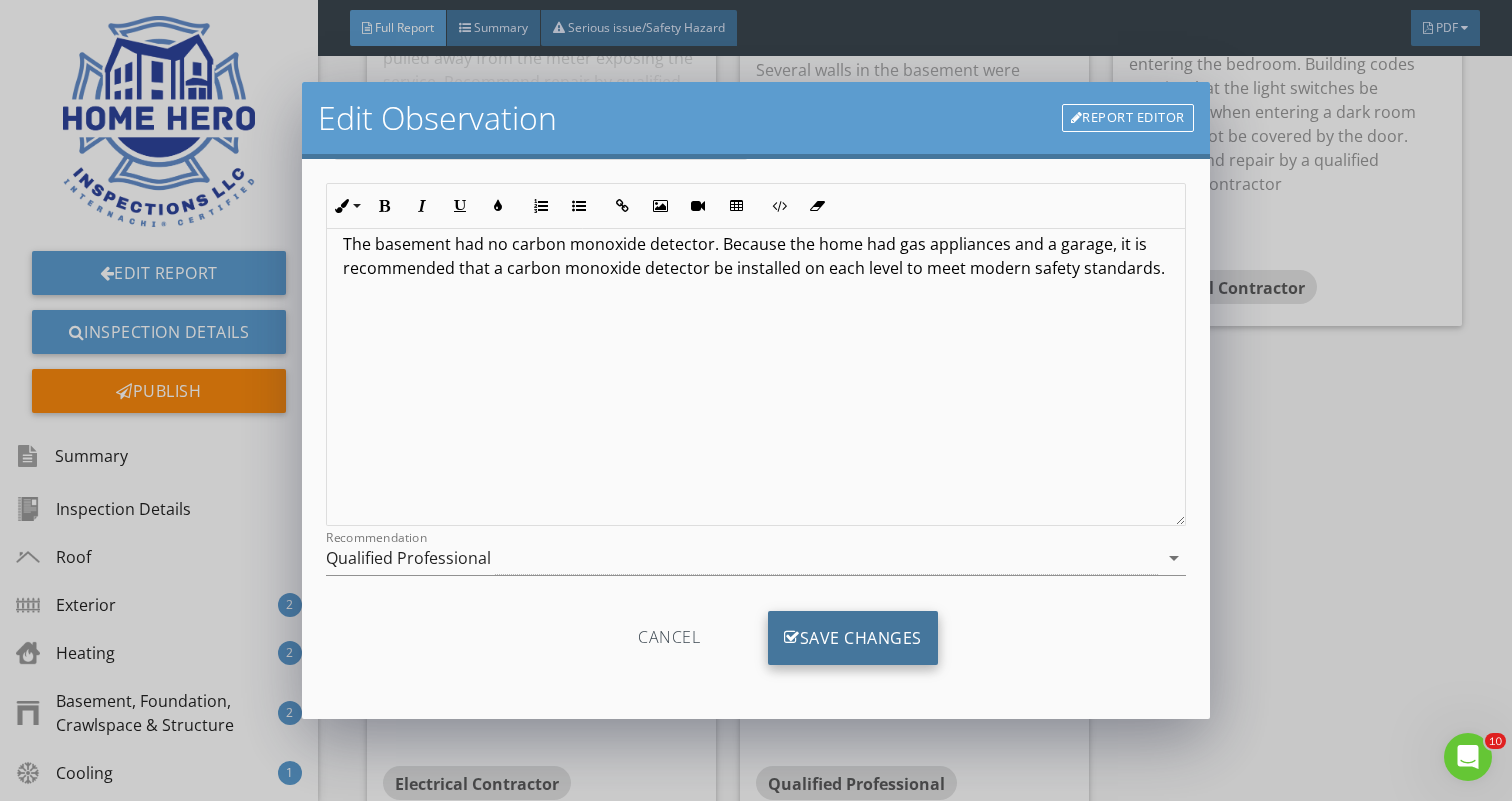 click on "Save Changes" at bounding box center (853, 638) 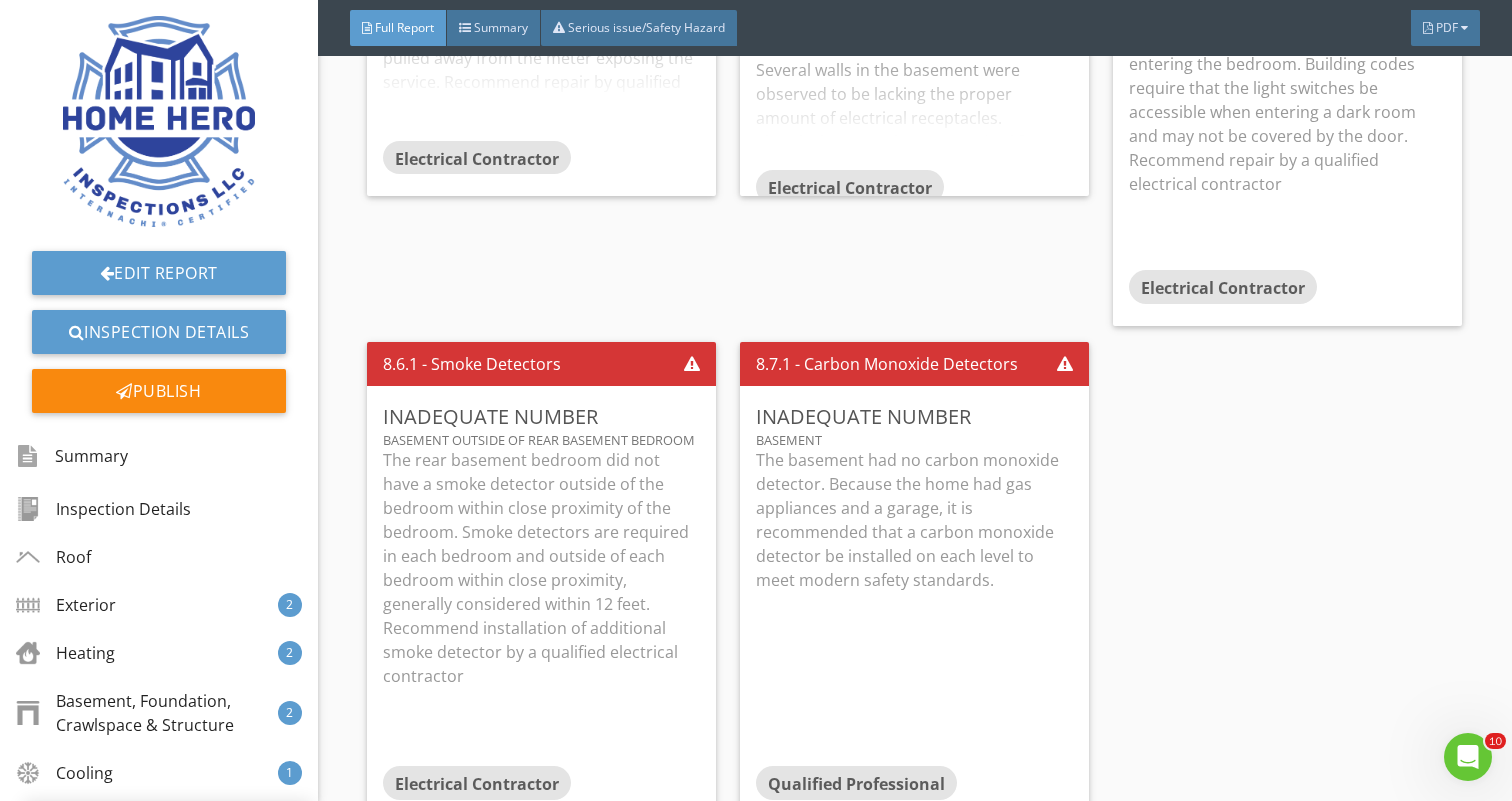 scroll, scrollTop: 0, scrollLeft: 0, axis: both 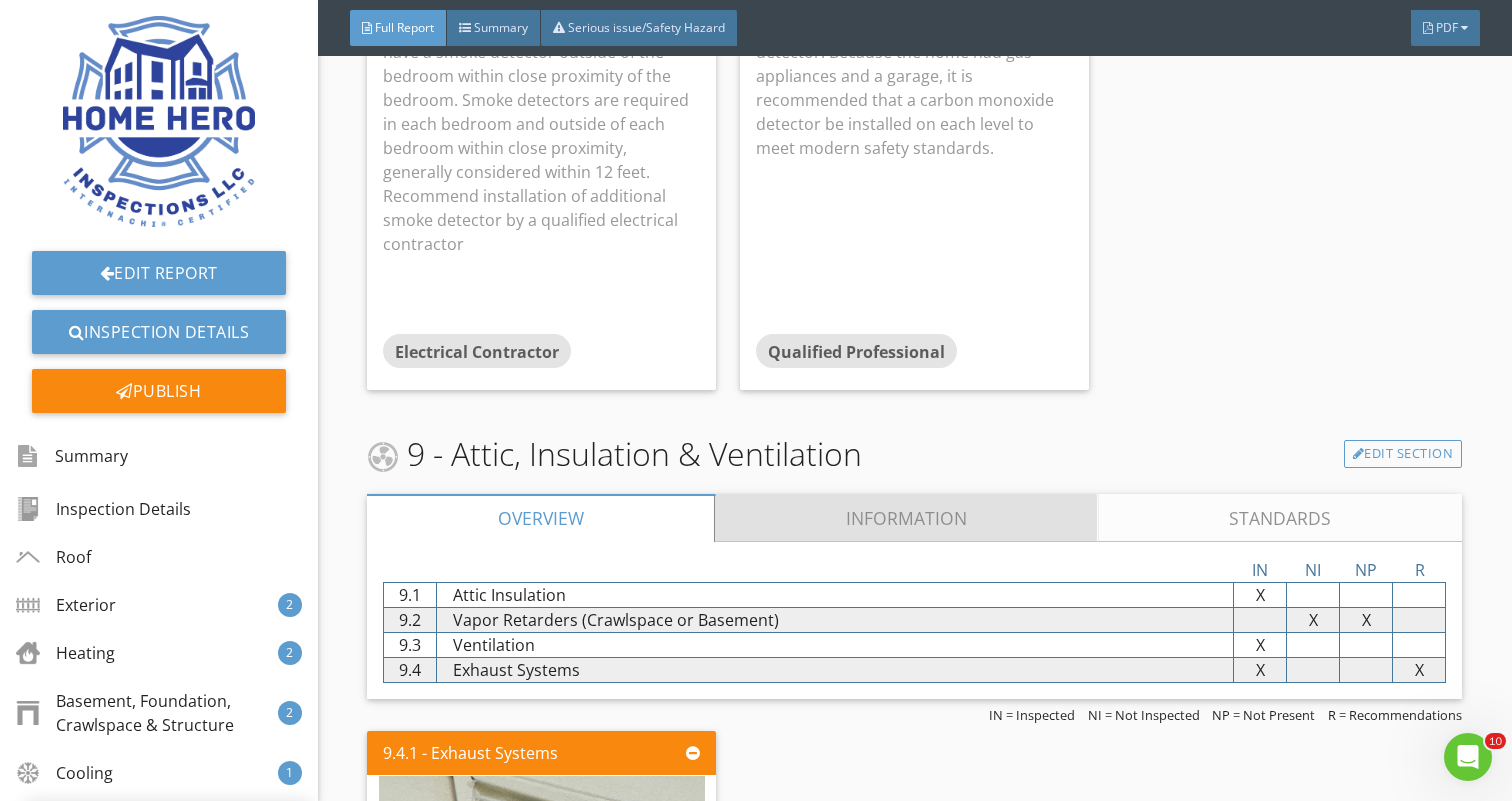 click on "Information" at bounding box center [907, 518] 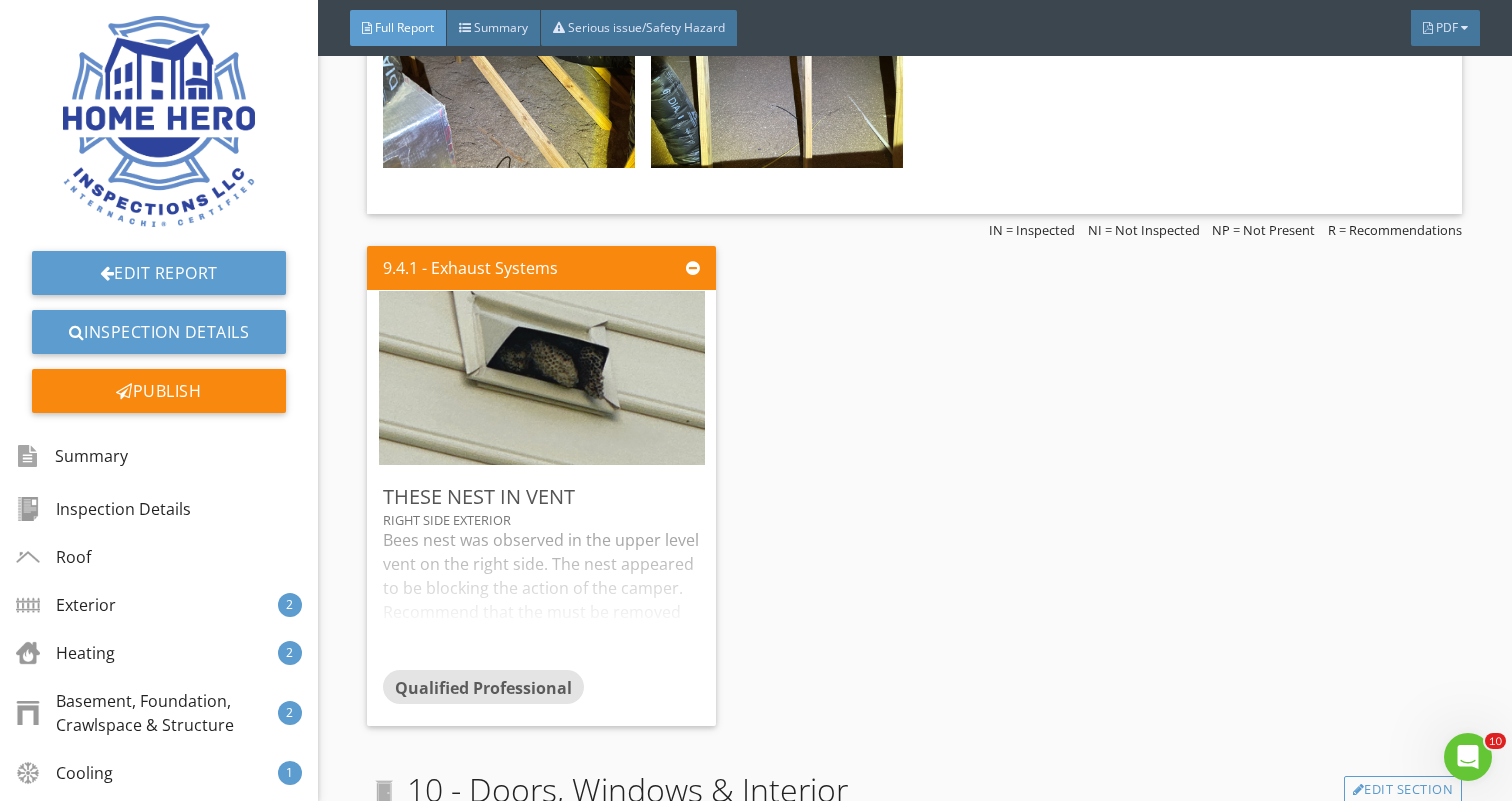 scroll, scrollTop: 11764, scrollLeft: 0, axis: vertical 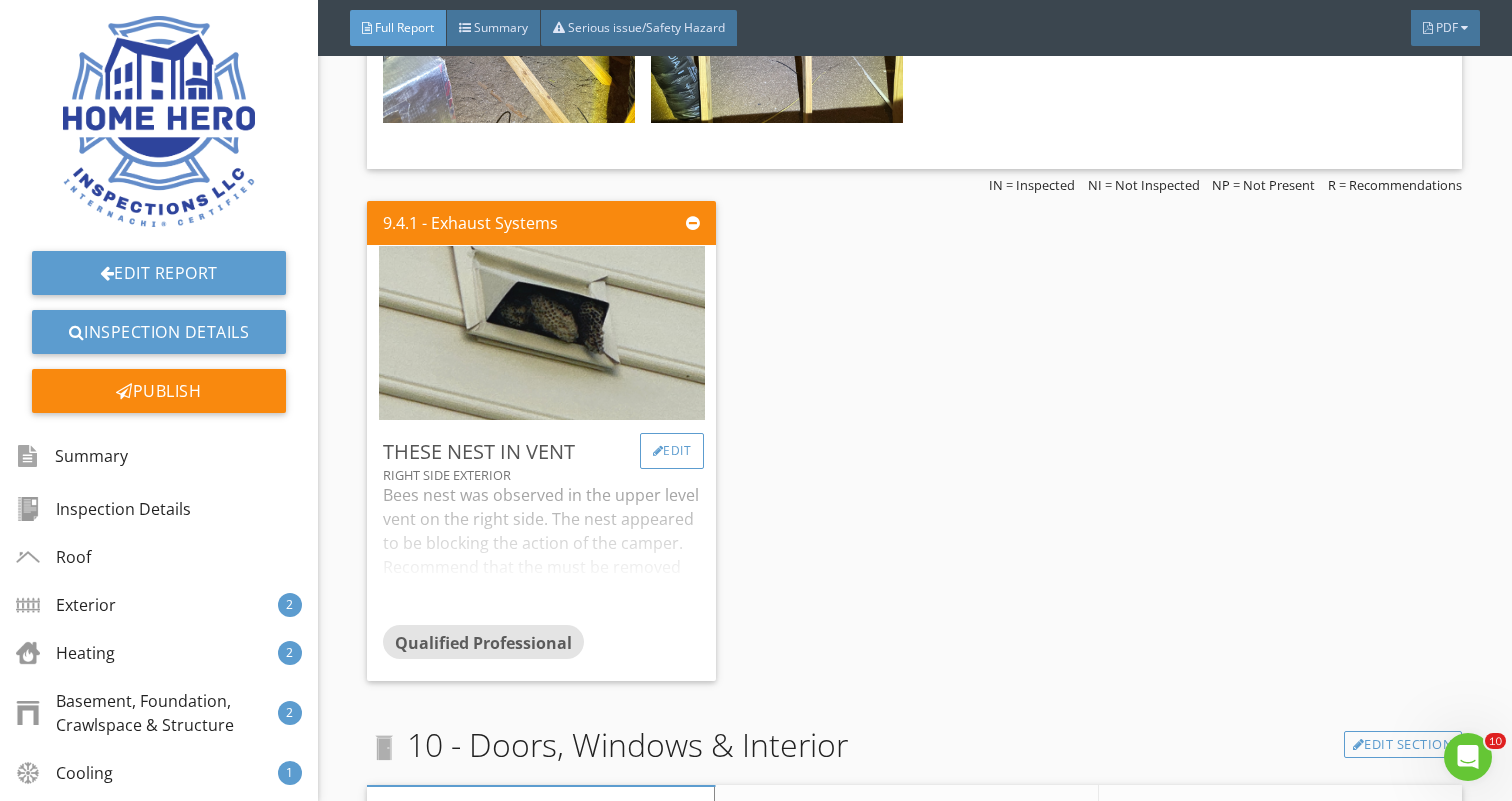 click on "Edit" at bounding box center (672, 451) 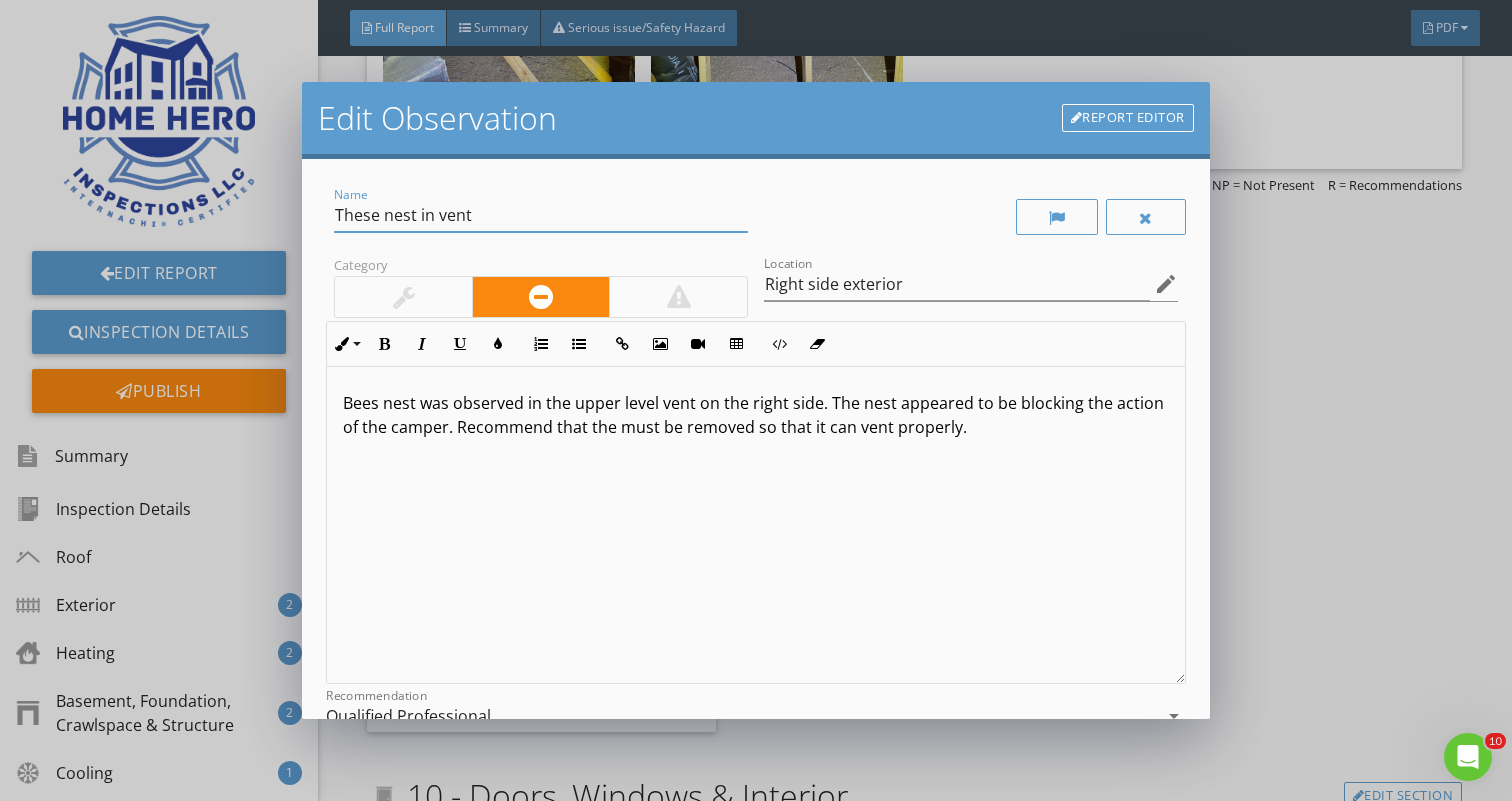 click on "These nest in vent" at bounding box center [541, 215] 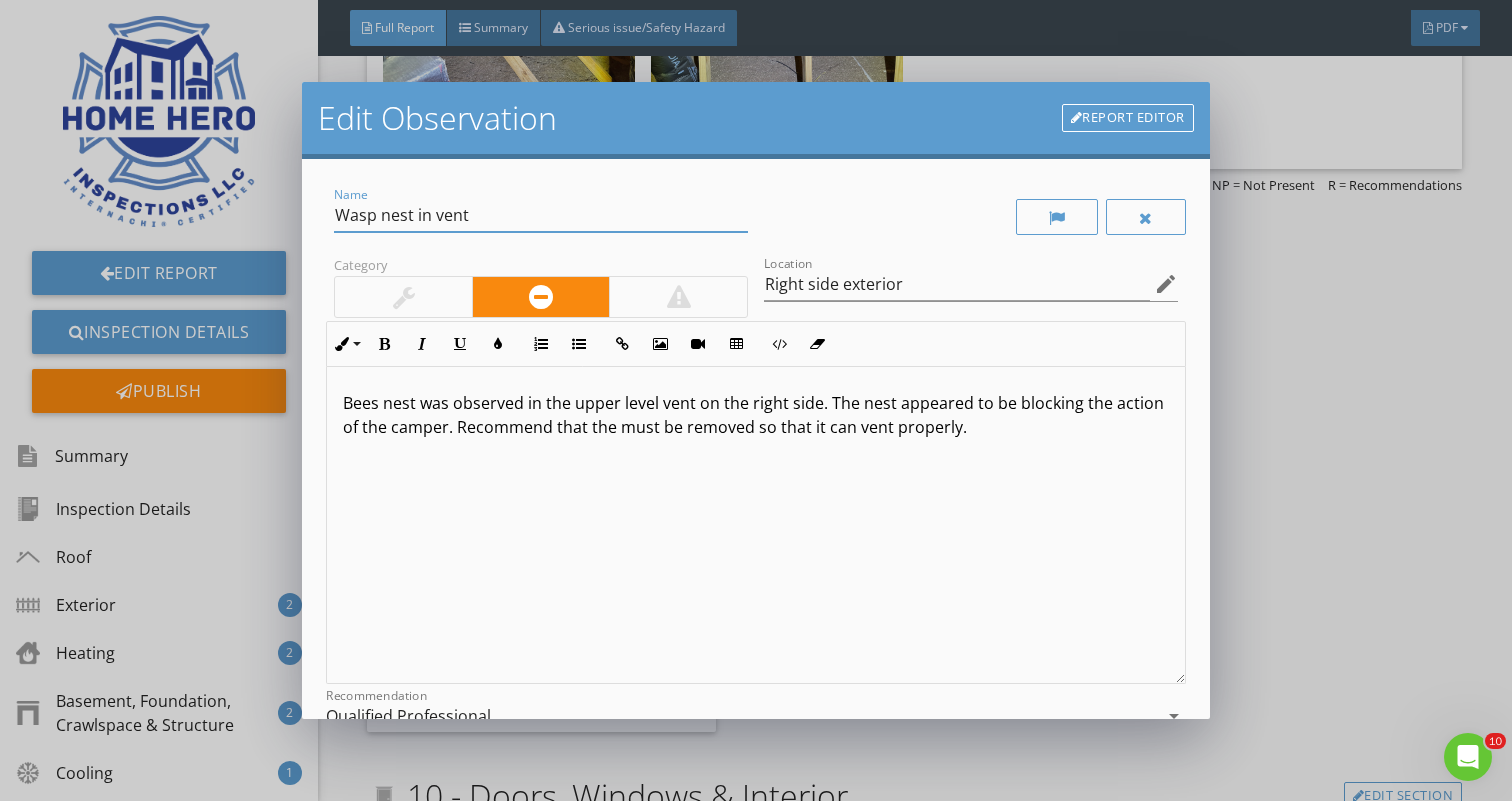 type on "Wasp nest in vent" 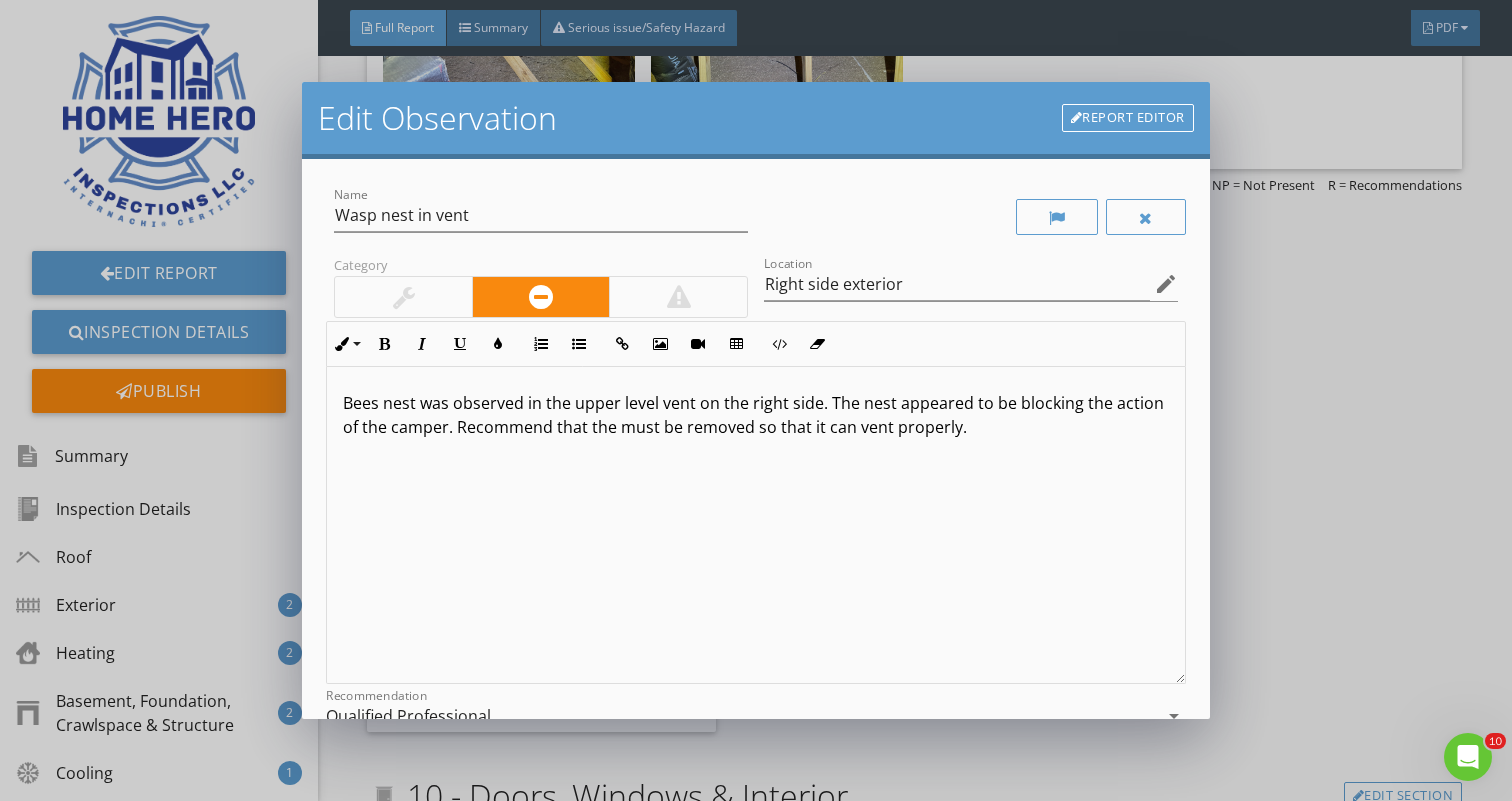 click on "Bees nest was observed in the upper level vent on the right side. The nest appeared to be blocking the action of the camper. Recommend that the must be removed so that it can vent properly." at bounding box center [755, 415] 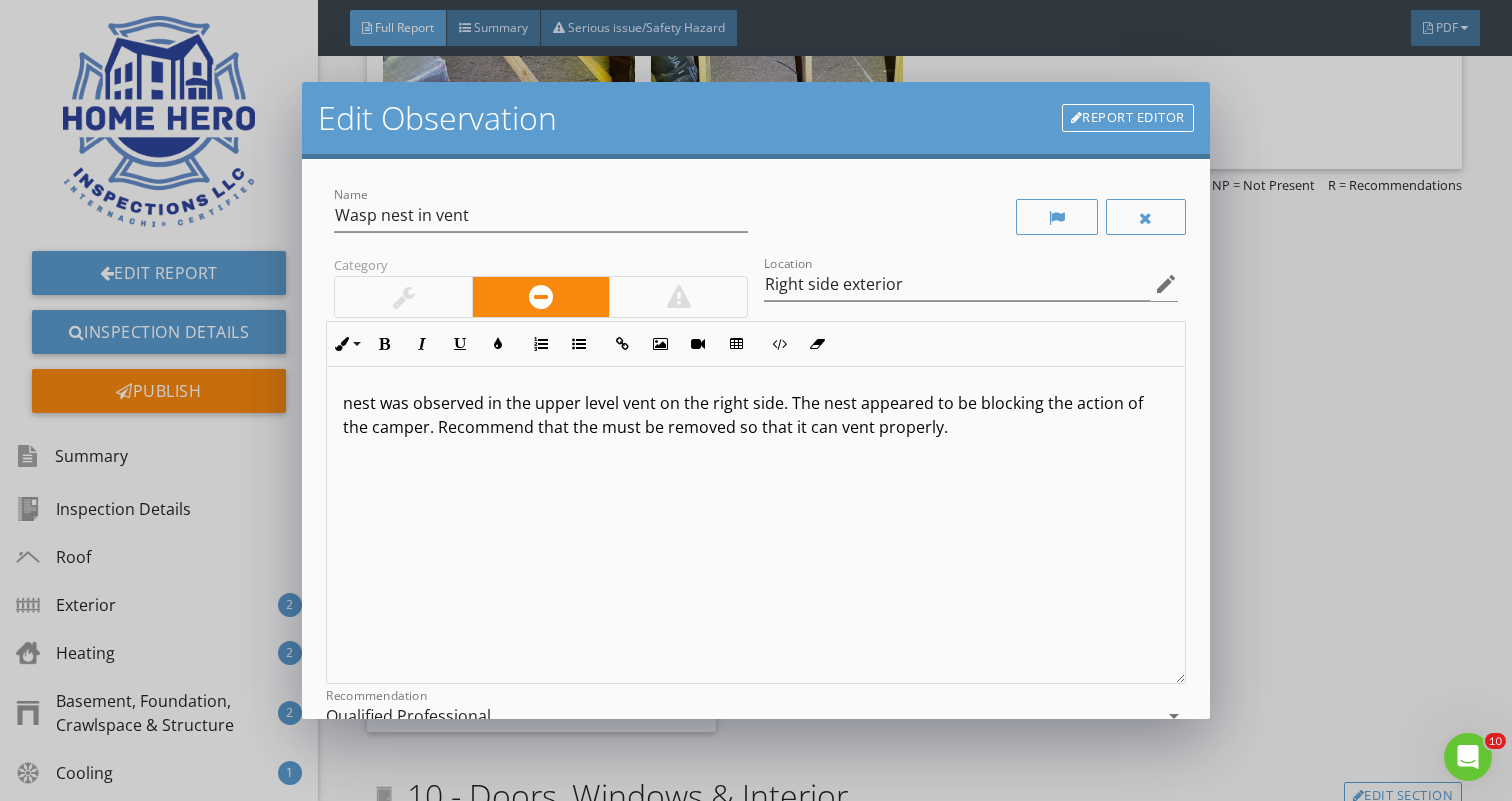type 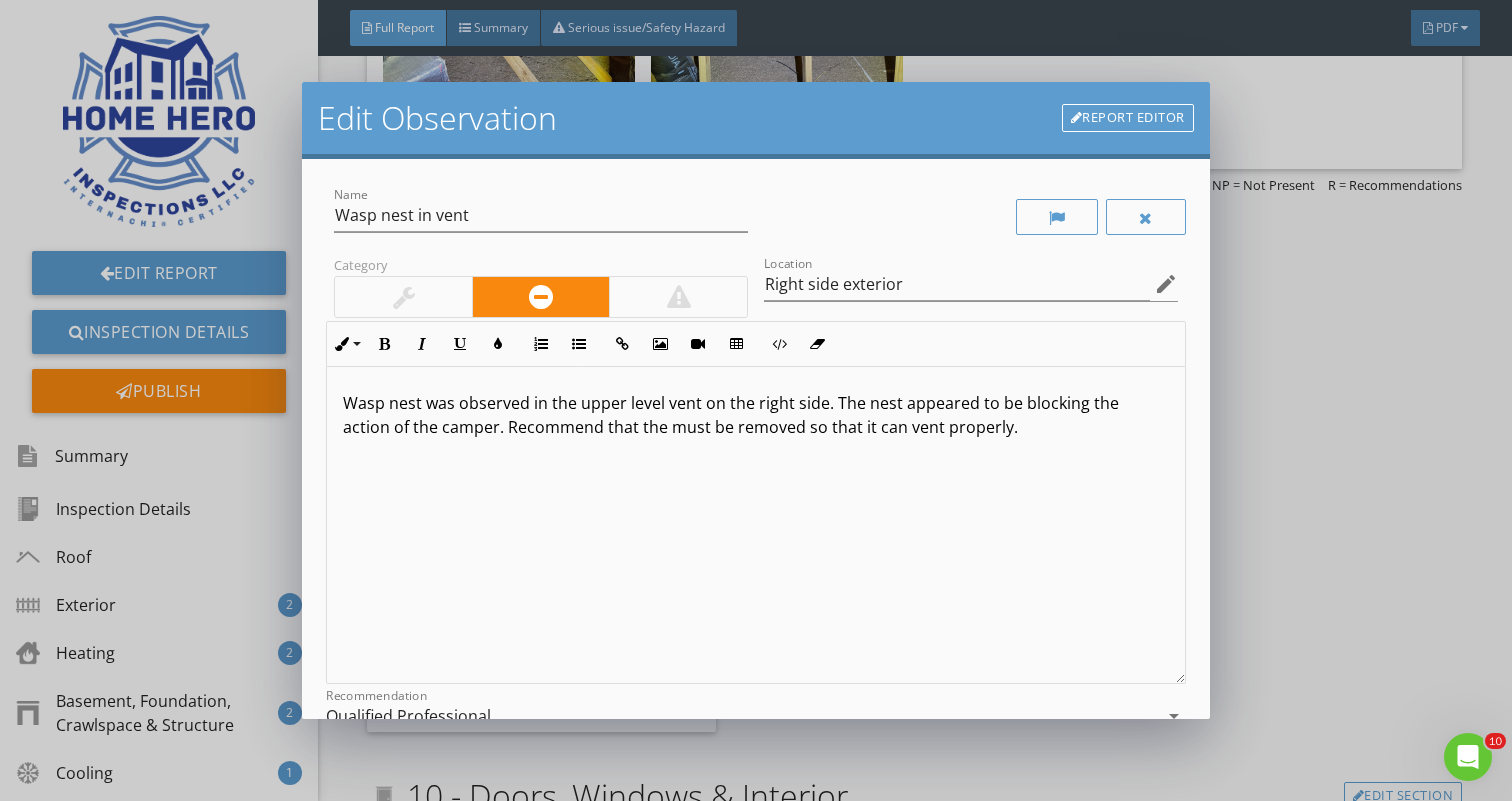 click on "Wasp nest was observed in the upper level vent on the right side. The nest appeared to be blocking the action of the camper. Recommend that the must be removed so that it can vent properly." at bounding box center (755, 415) 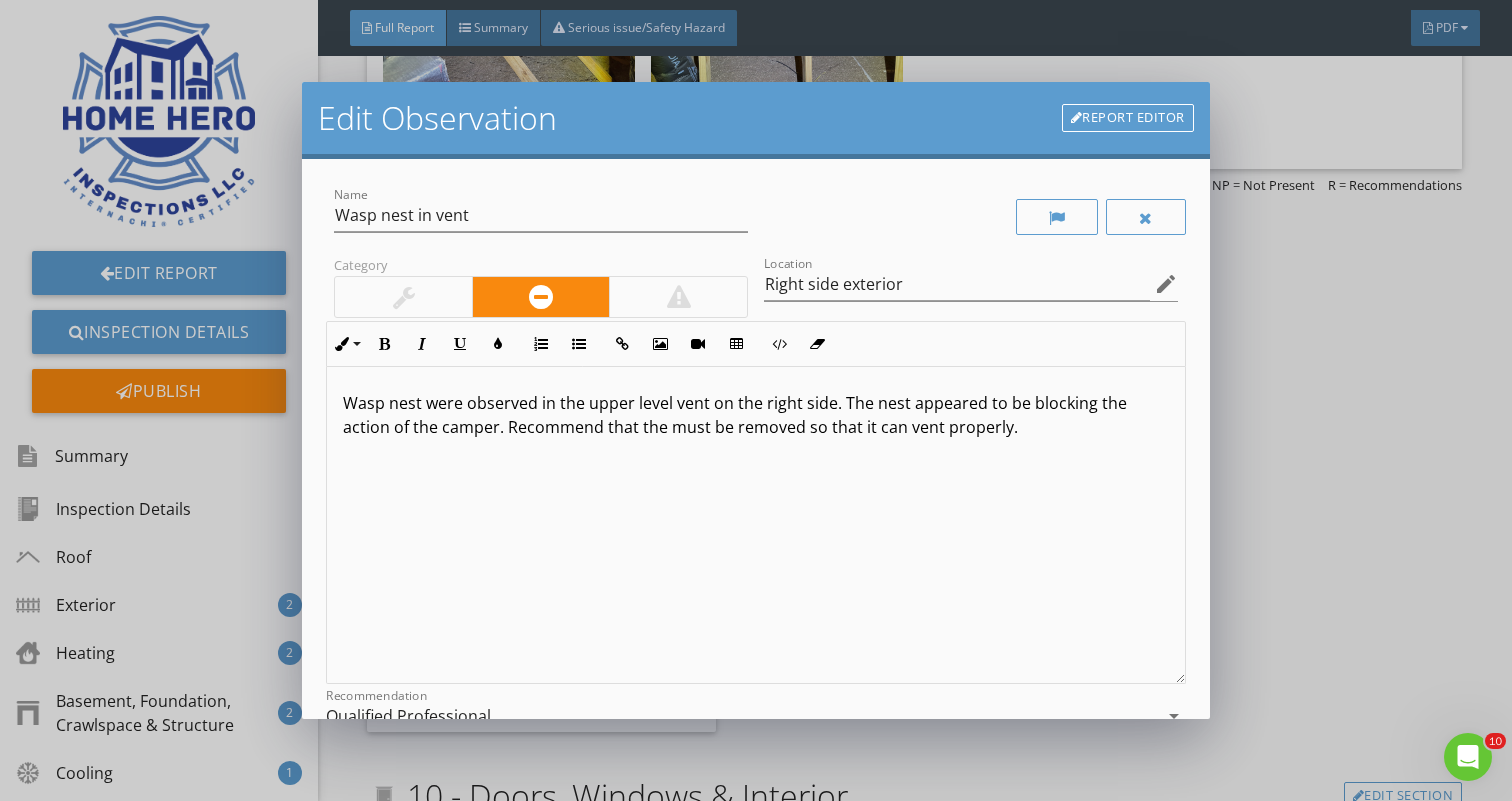click on "Wasp nest were observed in the upper level vent on the right side. The nest appeared to be blocking the action of the camper. Recommend that the must be removed so that it can vent properly." at bounding box center (755, 415) 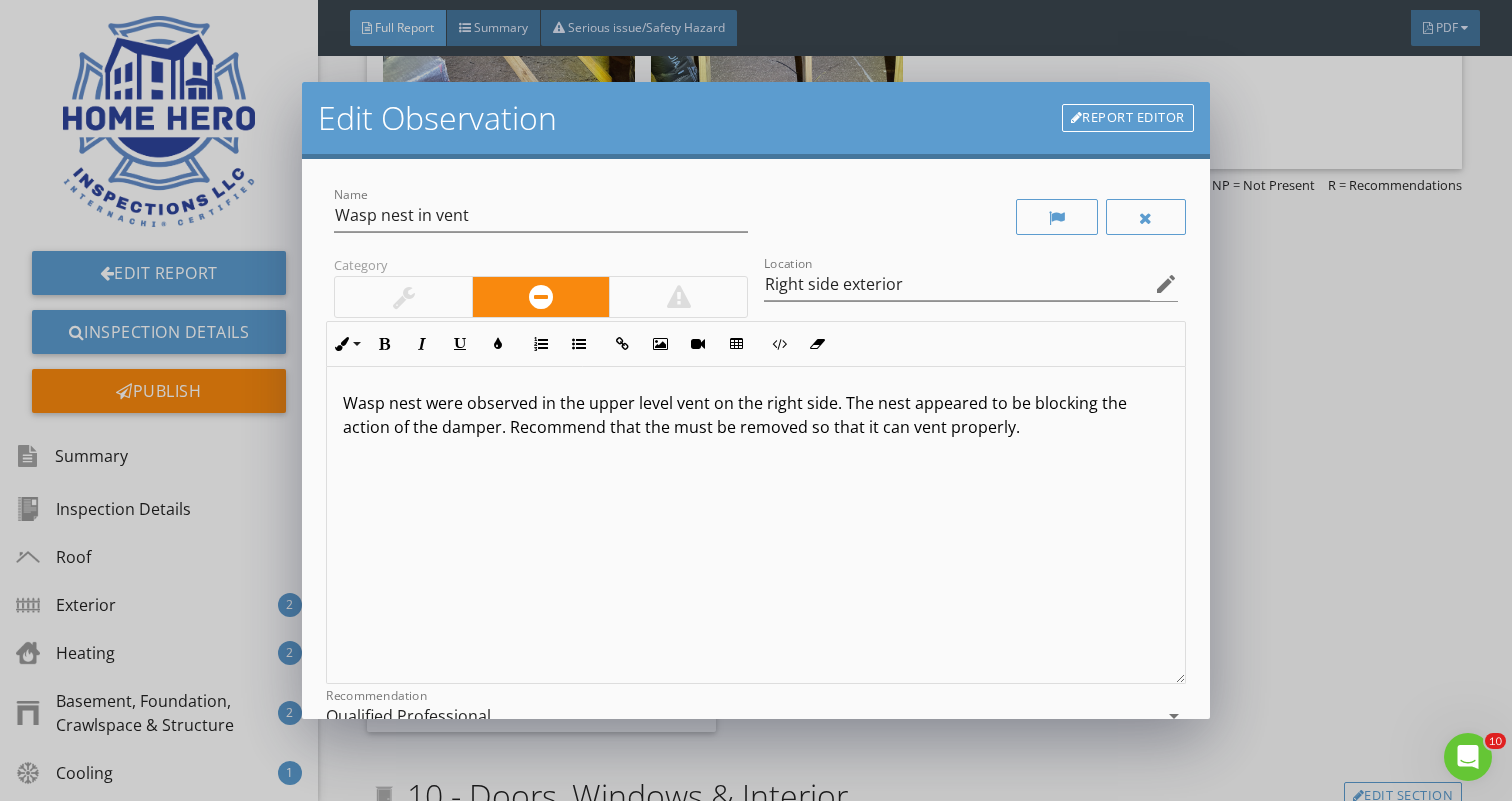 click on "Wasp nest were observed in the upper level vent on the right side. The nest appeared to be blocking the action of the damper. Recommend that the must be removed so that it can vent properly." at bounding box center (755, 415) 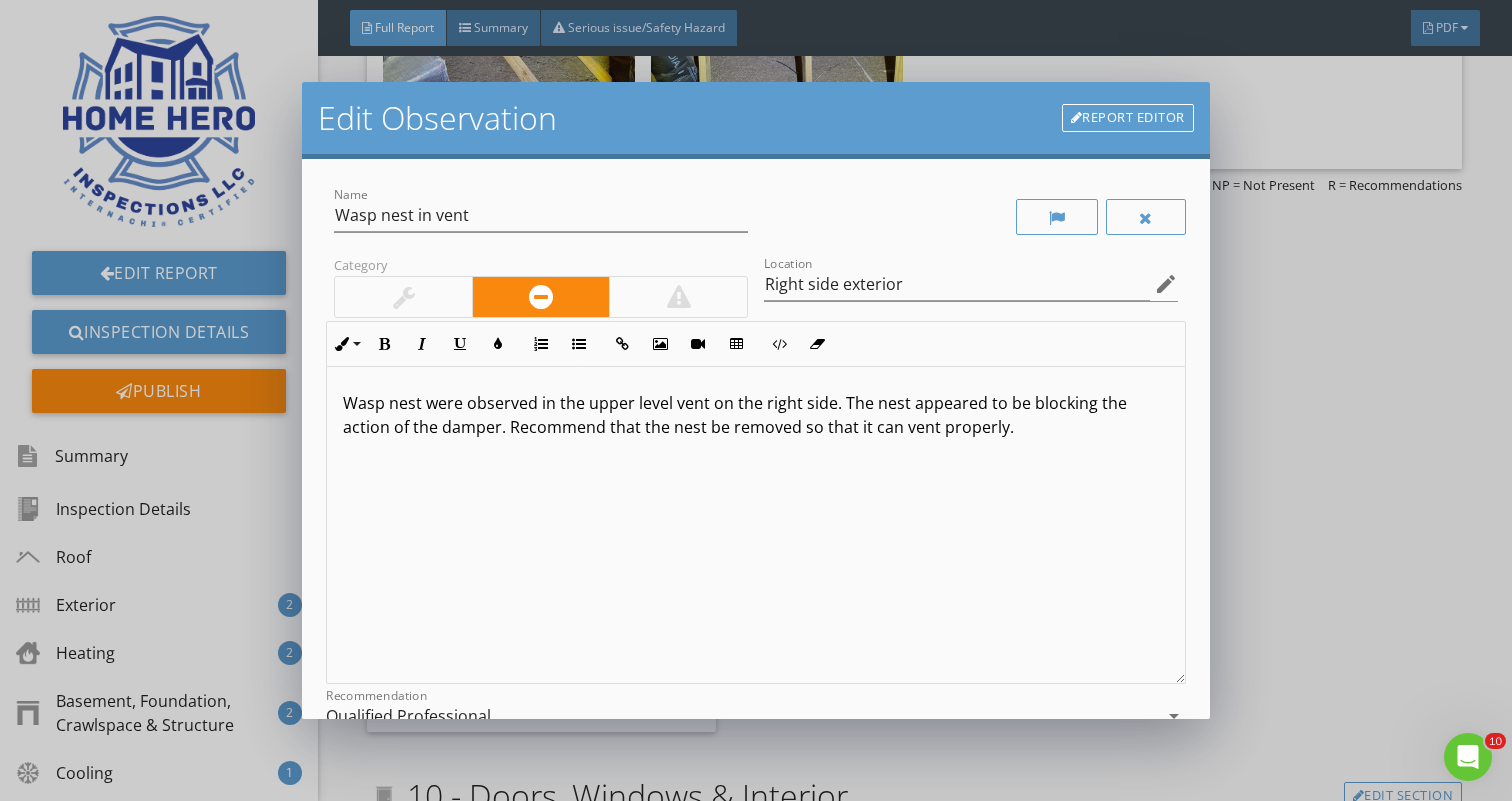 click on "Wasp nest were observed in the upper level vent on the right side. The nest appeared to be blocking the action of the damper. Recommend that the nest be removed so that it can vent properly." at bounding box center [755, 415] 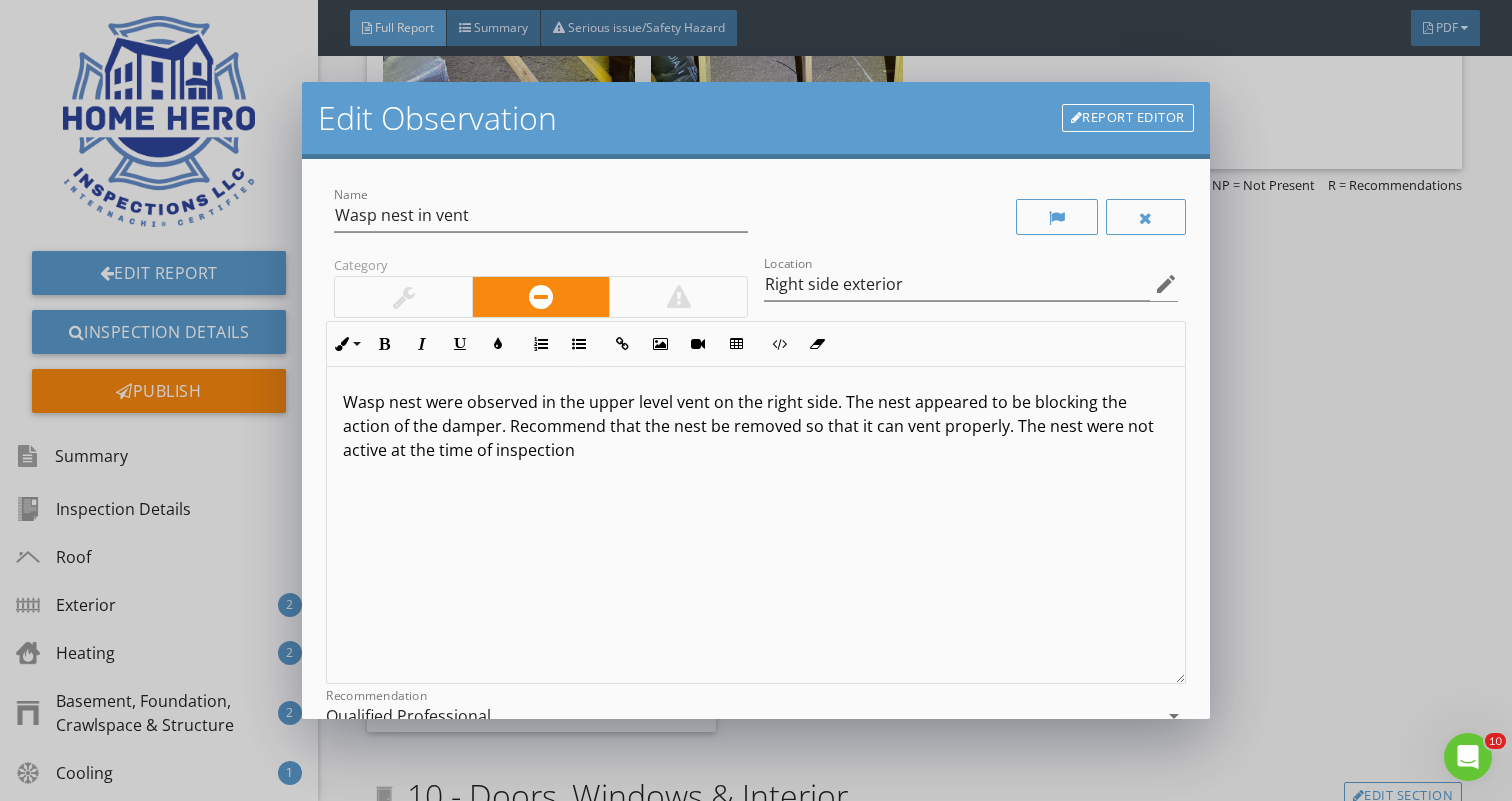 scroll, scrollTop: 1, scrollLeft: 0, axis: vertical 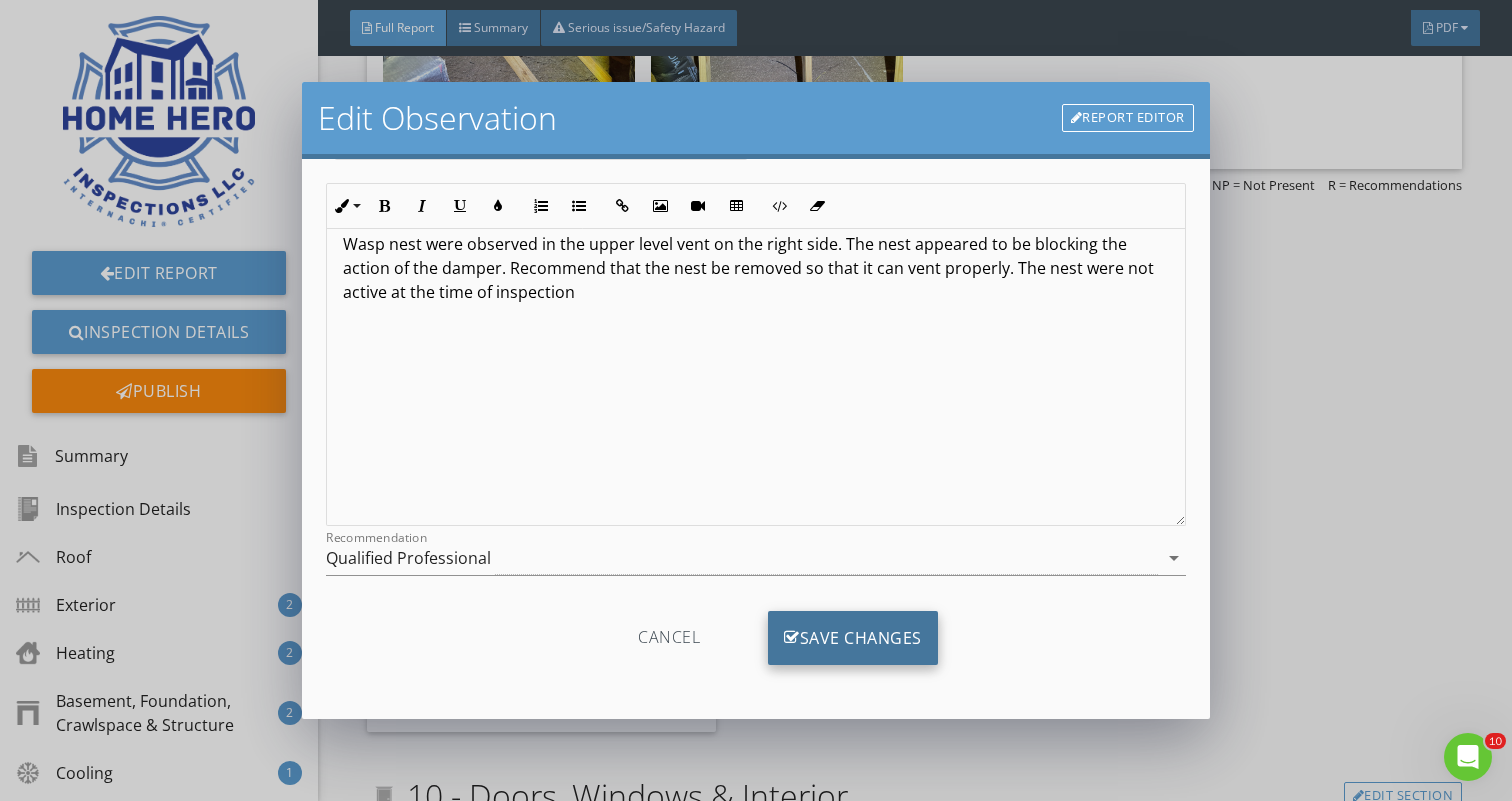 click on "Save Changes" at bounding box center [853, 638] 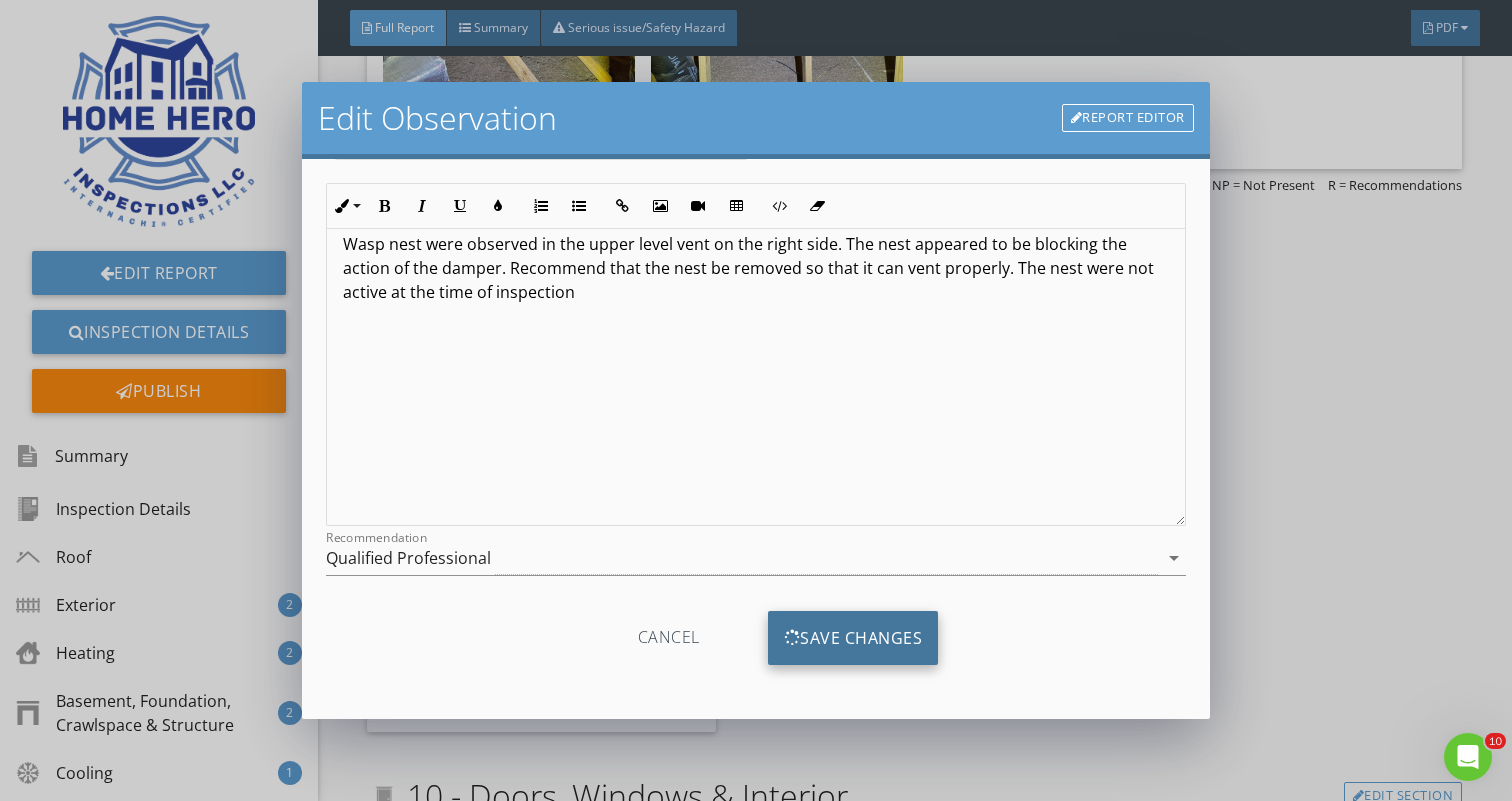 scroll, scrollTop: 0, scrollLeft: 0, axis: both 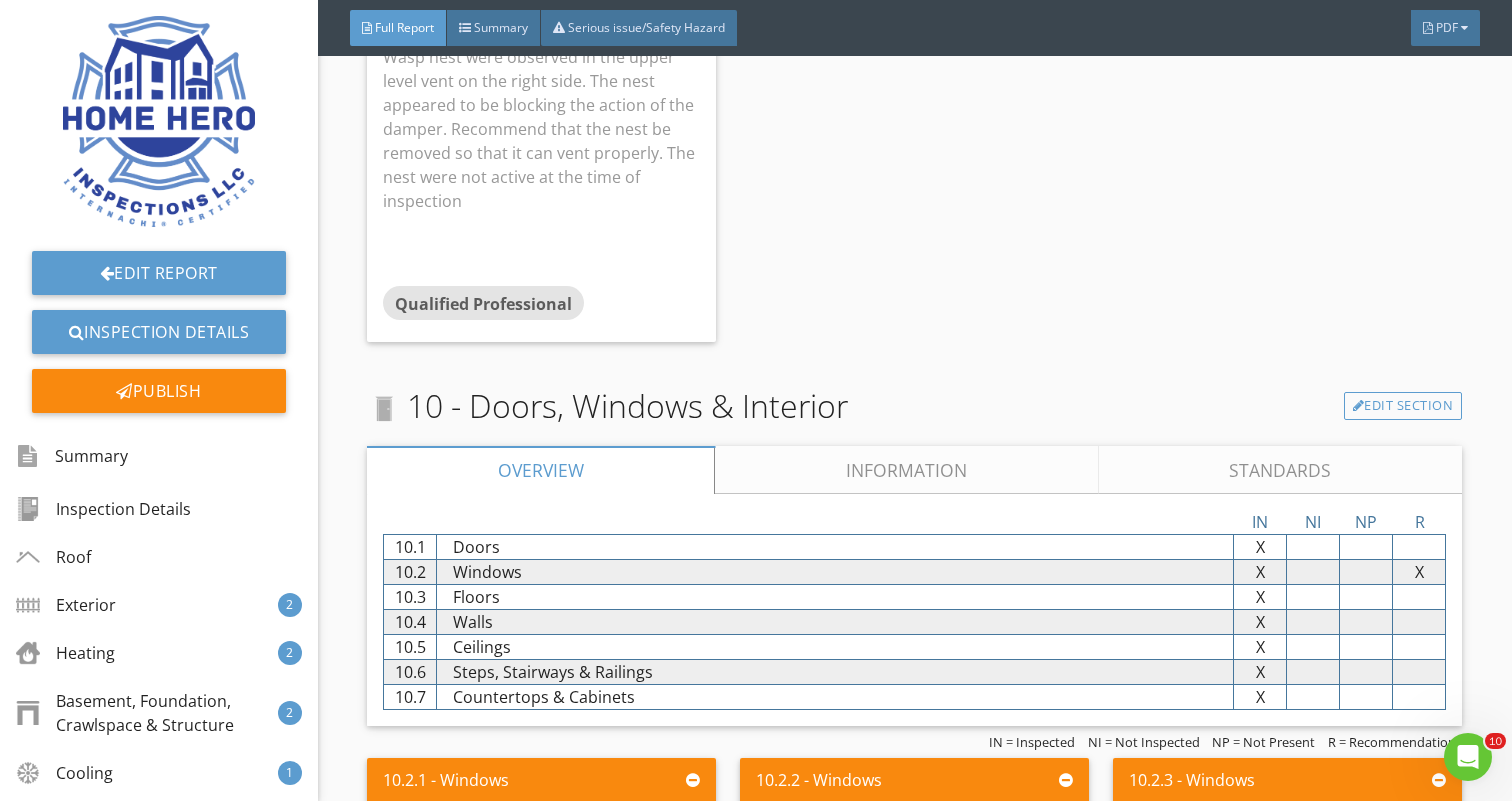 click on "Information" at bounding box center [907, 470] 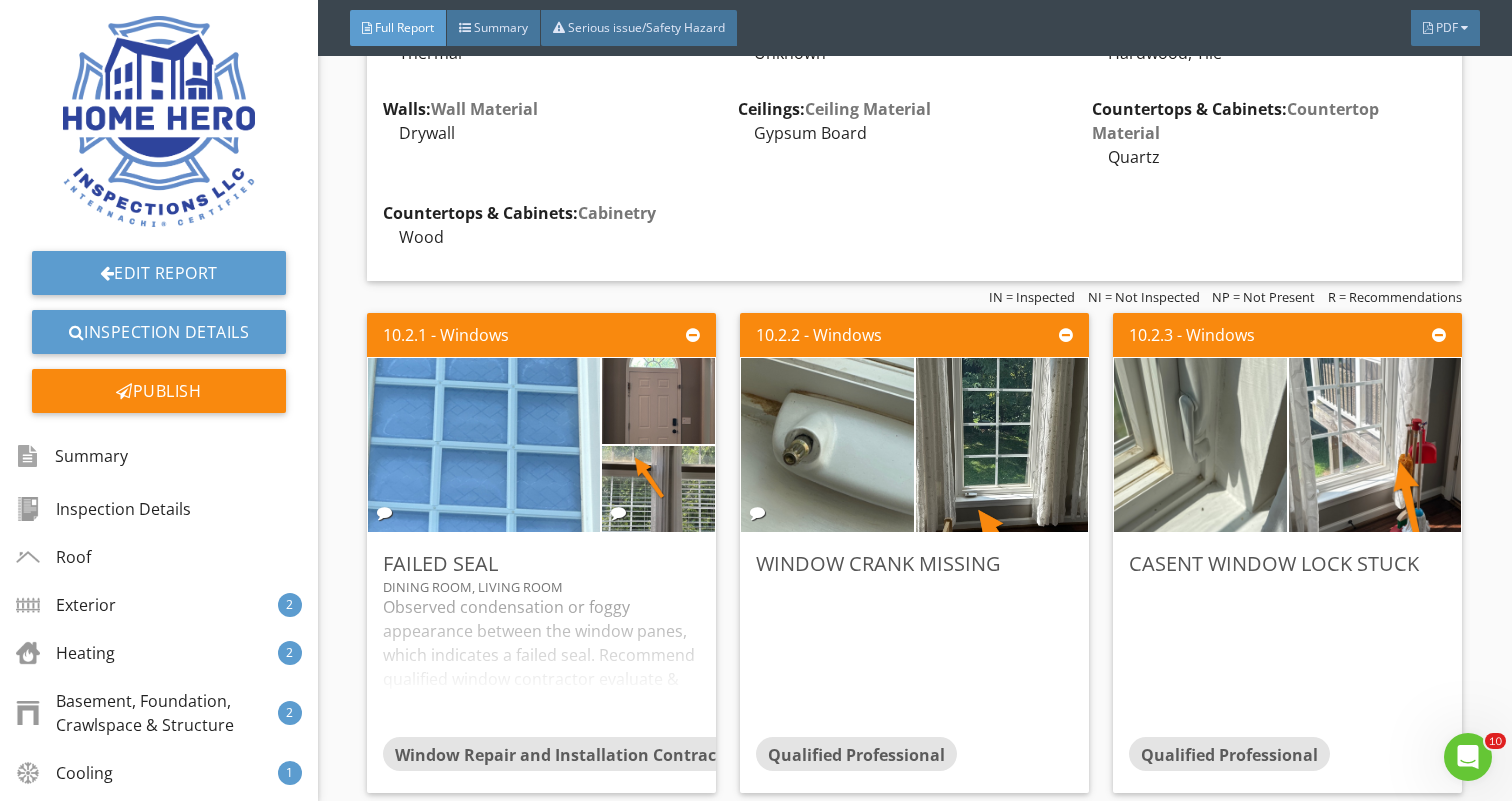scroll, scrollTop: 12773, scrollLeft: 0, axis: vertical 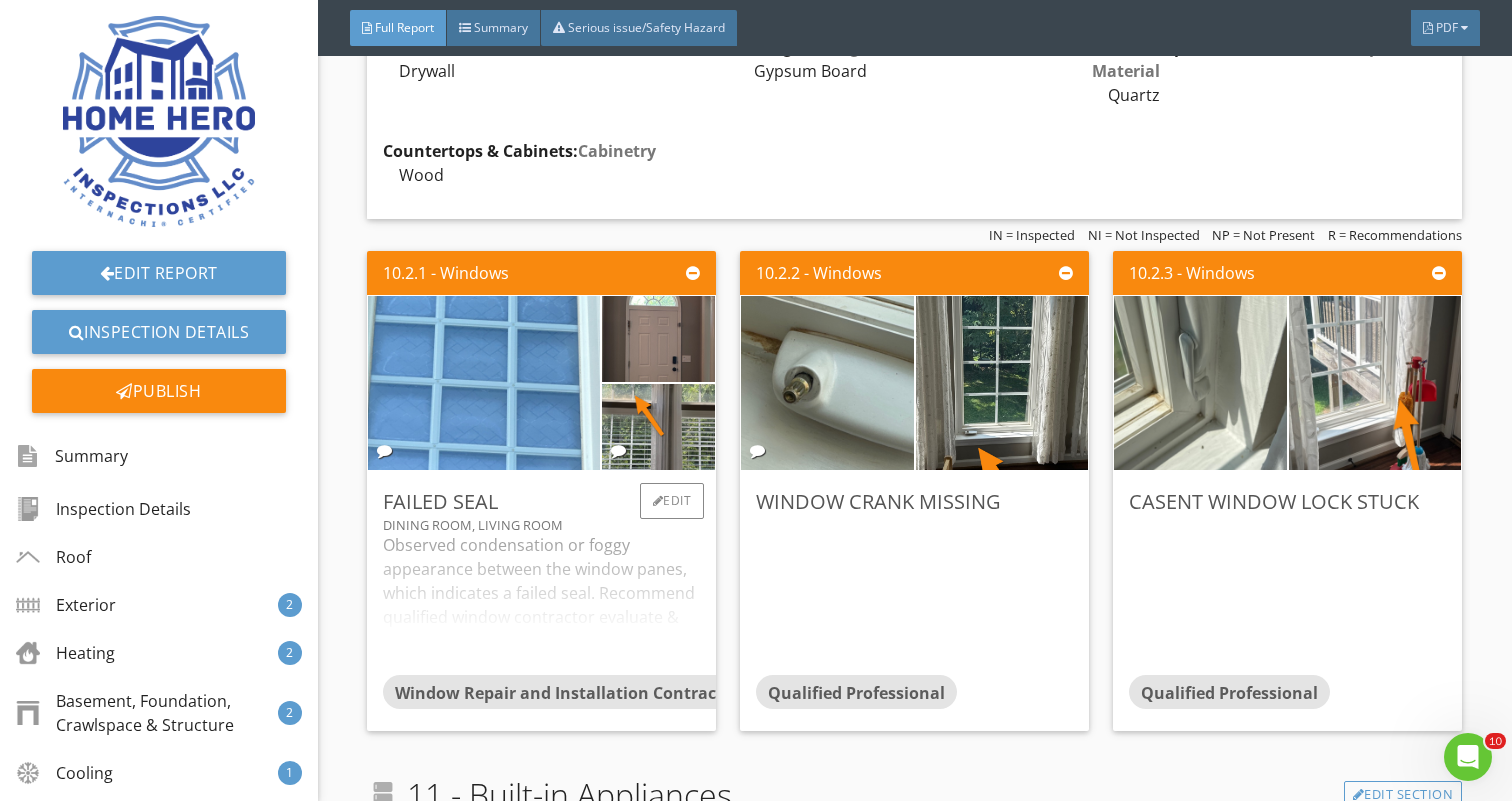 click on "Observed condensation or foggy appearance between the window panes, which indicates a failed seal. Recommend qualified window contractor evaluate & replace." at bounding box center (541, 604) 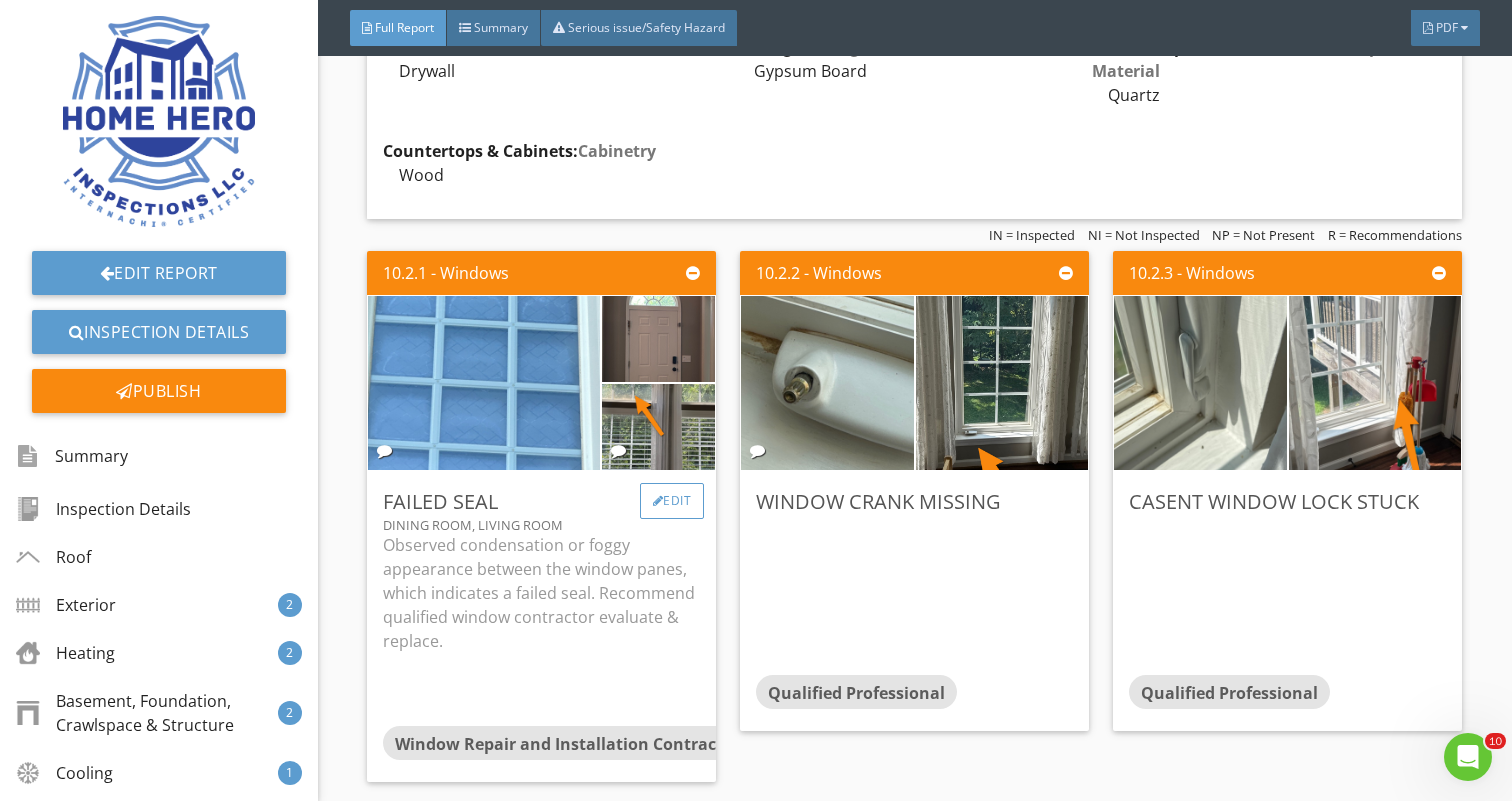 click on "Edit" at bounding box center (672, 501) 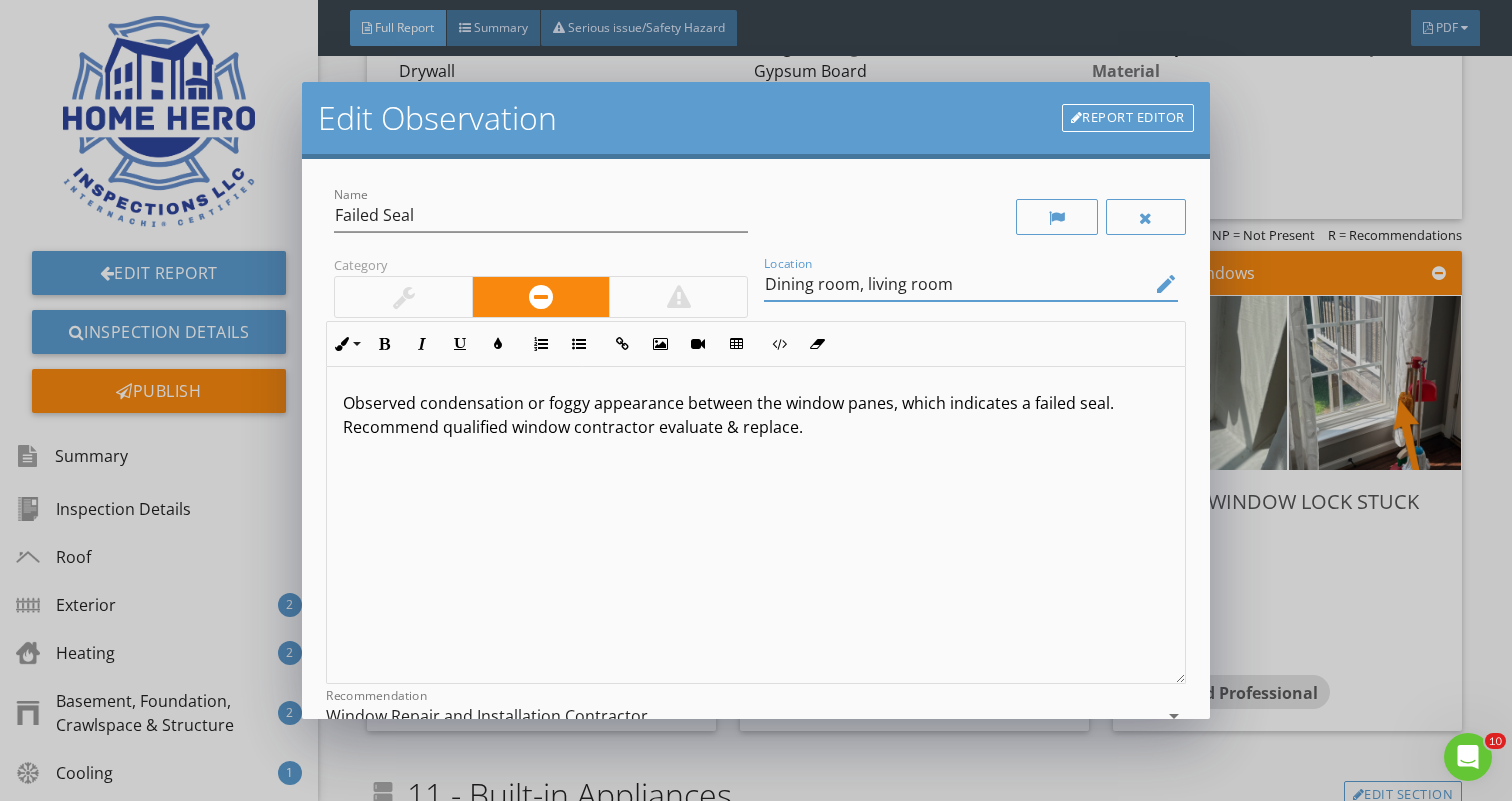 click on "Dining room, living room" at bounding box center (957, 284) 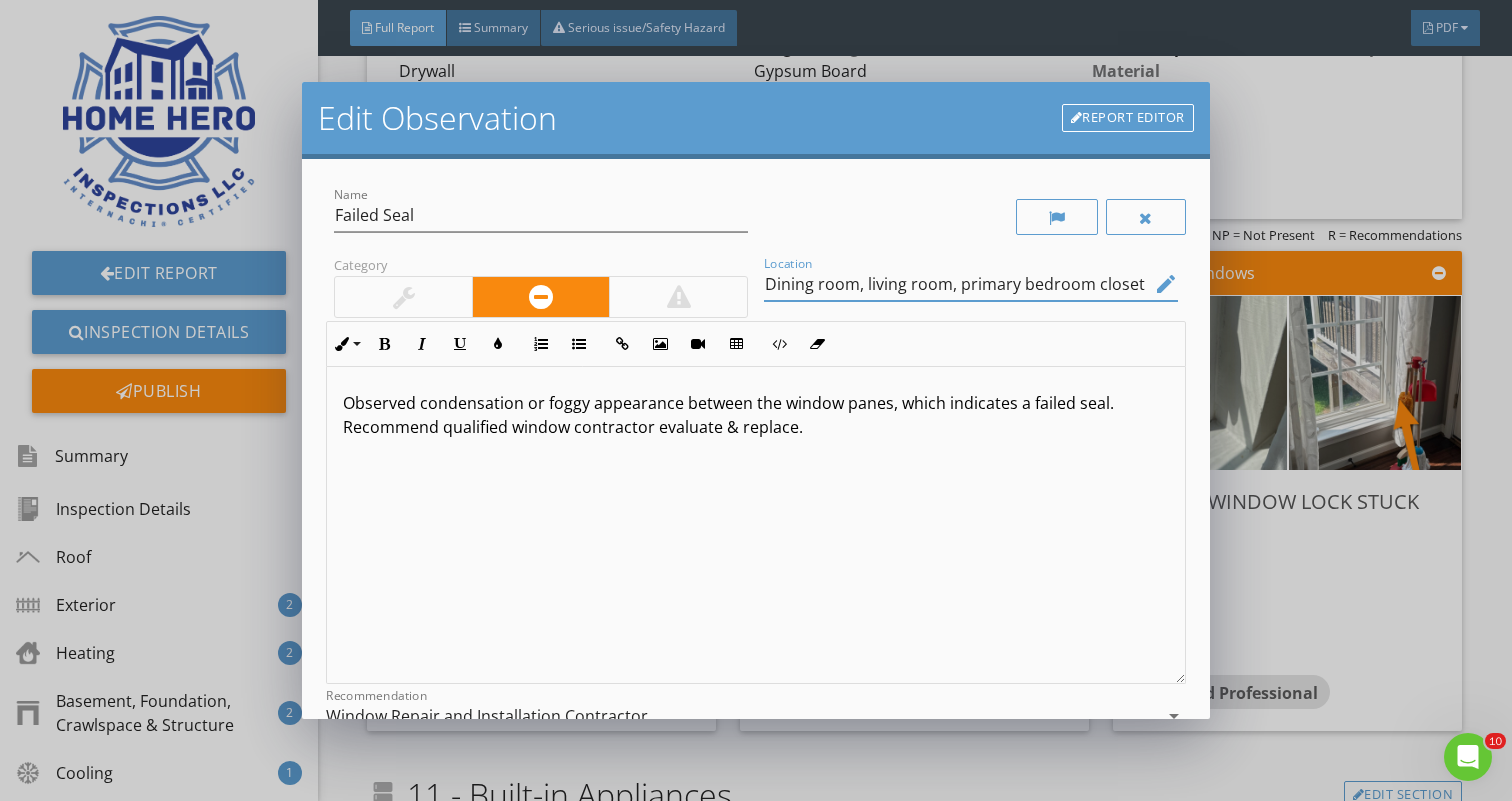 click on "Dining room, living room, primary bedroom closet" at bounding box center (957, 284) 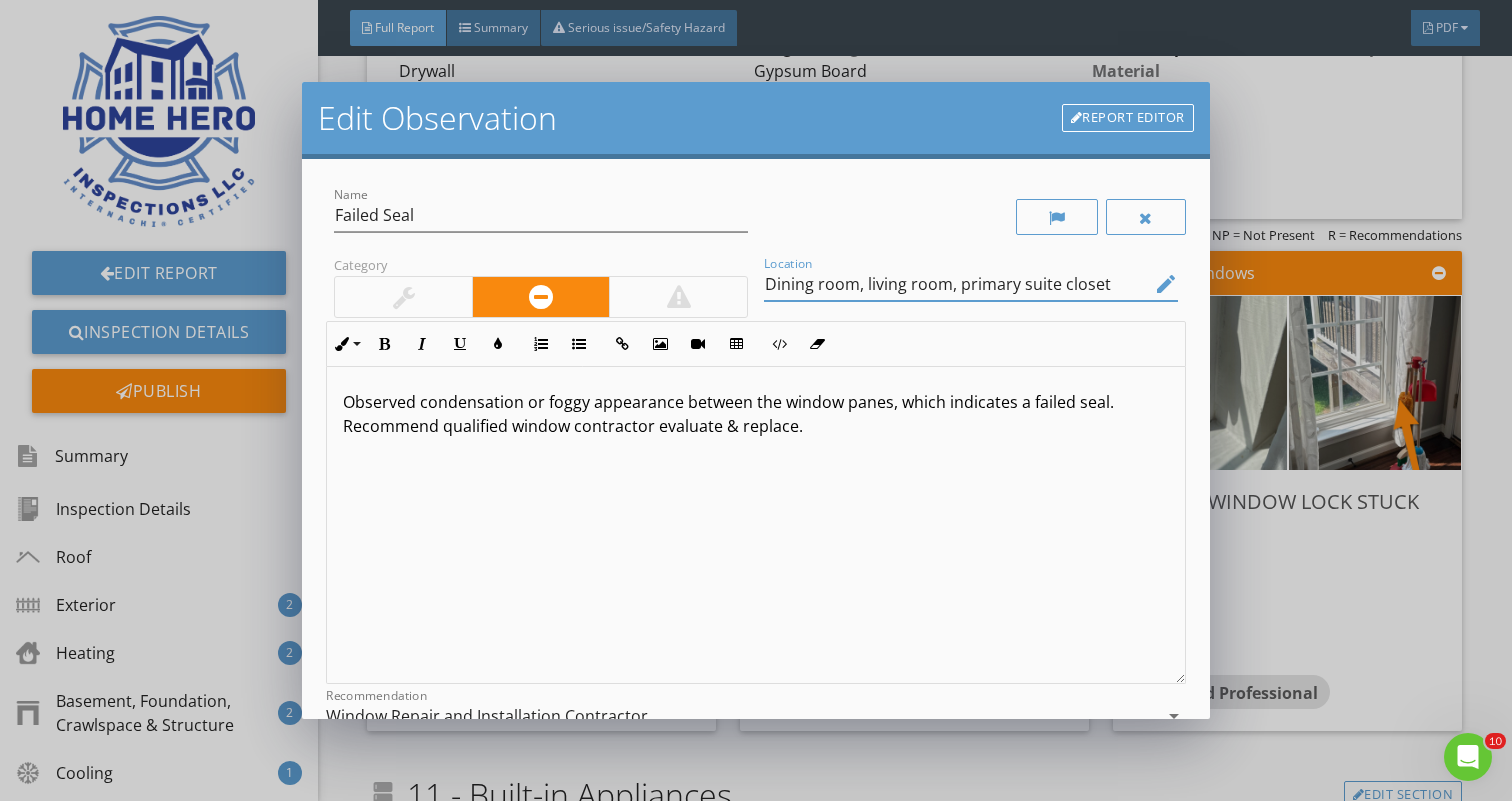 scroll, scrollTop: 1, scrollLeft: 0, axis: vertical 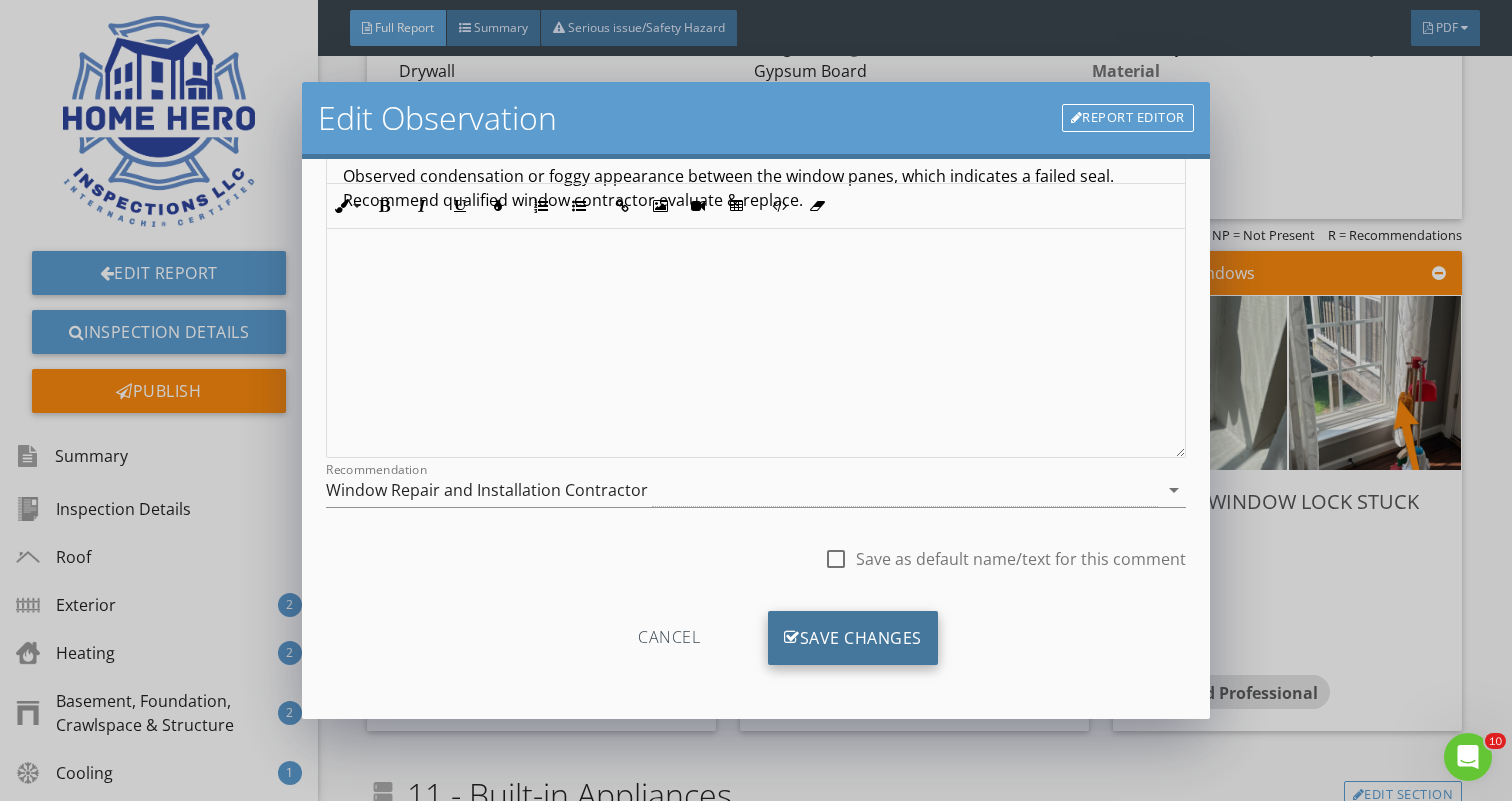 type on "Dining room, living room, primary suite closet" 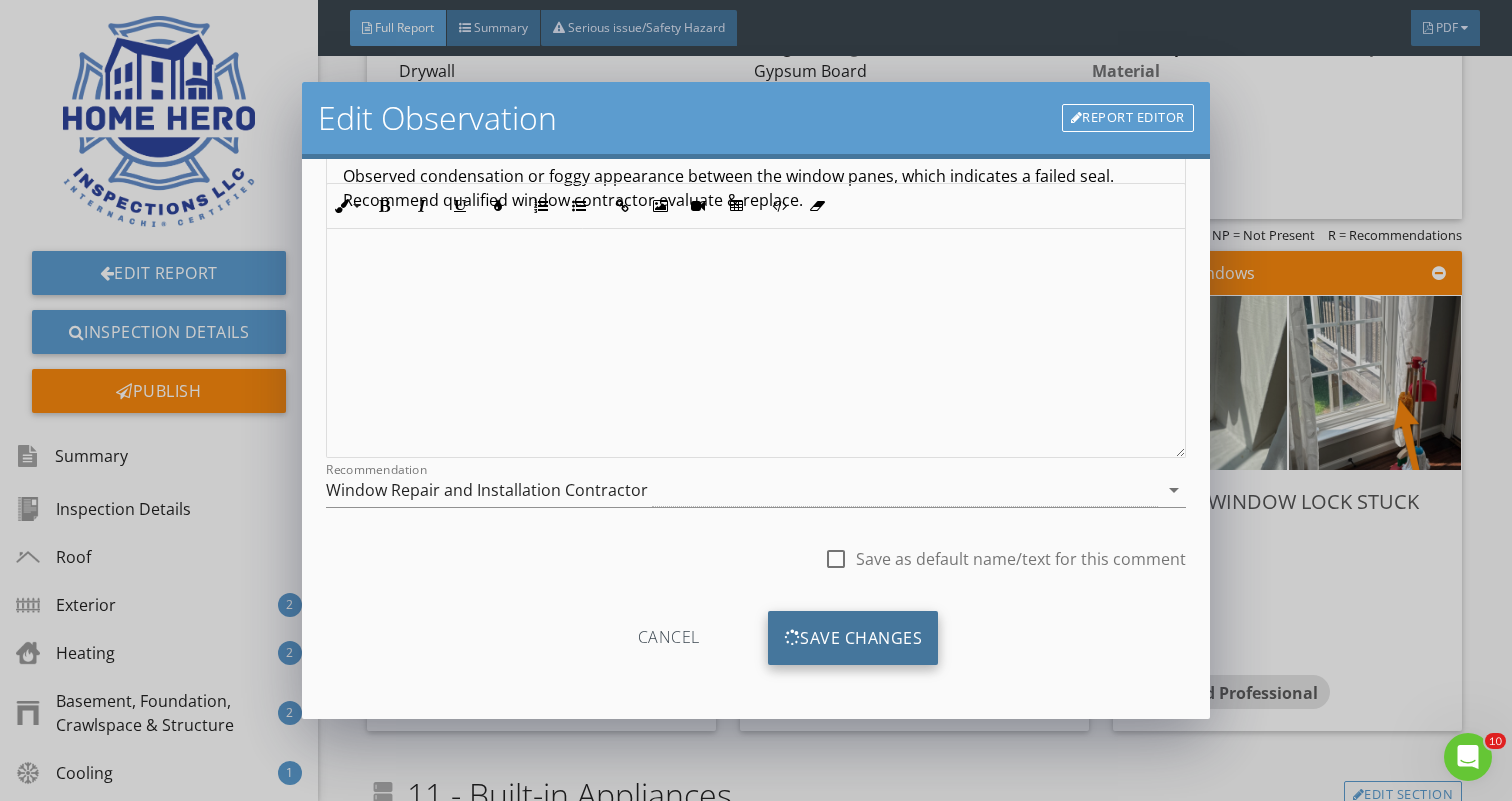 scroll, scrollTop: 0, scrollLeft: 0, axis: both 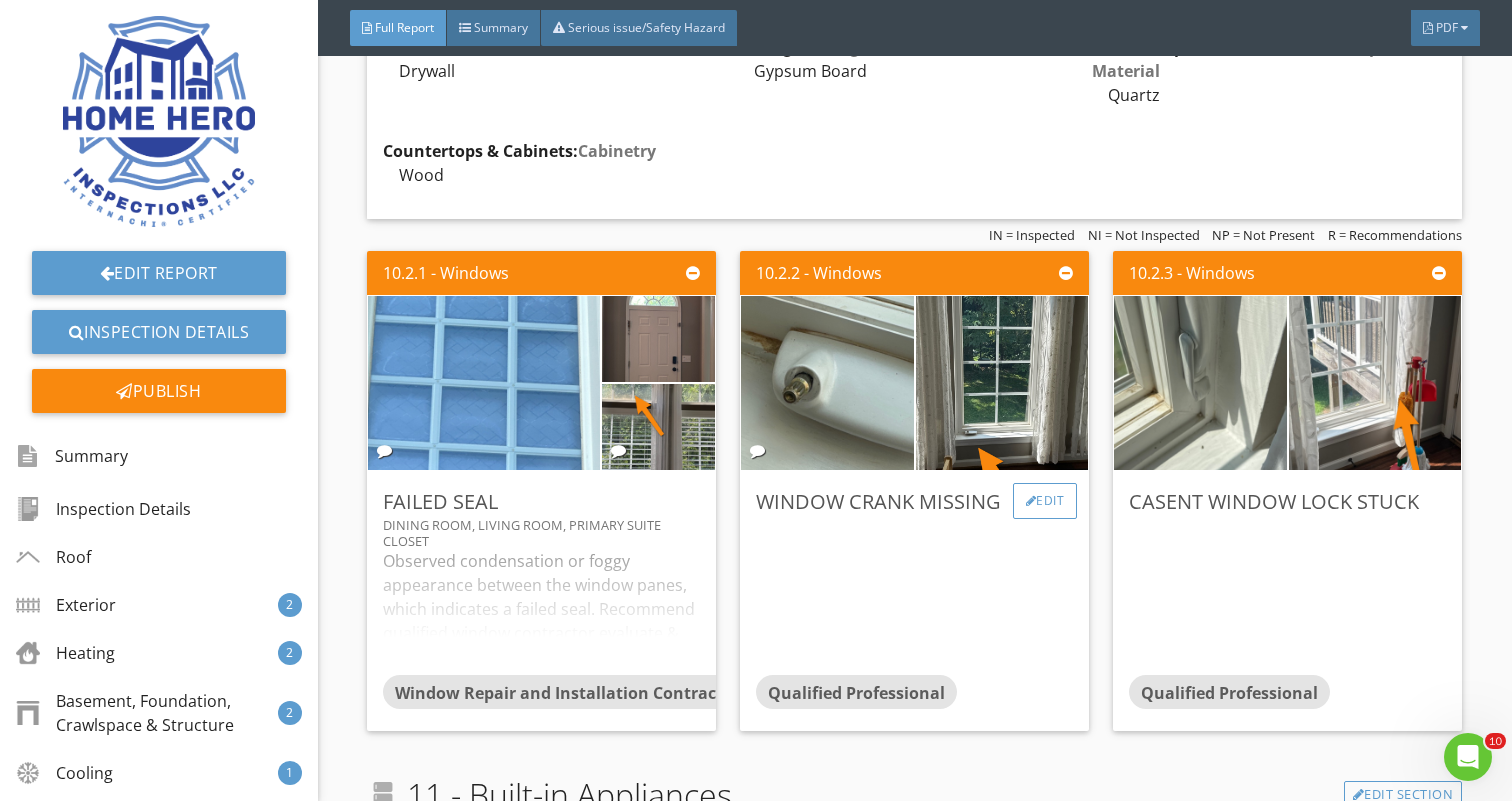 click on "Edit" at bounding box center [1045, 501] 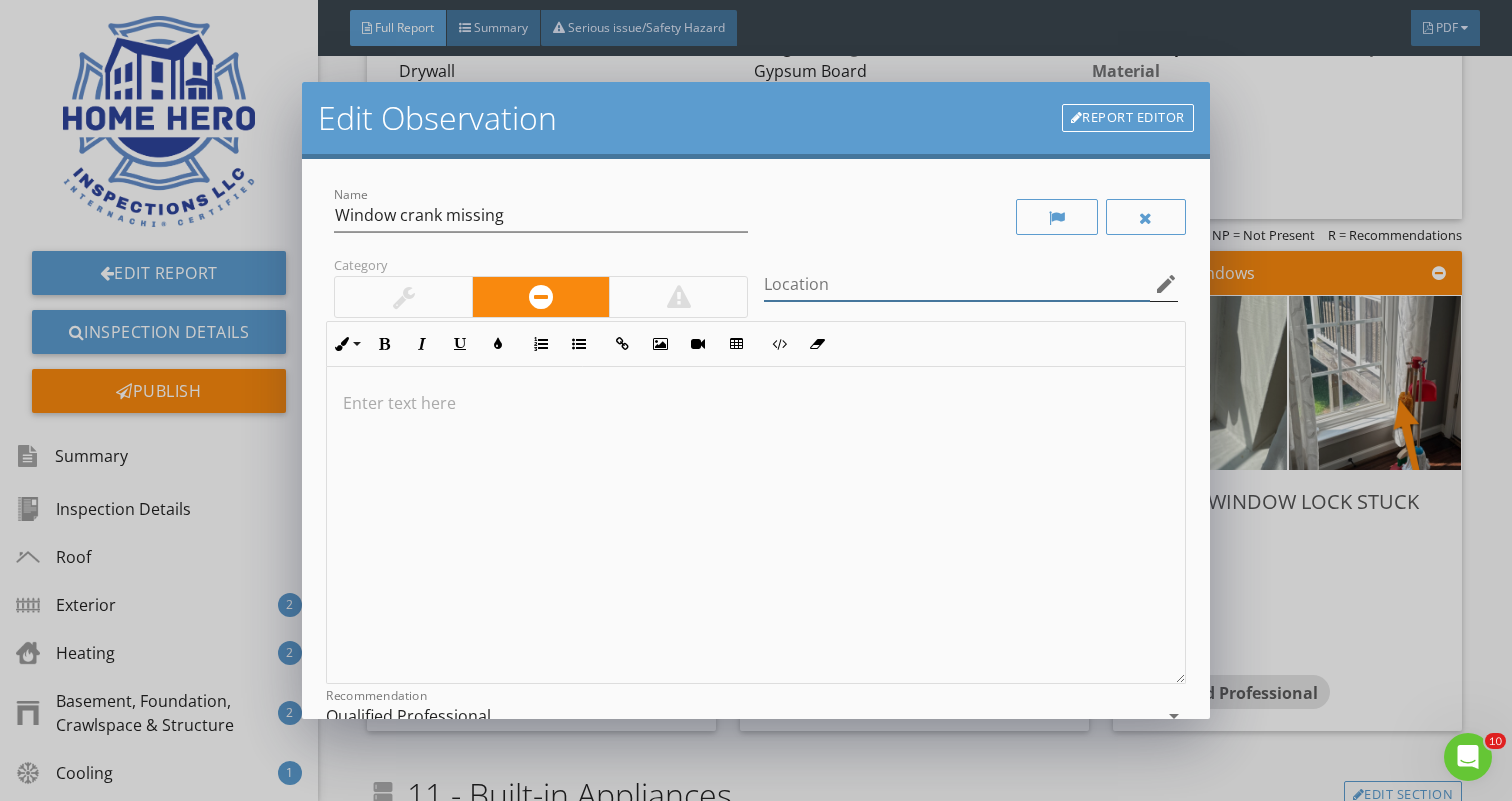 click at bounding box center [957, 284] 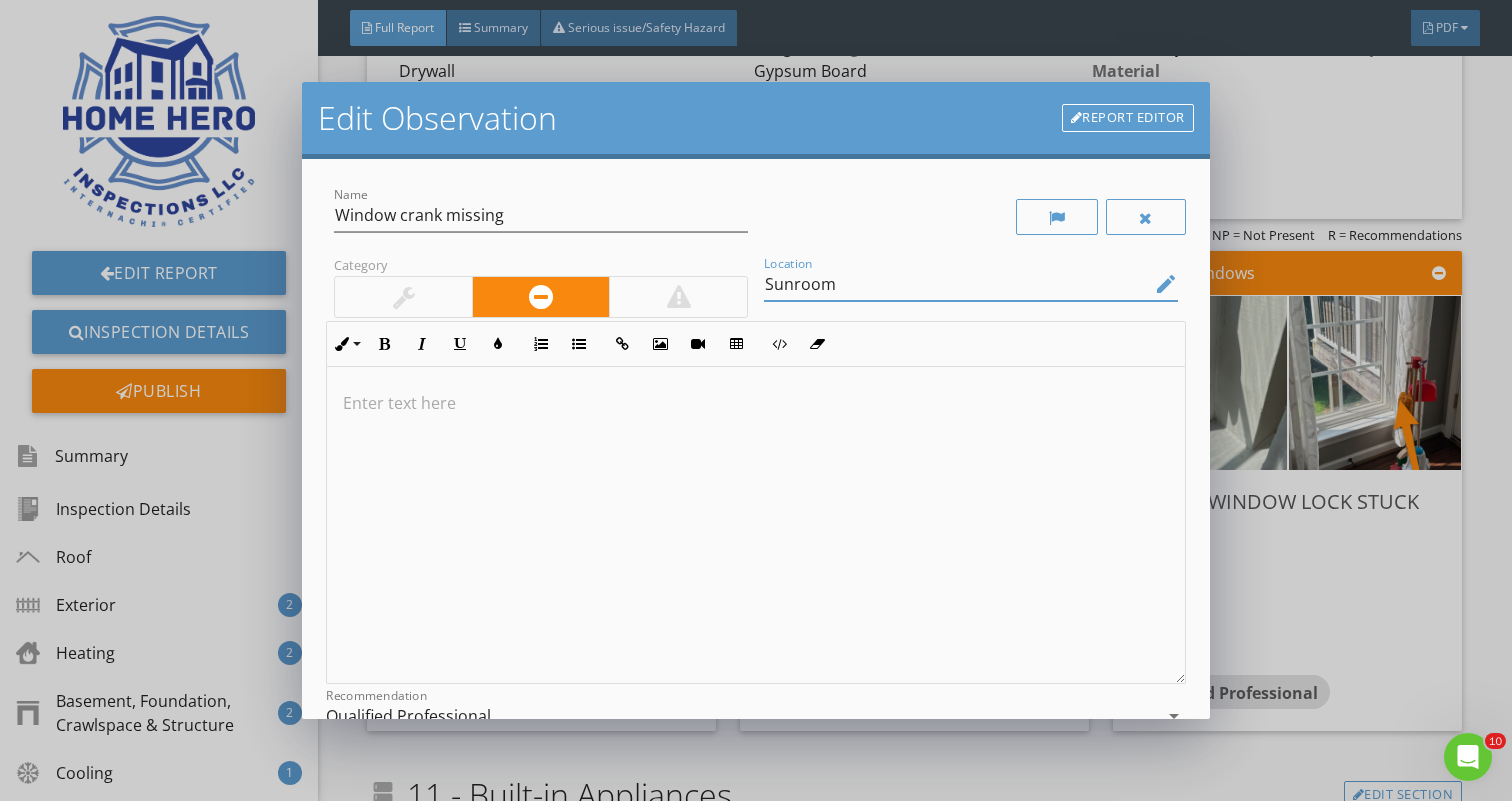 type on "Sunroom" 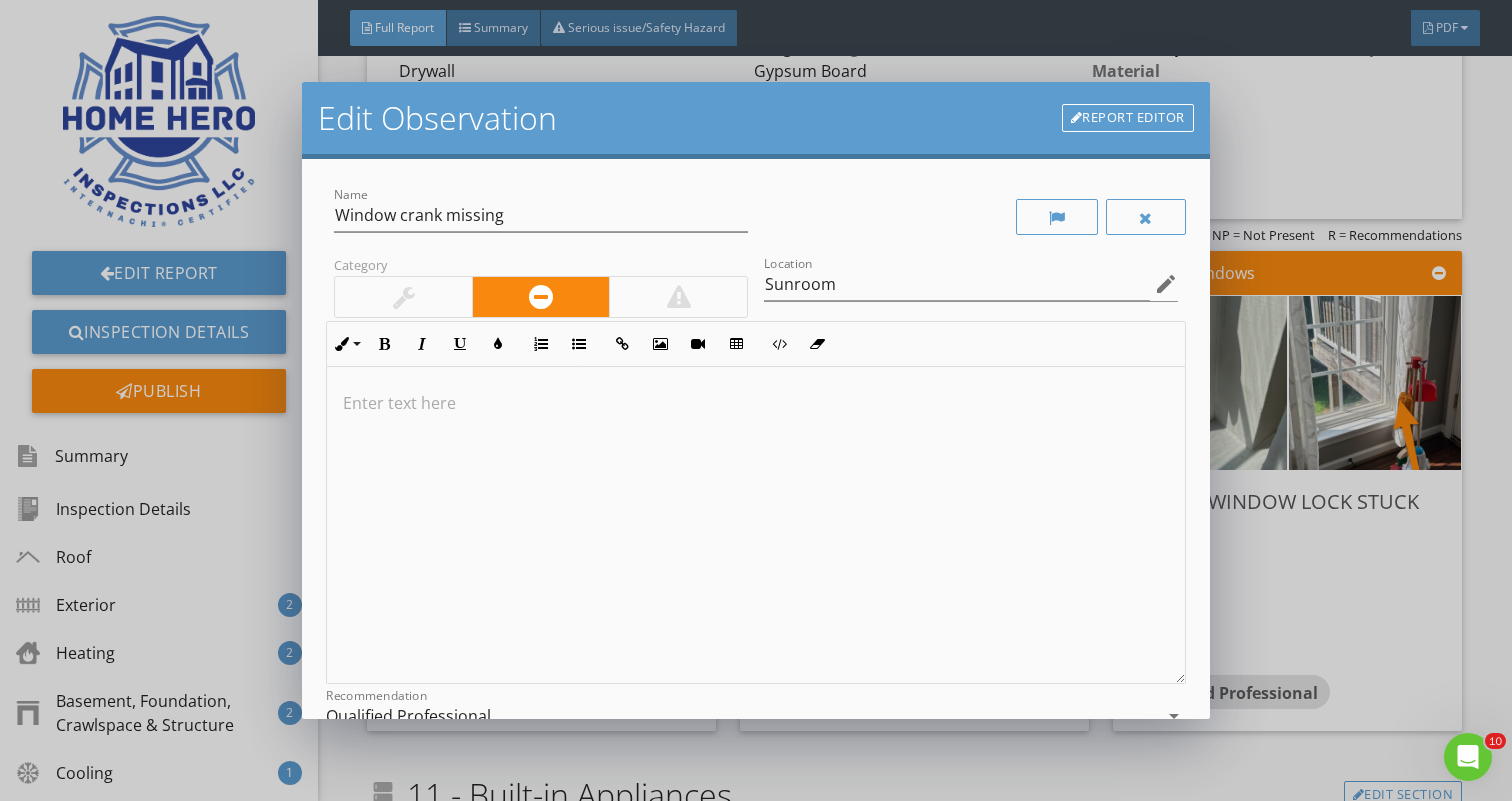 click at bounding box center [755, 525] 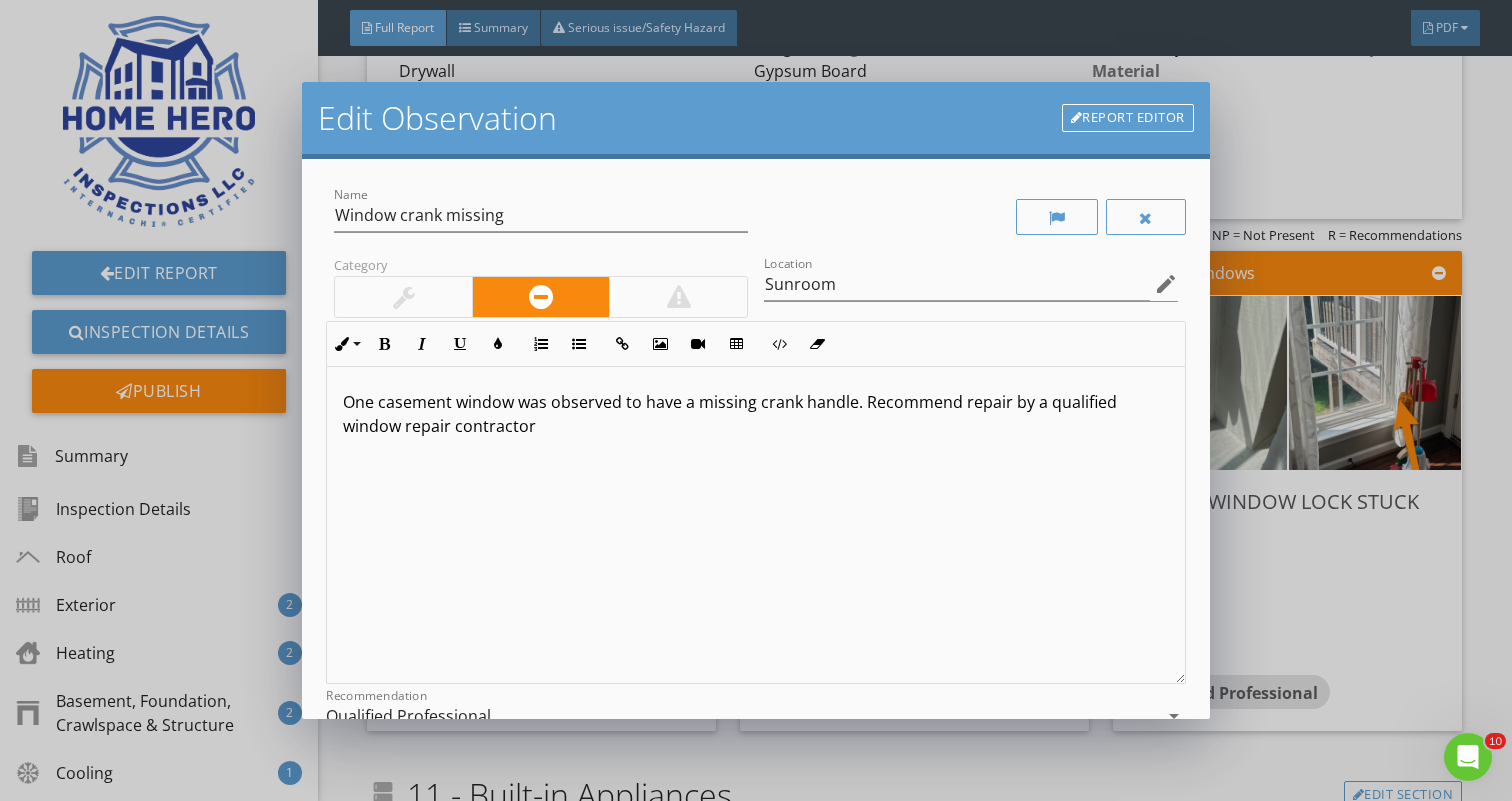 scroll, scrollTop: 1, scrollLeft: 0, axis: vertical 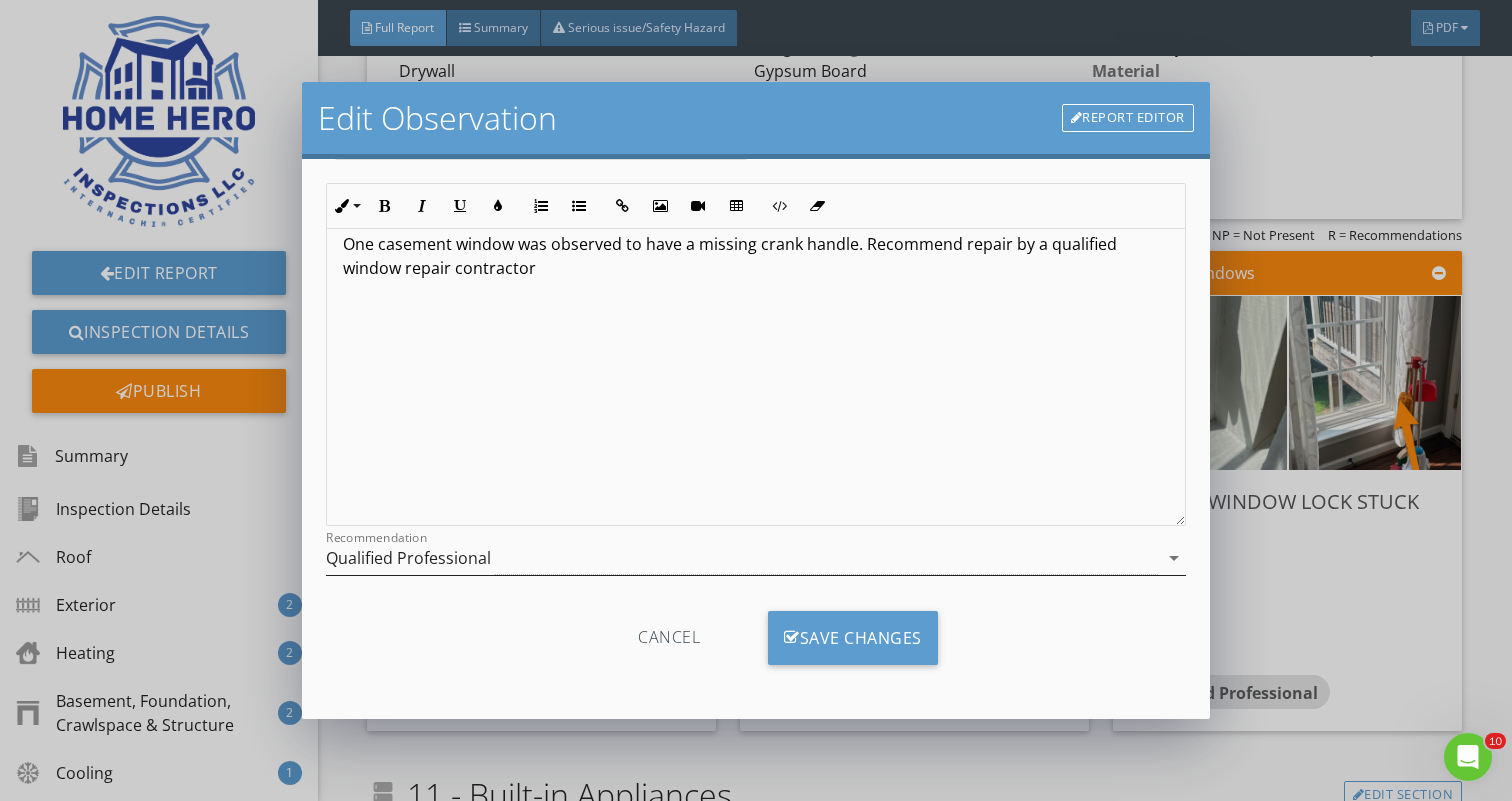 click on "arrow_drop_down" at bounding box center [1174, 558] 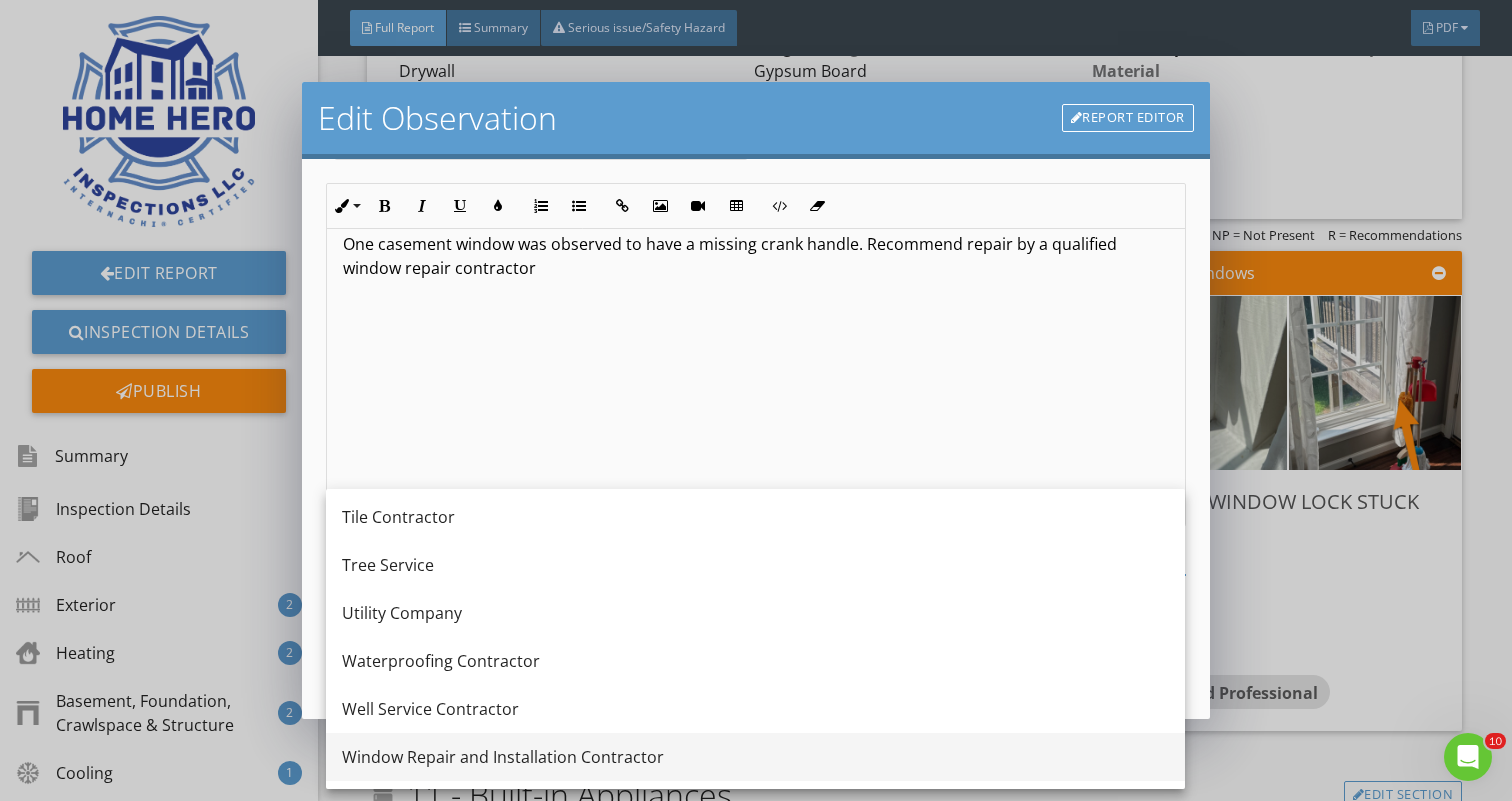 scroll, scrollTop: 2788, scrollLeft: 0, axis: vertical 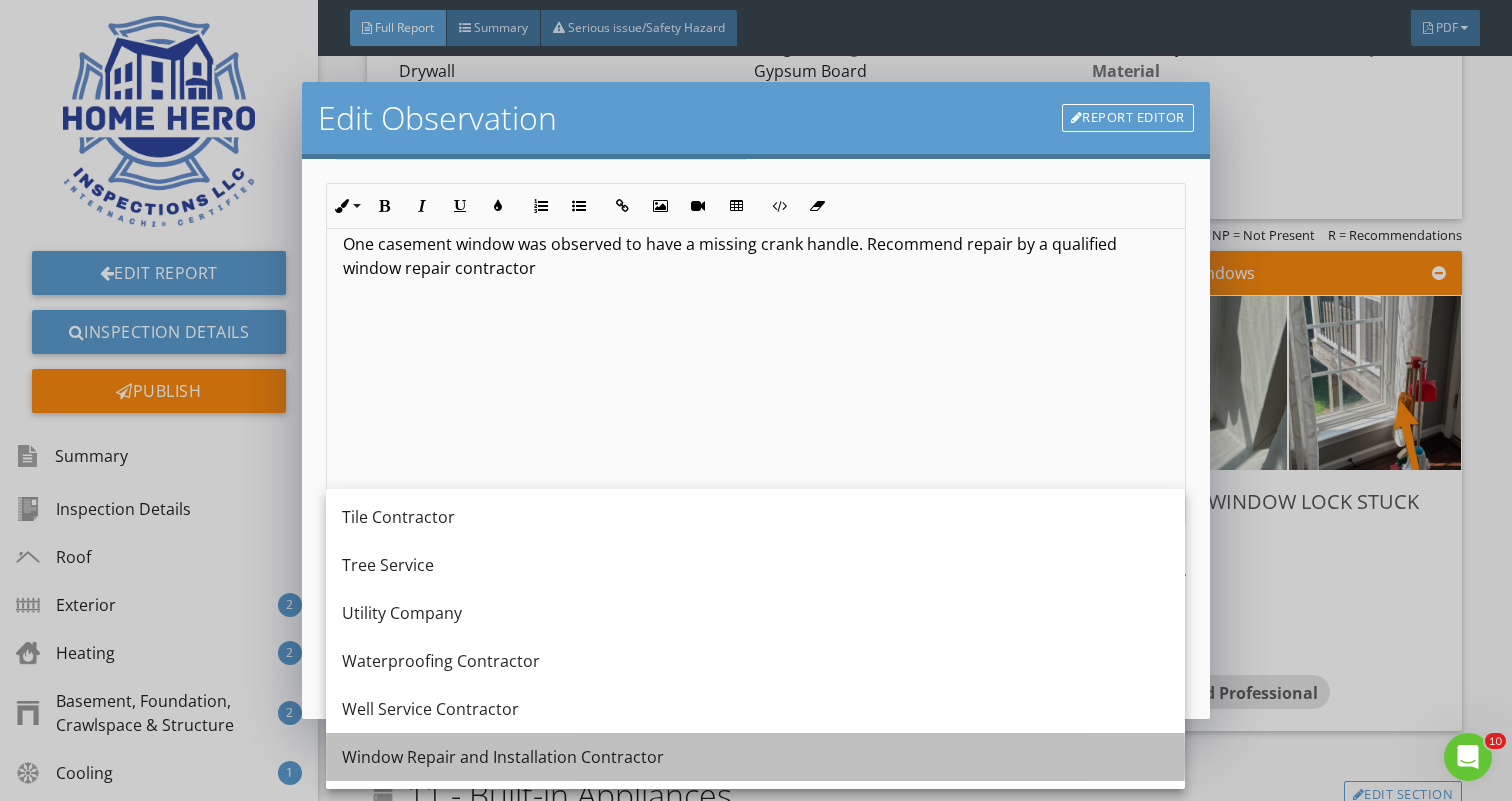 click on "Window Repair and Installation Contractor" at bounding box center (755, 757) 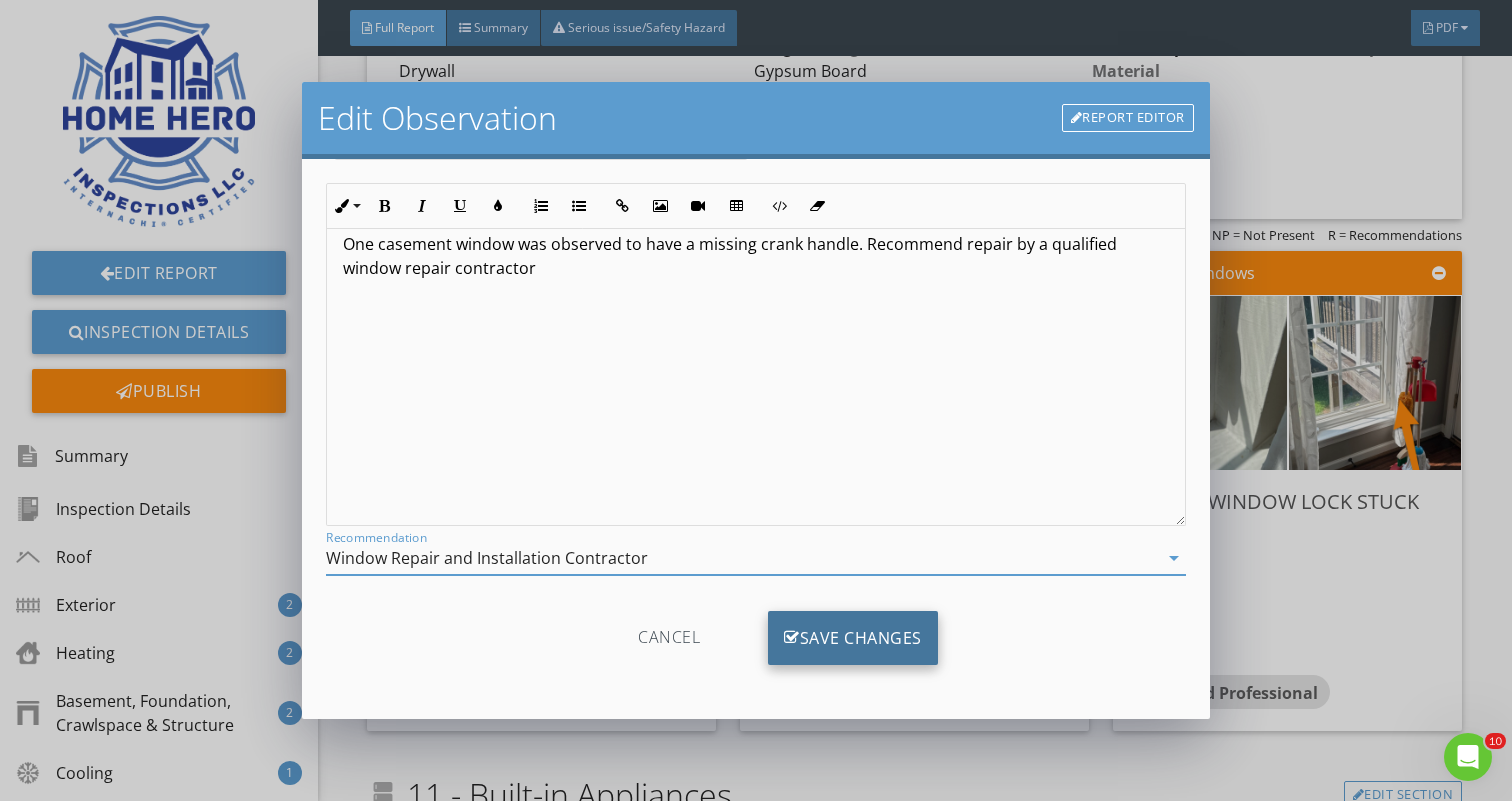 click on "Save Changes" at bounding box center [853, 638] 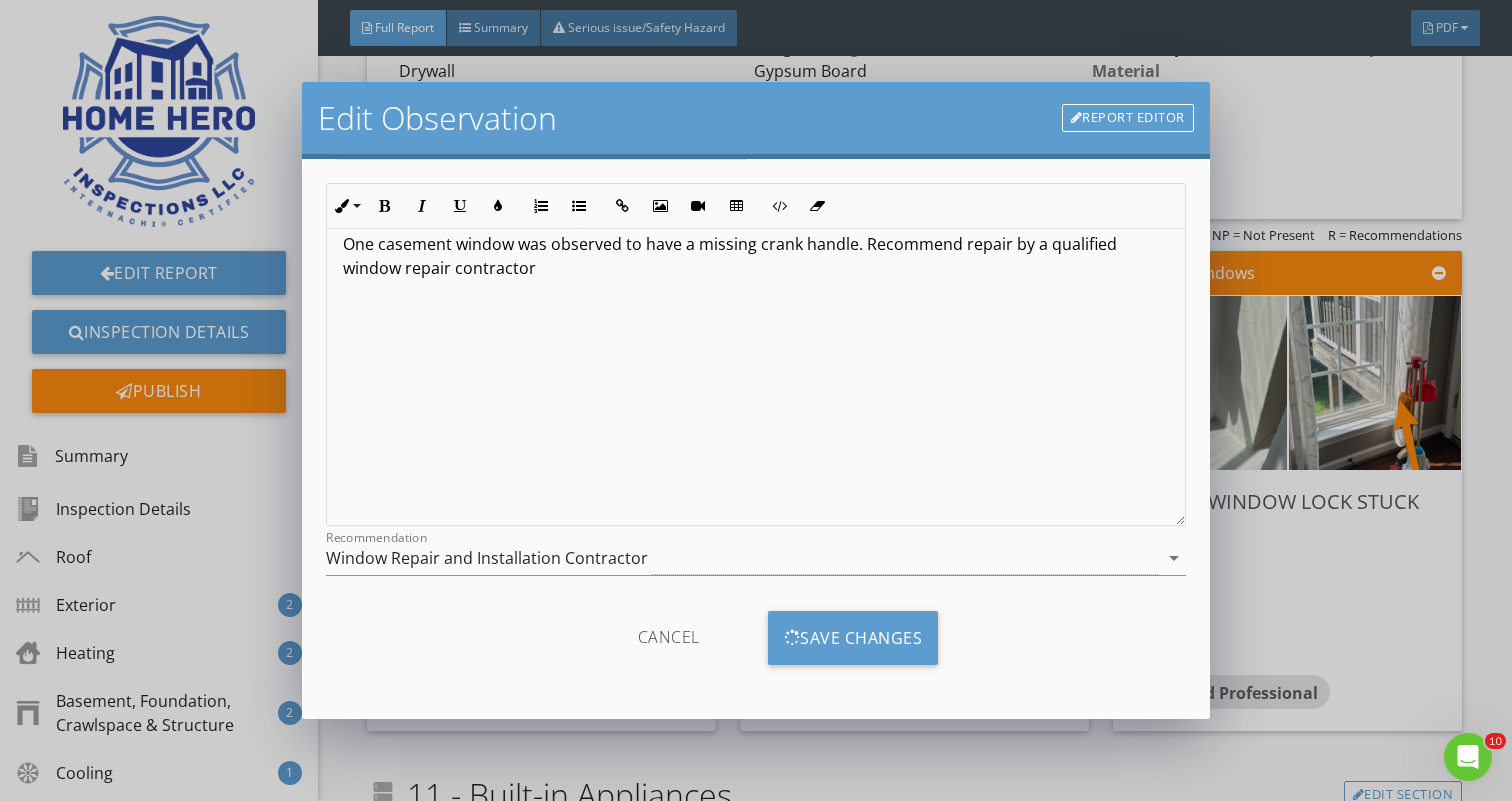 scroll, scrollTop: 0, scrollLeft: 0, axis: both 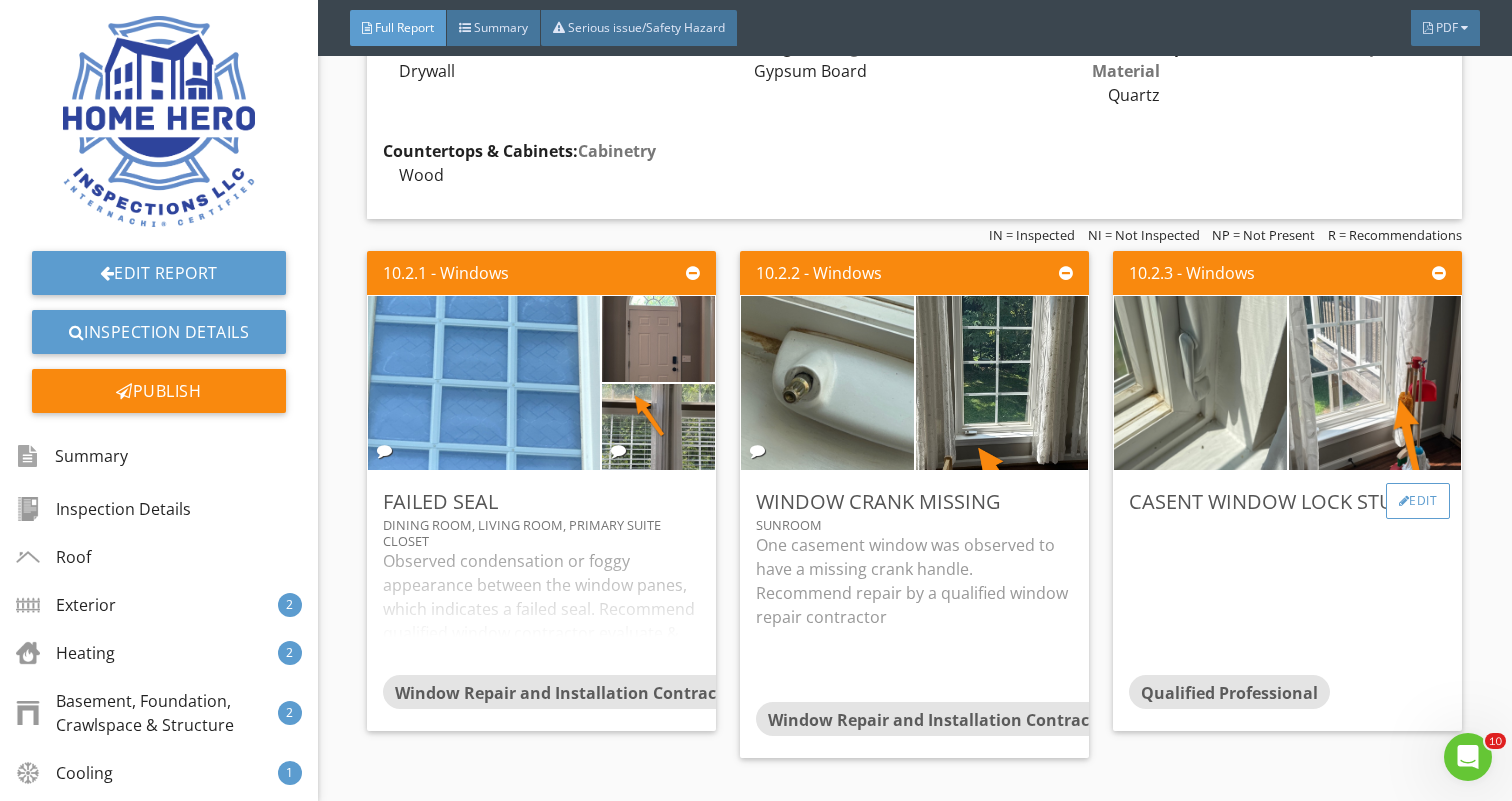 click on "Edit" at bounding box center [1418, 501] 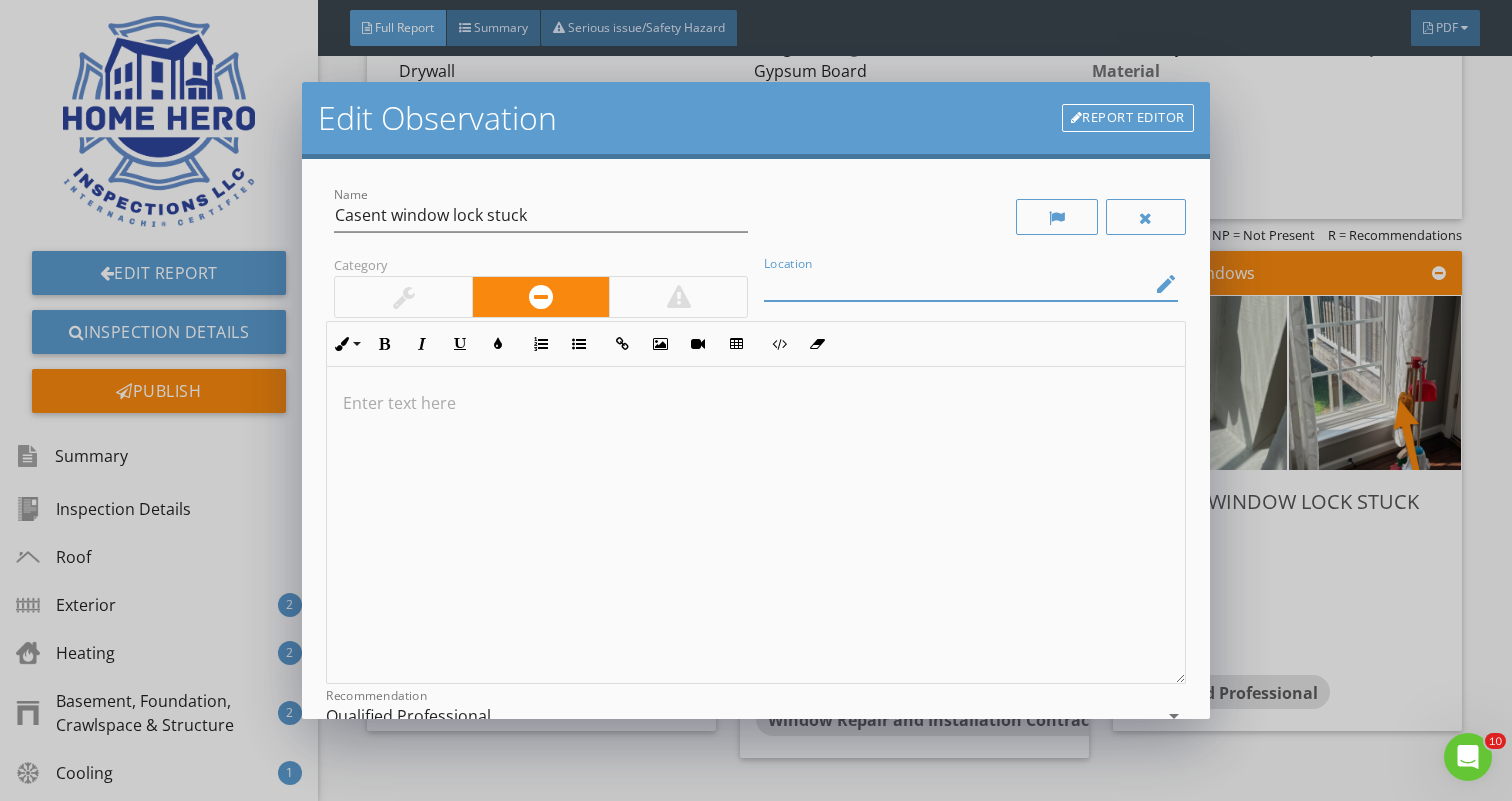 click at bounding box center (957, 284) 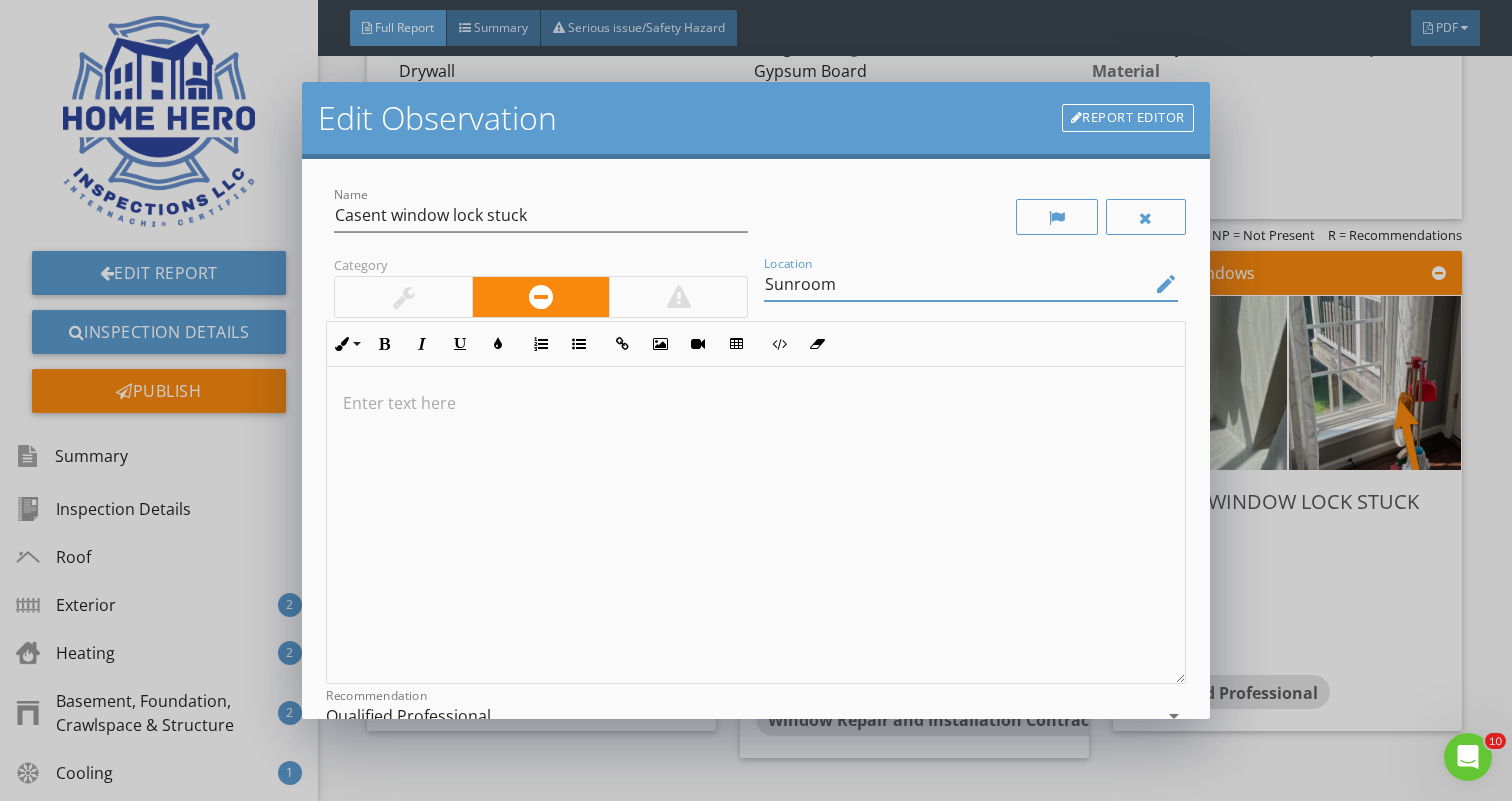 type on "Sunroom" 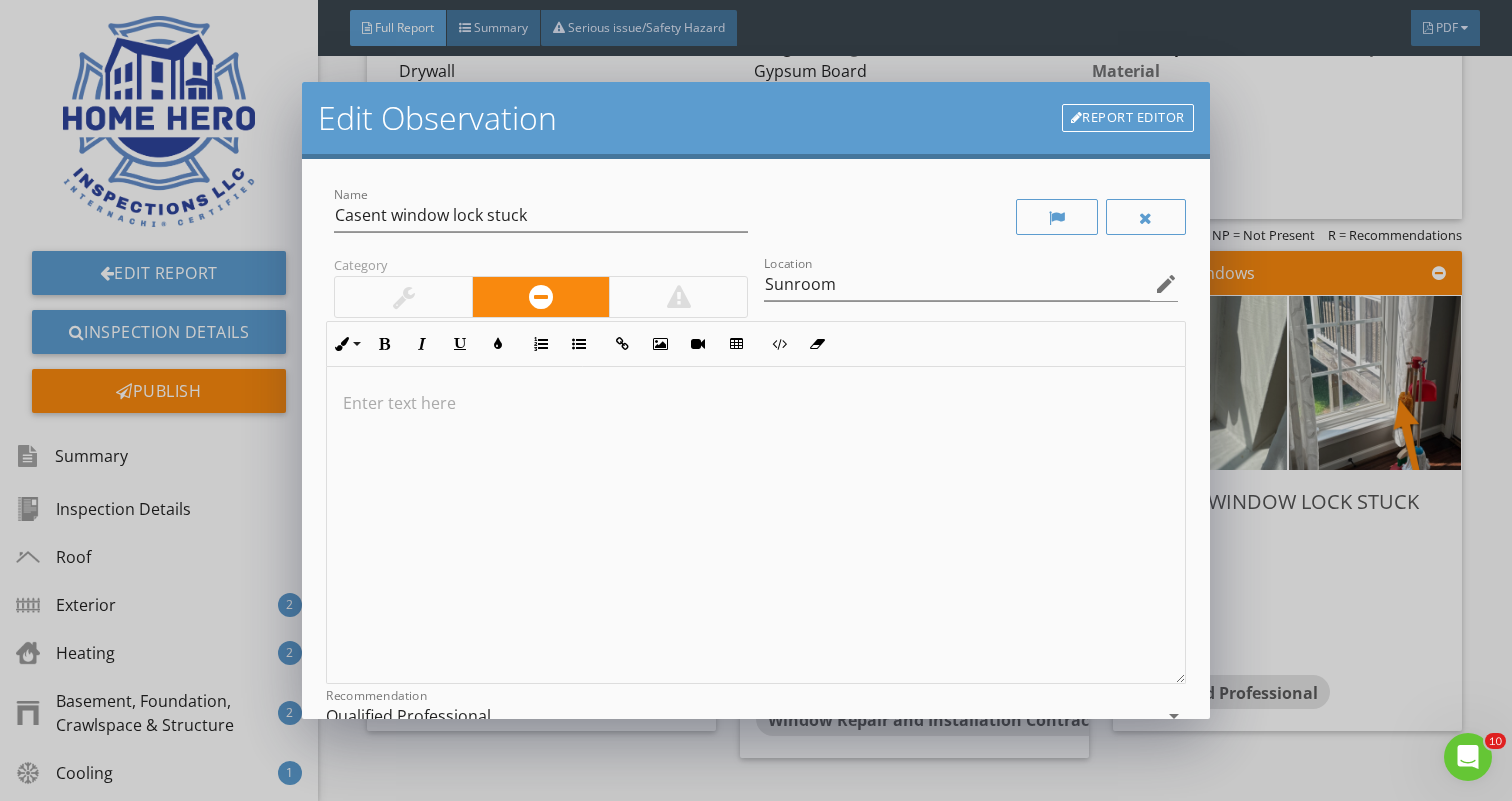 click at bounding box center [755, 403] 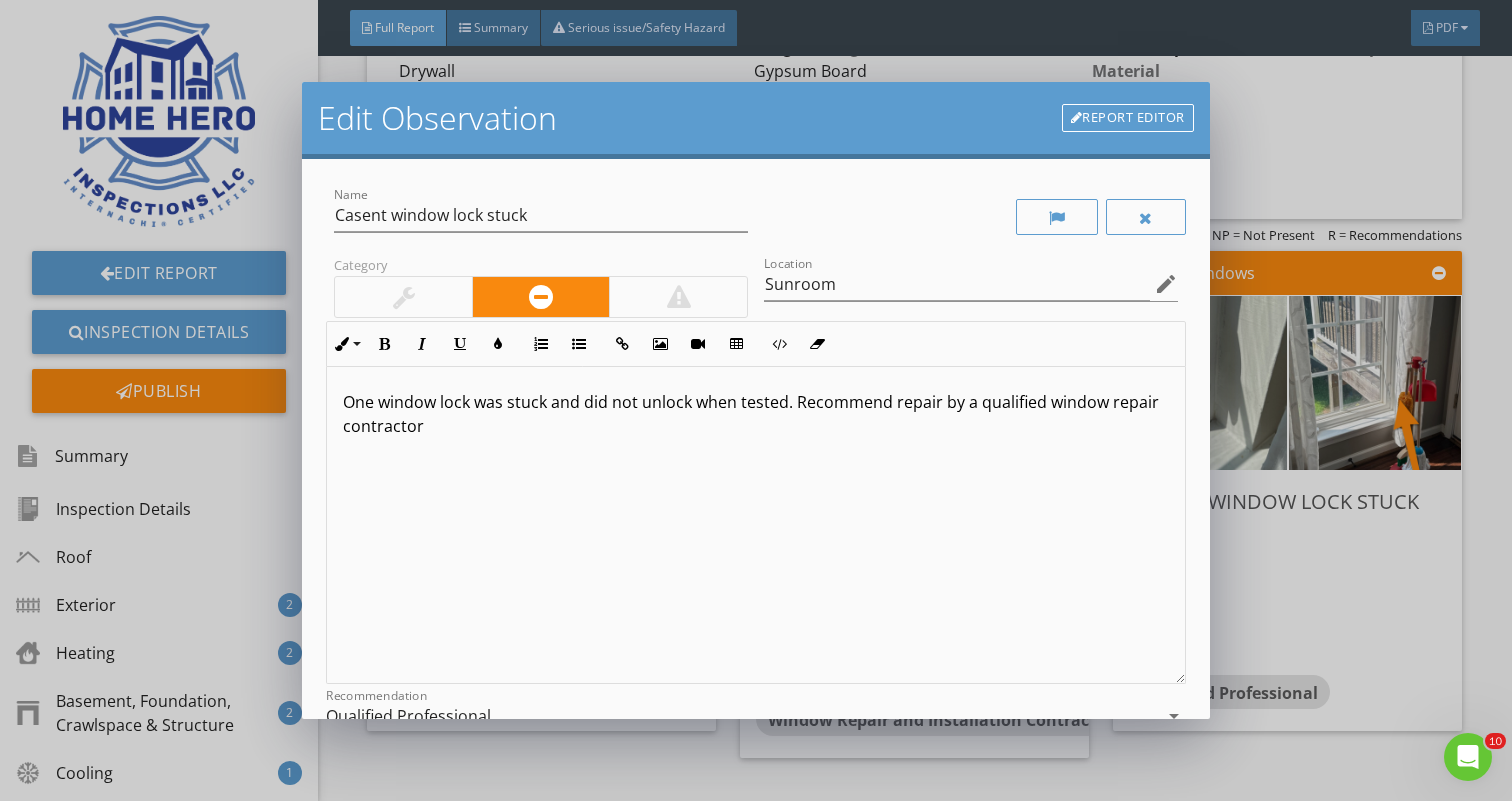scroll, scrollTop: 1, scrollLeft: 0, axis: vertical 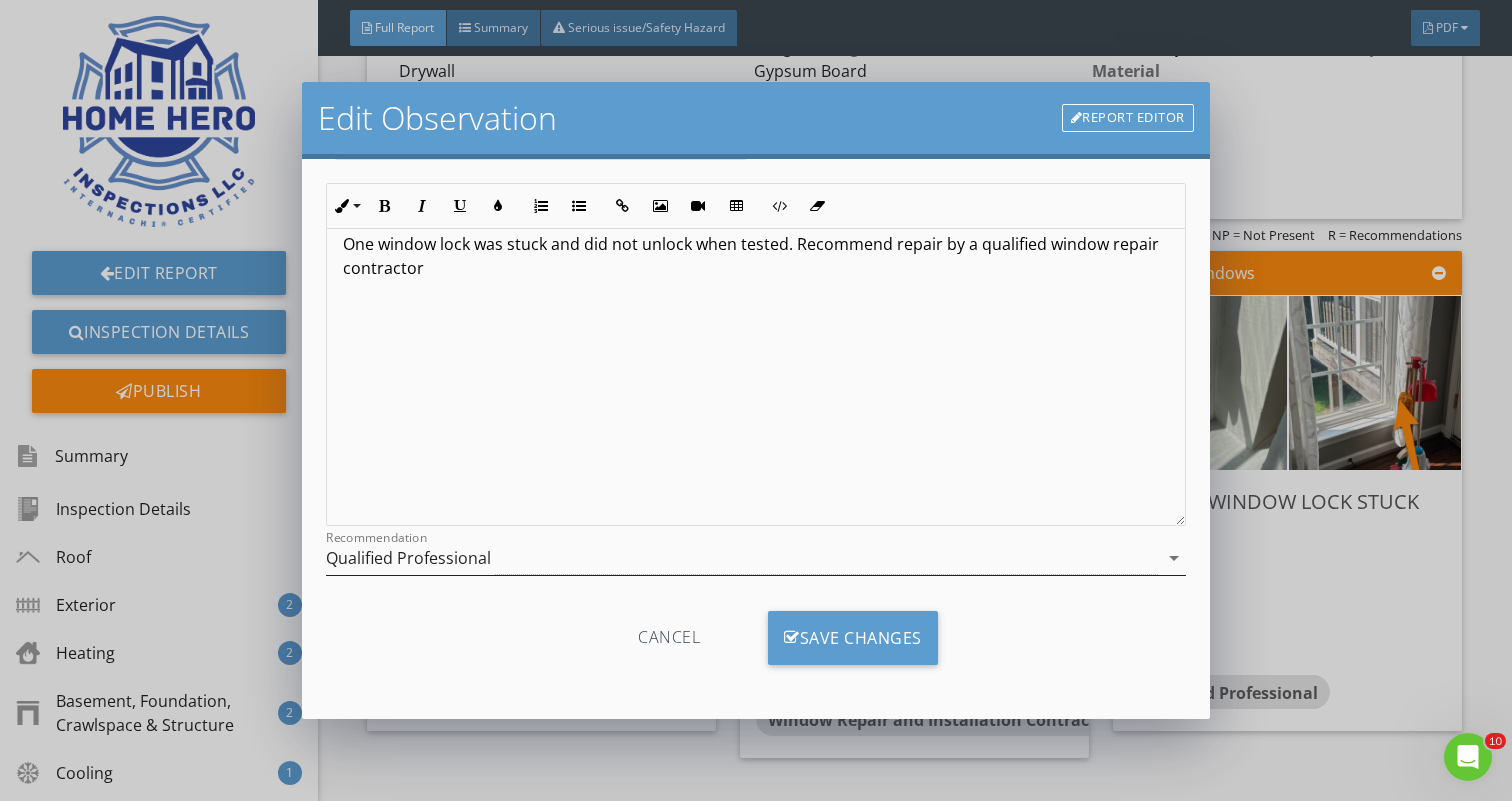 click on "arrow_drop_down" at bounding box center (1174, 558) 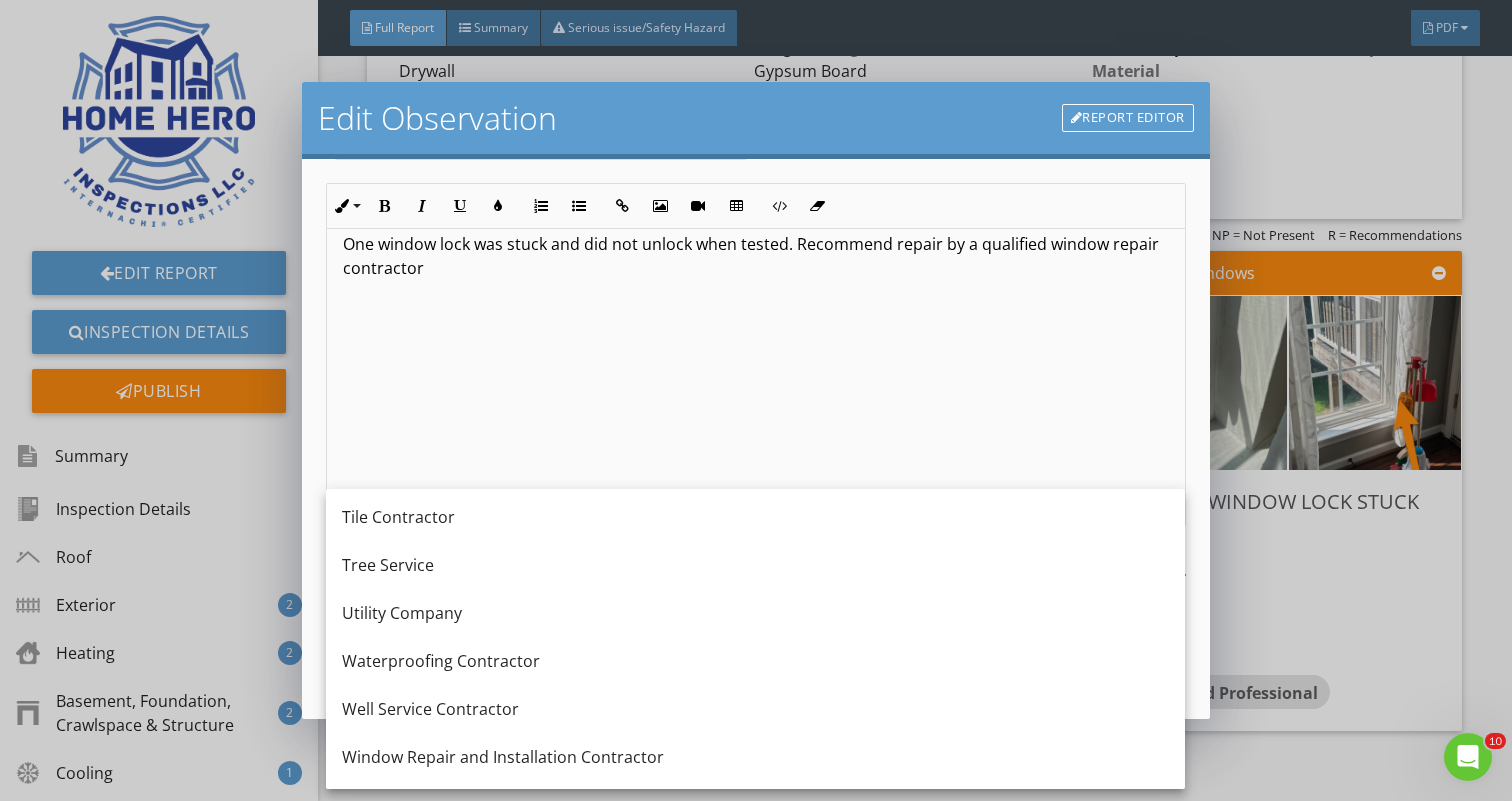 scroll, scrollTop: 2788, scrollLeft: 0, axis: vertical 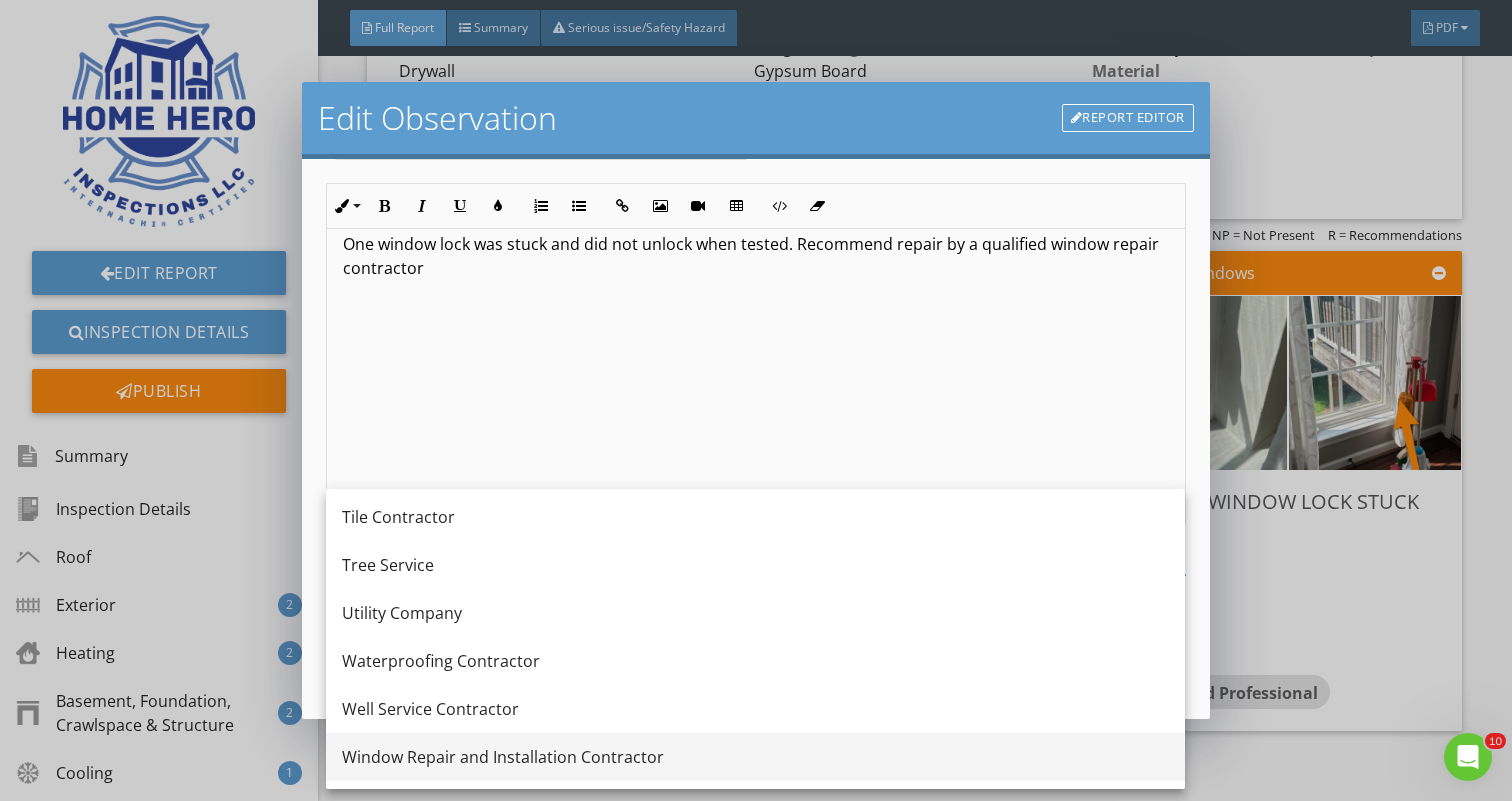 click on "Window Repair and Installation Contractor" at bounding box center [755, 757] 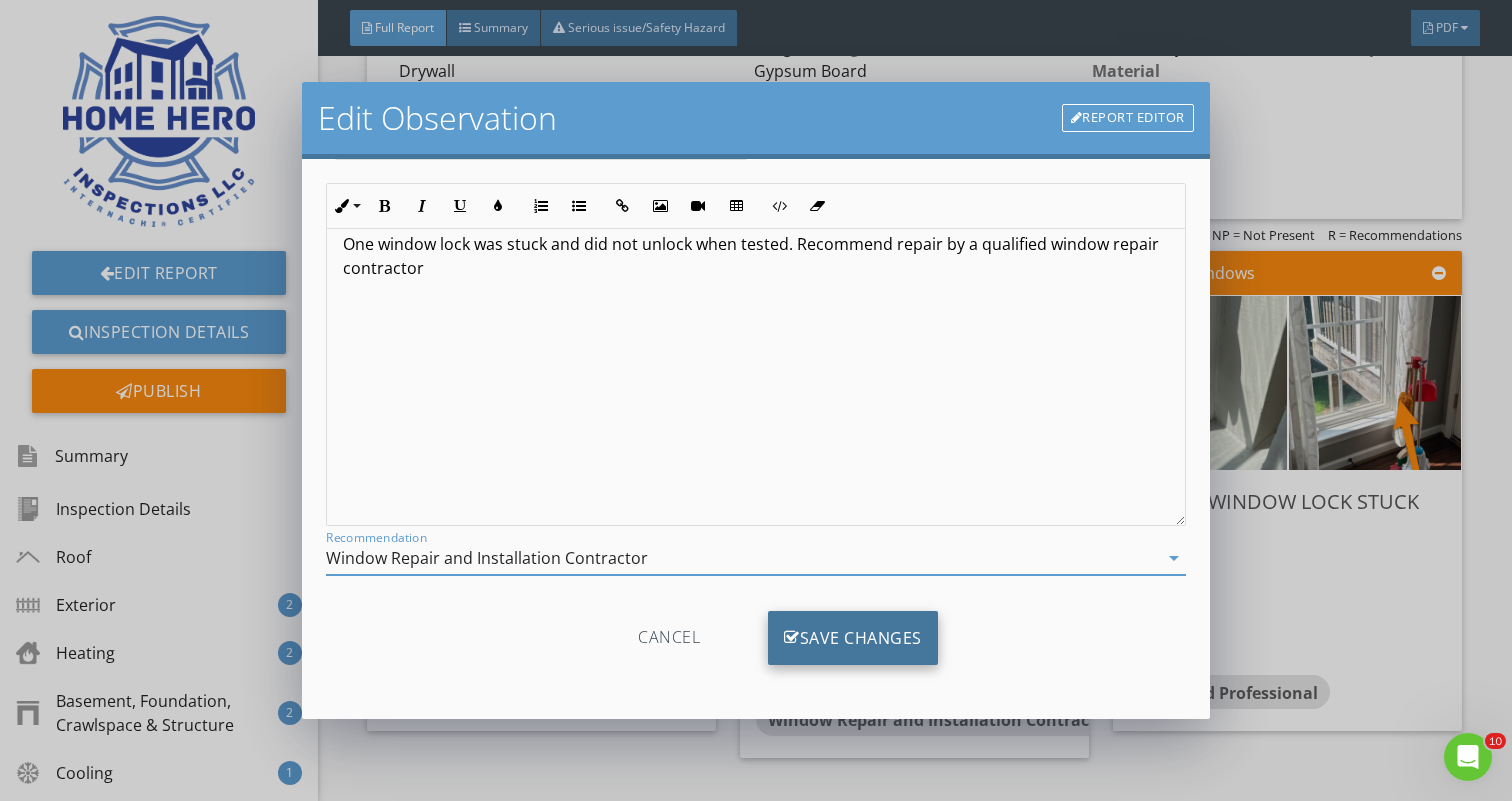 click on "Save Changes" at bounding box center [853, 638] 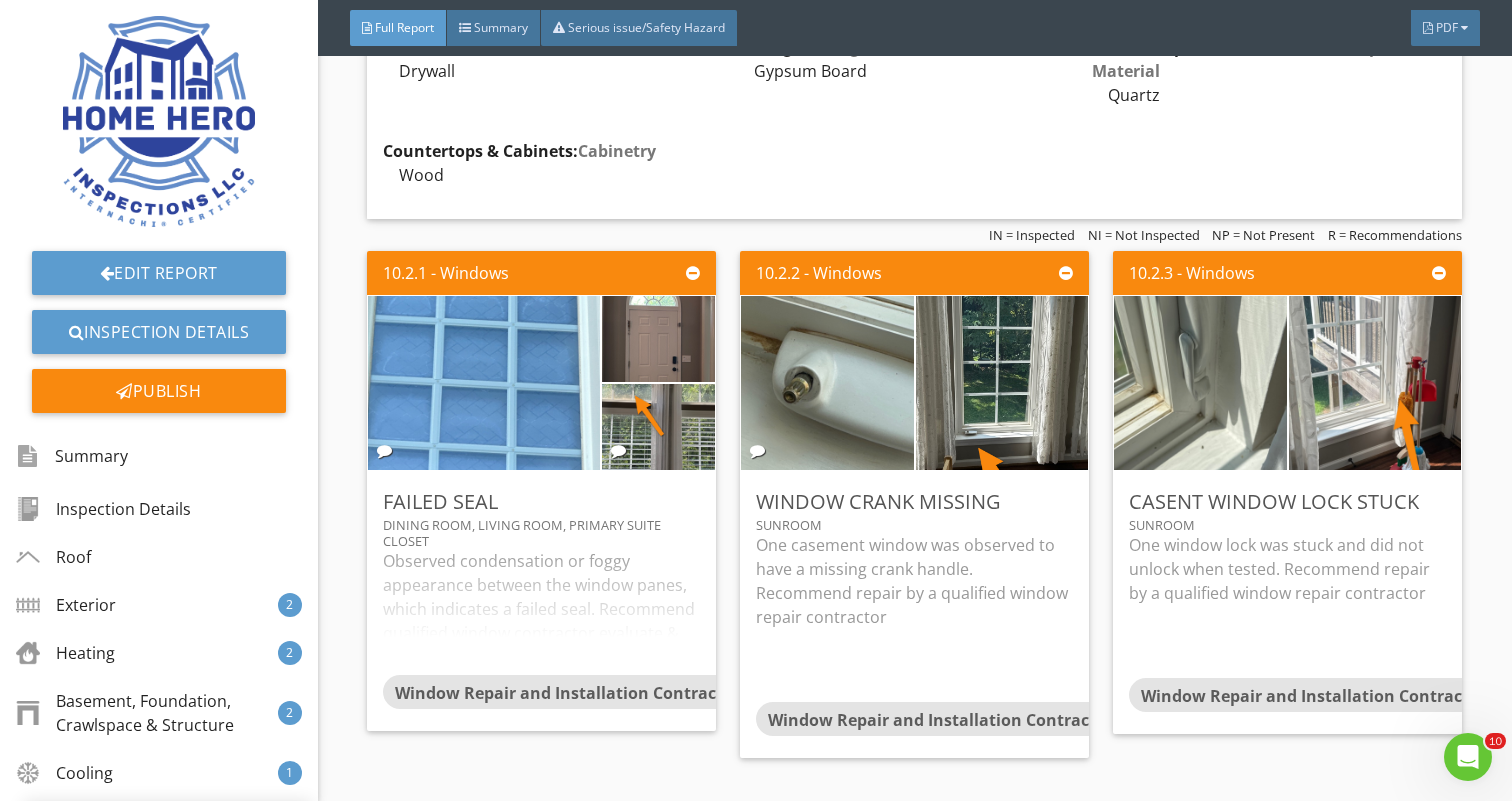 scroll, scrollTop: 0, scrollLeft: 0, axis: both 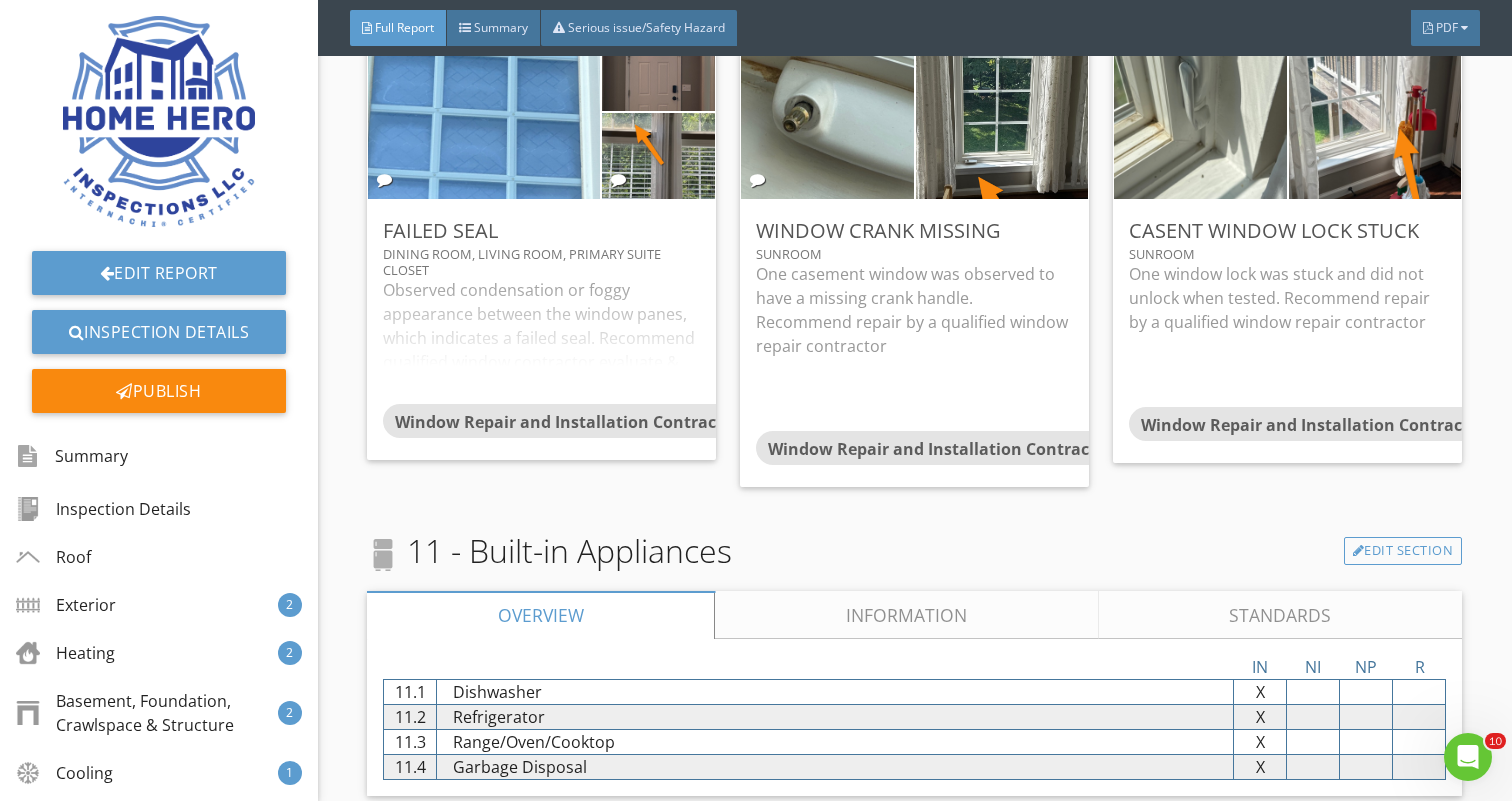 click on "Information" at bounding box center (907, 615) 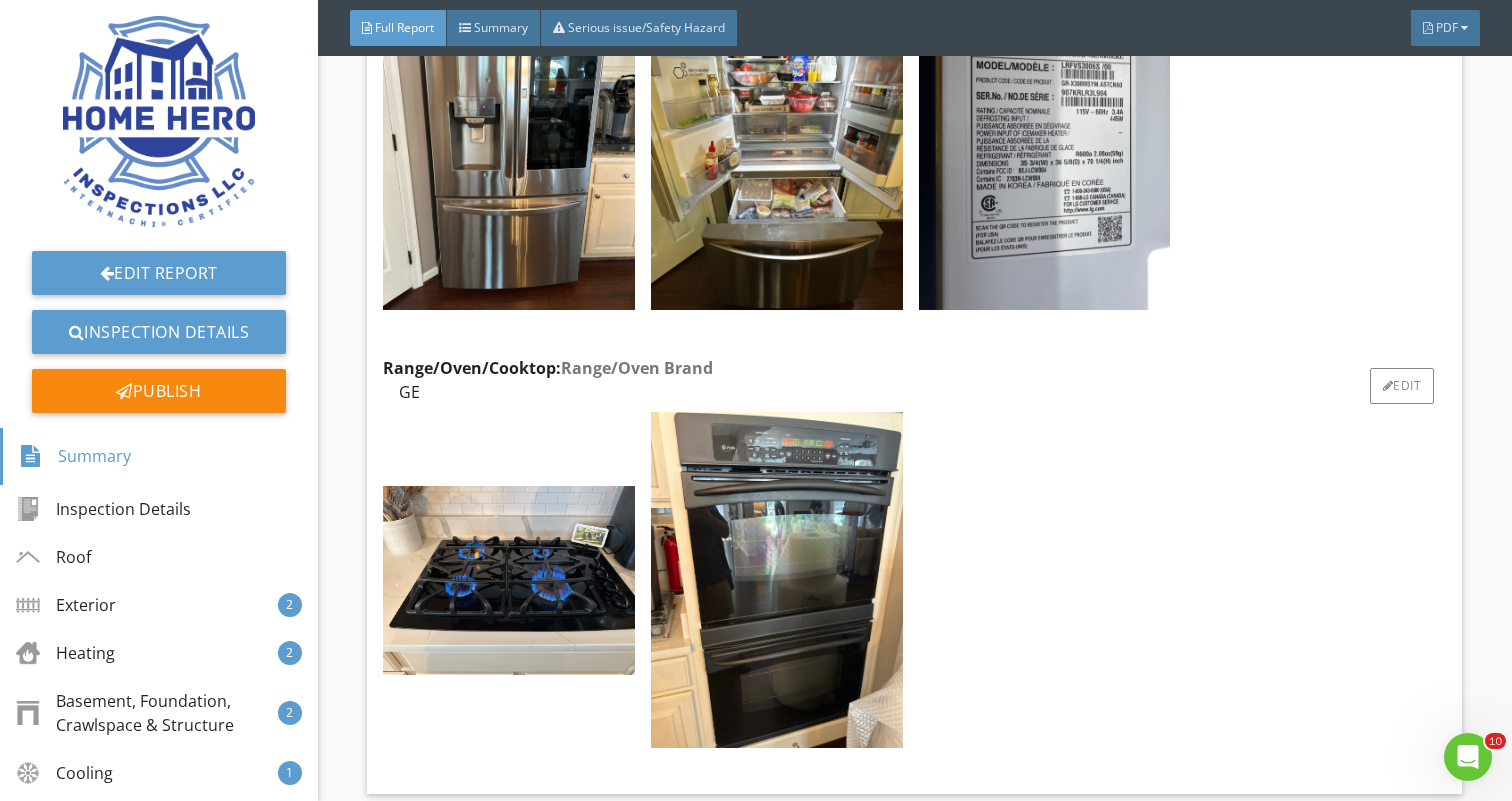 scroll, scrollTop: 14359, scrollLeft: 0, axis: vertical 